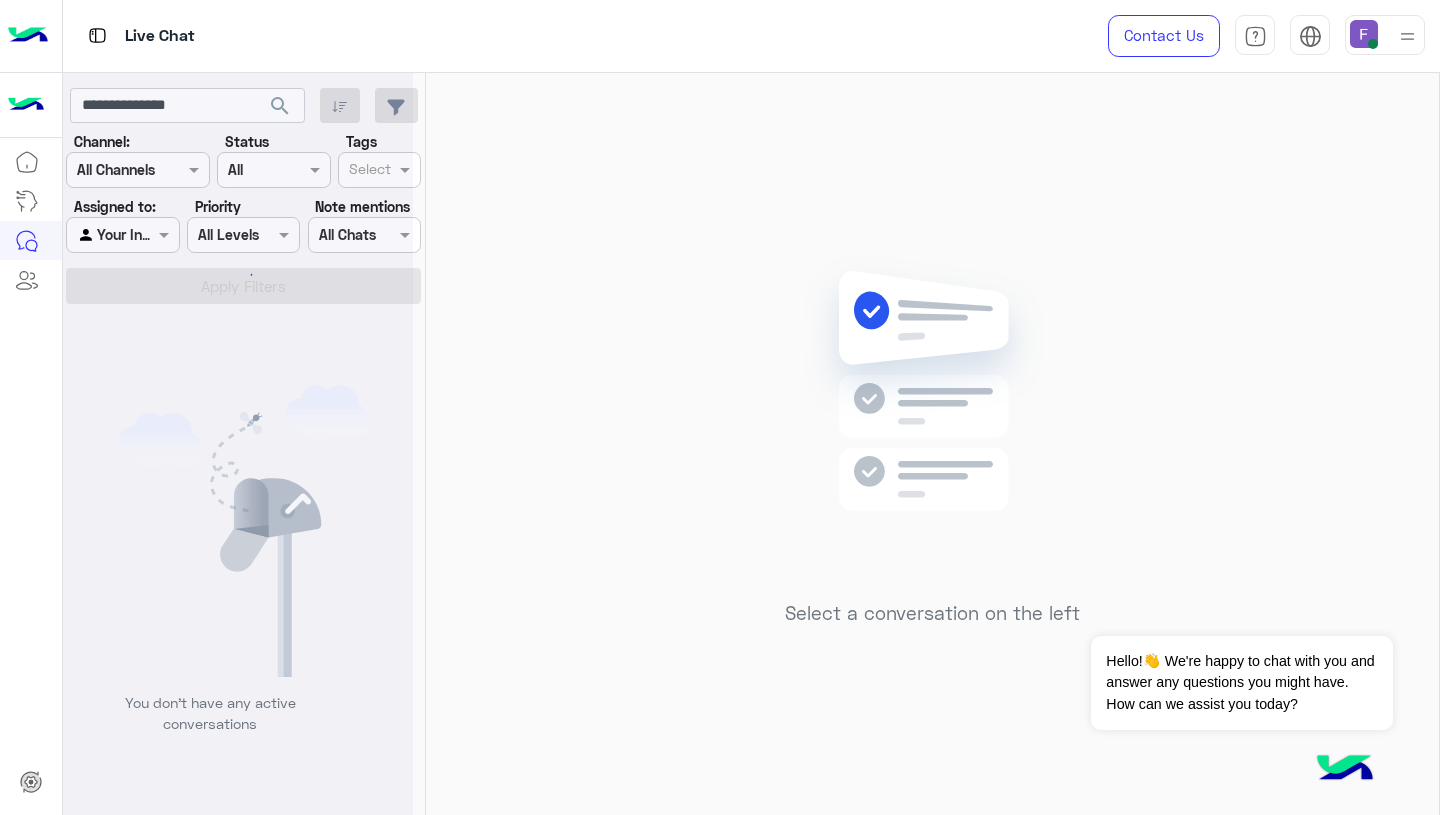 scroll, scrollTop: 0, scrollLeft: 0, axis: both 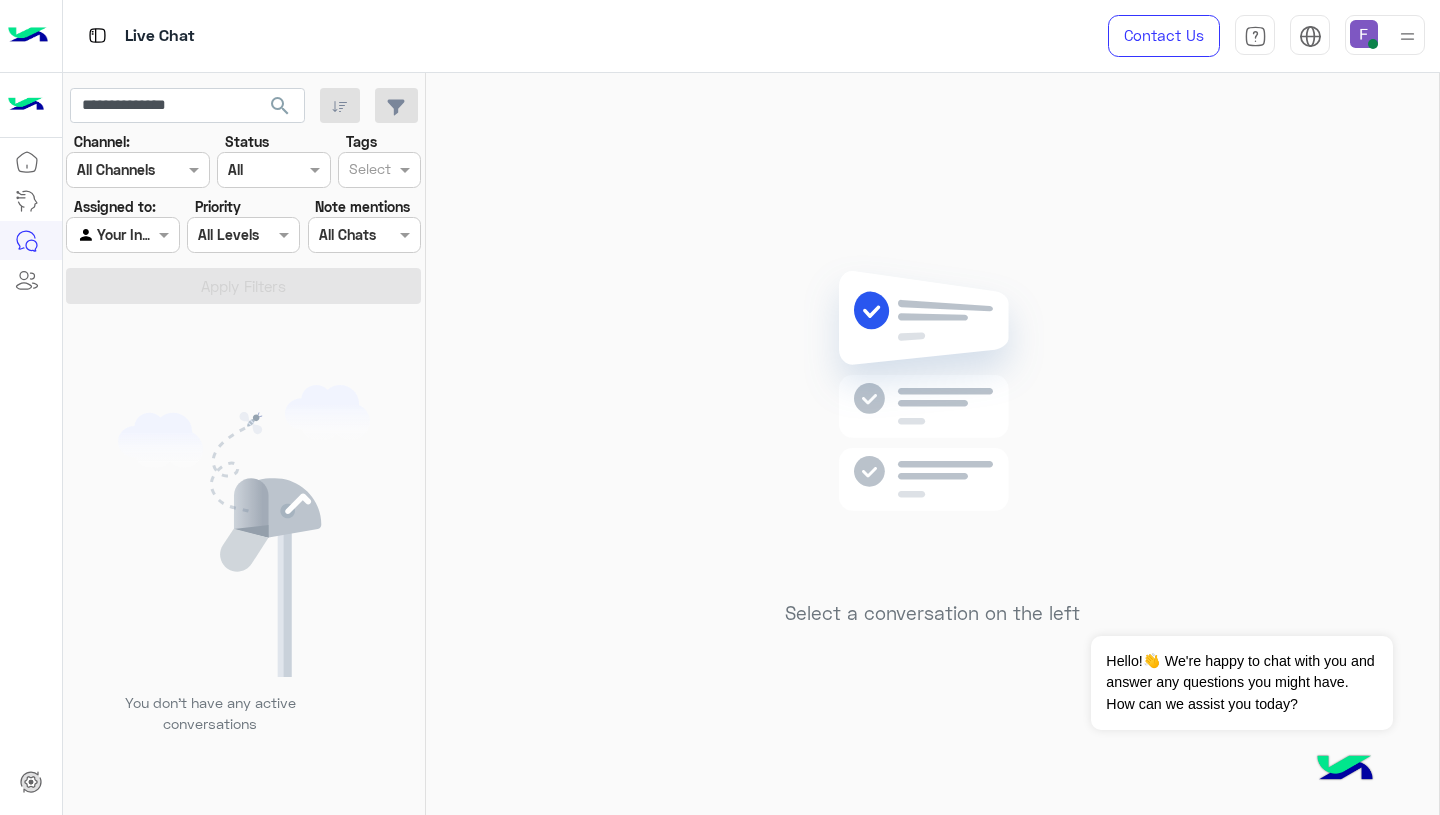 click on "Select a conversation on the left" 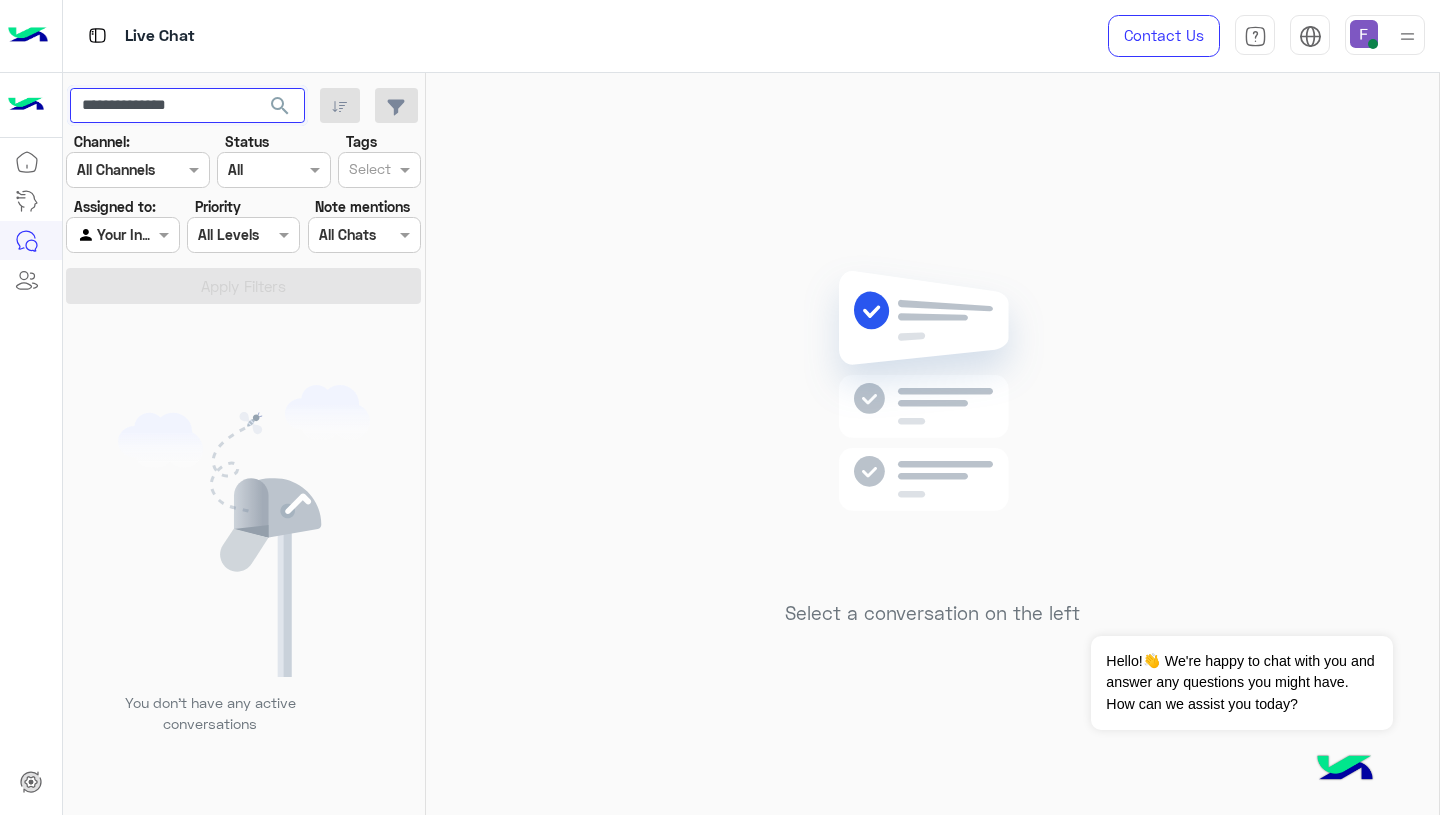 click on "**********" at bounding box center (187, 106) 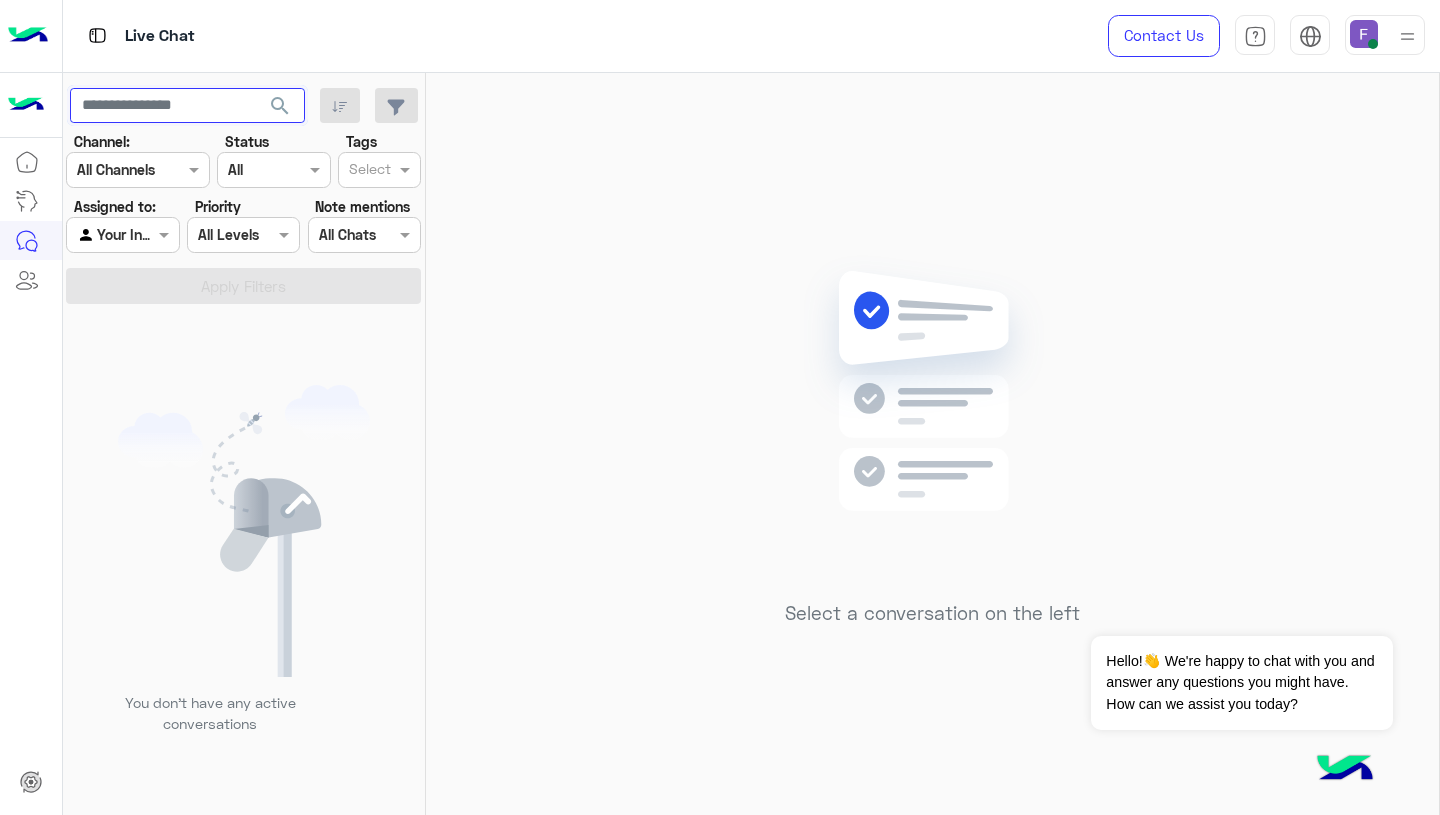 type 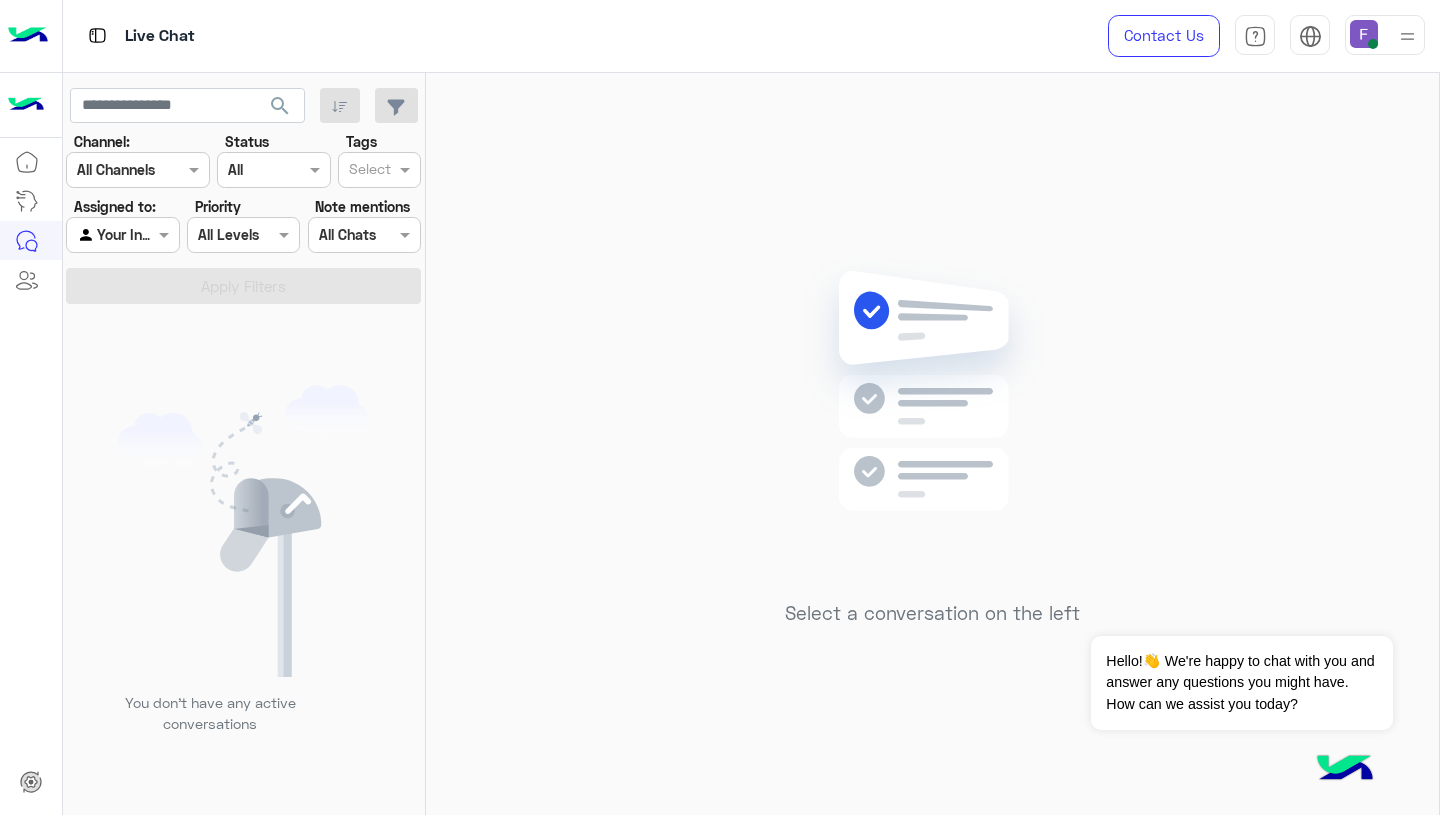 click on "Select a conversation on the left" 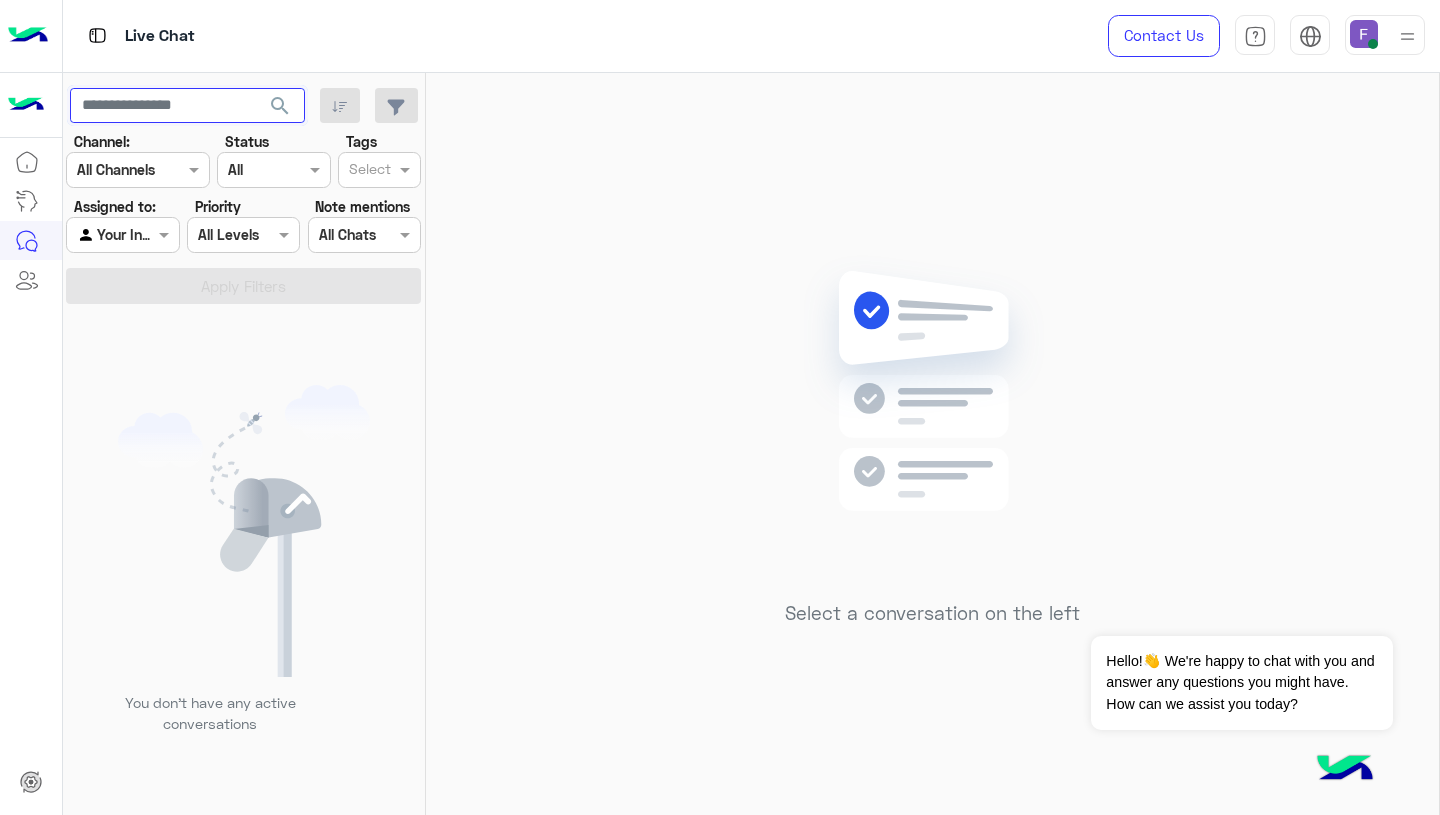 click at bounding box center [187, 106] 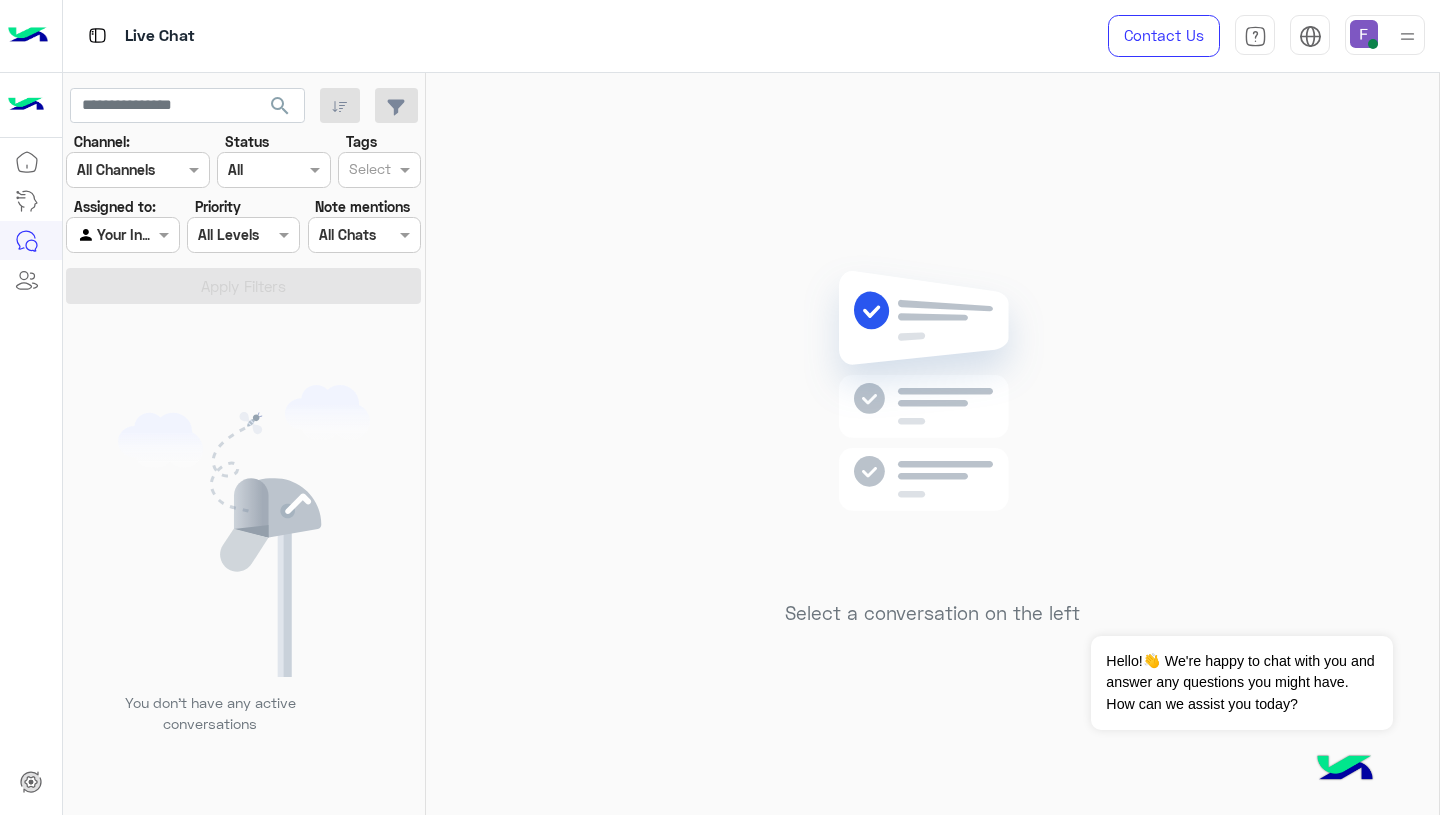click at bounding box center (1364, 34) 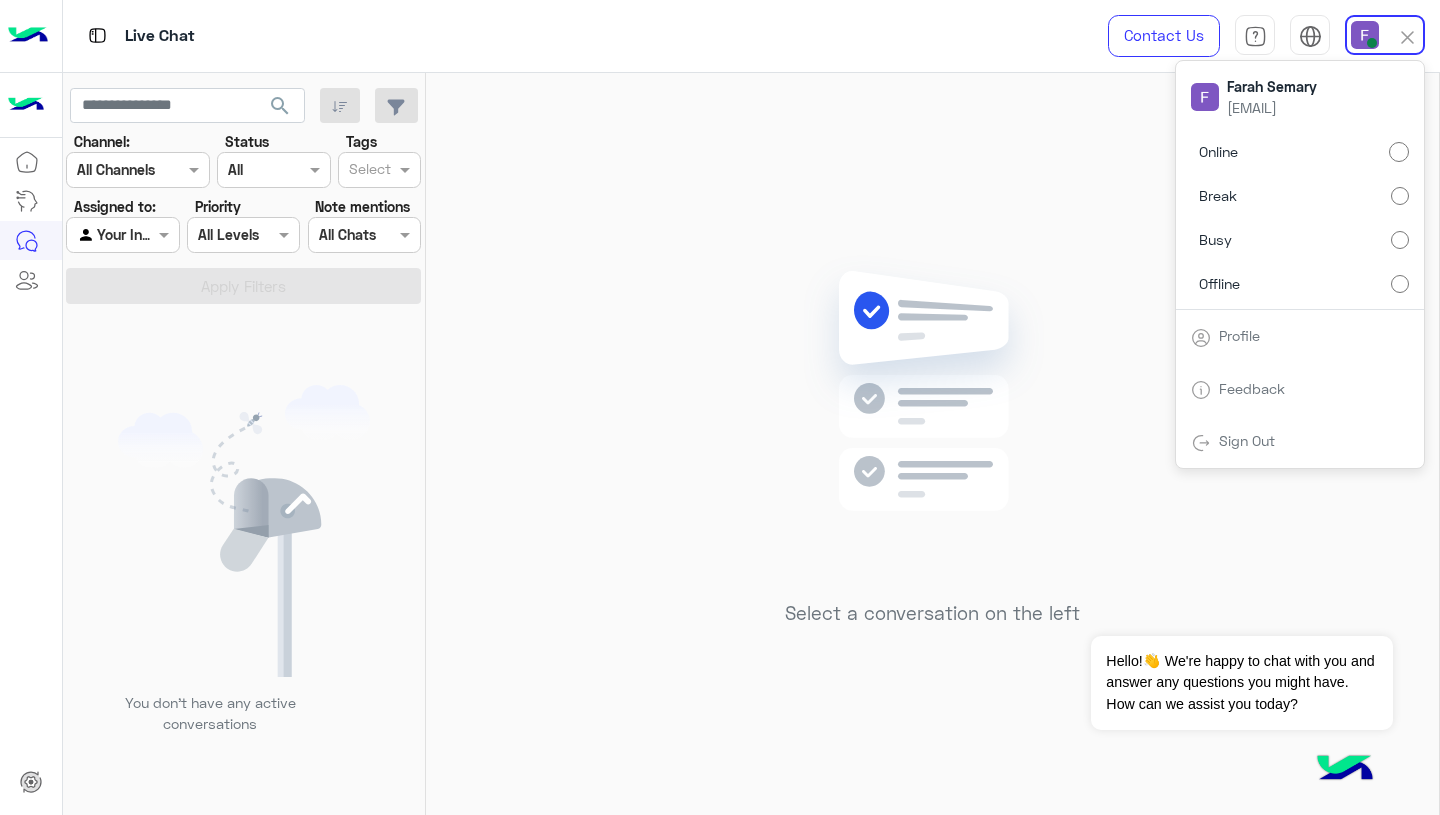 click on "Select a conversation on the left" 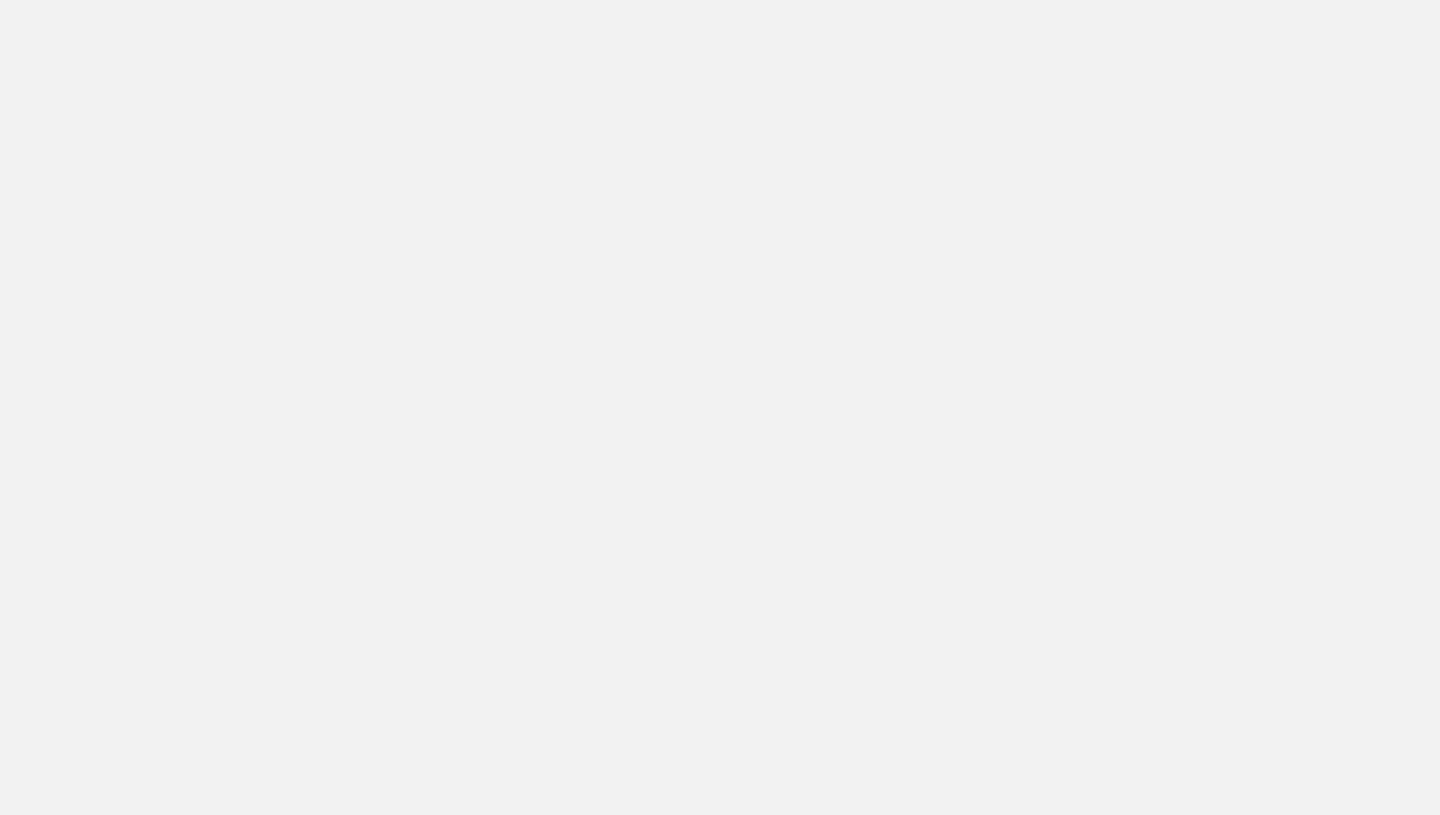 scroll, scrollTop: 0, scrollLeft: 0, axis: both 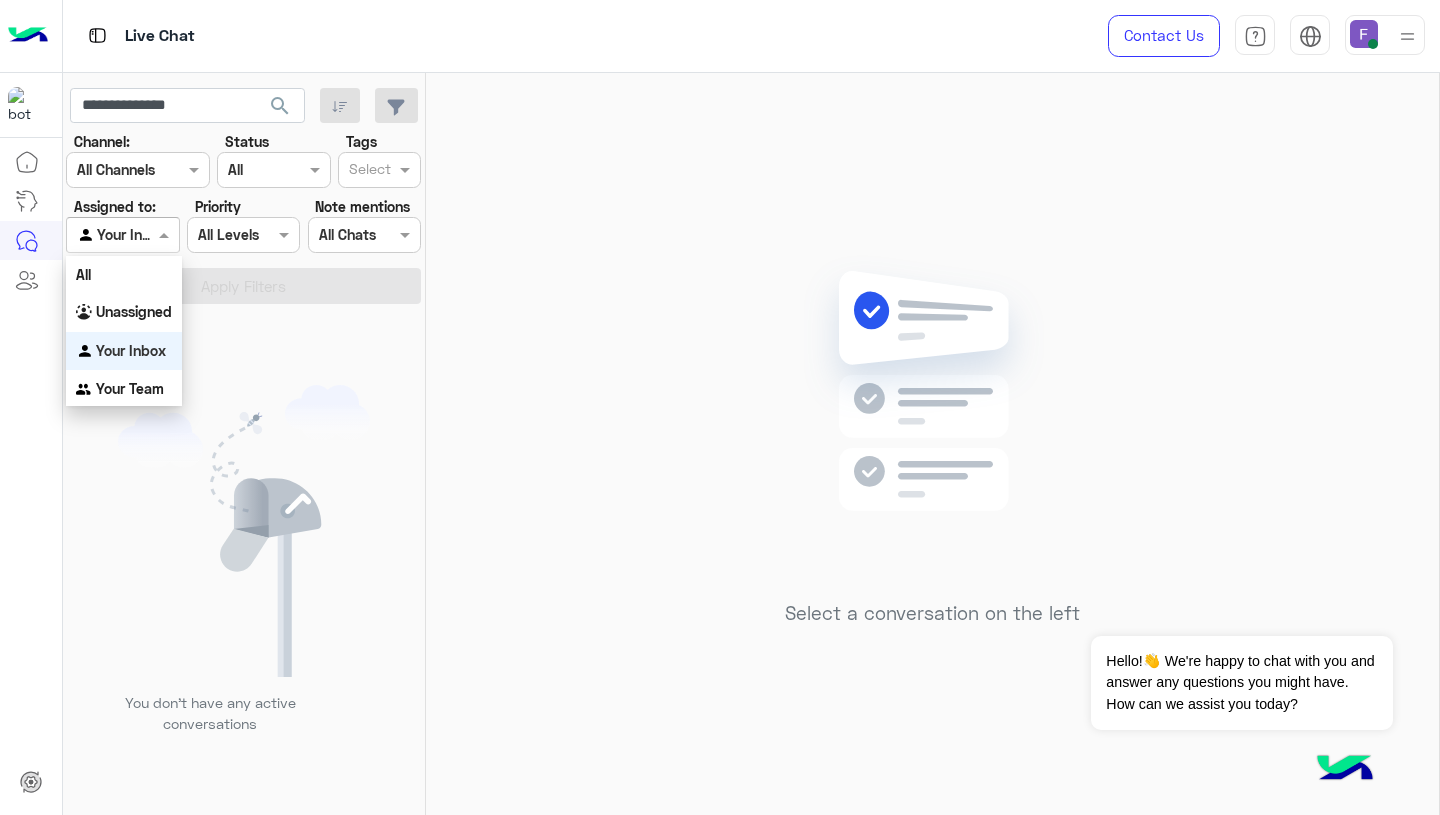 click at bounding box center (122, 234) 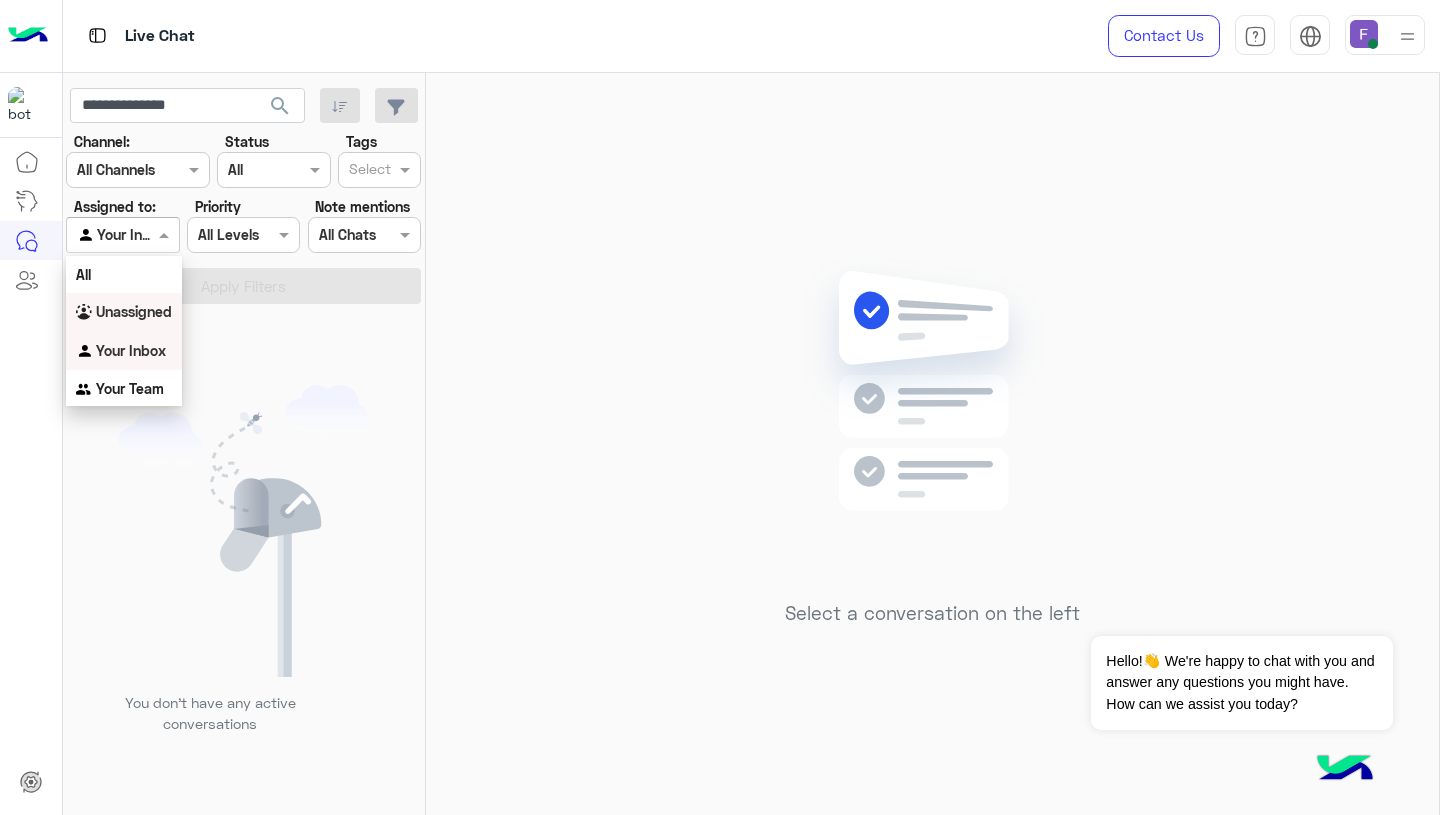 click on "Unassigned" at bounding box center (134, 311) 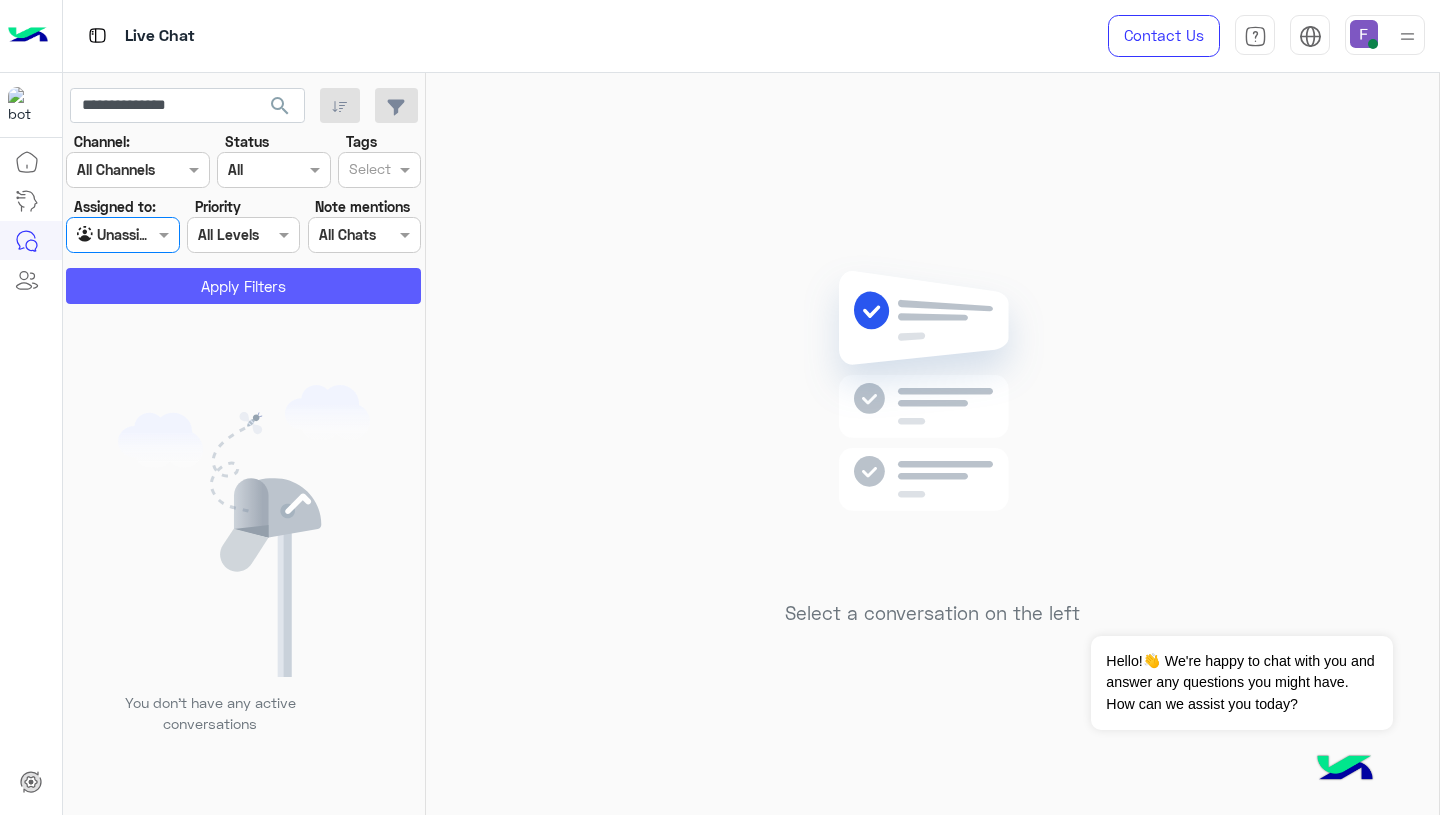 click on "Apply Filters" 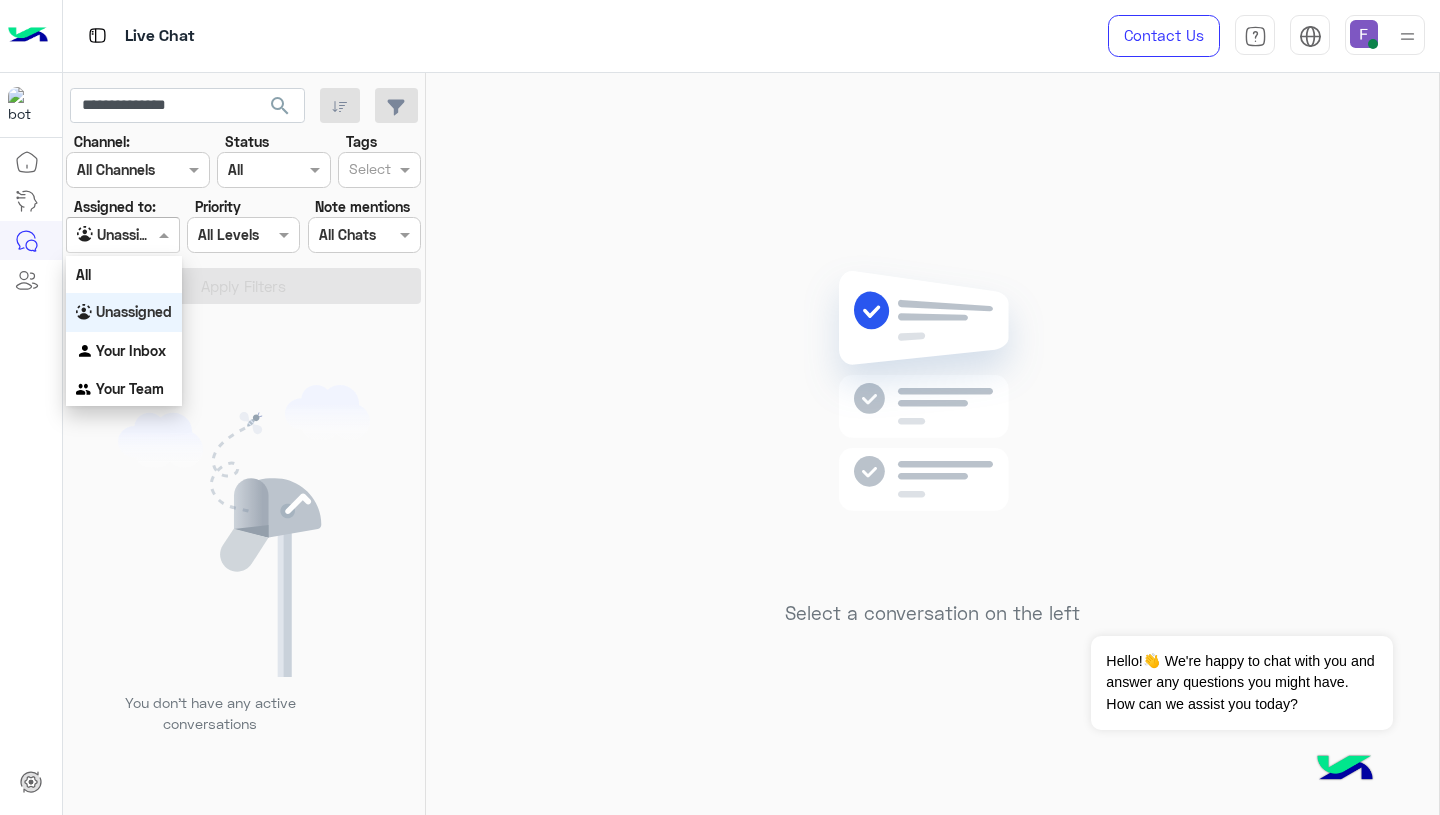 click at bounding box center (122, 234) 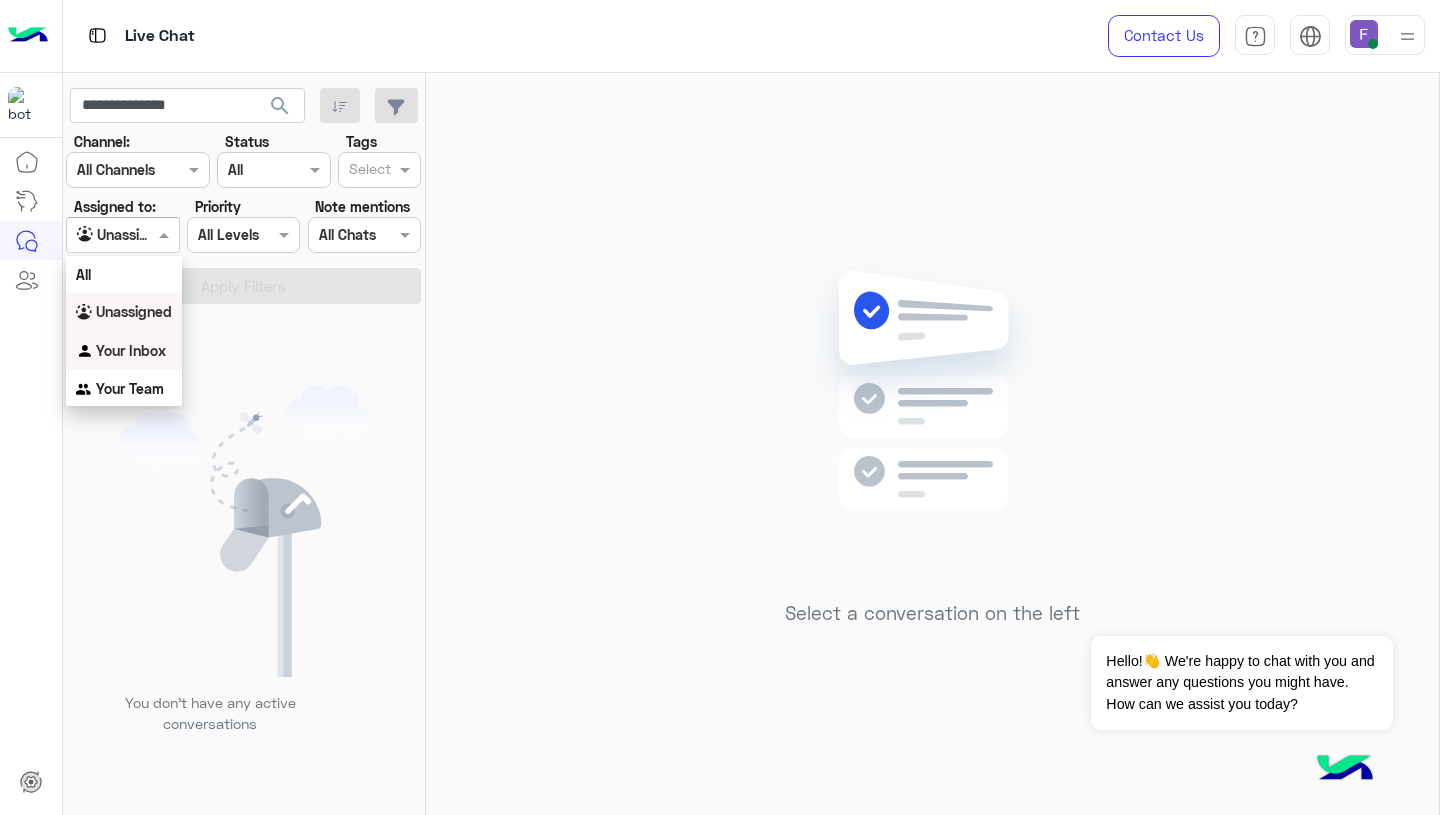 click on "Your Inbox" at bounding box center [124, 351] 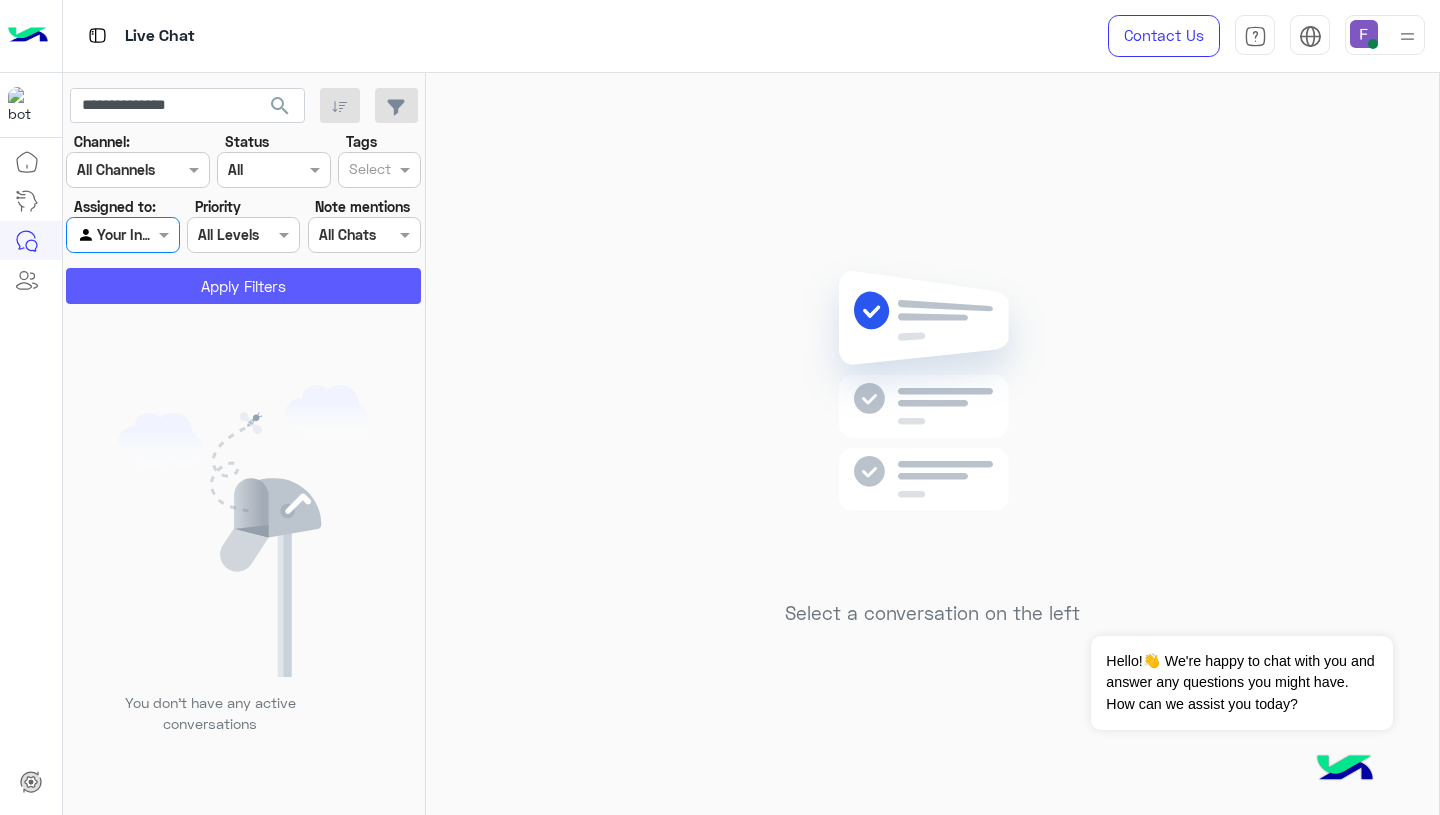 click on "Apply Filters" 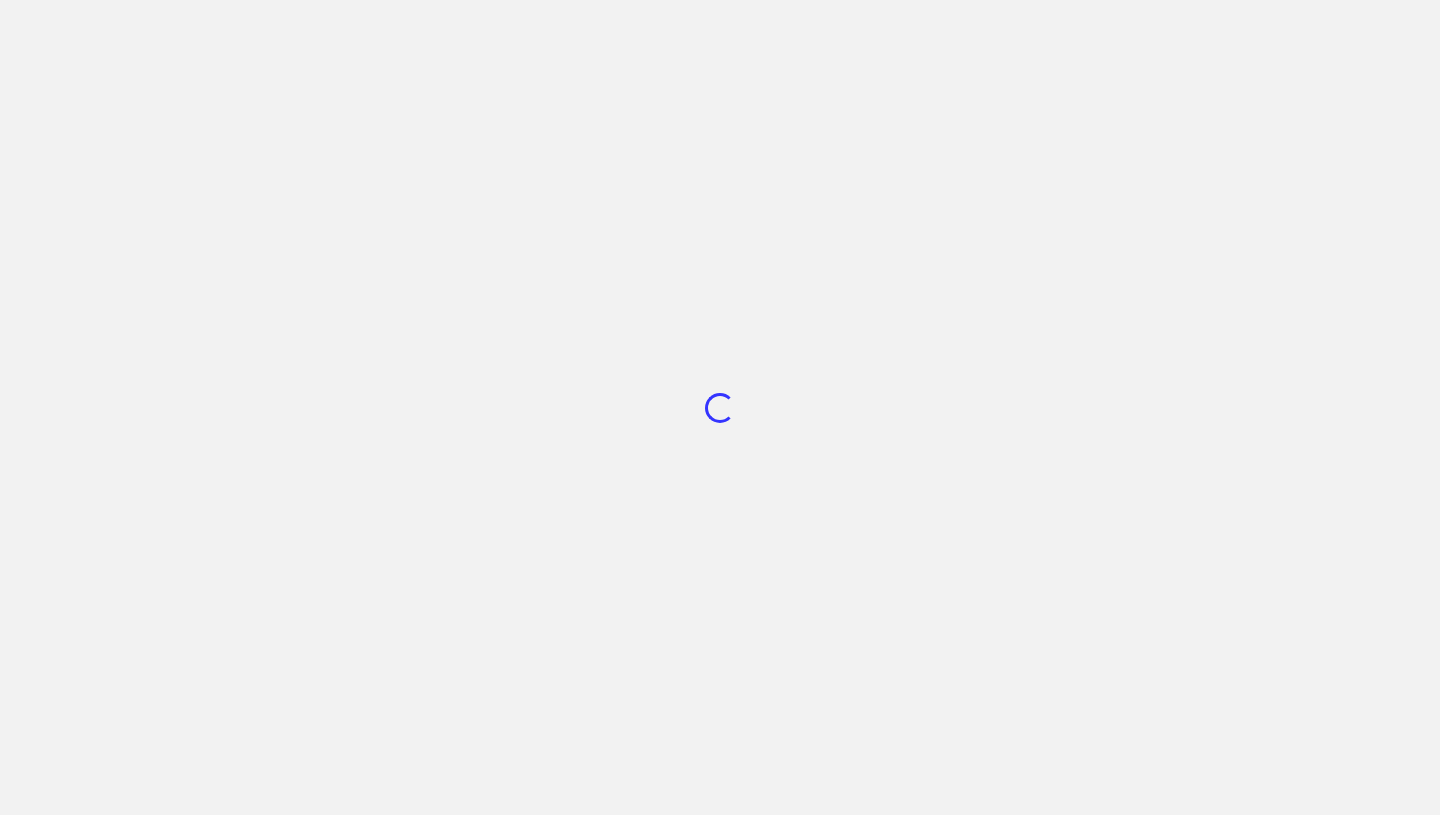 scroll, scrollTop: 0, scrollLeft: 0, axis: both 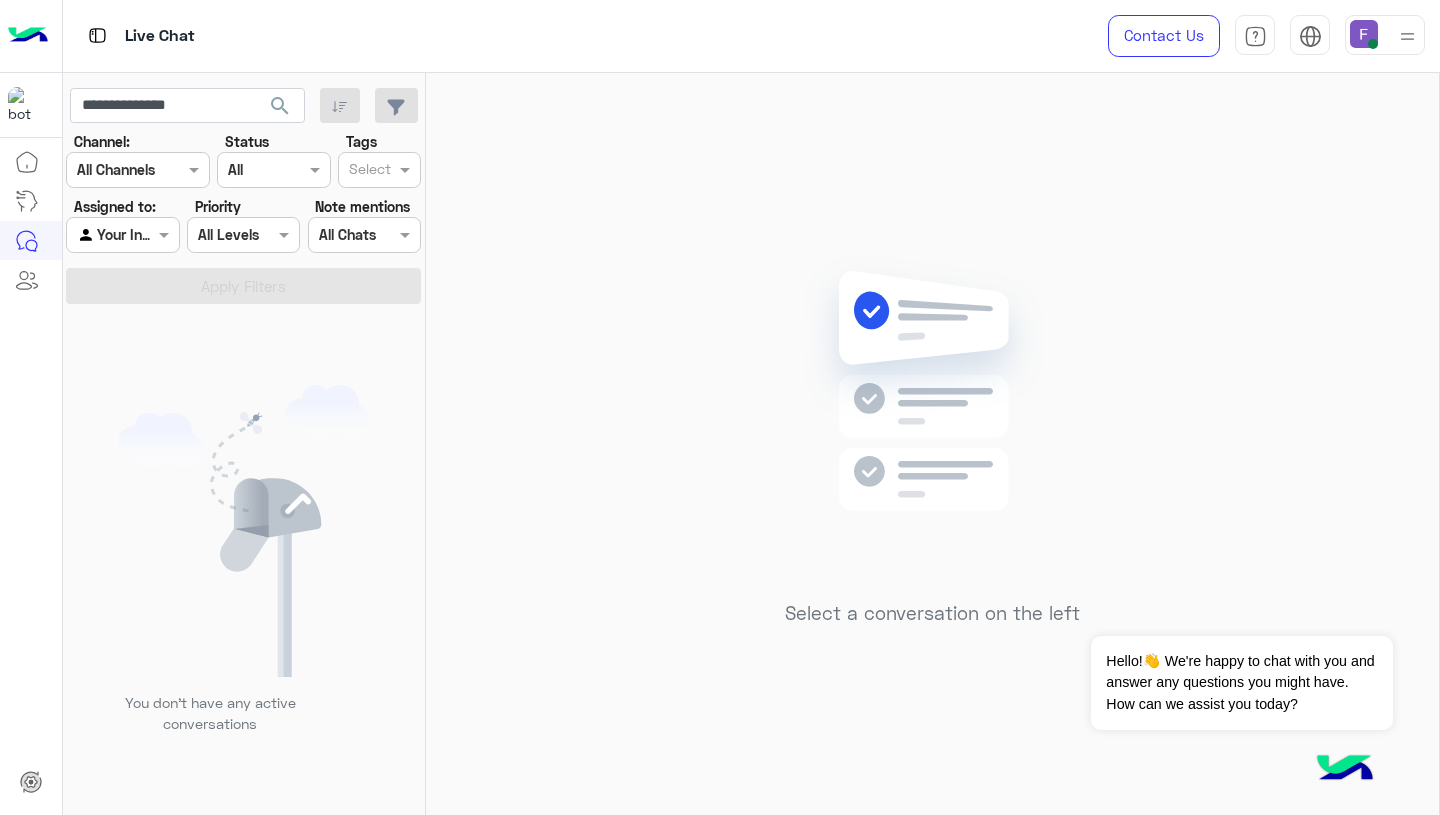 click on "Agent Filter Your Inbox" at bounding box center [122, 235] 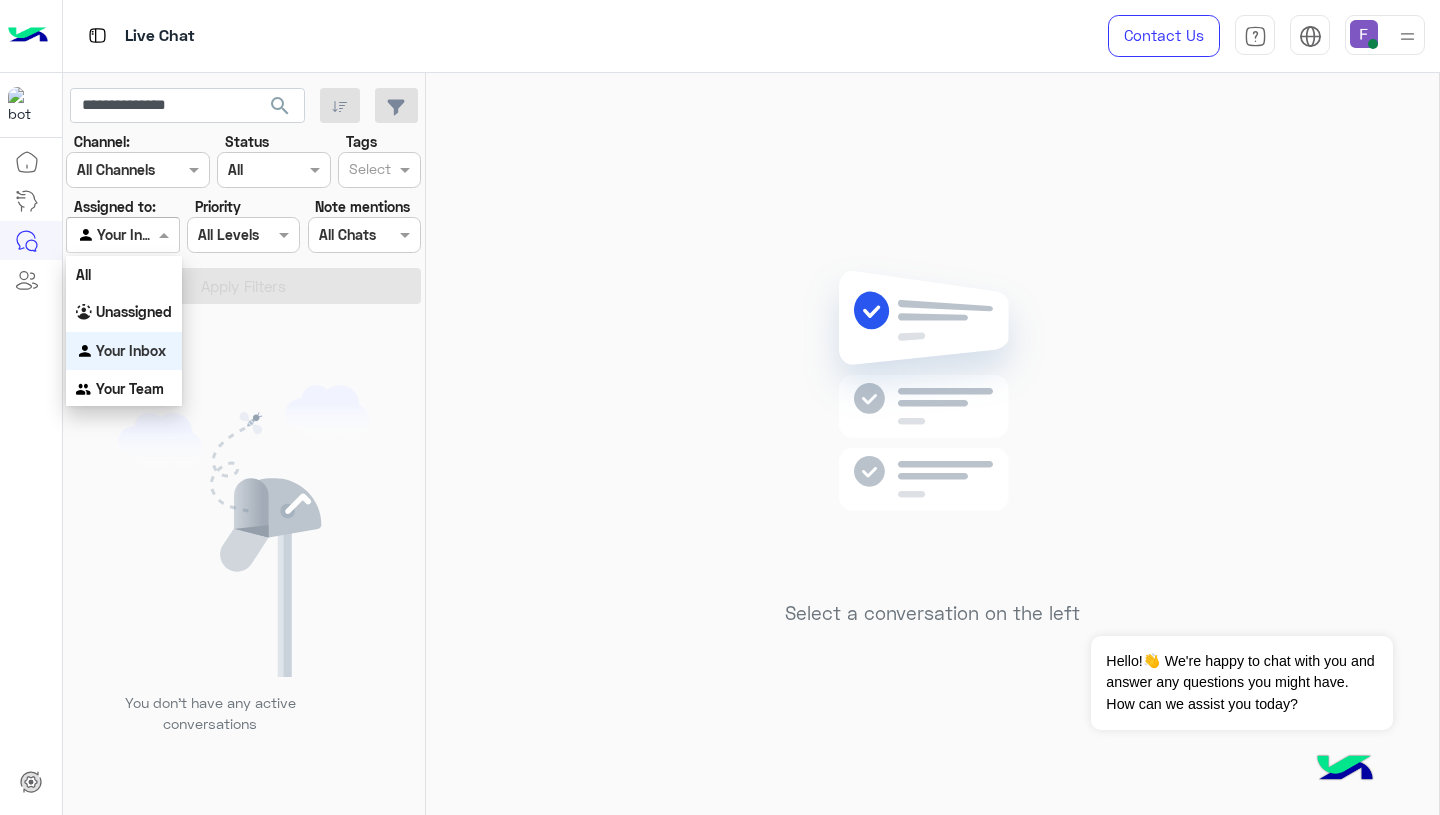 click on "You don’t have any active conversations" 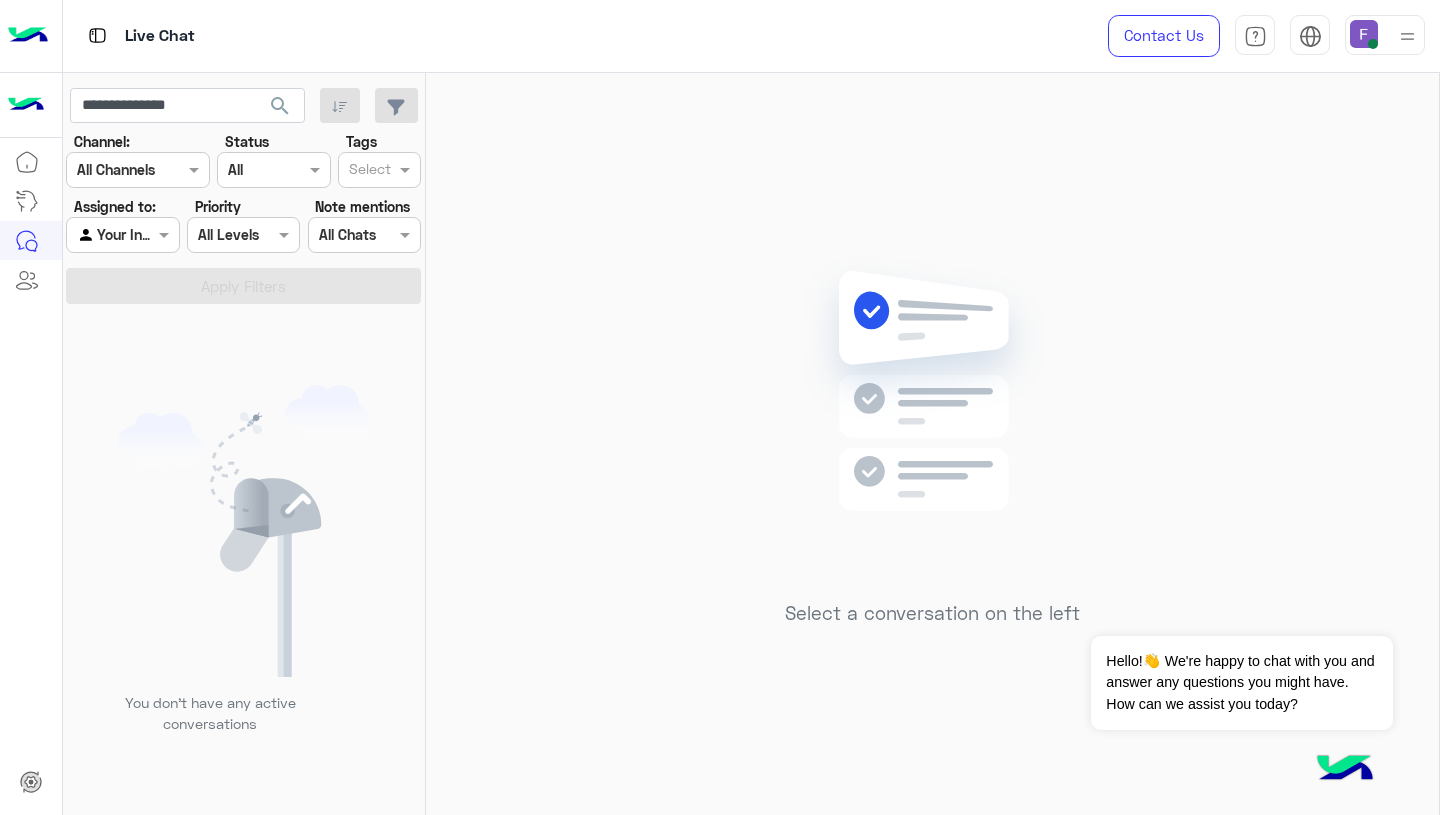 click on "Select a conversation on the left" 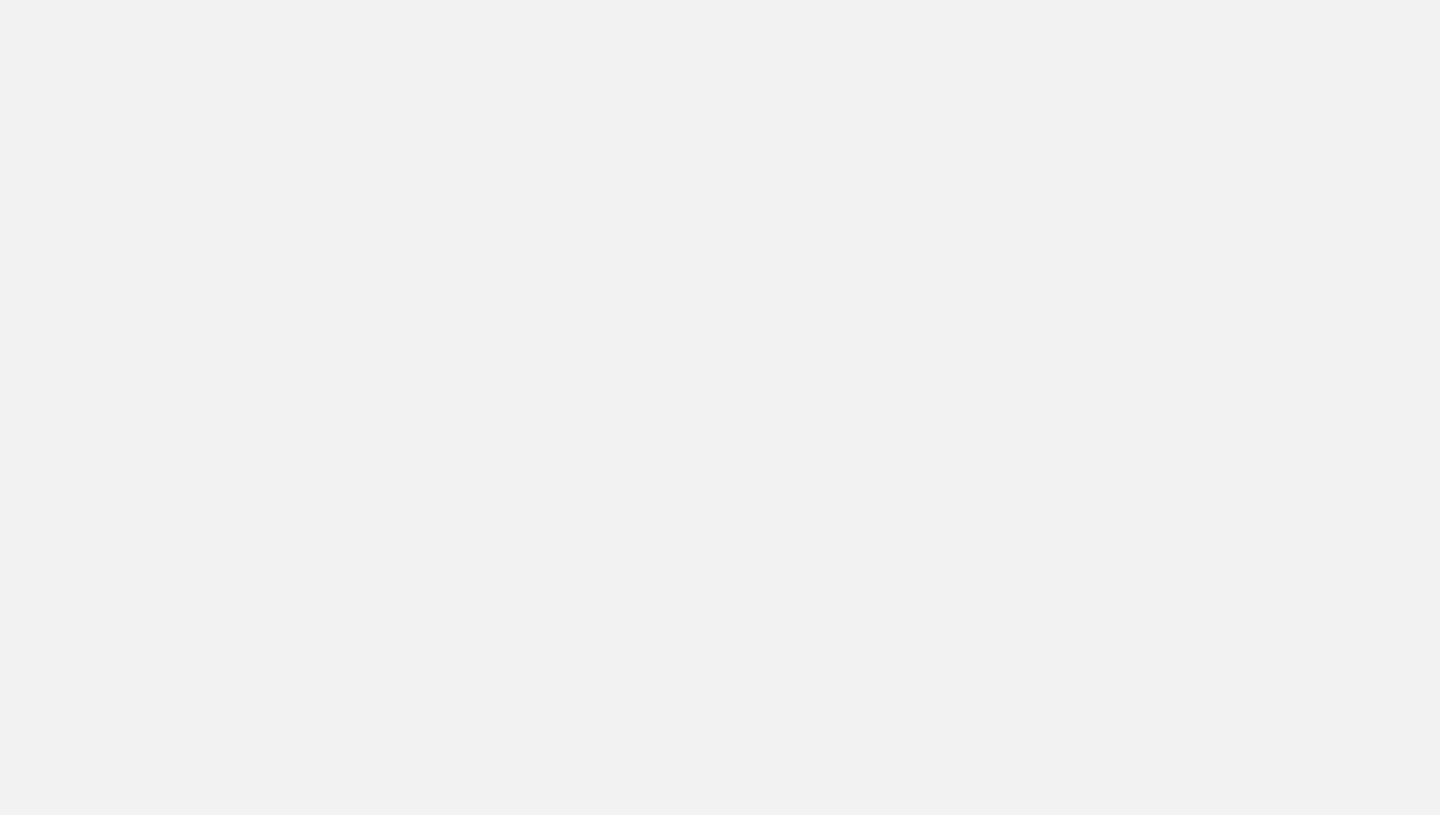 scroll, scrollTop: 0, scrollLeft: 0, axis: both 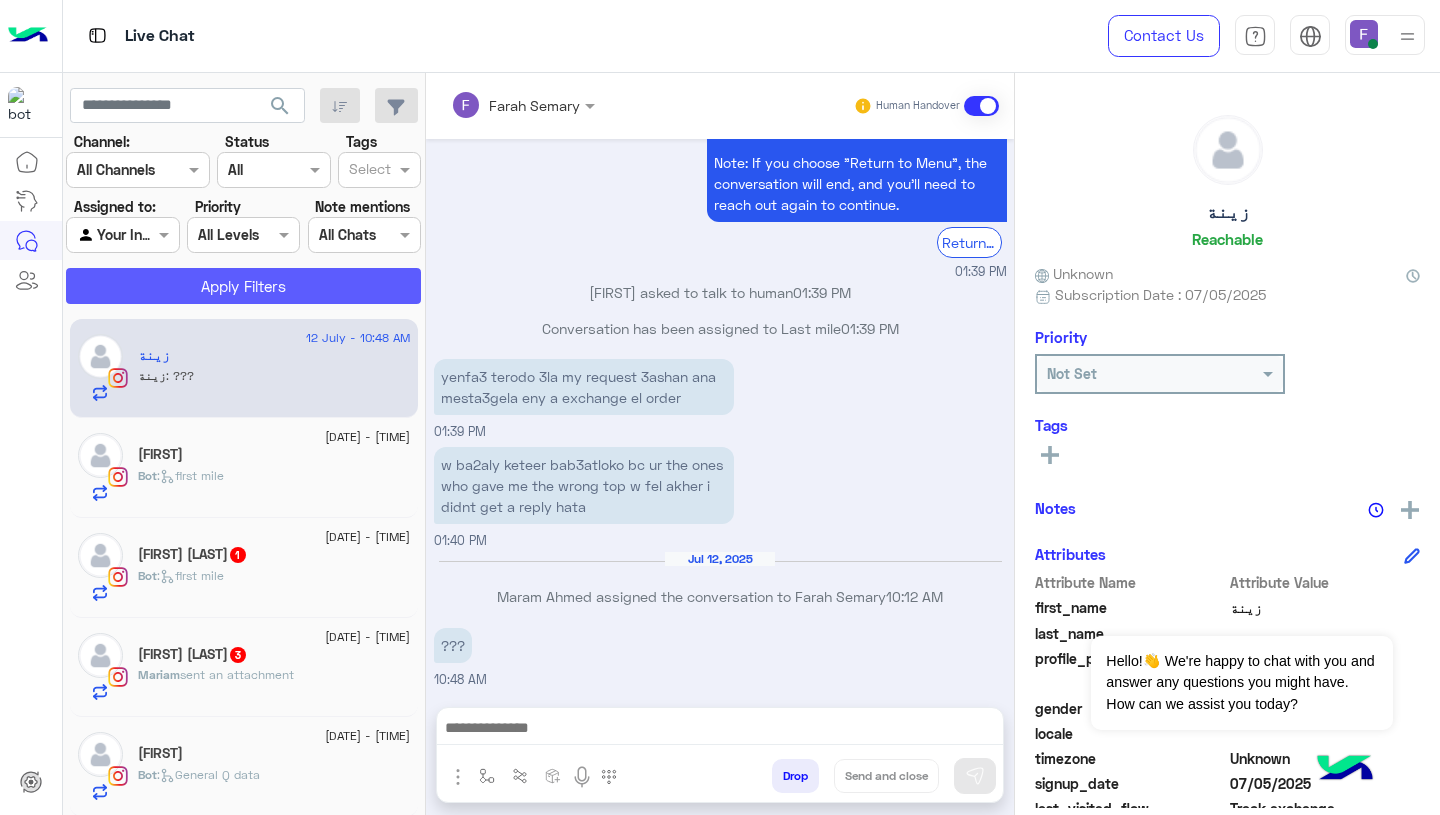 click on "Apply Filters" 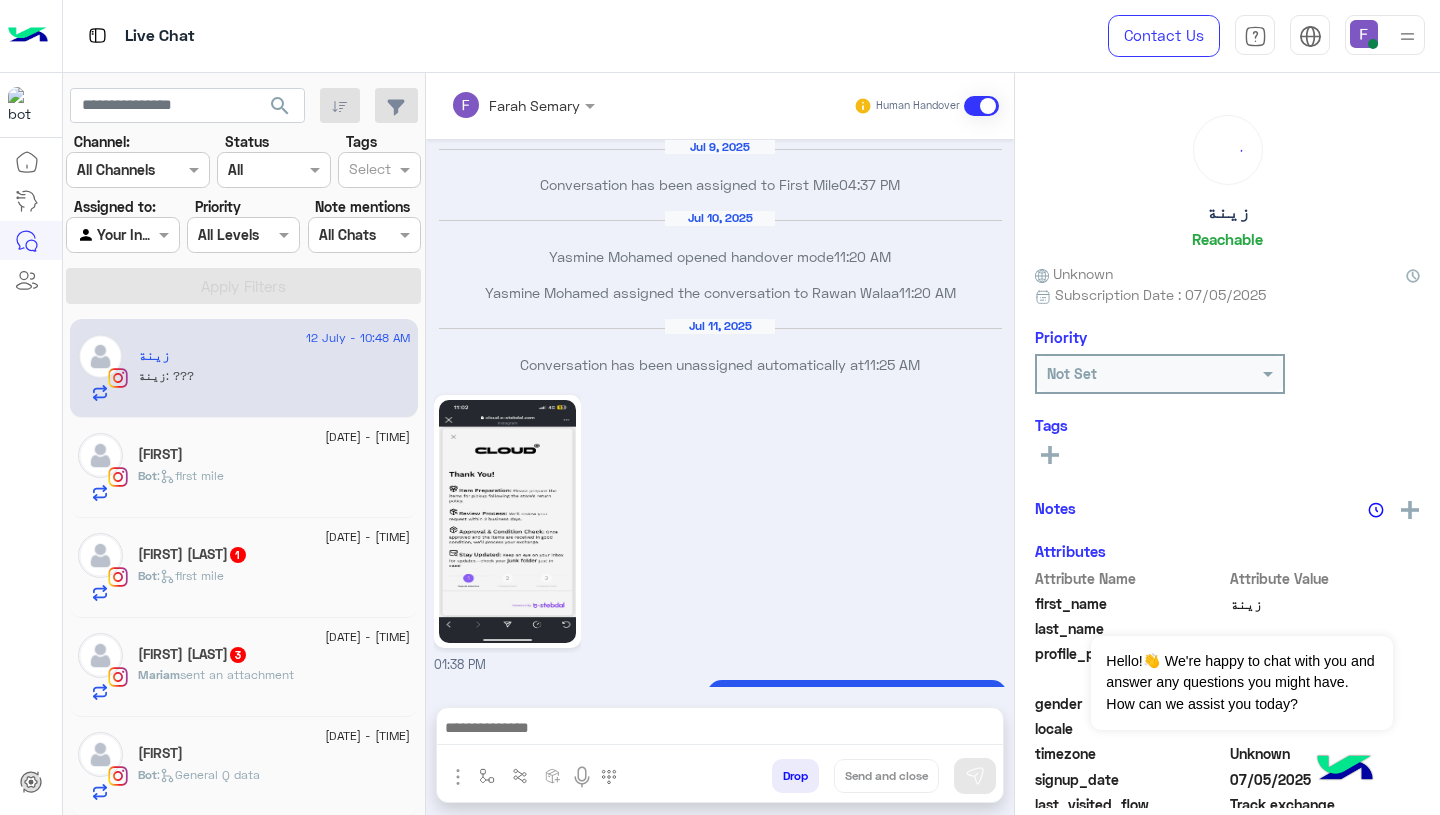 scroll, scrollTop: 1818, scrollLeft: 0, axis: vertical 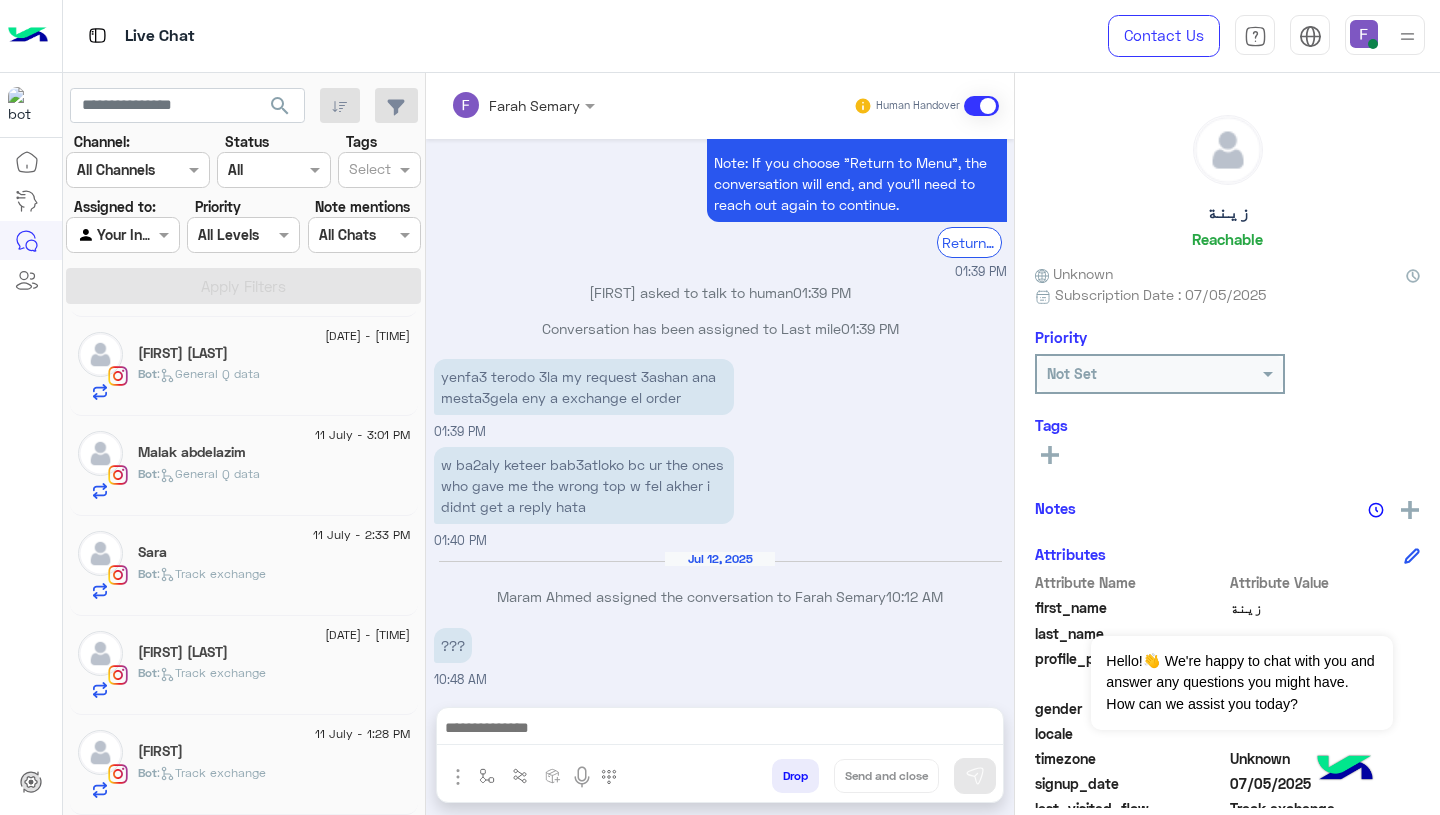 click on ":   Track exchange" 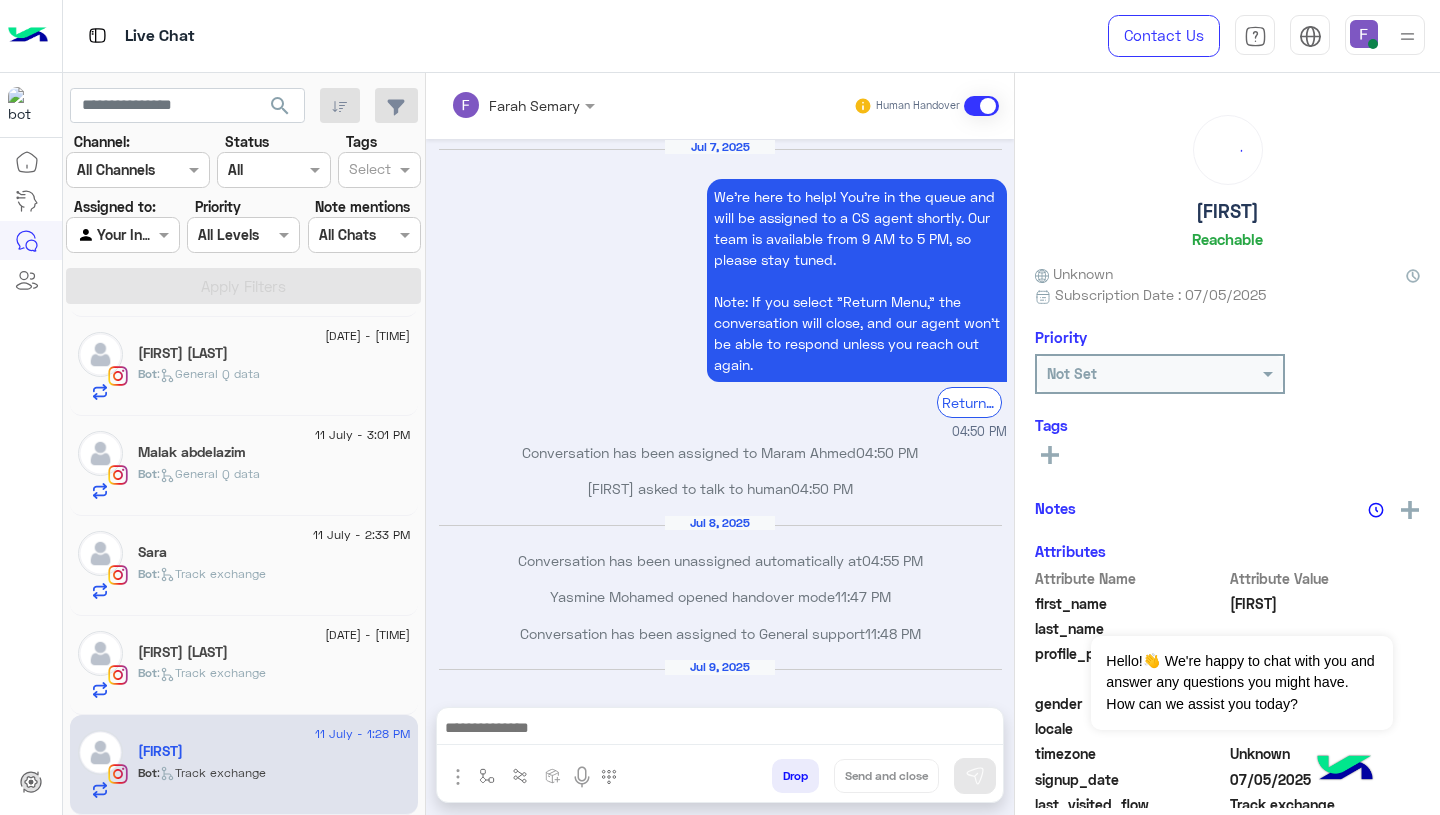 scroll, scrollTop: 1539, scrollLeft: 0, axis: vertical 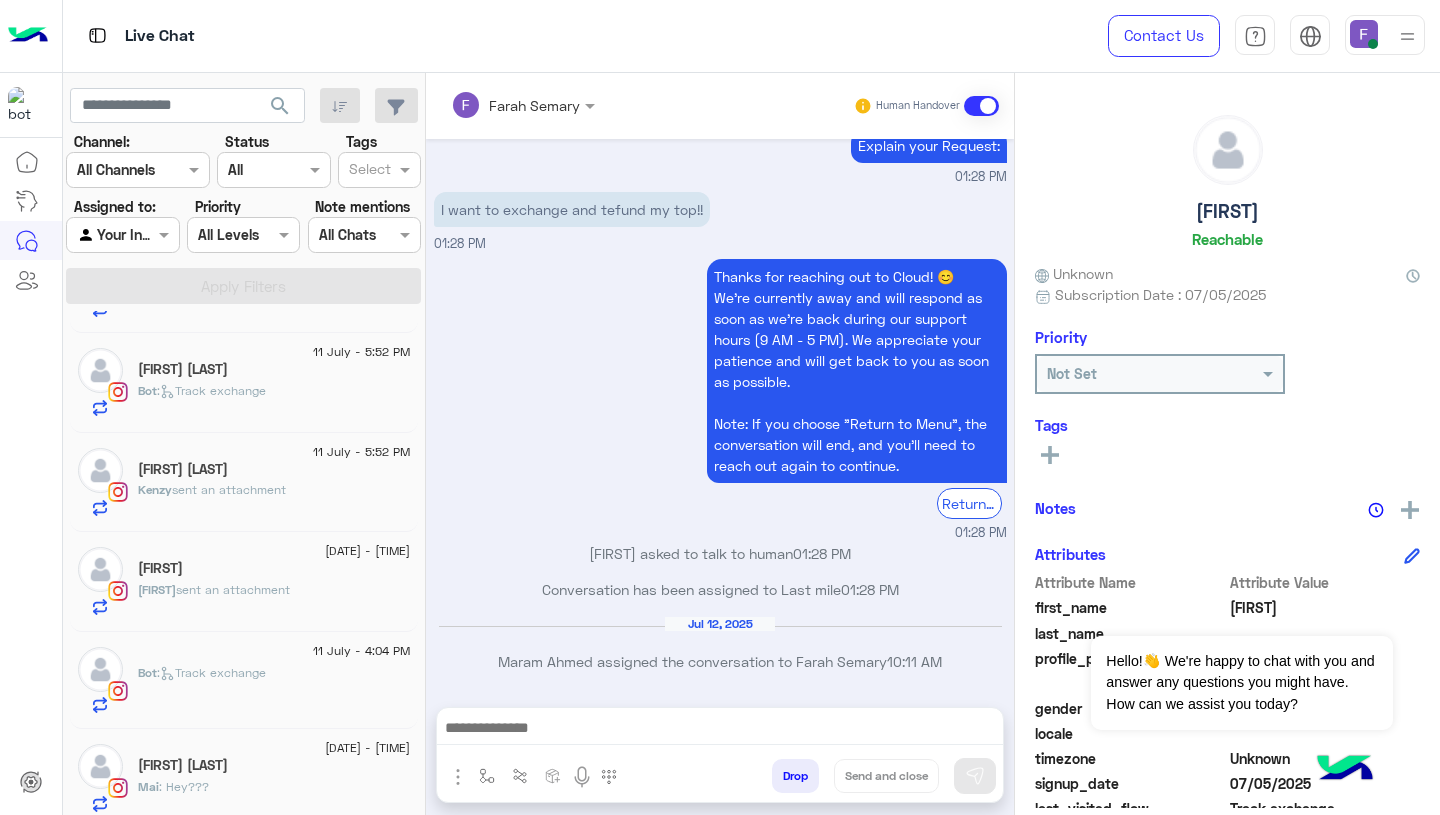 click on "sent an attachment" 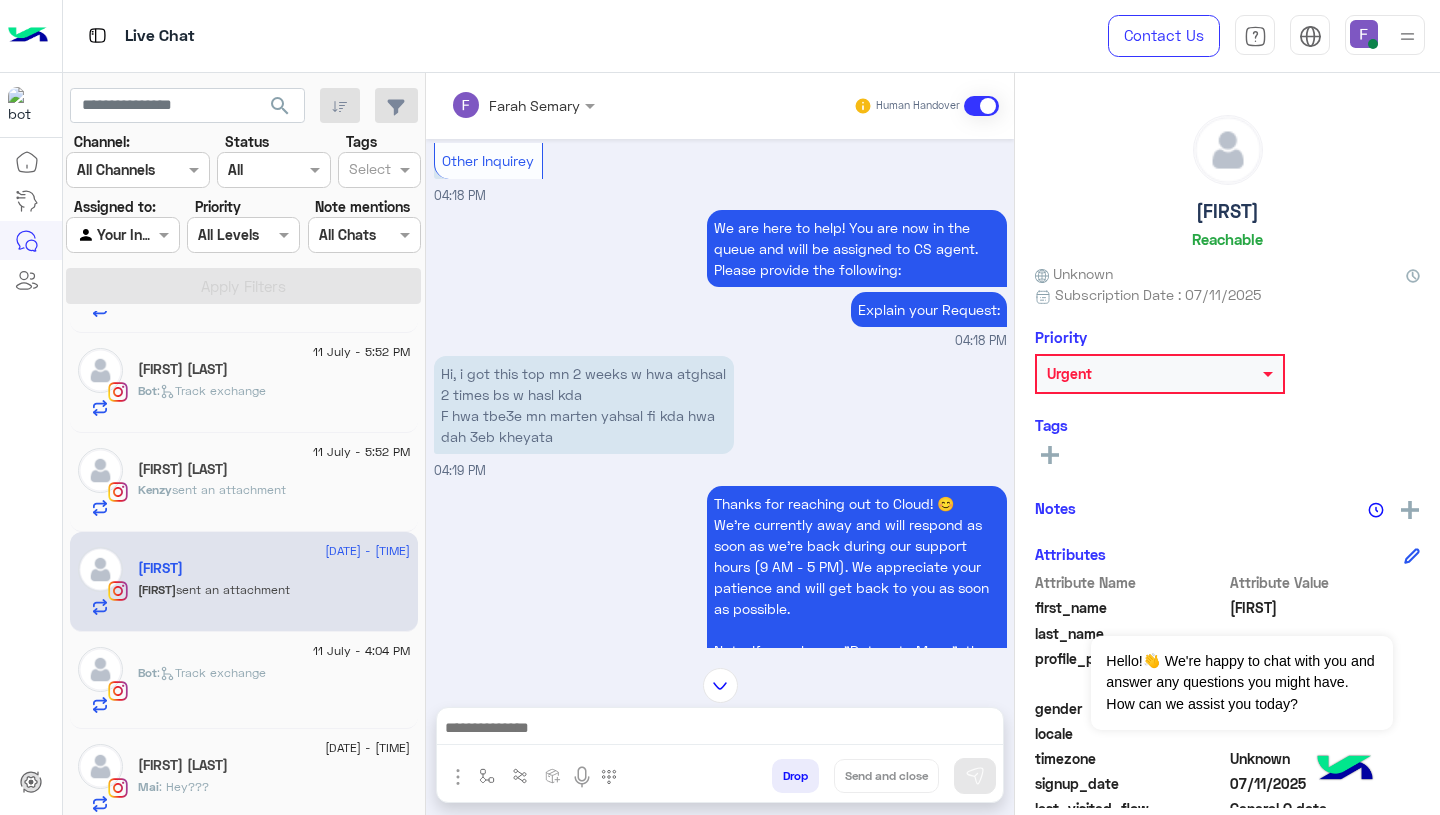 scroll, scrollTop: 1287, scrollLeft: 0, axis: vertical 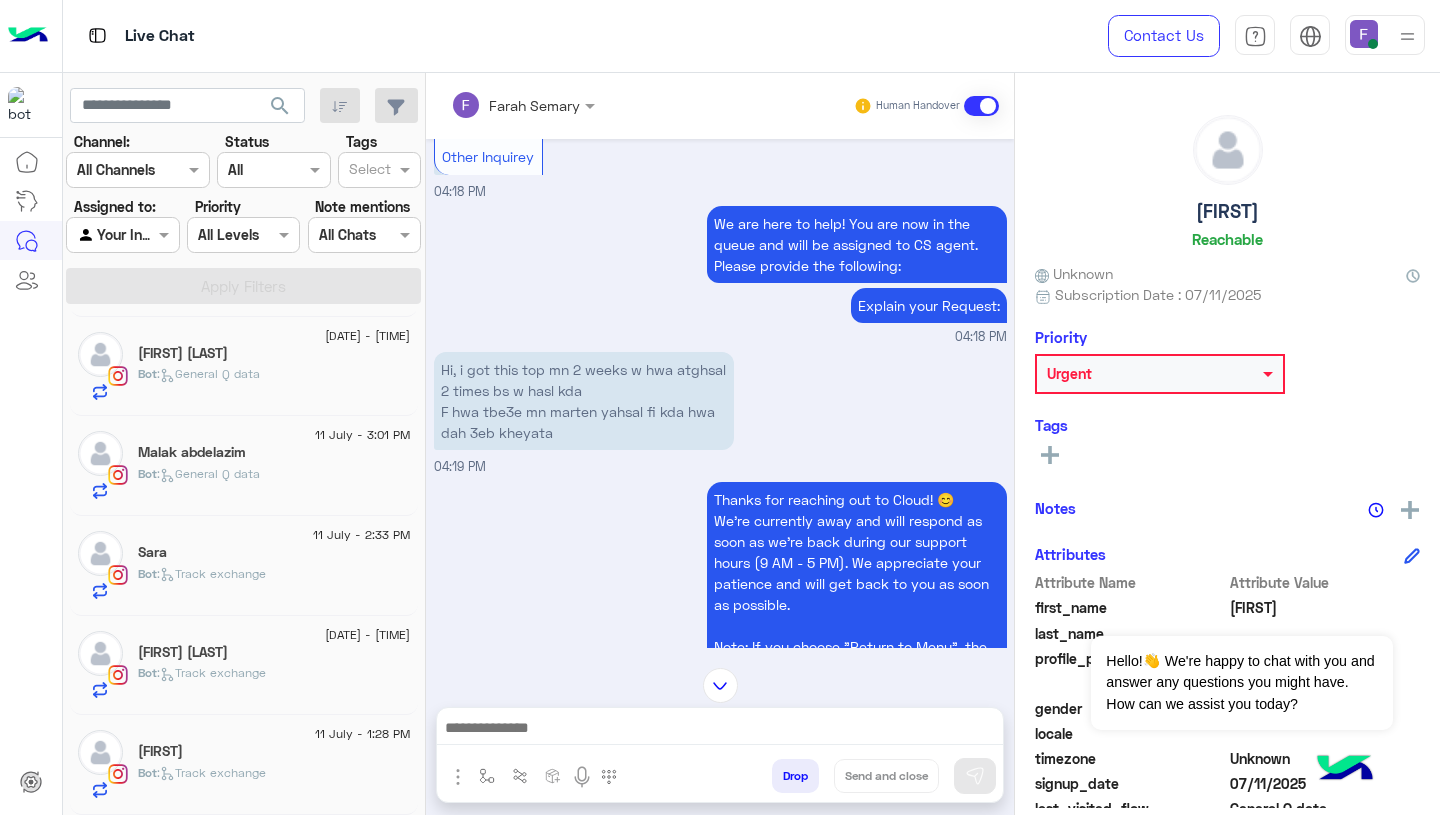 click on "Bot :   Track exchange" 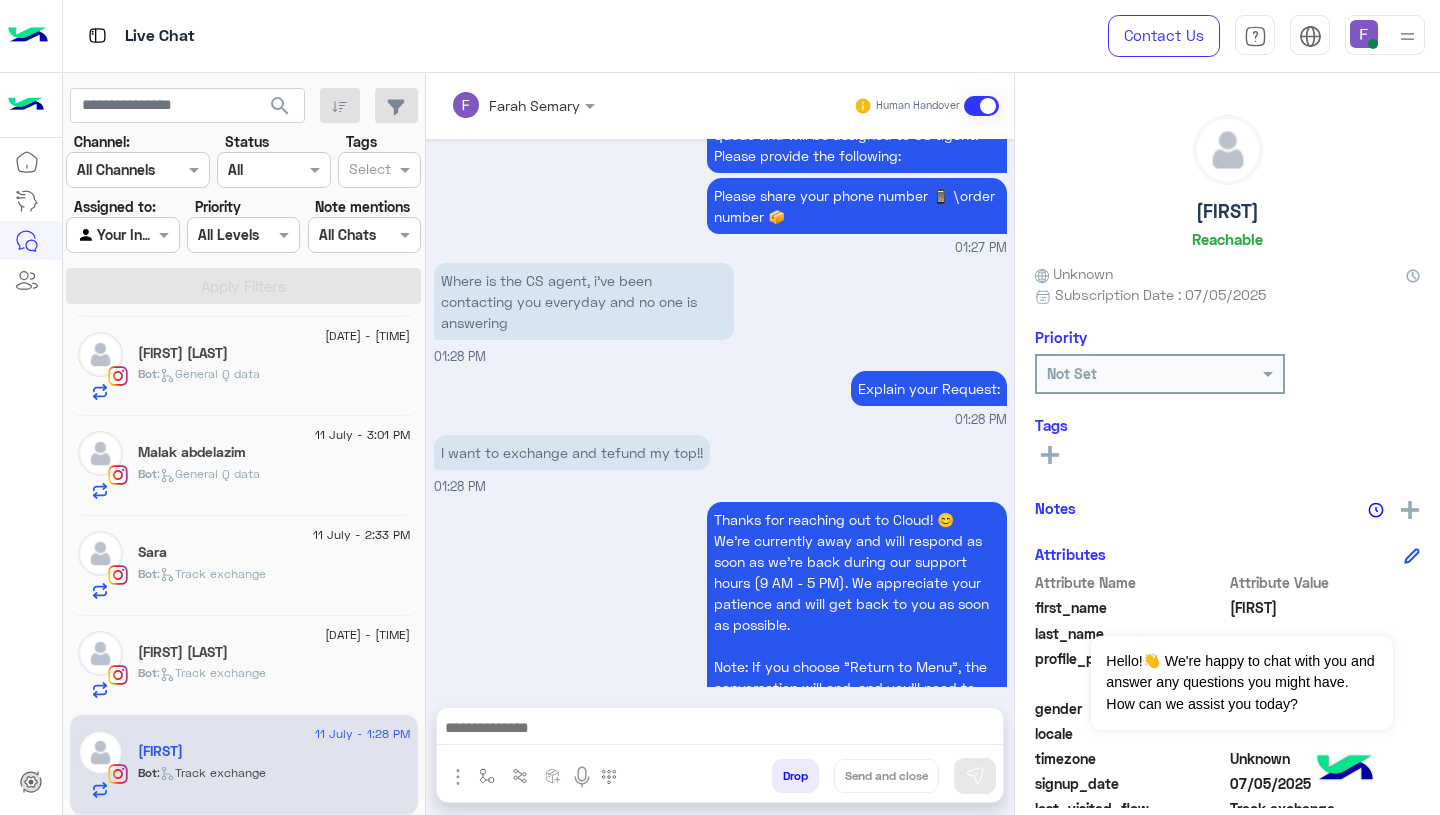 scroll, scrollTop: 3660, scrollLeft: 0, axis: vertical 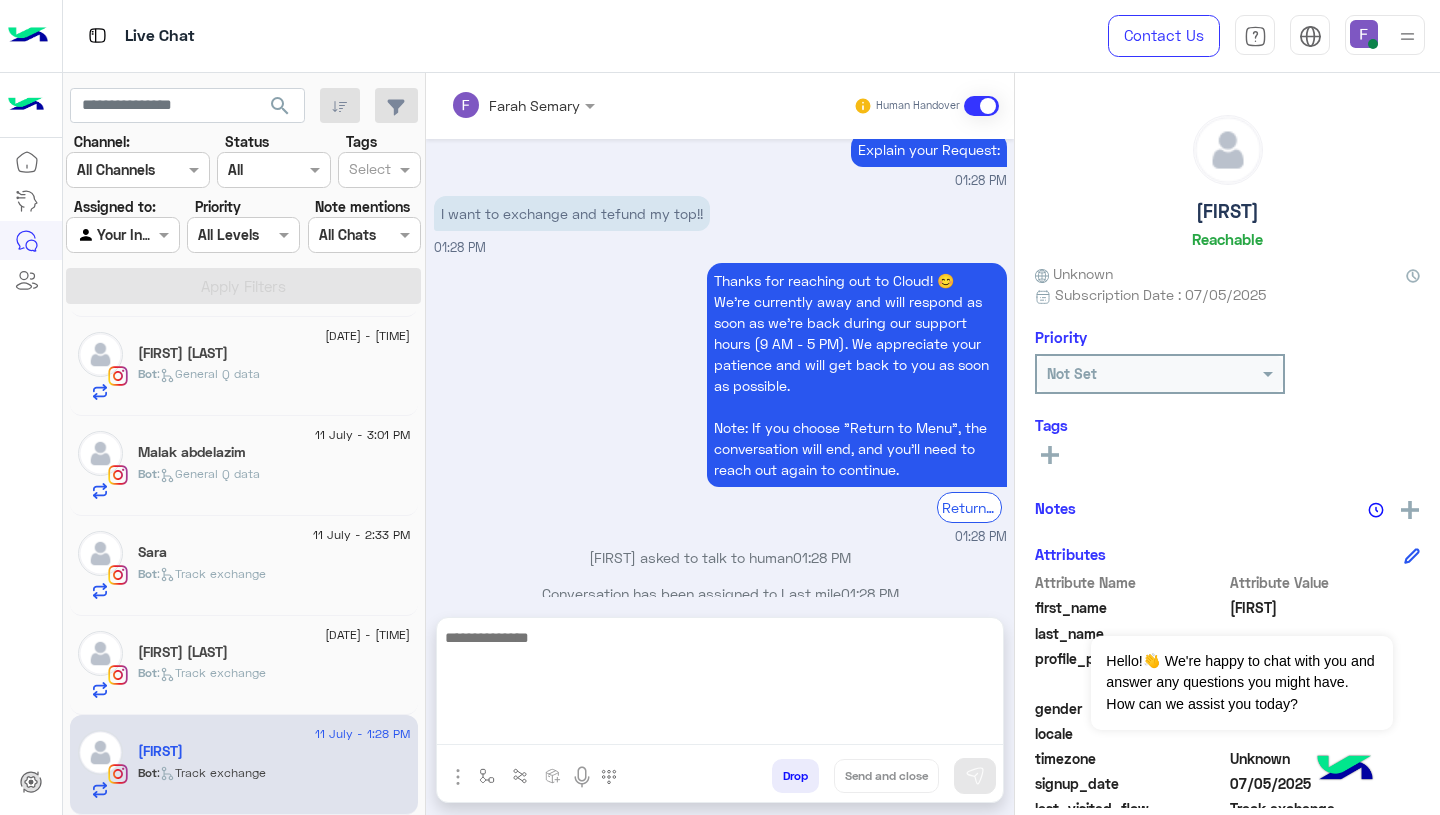 click at bounding box center [720, 685] 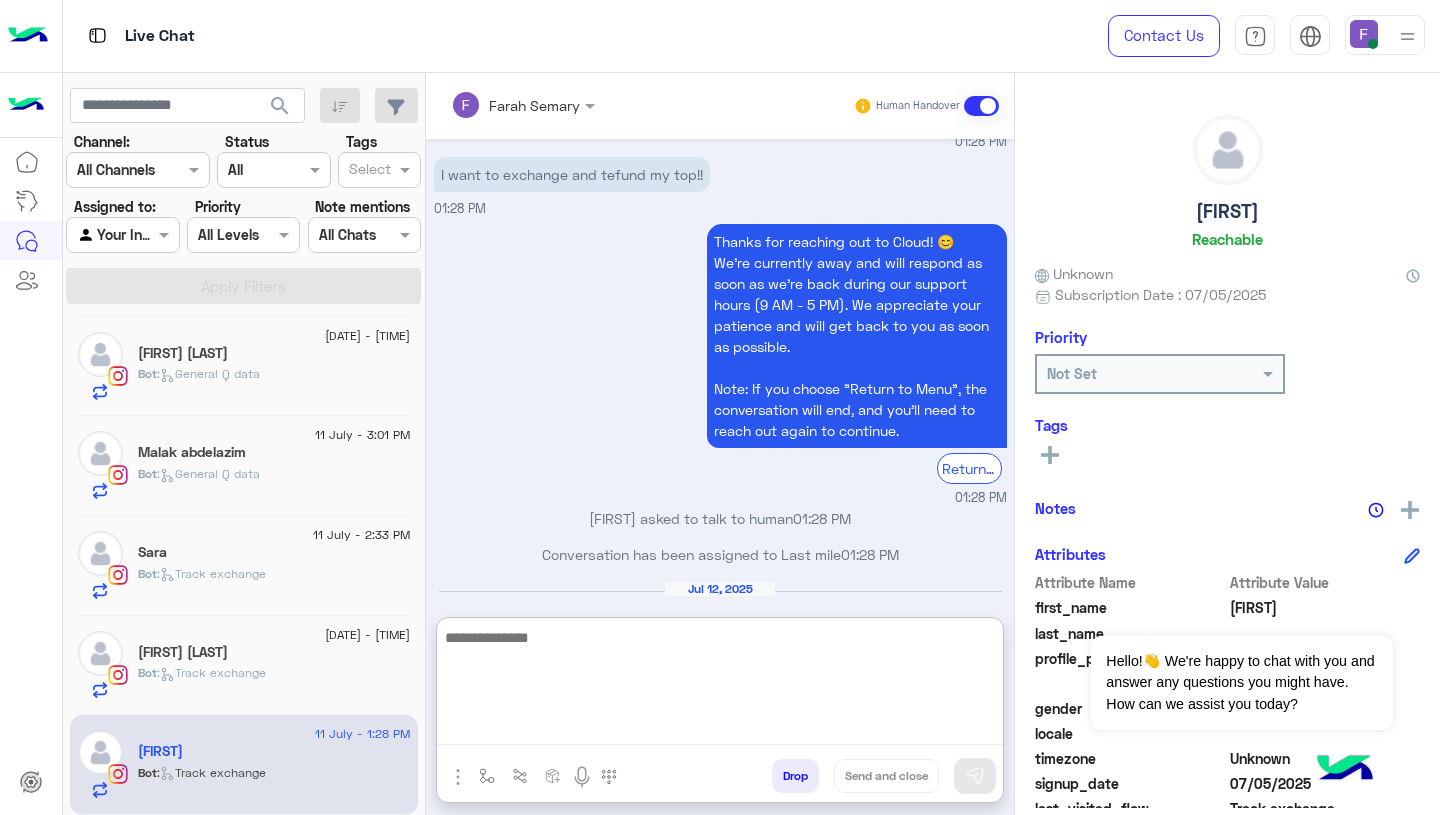 paste on "**********" 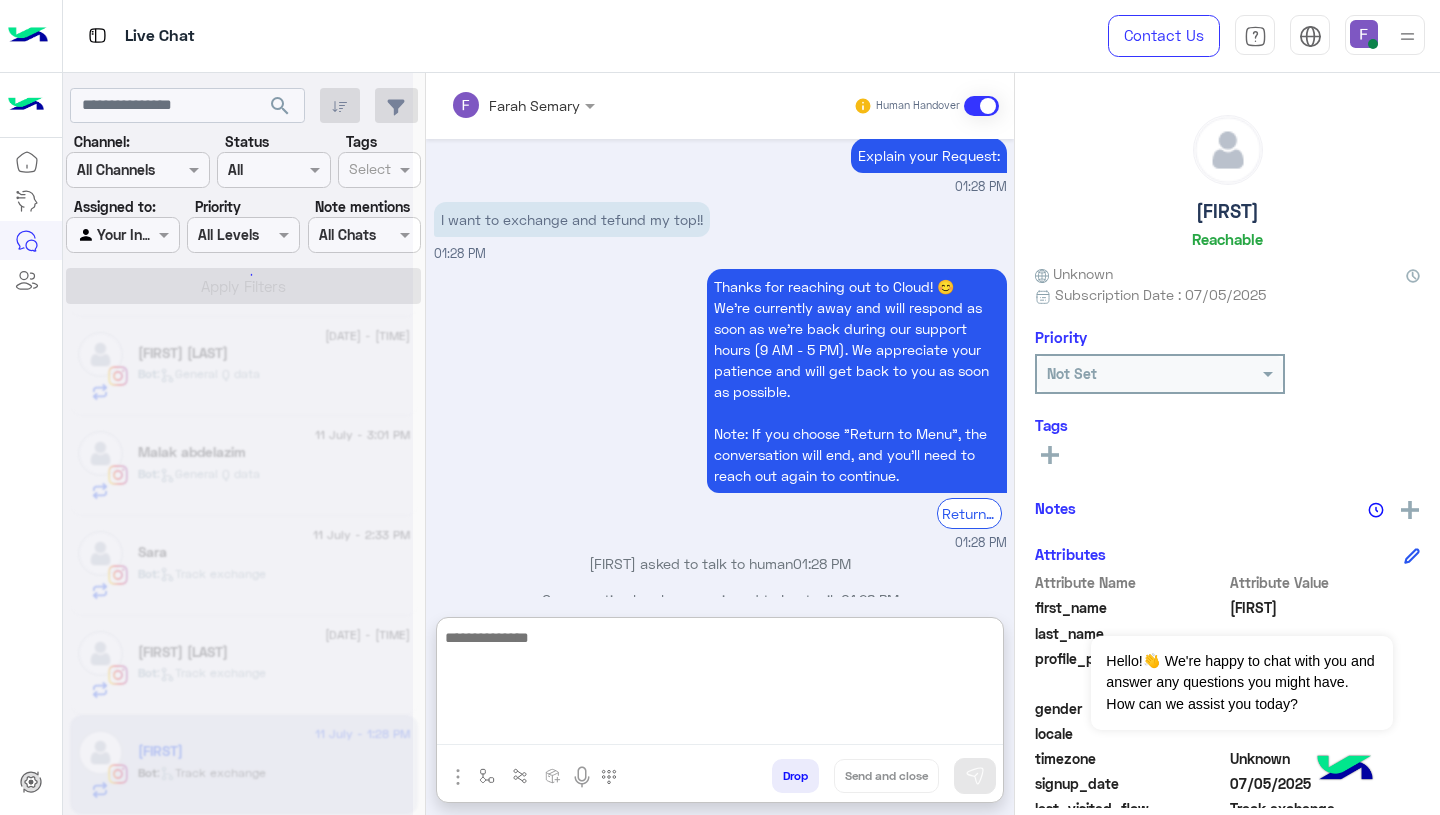 scroll, scrollTop: 0, scrollLeft: 0, axis: both 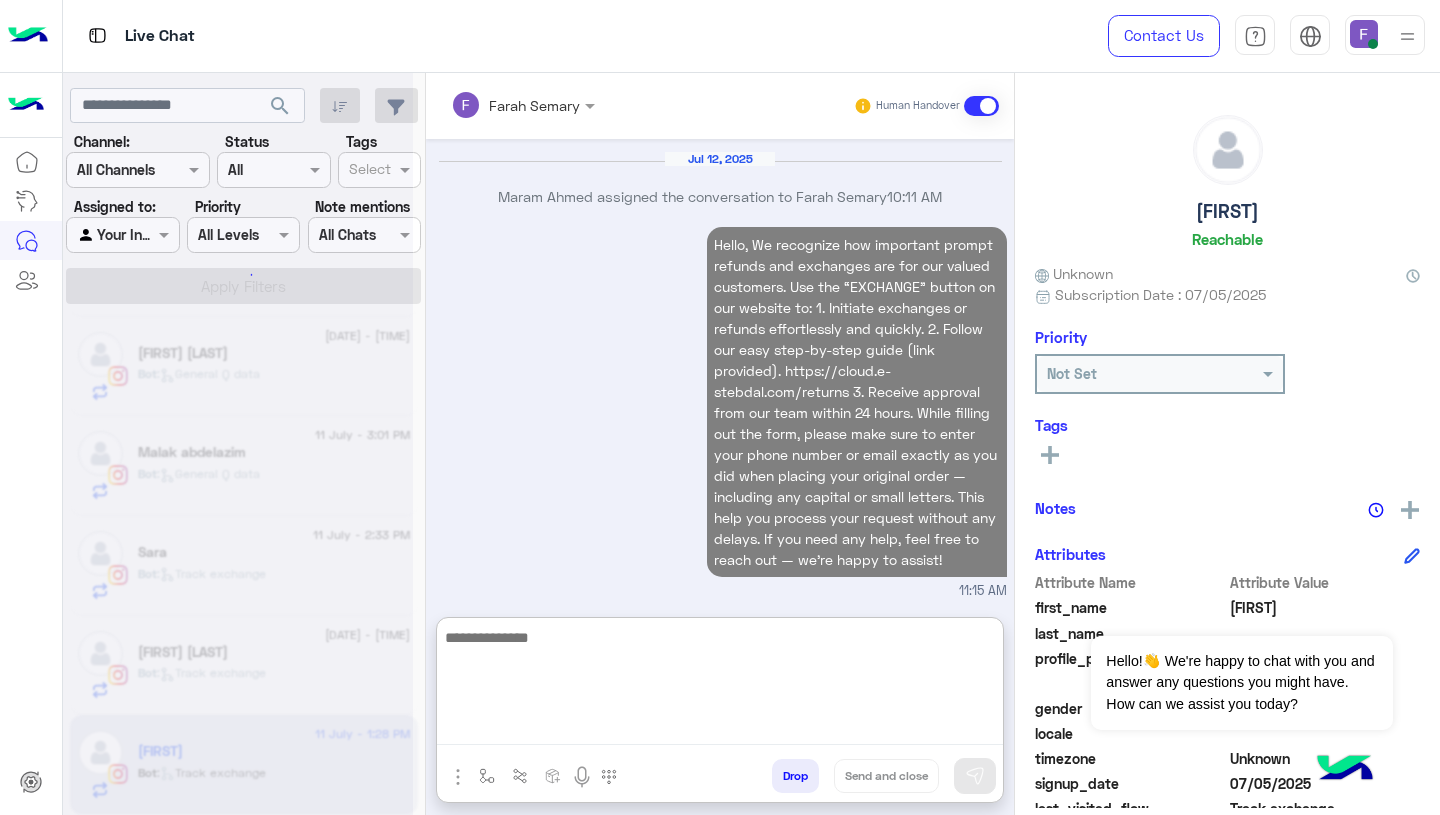 click on "Hello,
We recognize how important prompt refunds and exchanges are for our valued customers. Use the “EXCHANGE” button on our website to:
1. Initiate exchanges or refunds effortlessly and quickly.
2. Follow our easy step-by-step guide (link provided).
https://cloud.e-stebdal.com/returns
3. Receive approval from our team within 24 hours.
While filling out the form, please make sure to enter your phone number or email exactly as you did when placing your original order — including any capital or small letters.
This help you process your request without any delays.
If you need any help, feel free to reach out — we’re happy to assist!      11:15 AM" at bounding box center [720, 411] 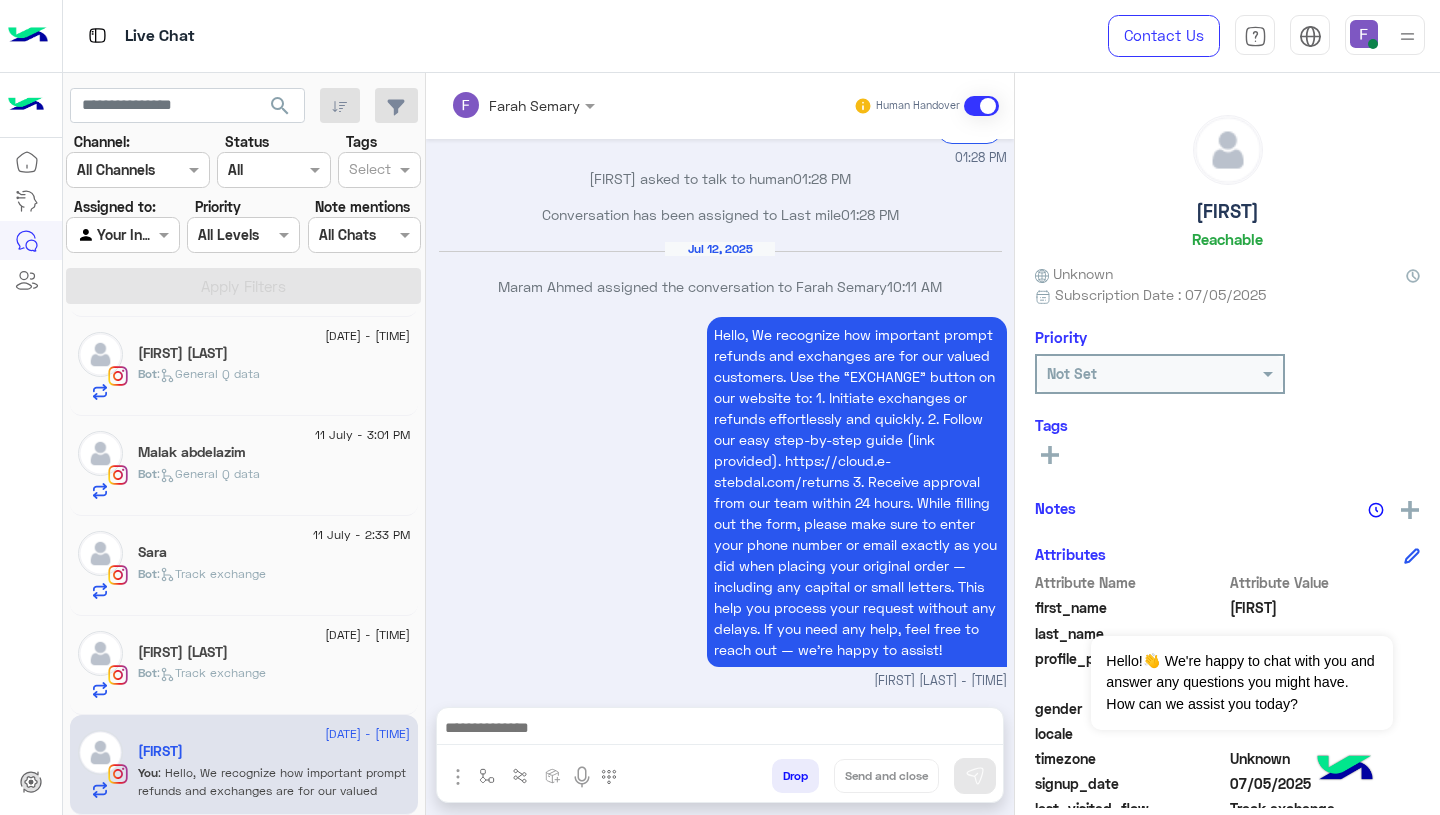 scroll, scrollTop: 4075, scrollLeft: 0, axis: vertical 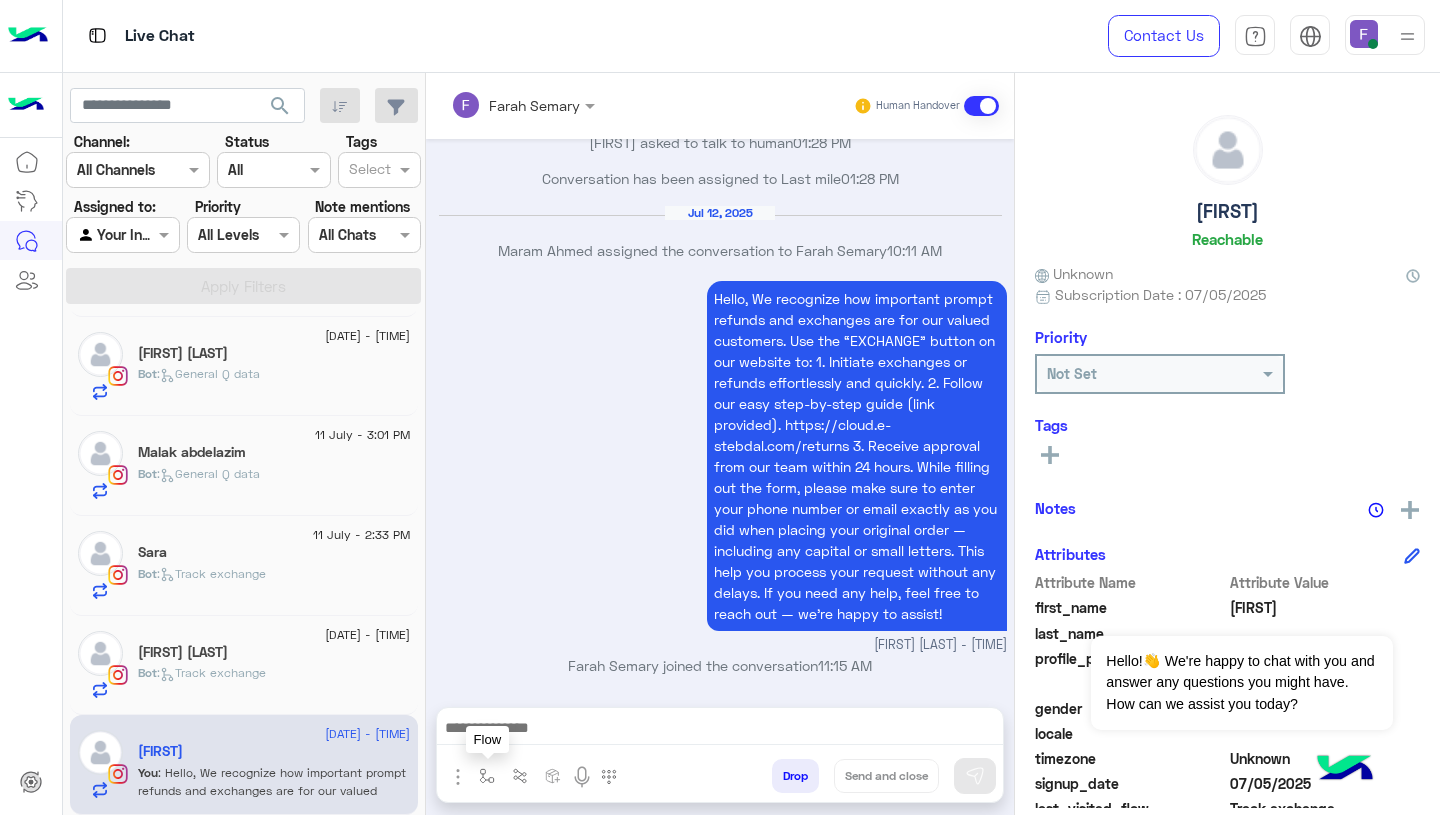 click at bounding box center [487, 776] 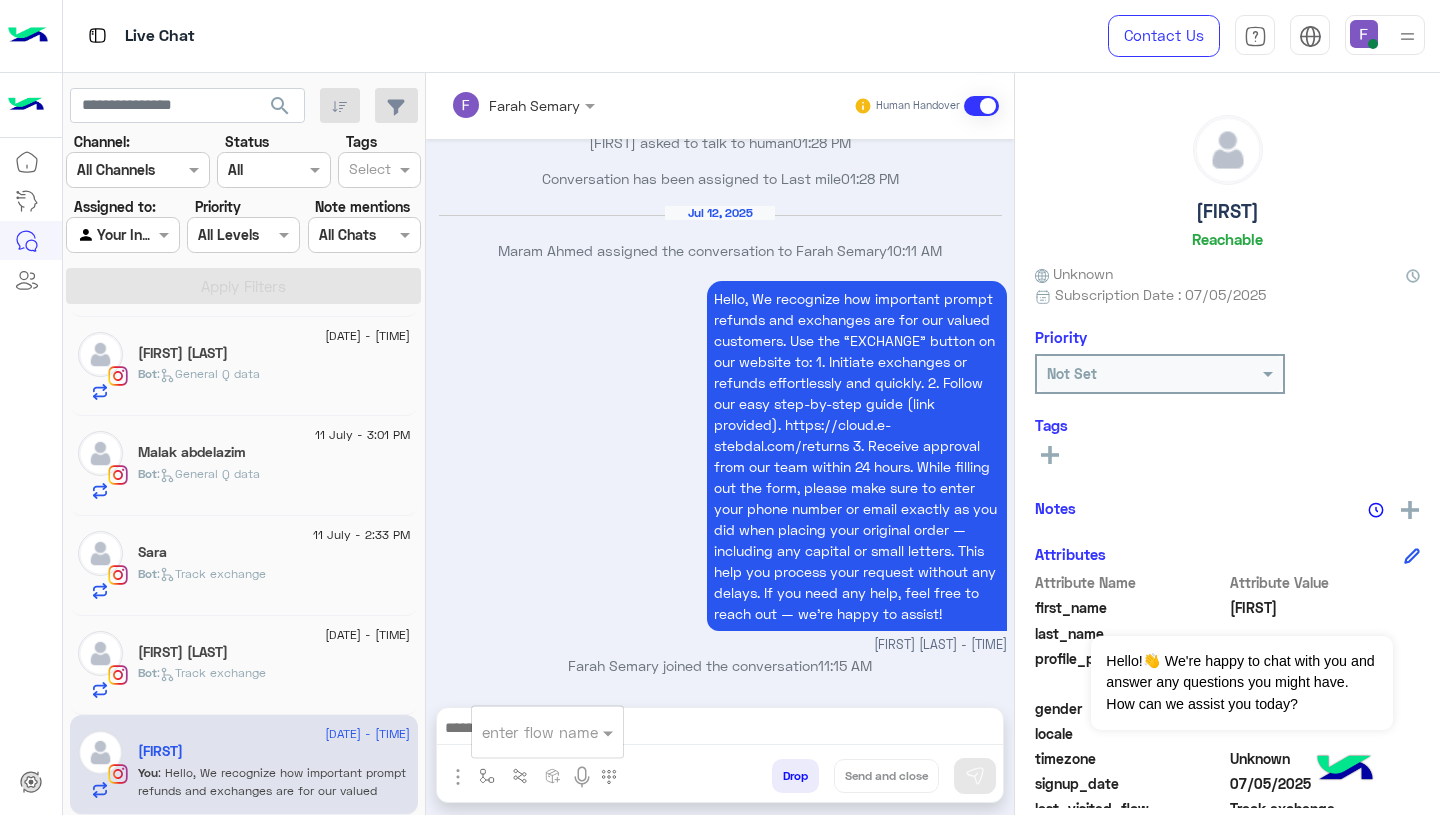 click at bounding box center [523, 732] 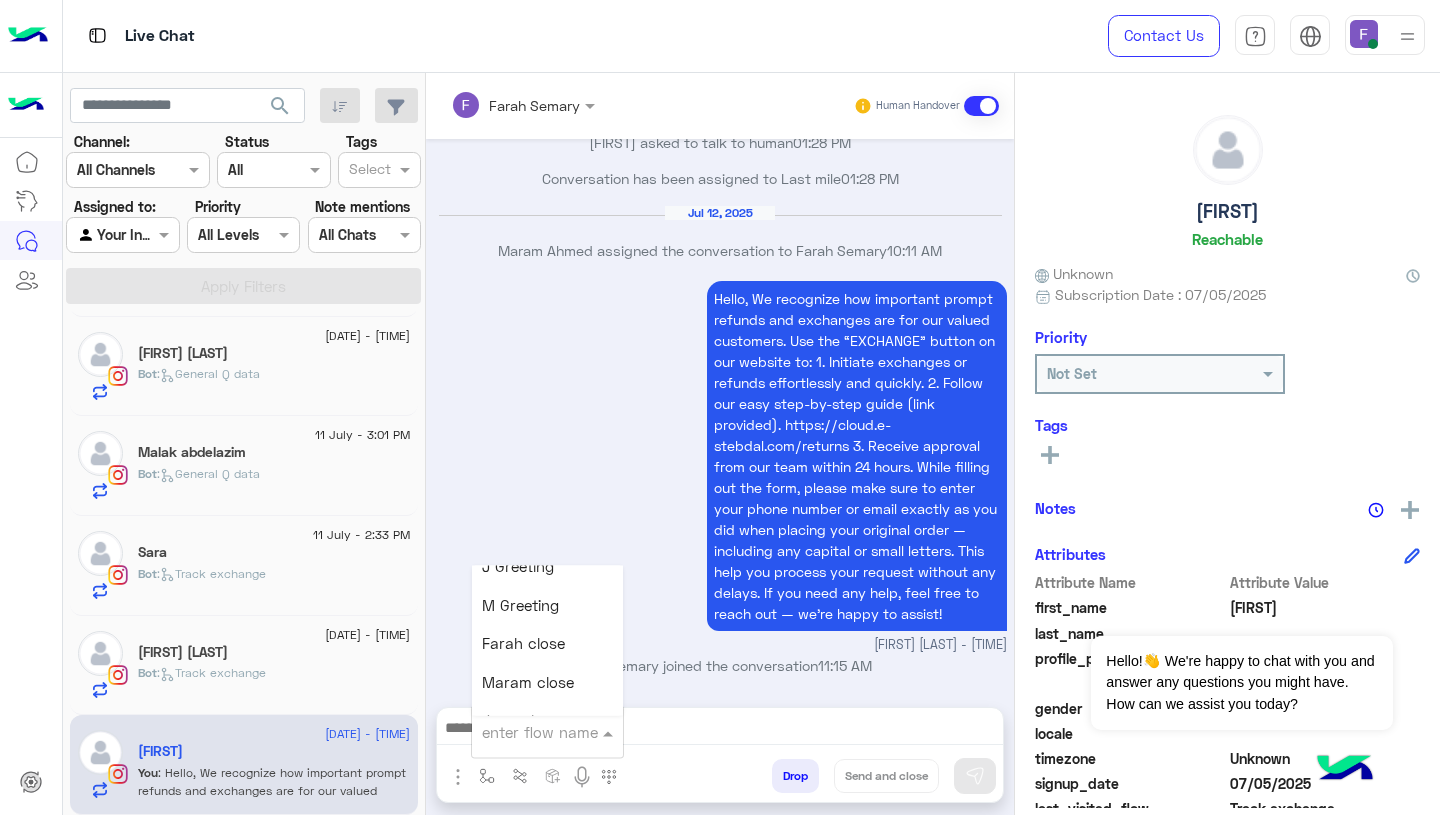 scroll, scrollTop: 2365, scrollLeft: 0, axis: vertical 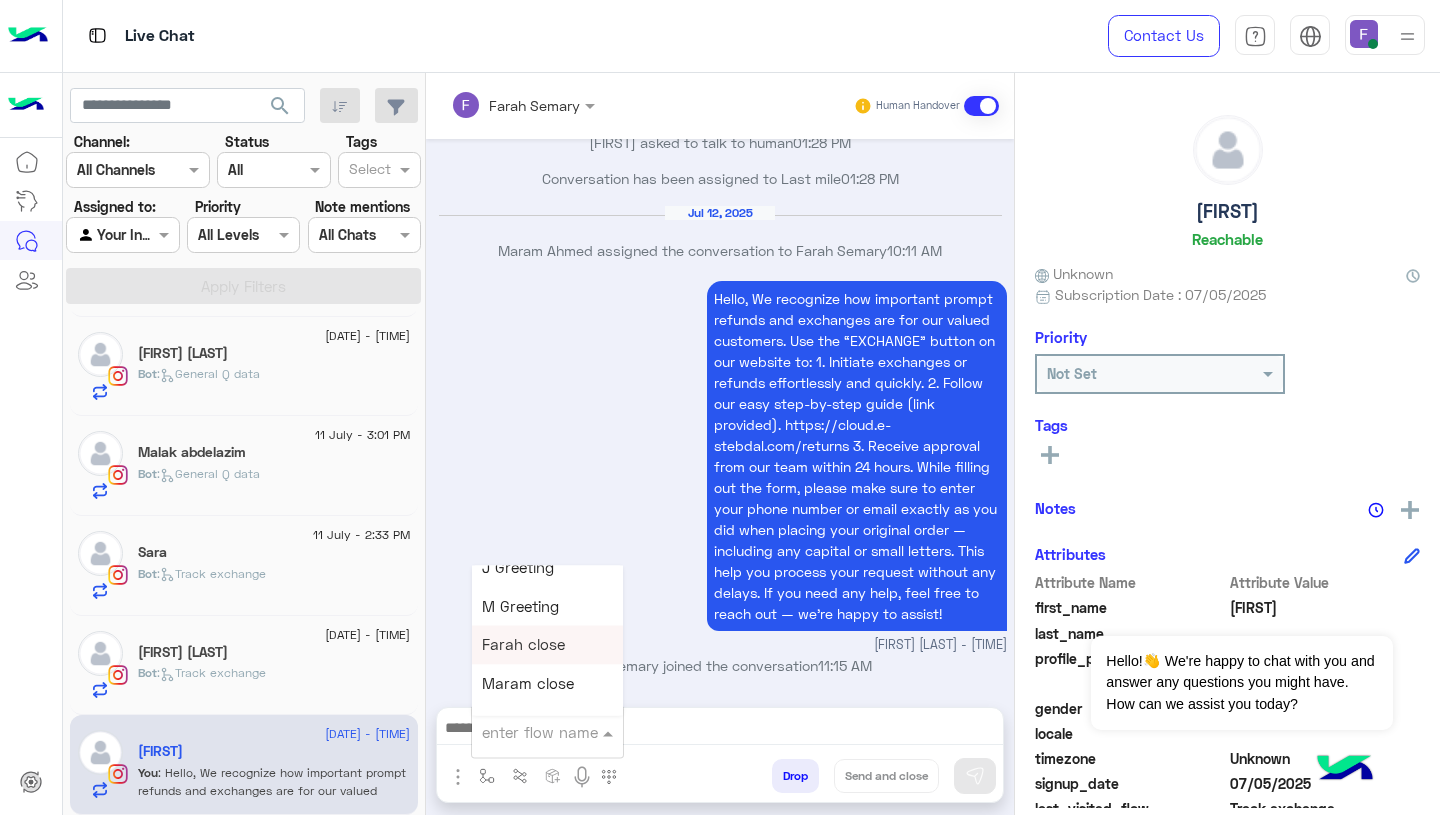 click on "Farah close" at bounding box center [523, 645] 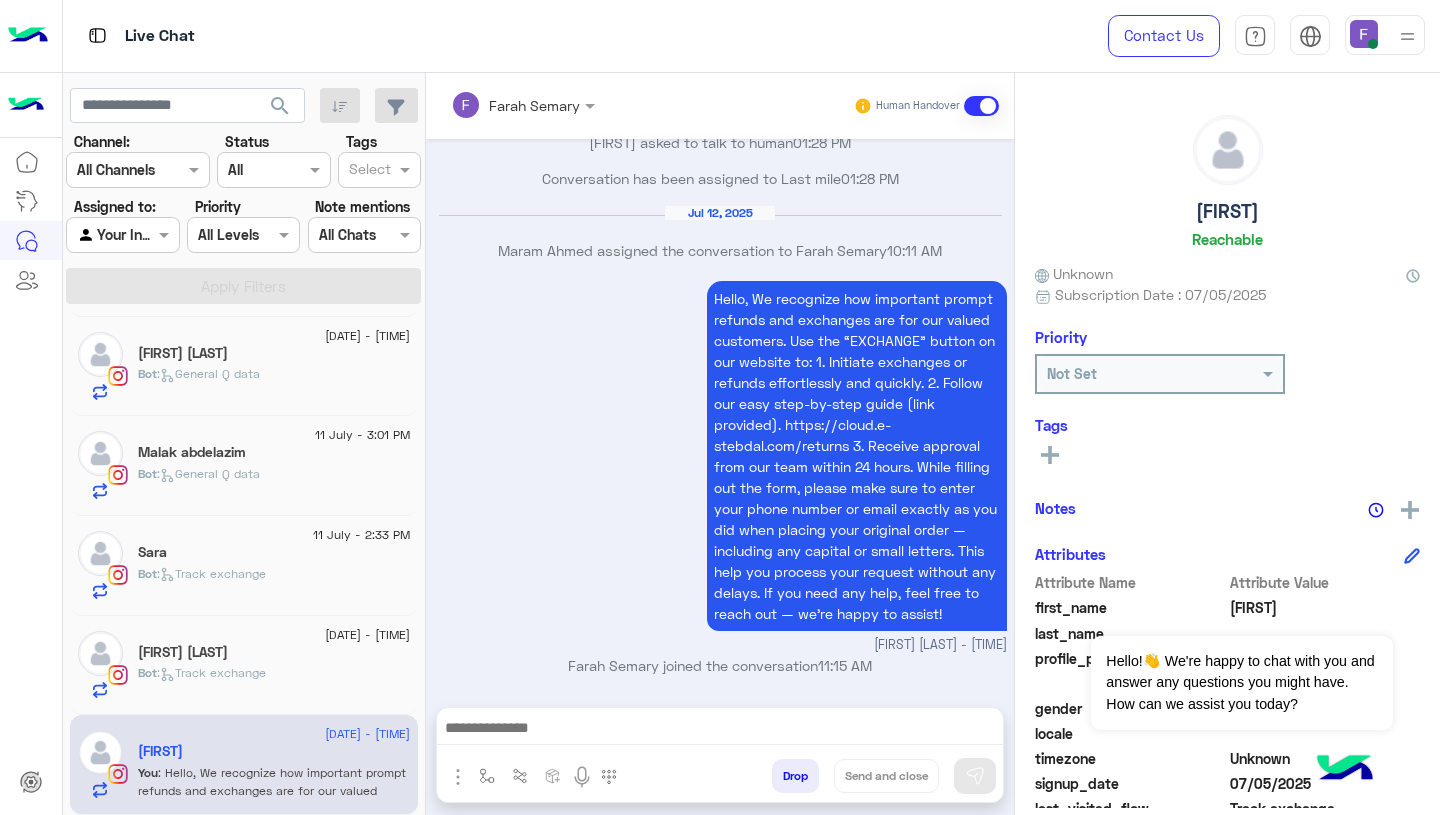 type on "**********" 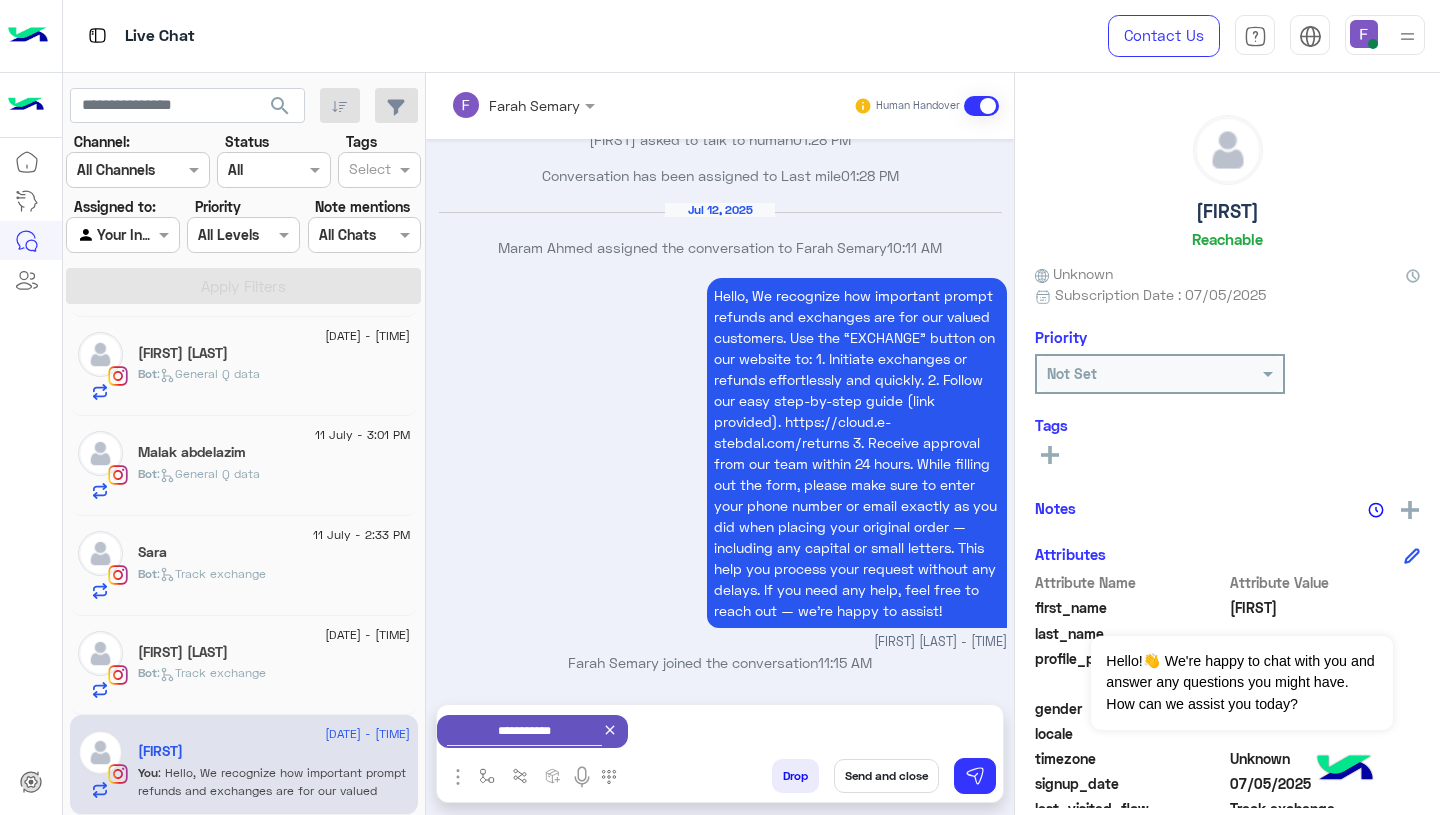 click on "Send and close" at bounding box center (886, 776) 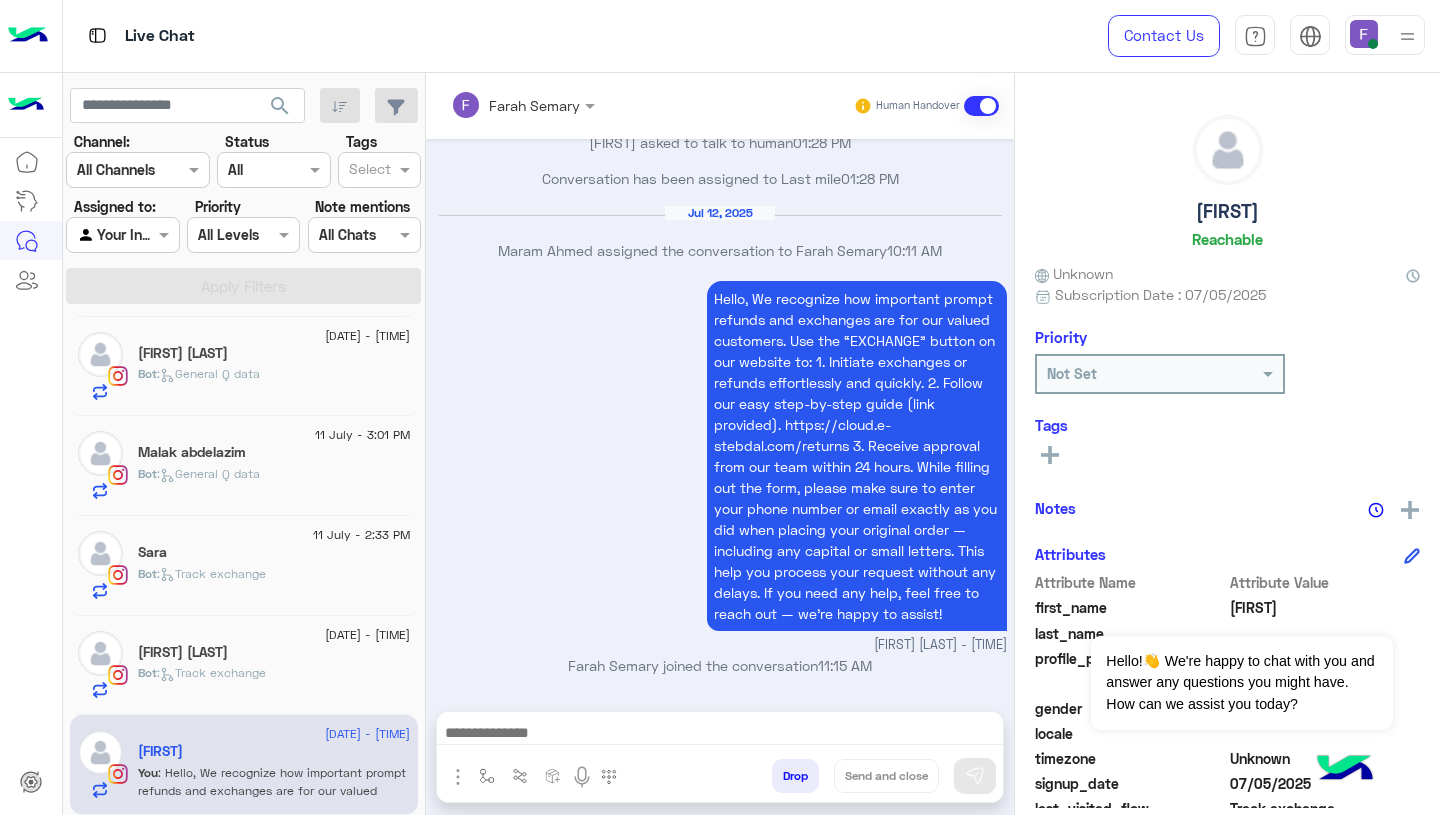 scroll, scrollTop: 4075, scrollLeft: 0, axis: vertical 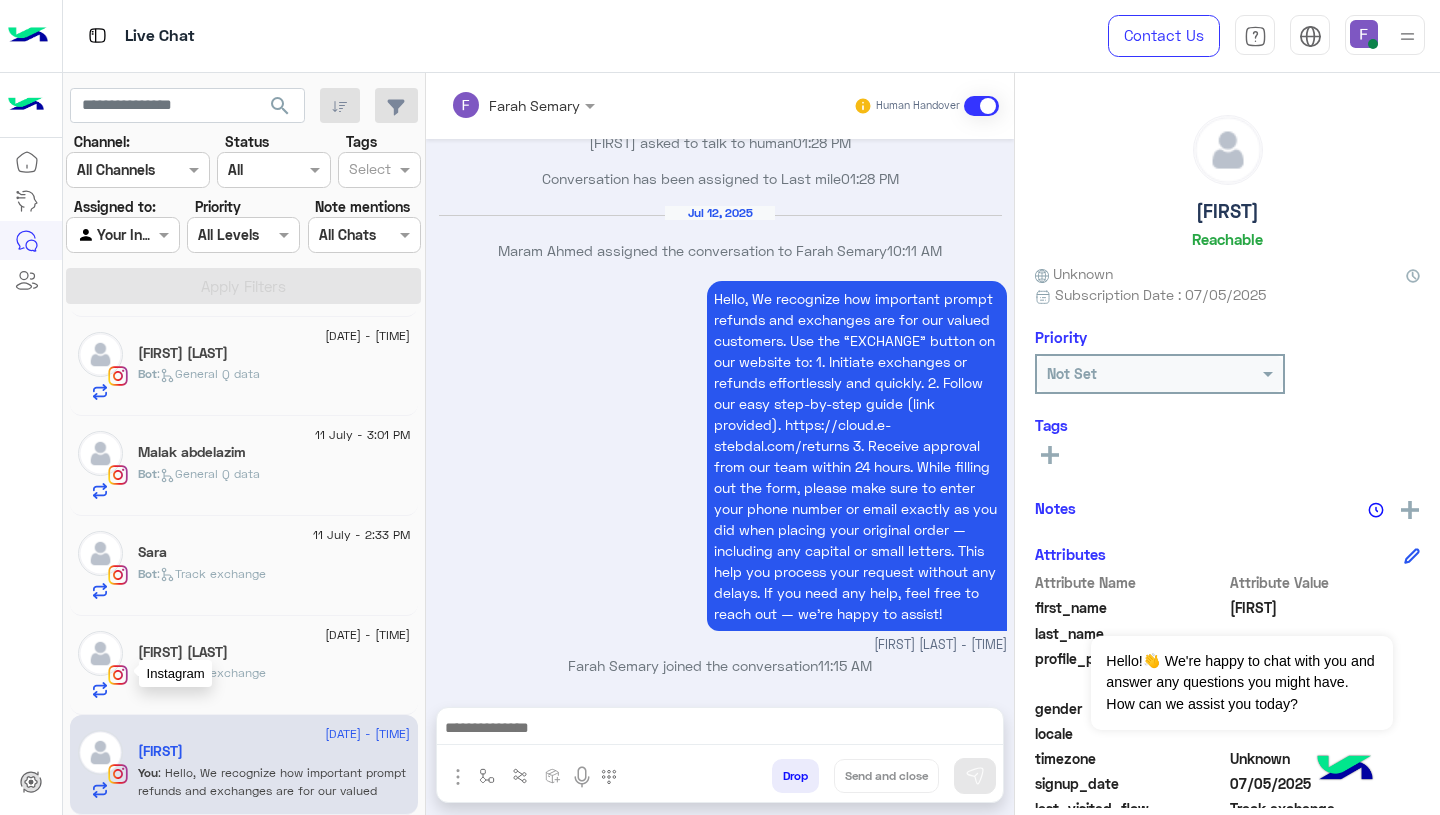 click 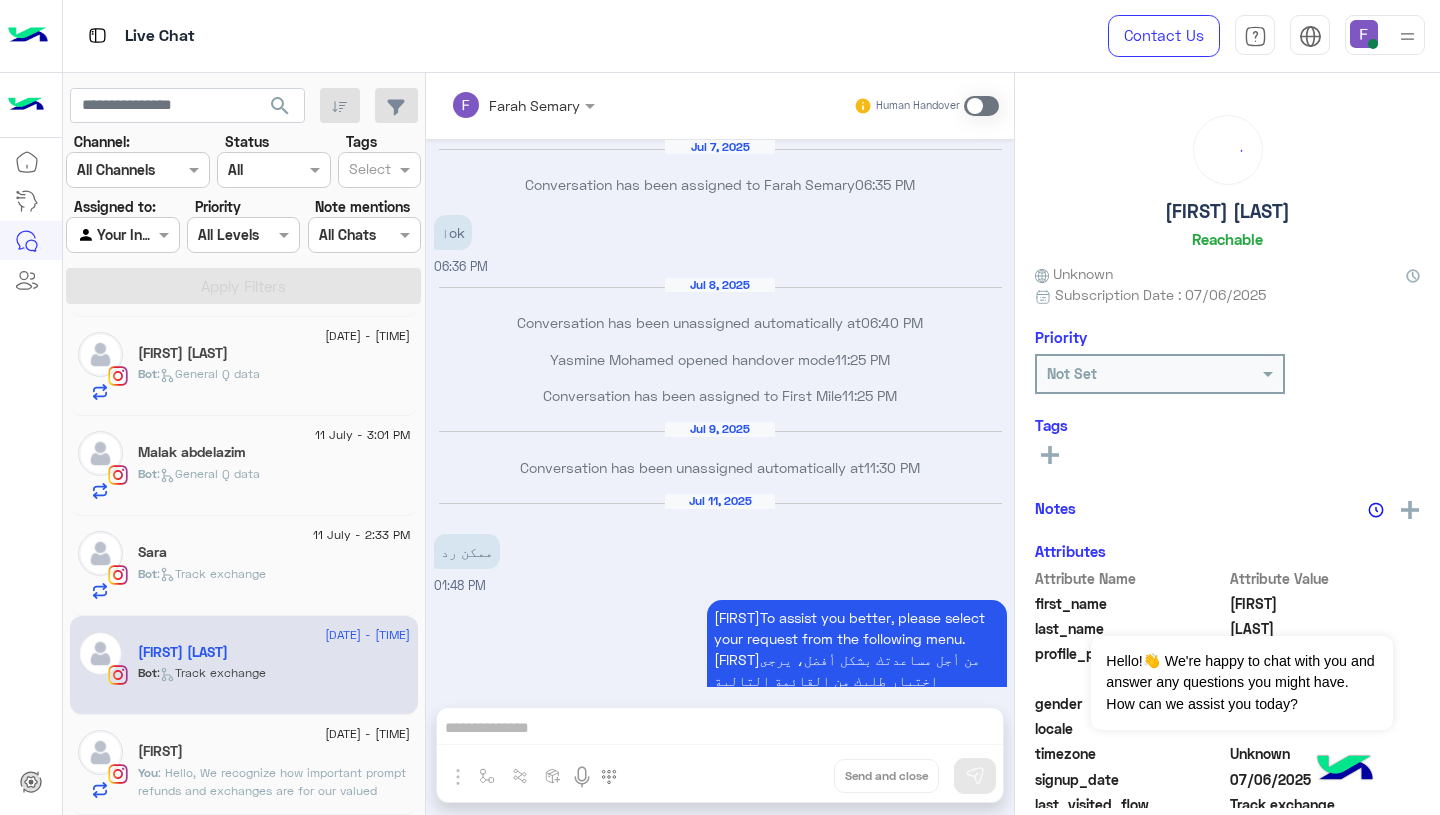 scroll, scrollTop: 1295, scrollLeft: 0, axis: vertical 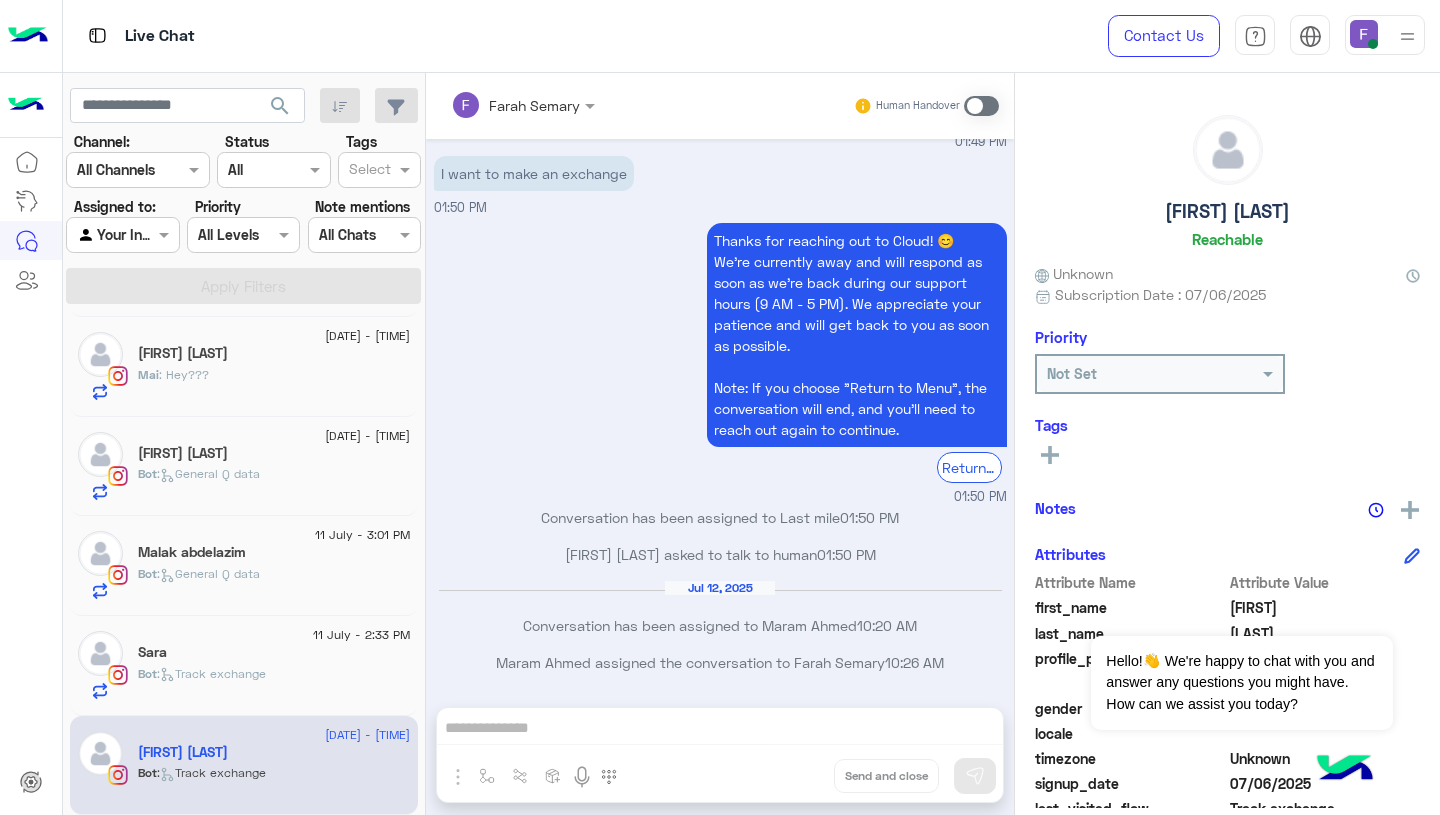 click on "Farah Semary Human Handover     Jul 7, 2025   Conversation has been assigned to Farah Semary   06:35 PM      اok   06:36 PM   Jul 8, 2025   Conversation has been unassigned automatically at   06:40 PM       Yasmine Mohamed opened handover mode   11:25 PM       Conversation has been assigned to First Mile   11:25 PM       Jul 9, 2025   Conversation has been unassigned automatically at   11:30 PM       Jul 11, 2025  ممكن  رد   01:48 PM  RashaTo assist you better, please select your request from the following menu. Rashaمن أجل مساعدتك بشكل أفضل، يرجى اختيار طلبك من القائمة التالية  Main Menu   Customer Service   Ask About Item     01:48 PM   Customer Service    01:48 PM  Please select your query from the below 👇 Previous Problems with Delivery  Order Delay  Issue in Exchange/Refund  Support for Exchange/Refund  Issue with Completing Order  Support while ordering  Other Inquirey  Other Inquirey  Main Menu  Main Menu  Next 1 2 3    01:48 PM    01:49 PM" at bounding box center (720, 448) 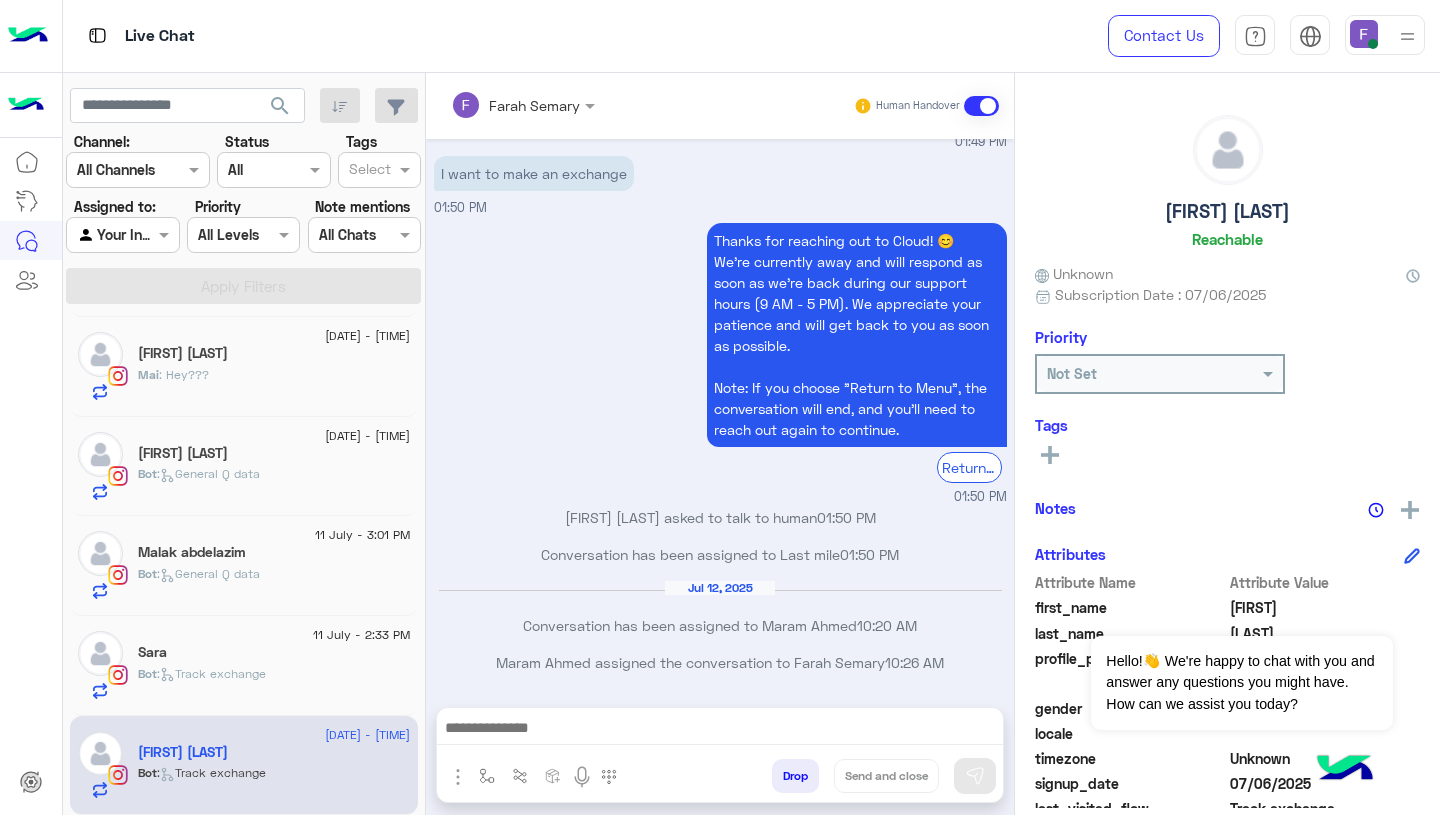 scroll, scrollTop: 1331, scrollLeft: 0, axis: vertical 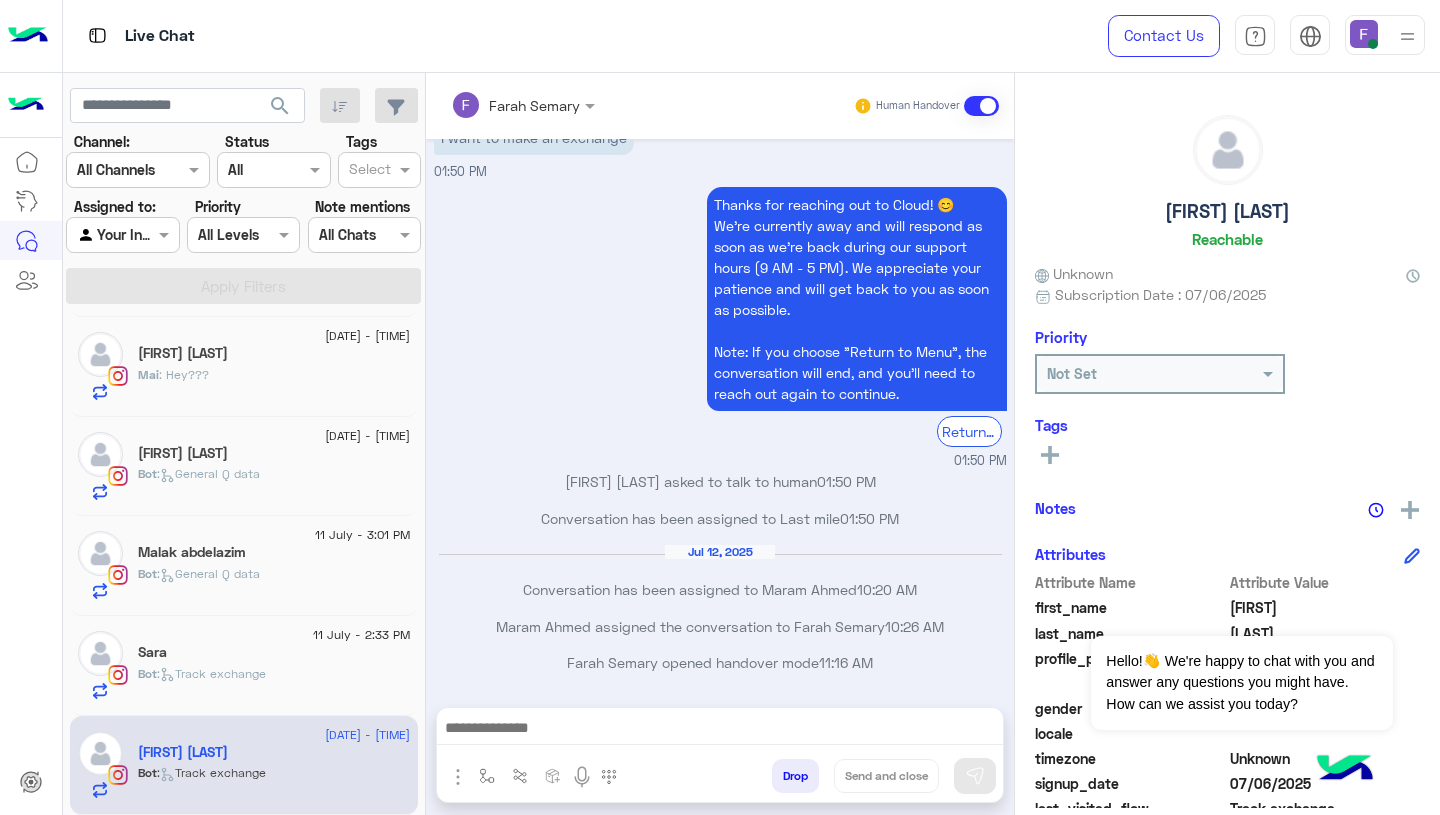 click at bounding box center [720, 730] 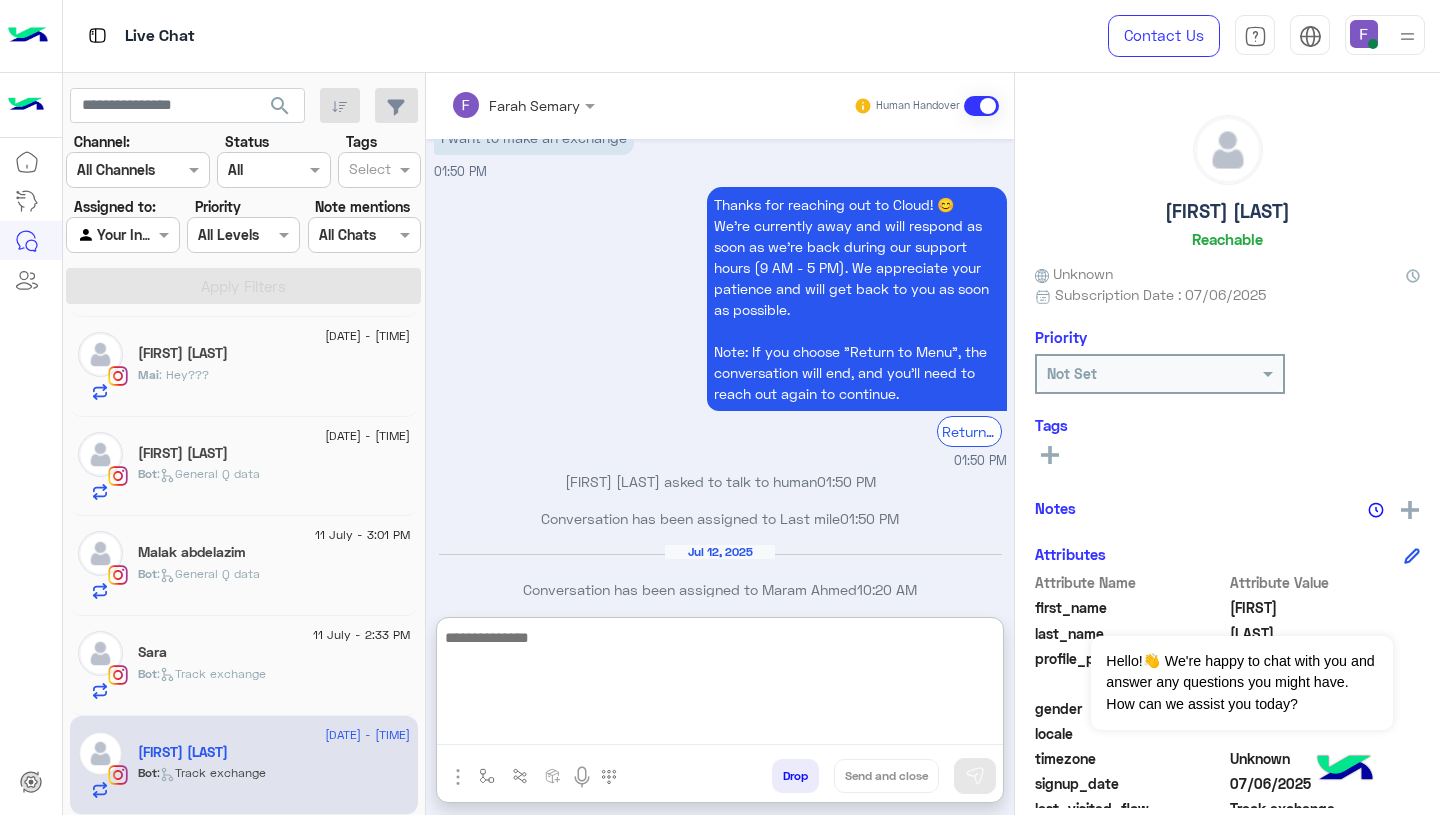 paste on "**********" 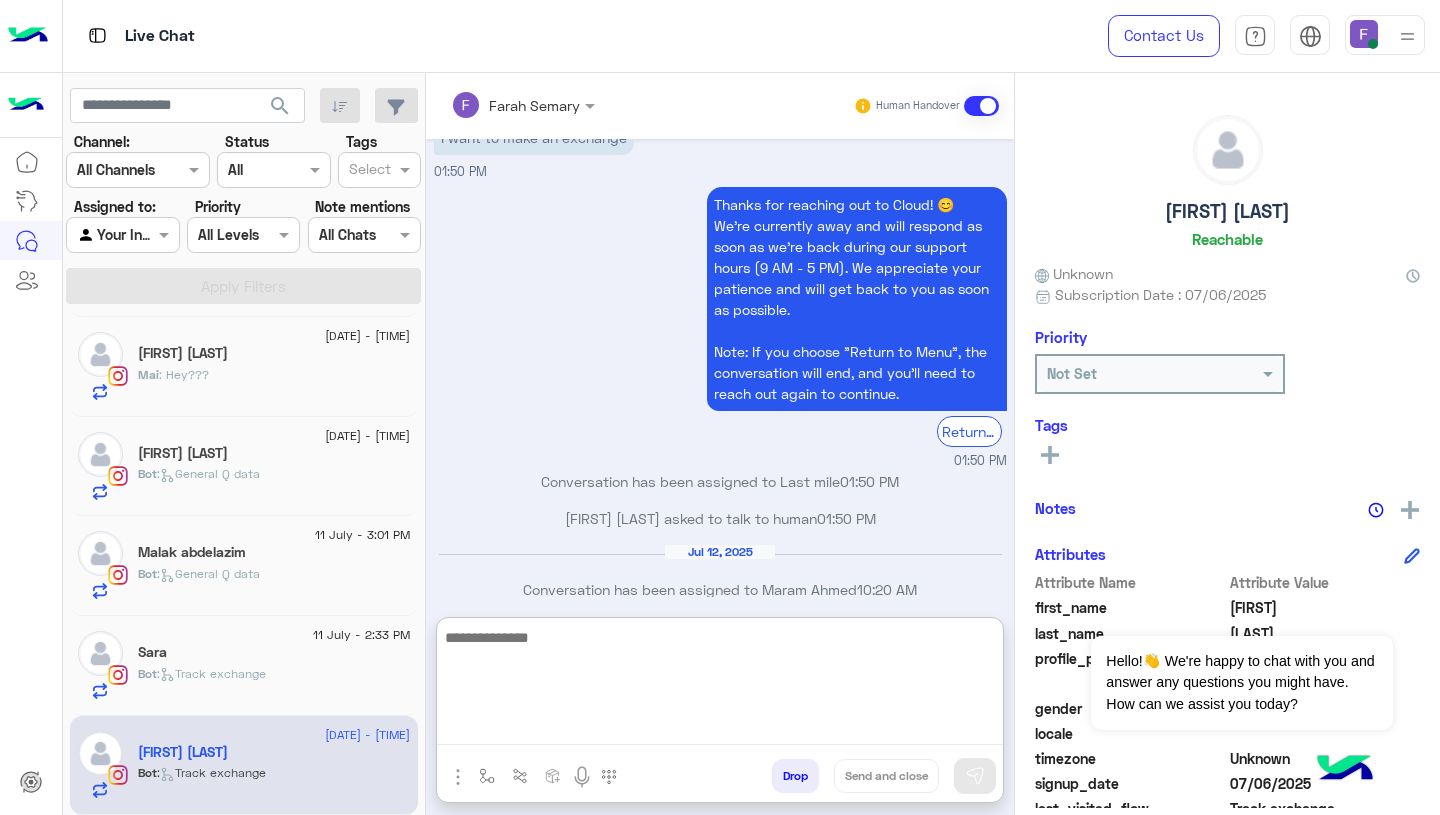 scroll, scrollTop: 0, scrollLeft: 0, axis: both 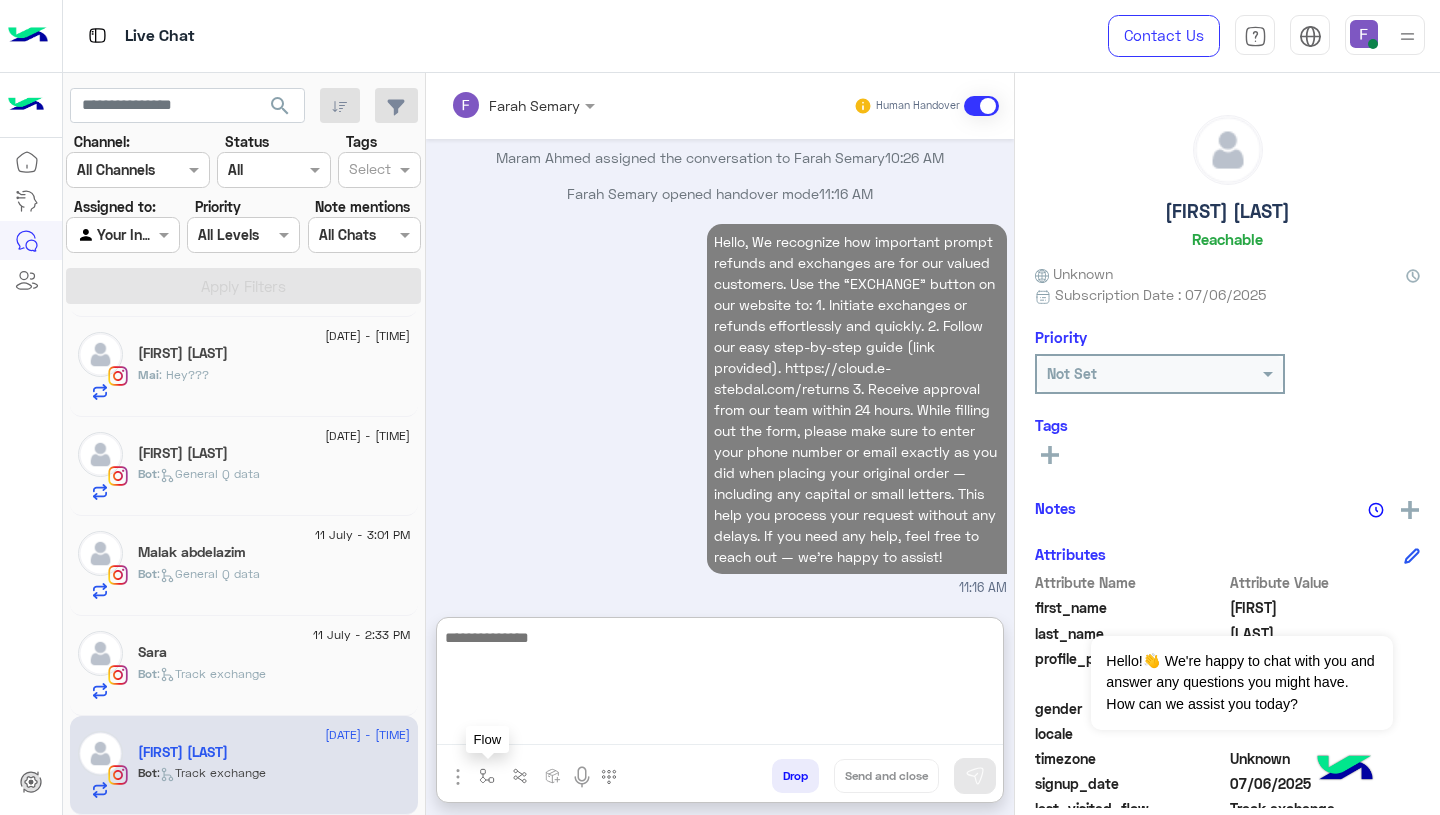 click at bounding box center [487, 776] 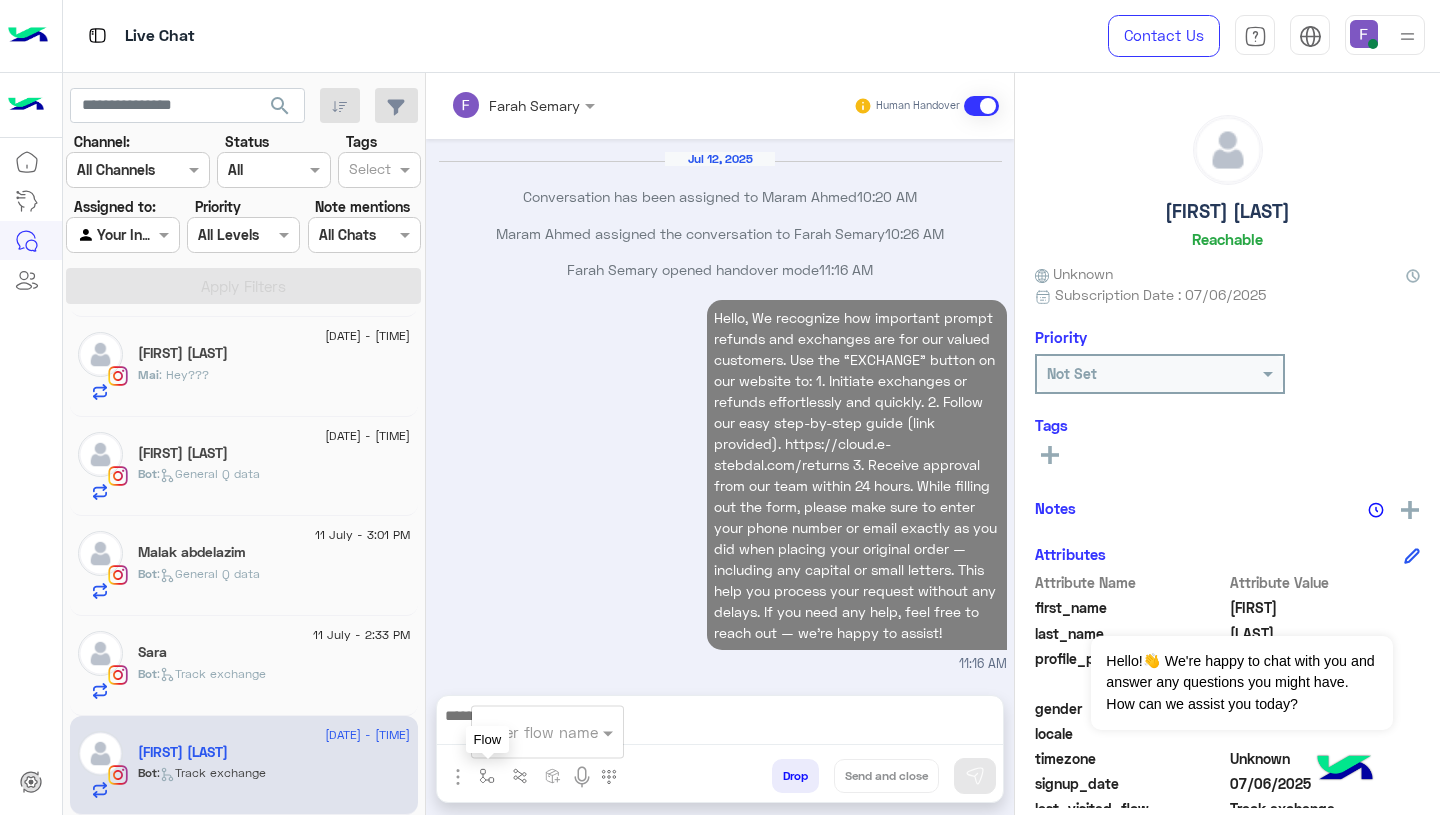 scroll, scrollTop: 1710, scrollLeft: 0, axis: vertical 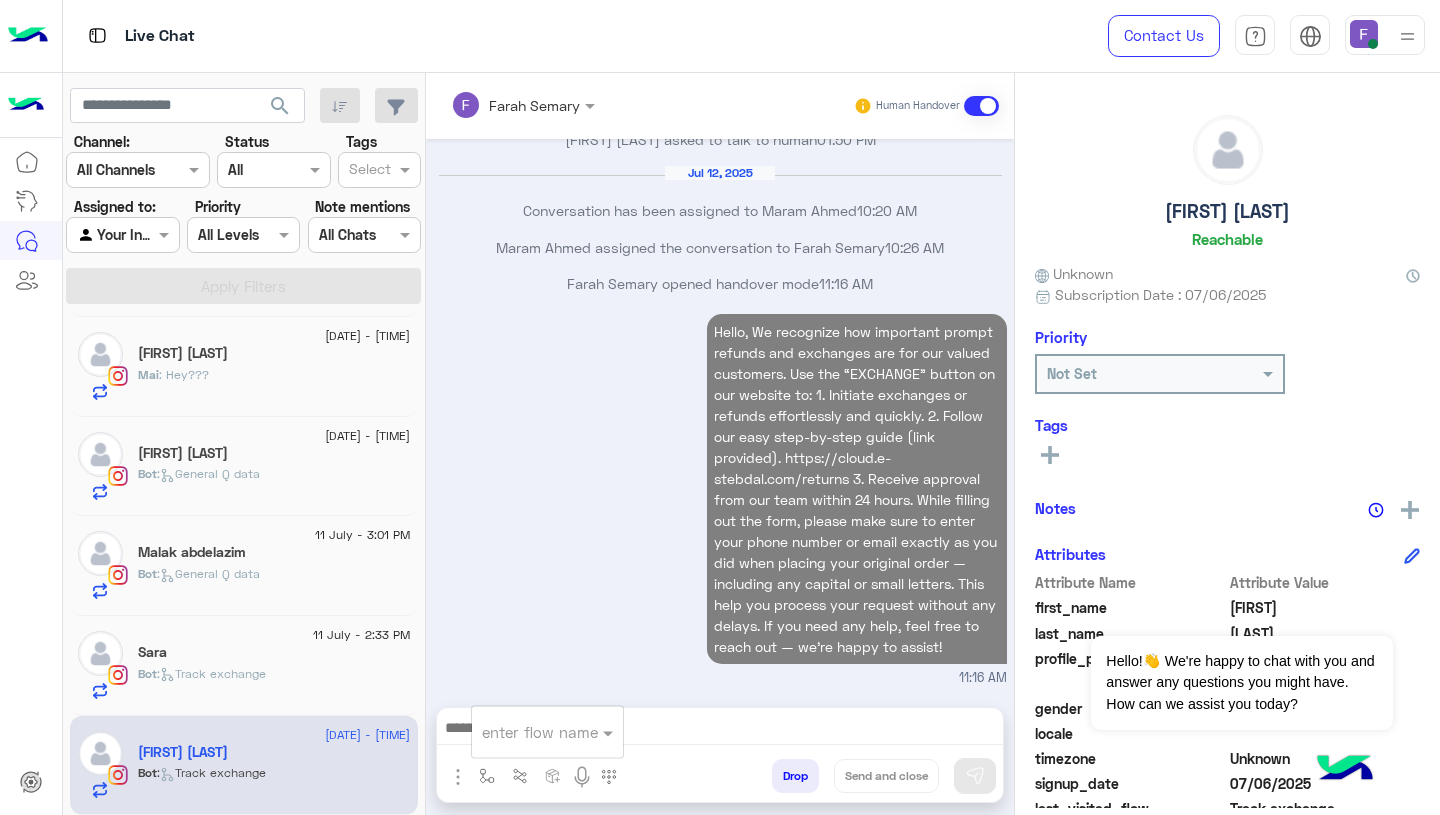 click at bounding box center (523, 732) 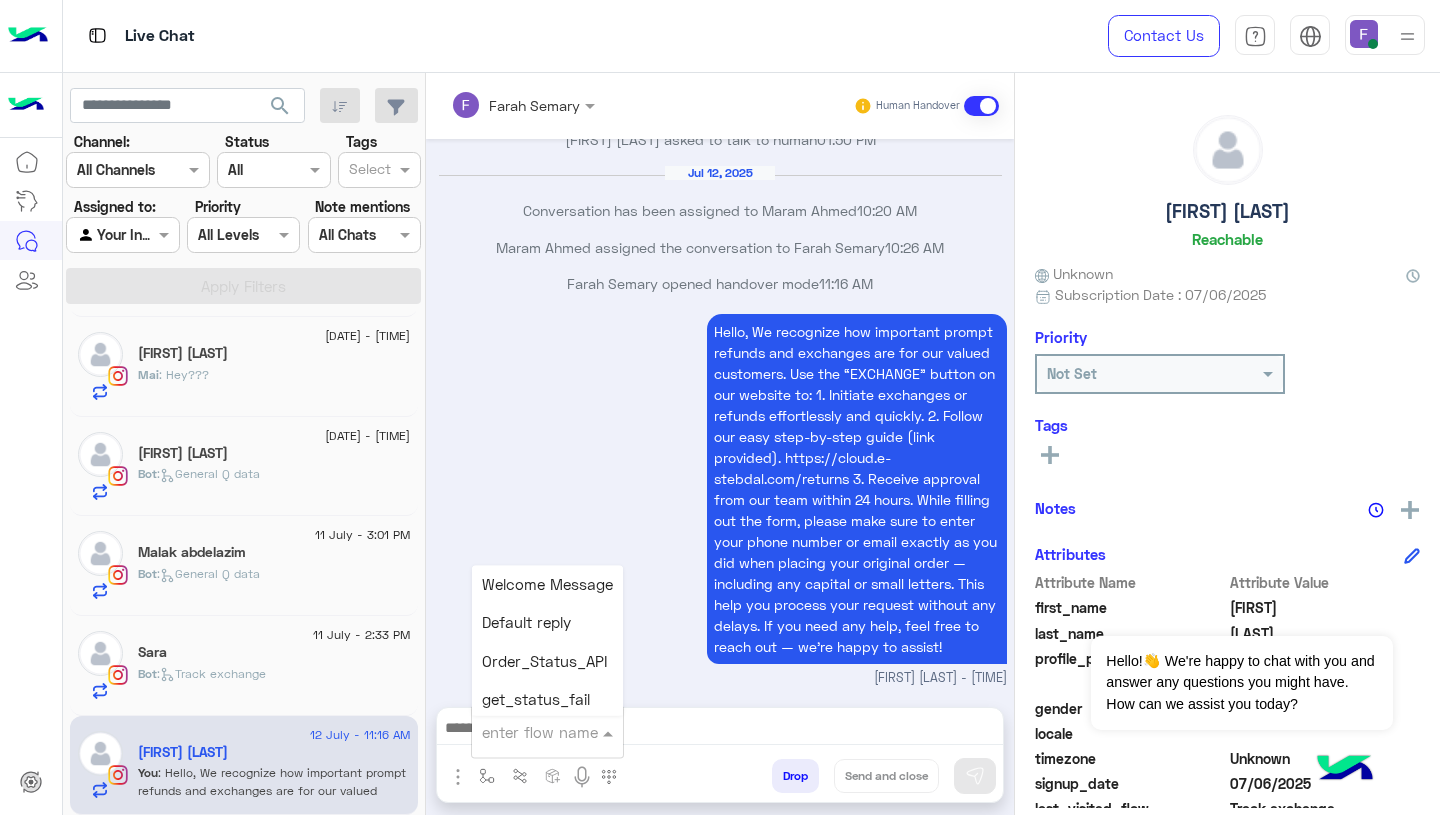 scroll, scrollTop: 2486, scrollLeft: 0, axis: vertical 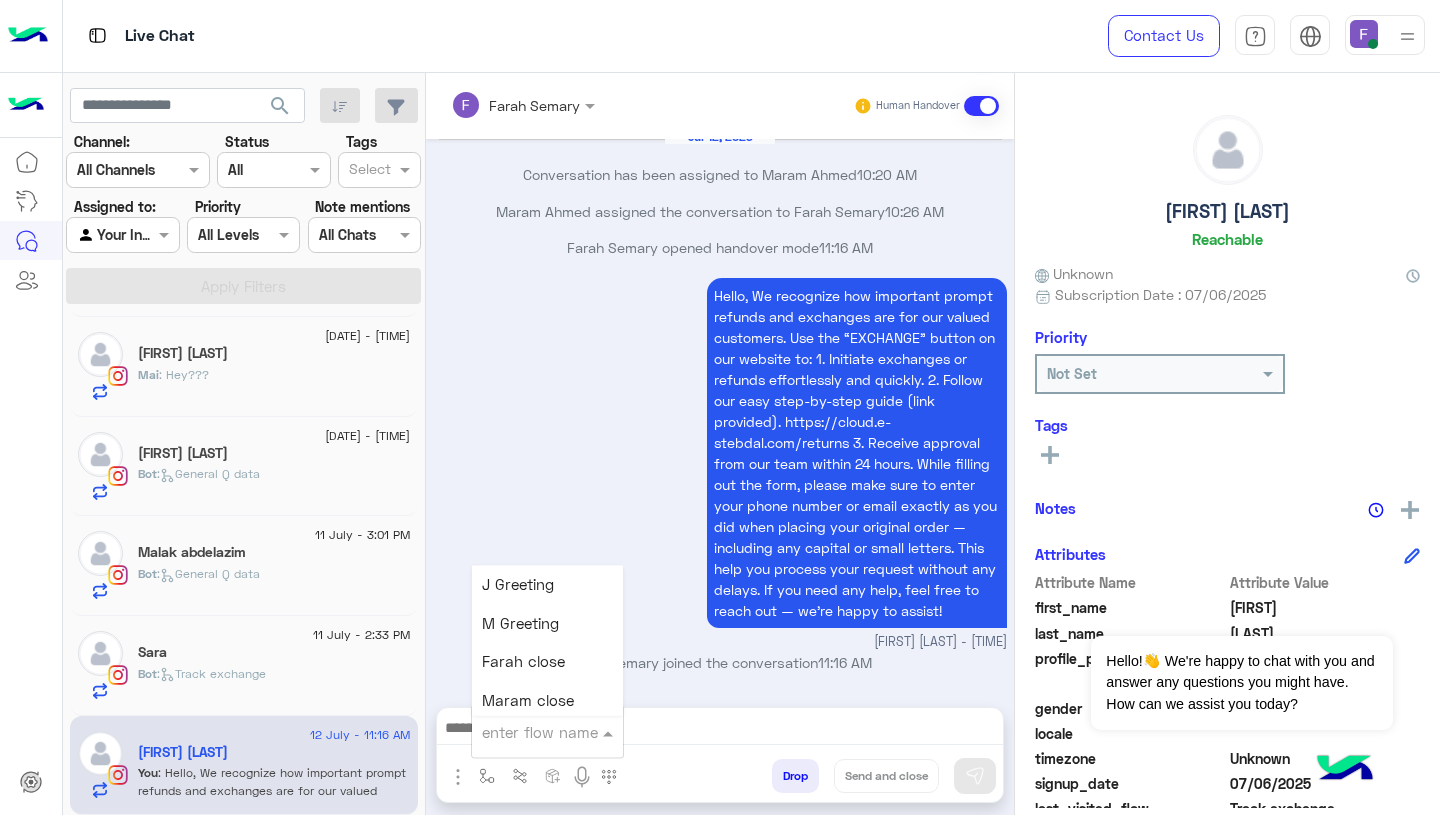 click on "Farah close" at bounding box center [523, 662] 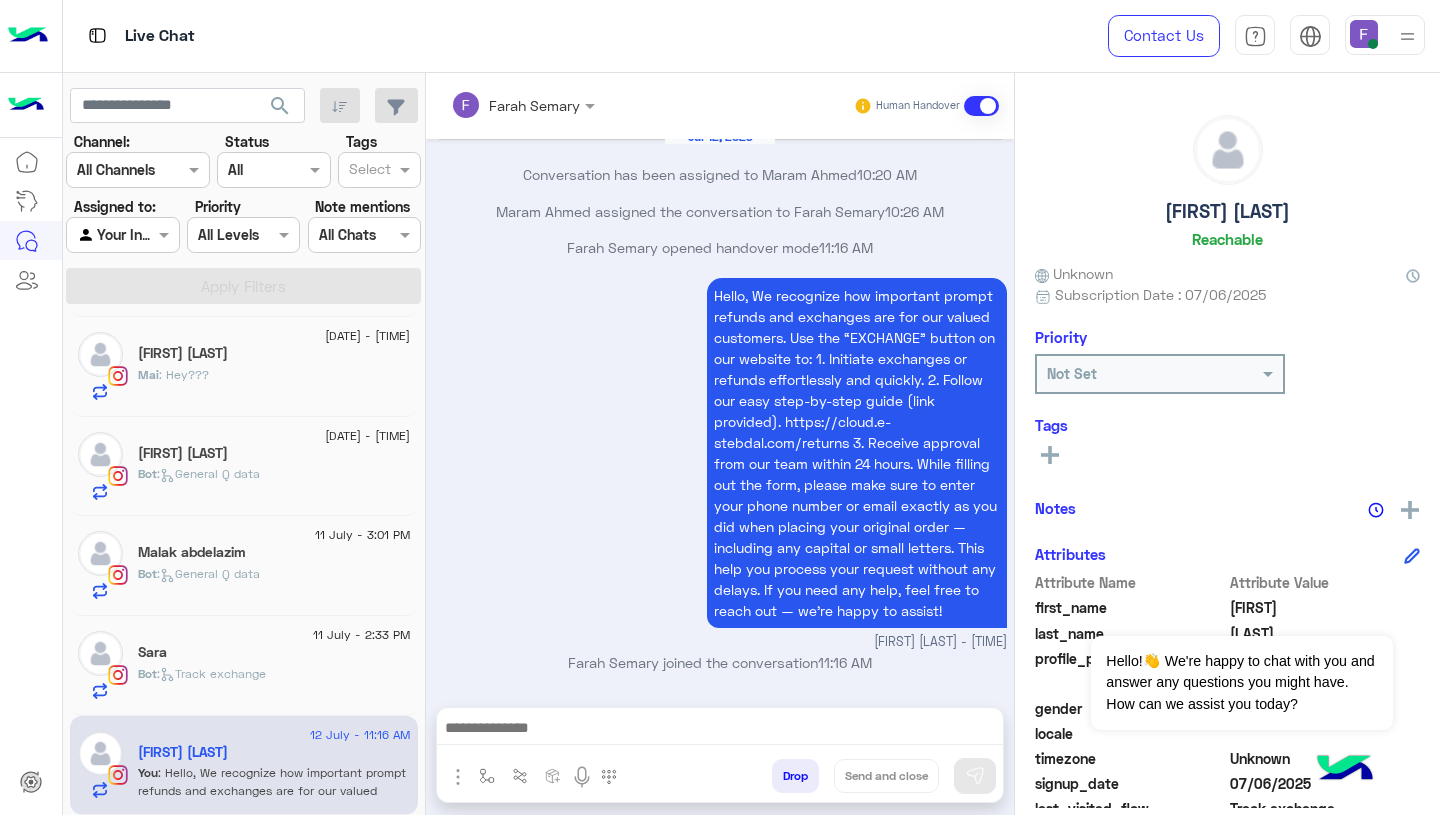 type on "**********" 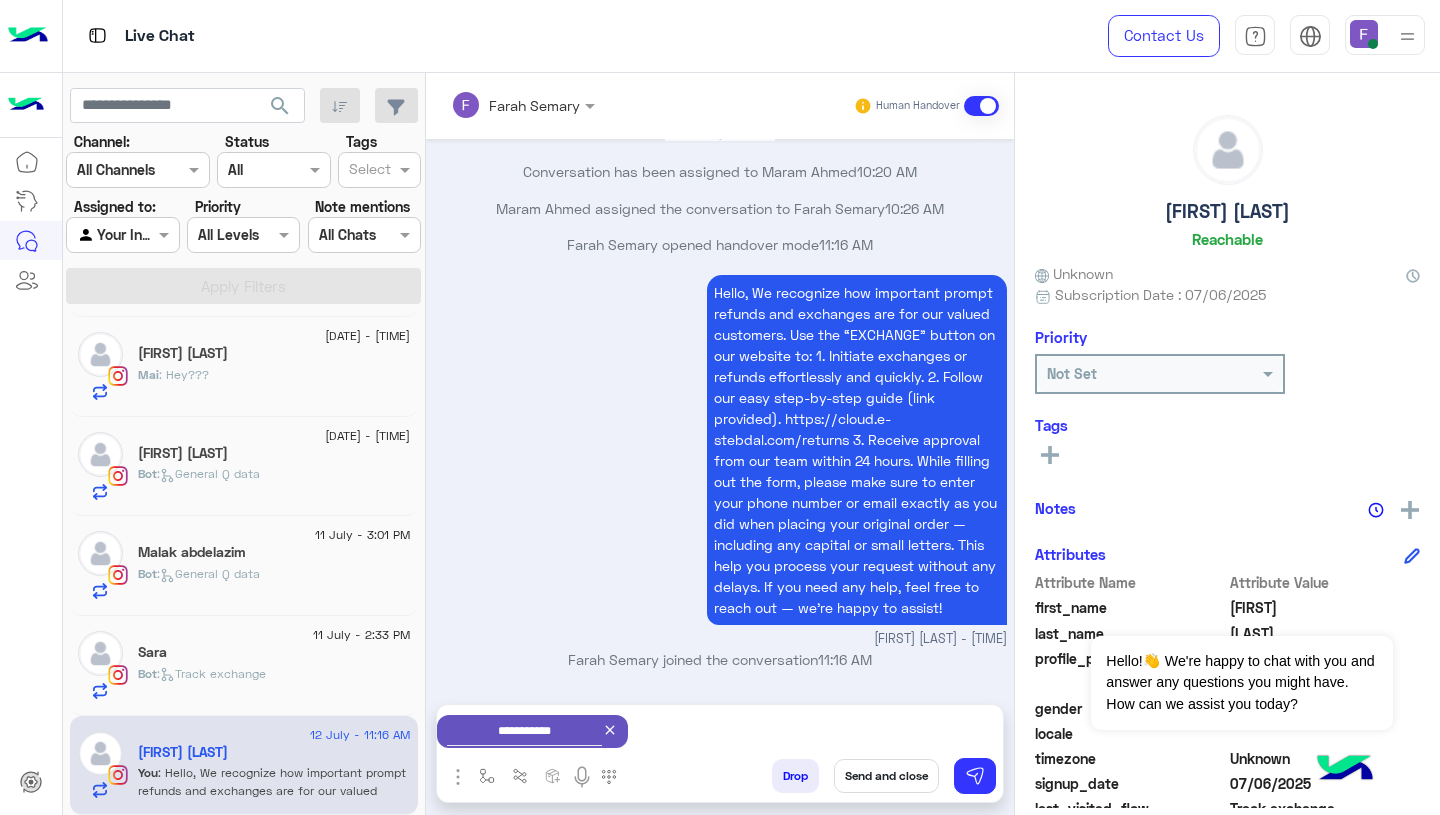 click on "Send and close" at bounding box center (886, 776) 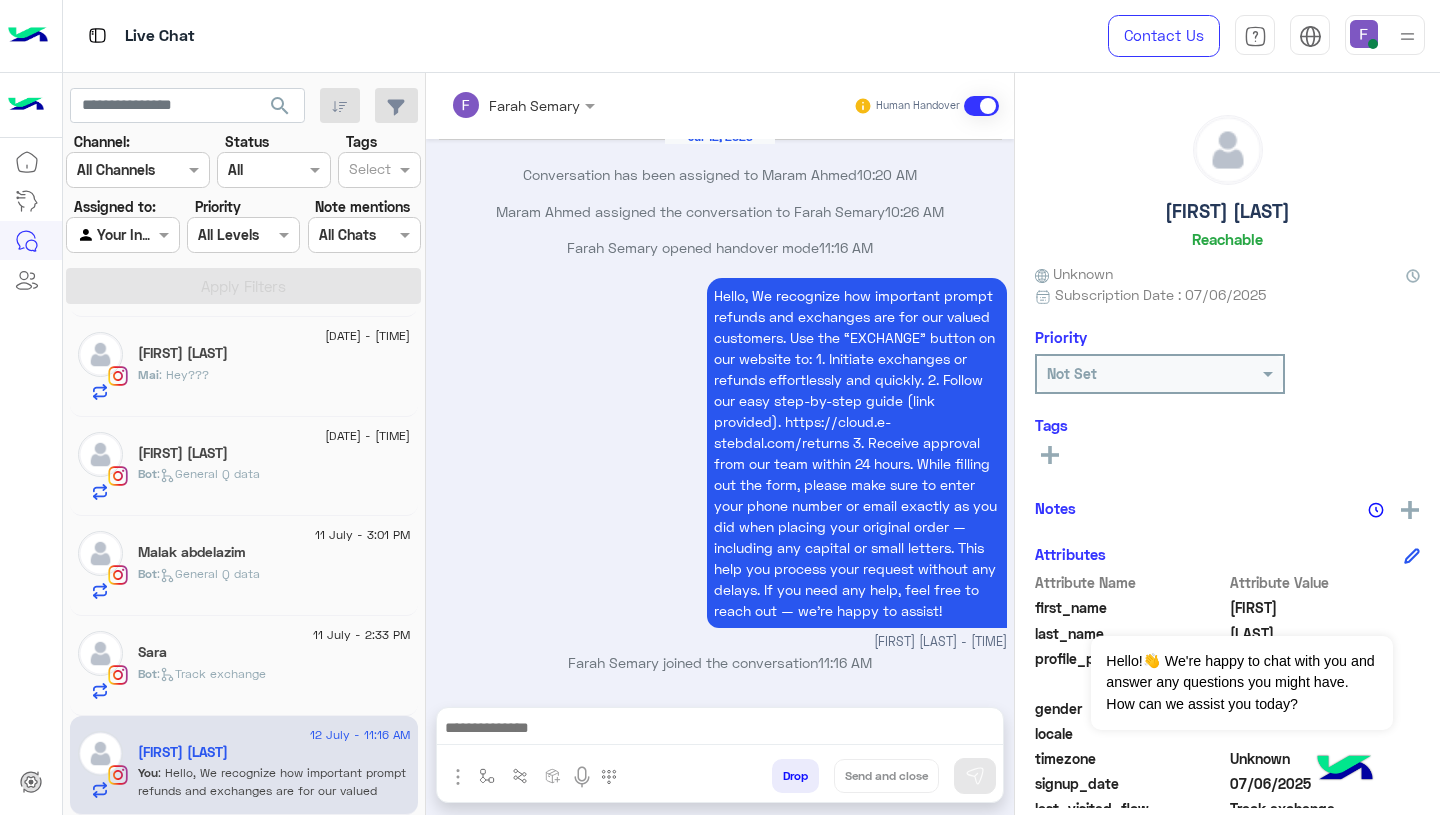 scroll, scrollTop: 1783, scrollLeft: 0, axis: vertical 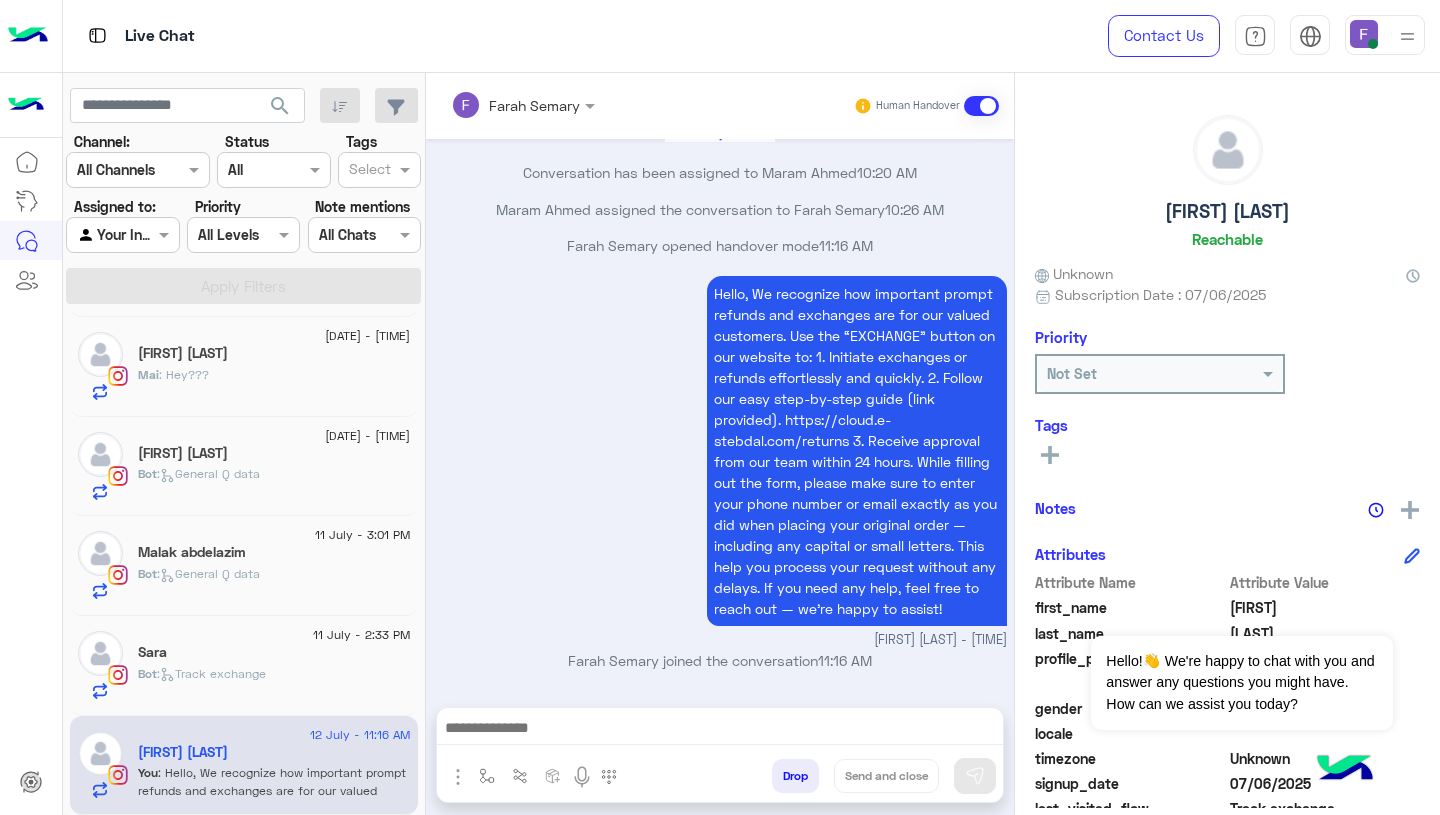 click on ":   Track exchange" 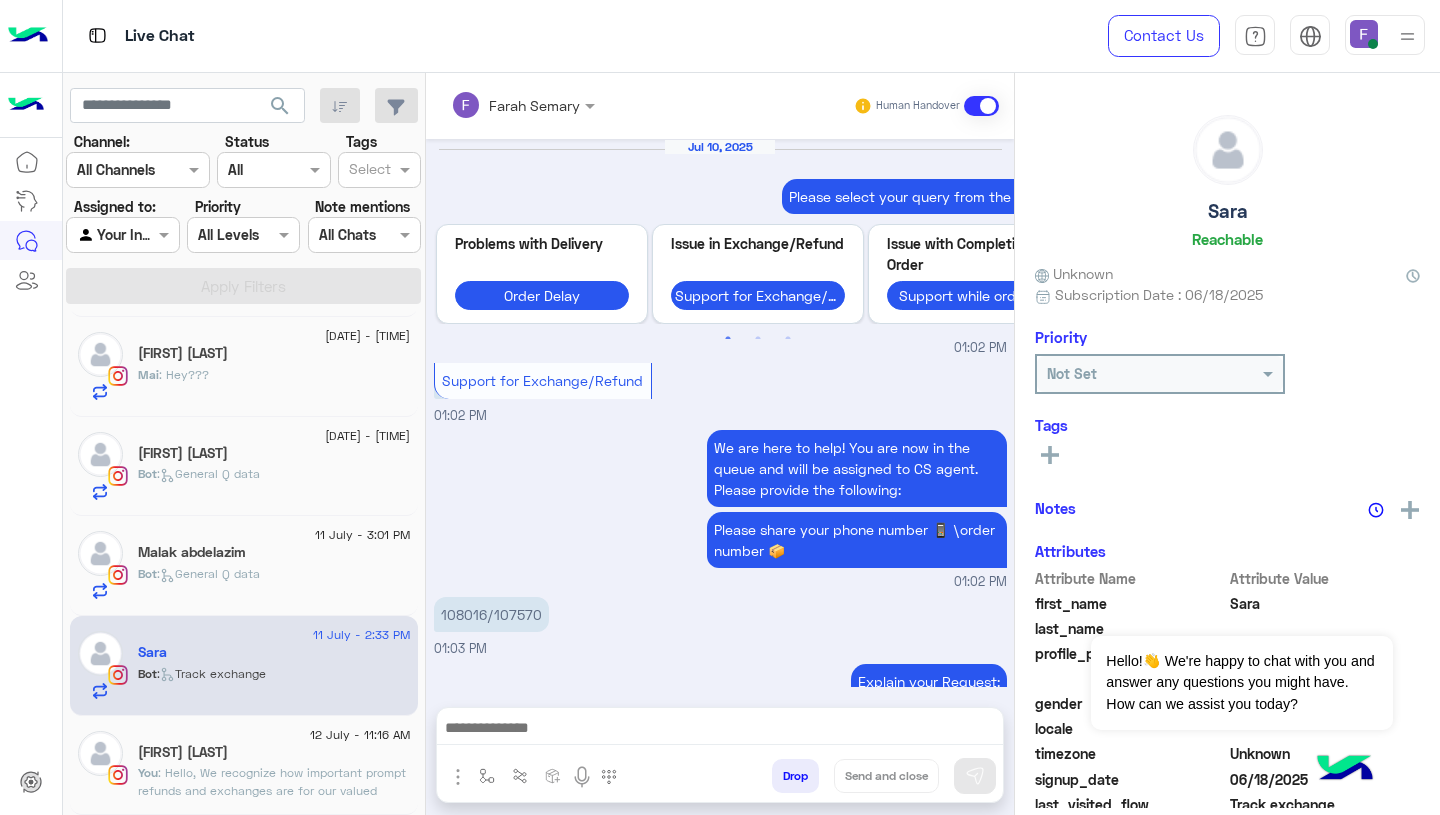 scroll, scrollTop: 1690, scrollLeft: 0, axis: vertical 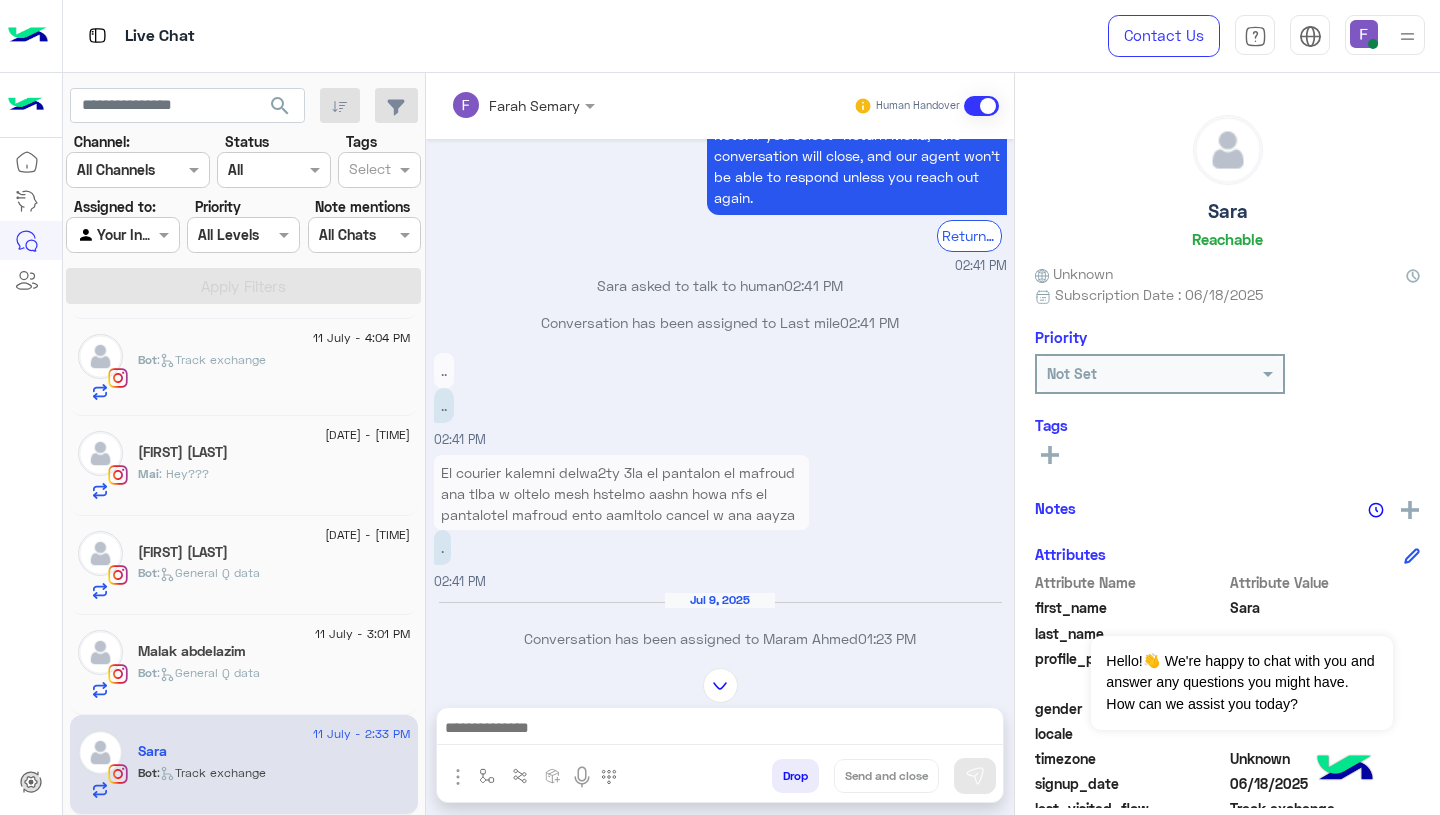 click on "El courier kalemni delwa2ty 3la el pantalon el mafroud ana tlba w oltelo mesh hstelmo aashn howa nfs el pantalotel mafroud ento aamltolo cancel w ana aayza arga3o el gali kman aashn el size mesh mazbout aslnn" at bounding box center [621, 504] 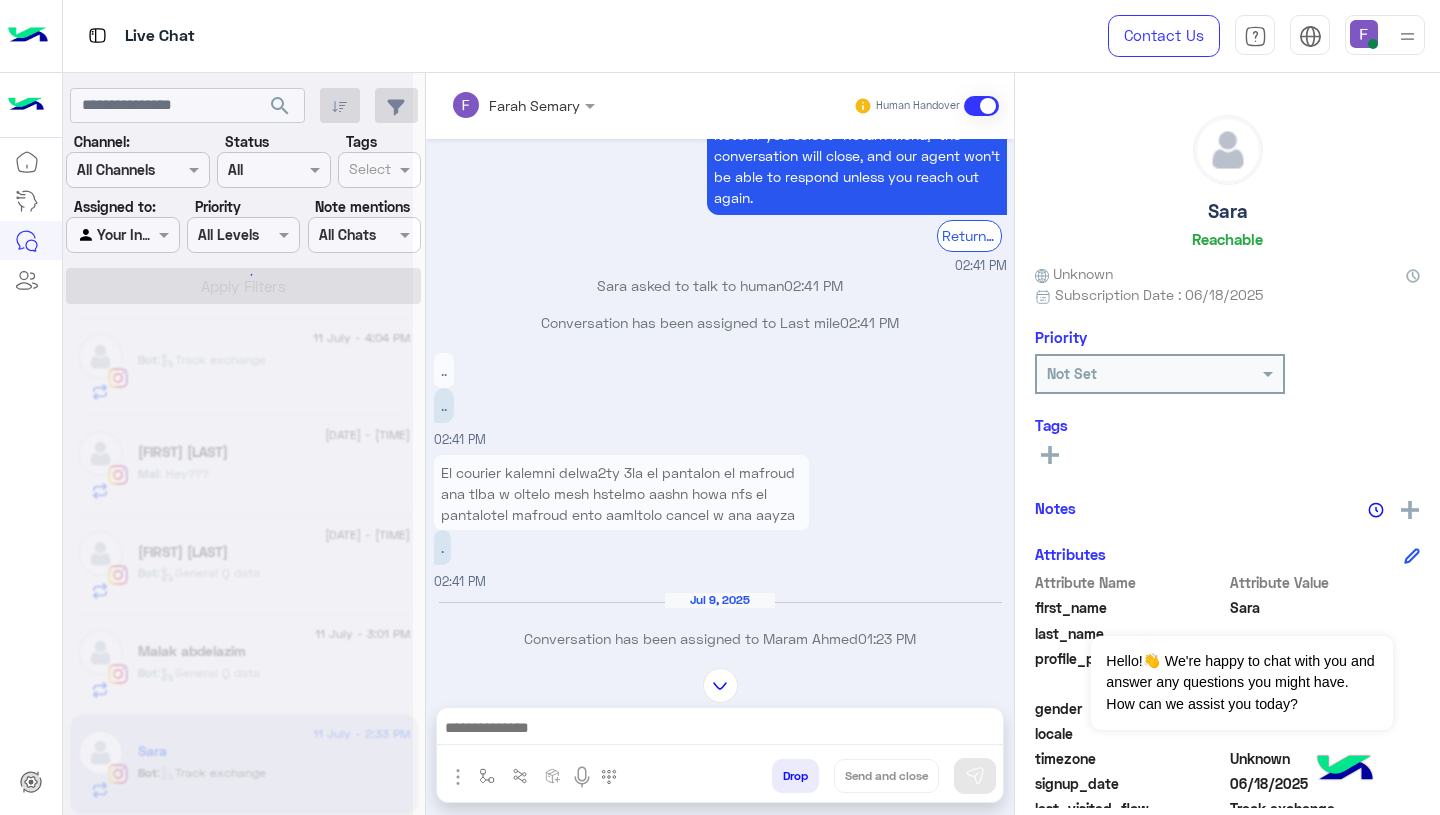 click on "El courier kalemni delwa2ty 3la el pantalon el mafroud ana tlba w oltelo mesh hstelmo aashn howa nfs el pantalotel mafroud ento aamltolo cancel w ana aayza arga3o el gali kman aashn el size mesh mazbout aslnn" at bounding box center (621, 504) 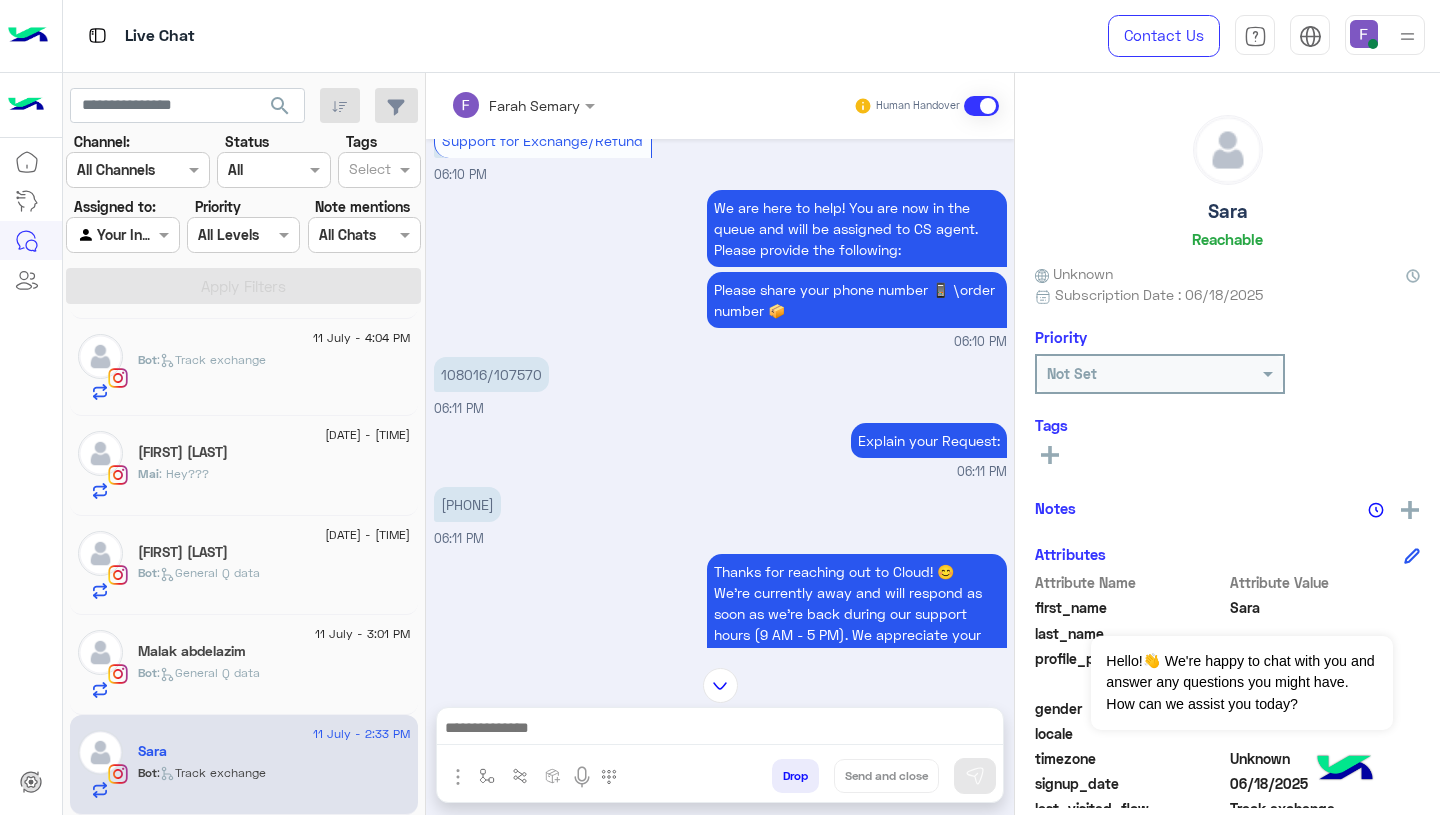 scroll, scrollTop: 1978, scrollLeft: 0, axis: vertical 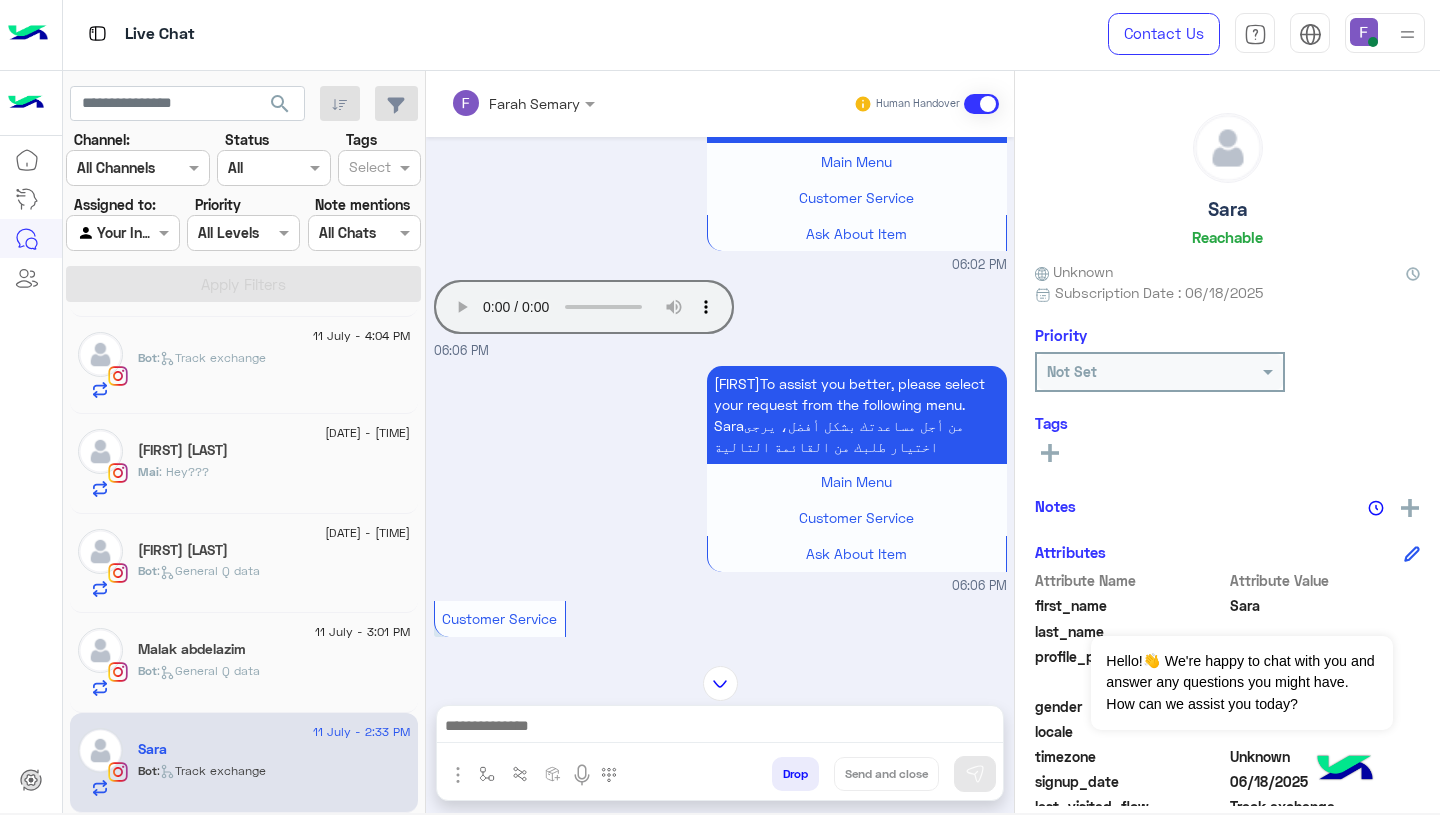 type 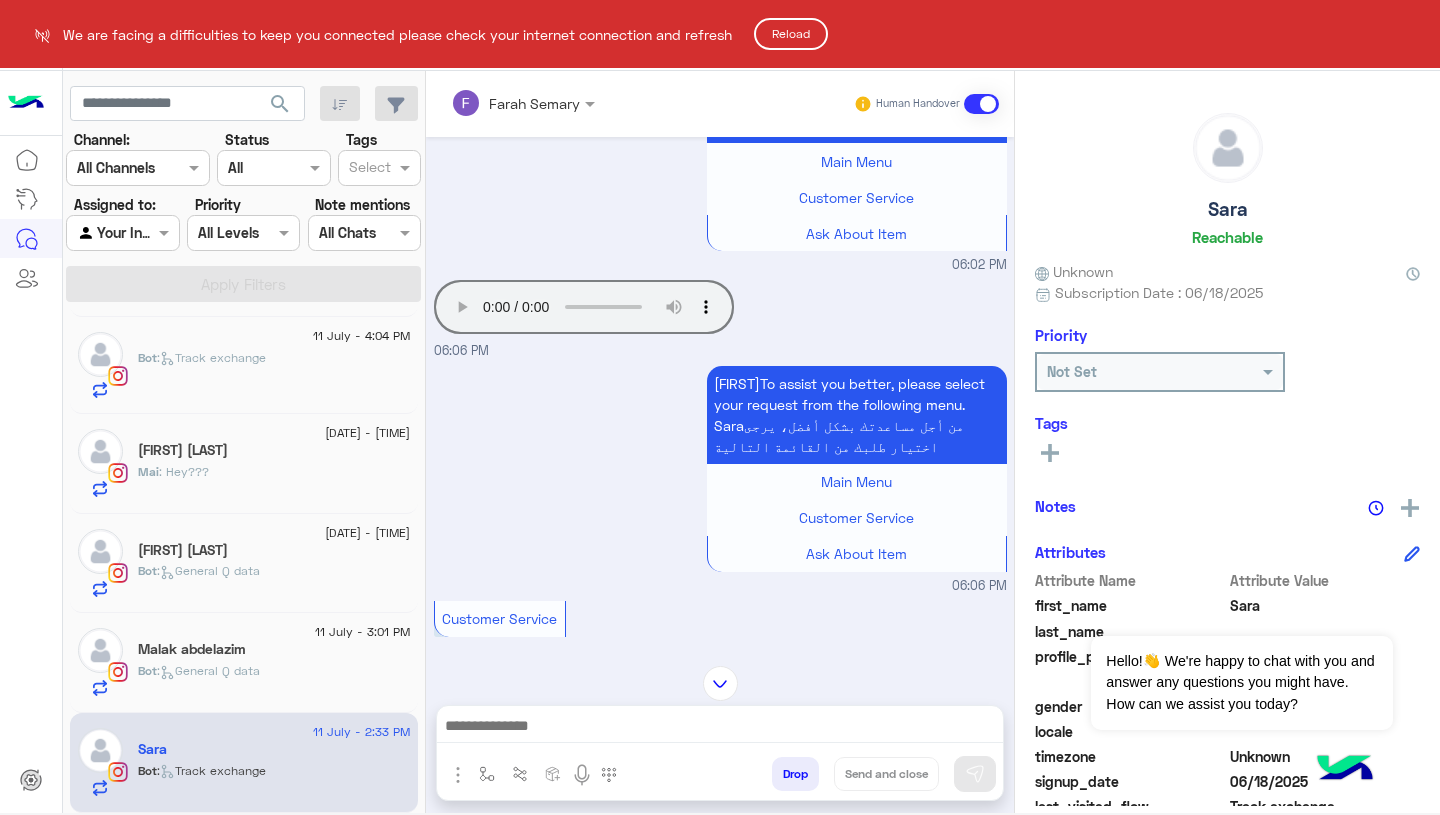 scroll, scrollTop: 1093, scrollLeft: 0, axis: vertical 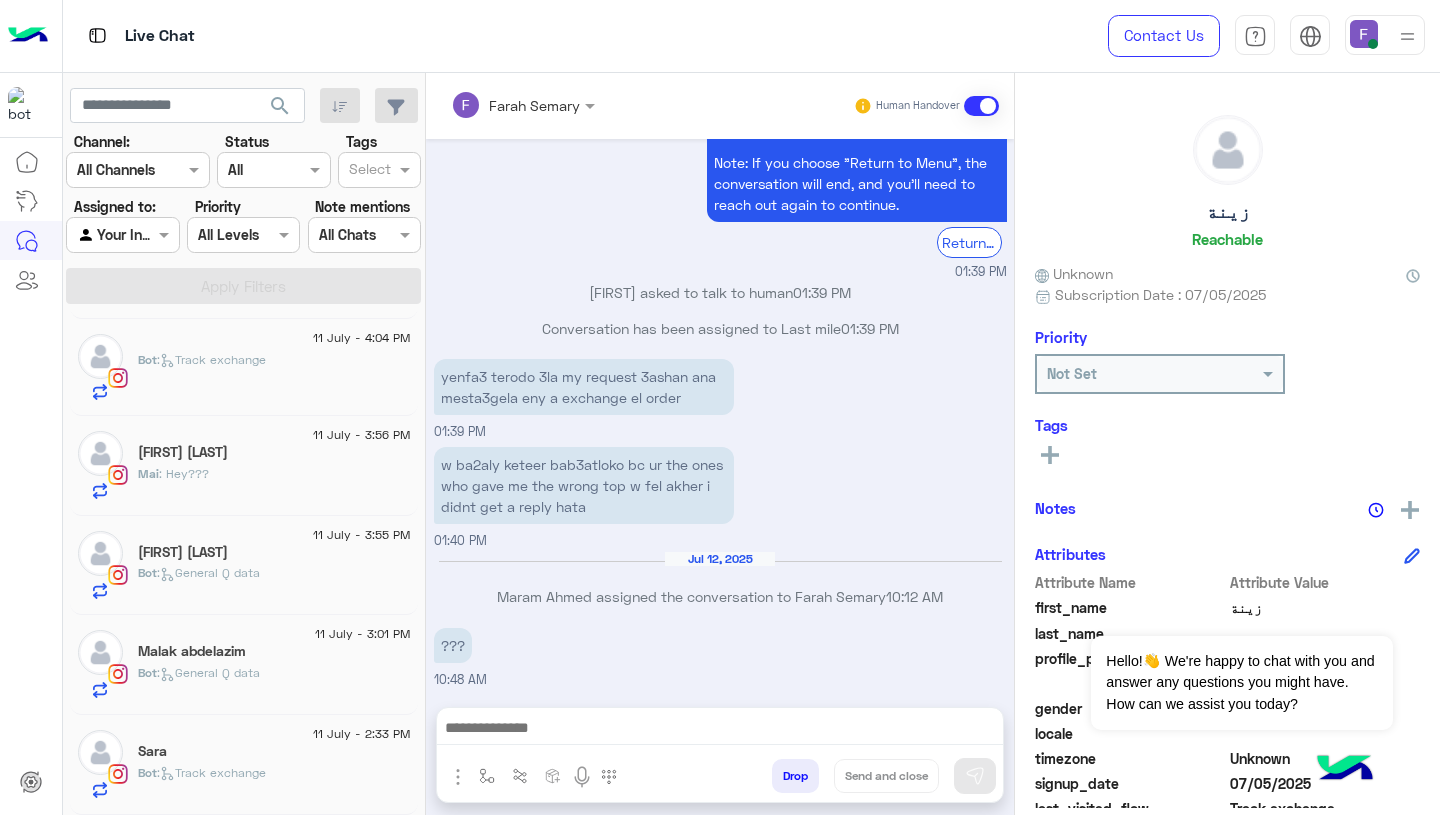 click on "Sara" 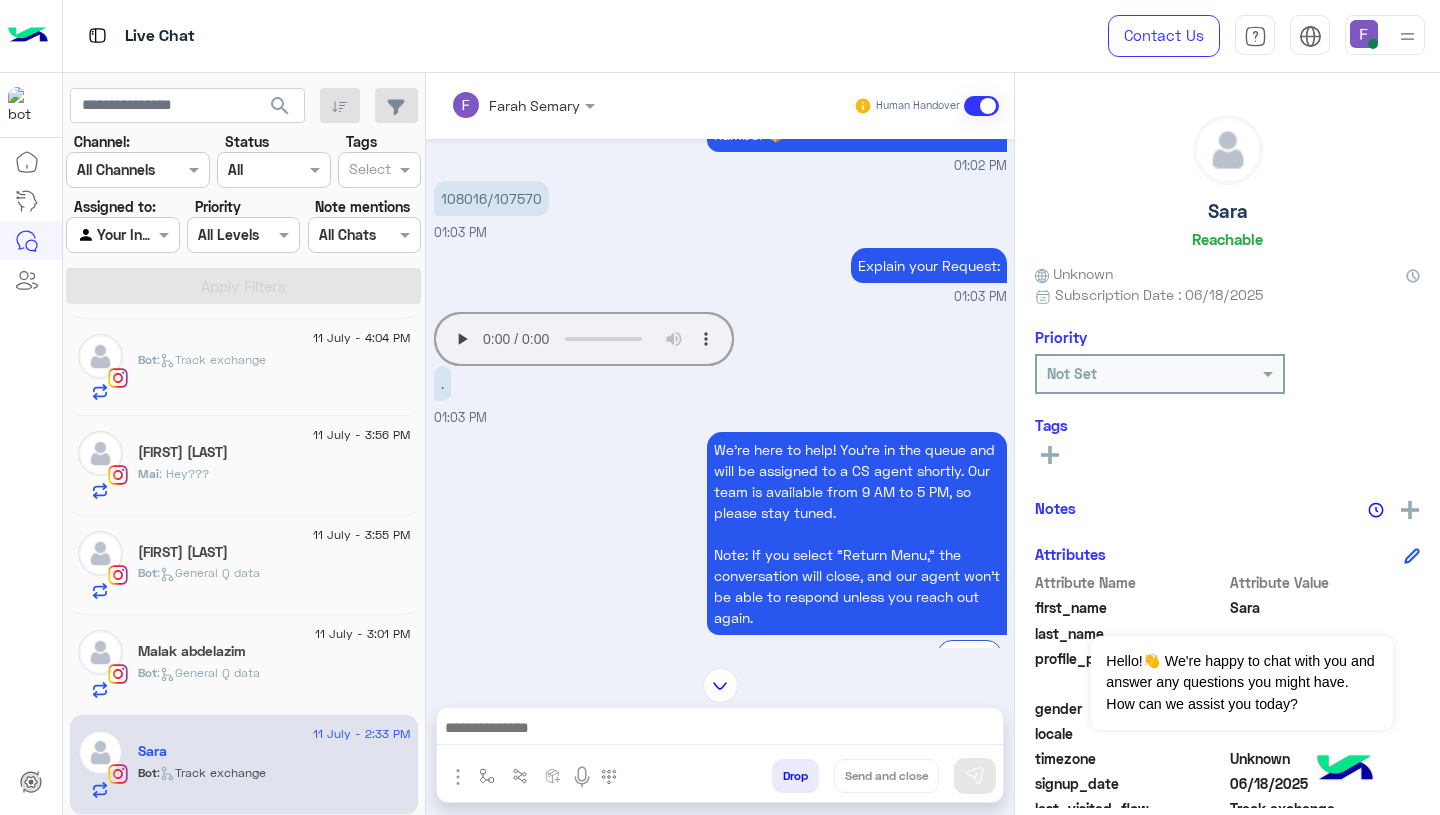 scroll, scrollTop: 411, scrollLeft: 0, axis: vertical 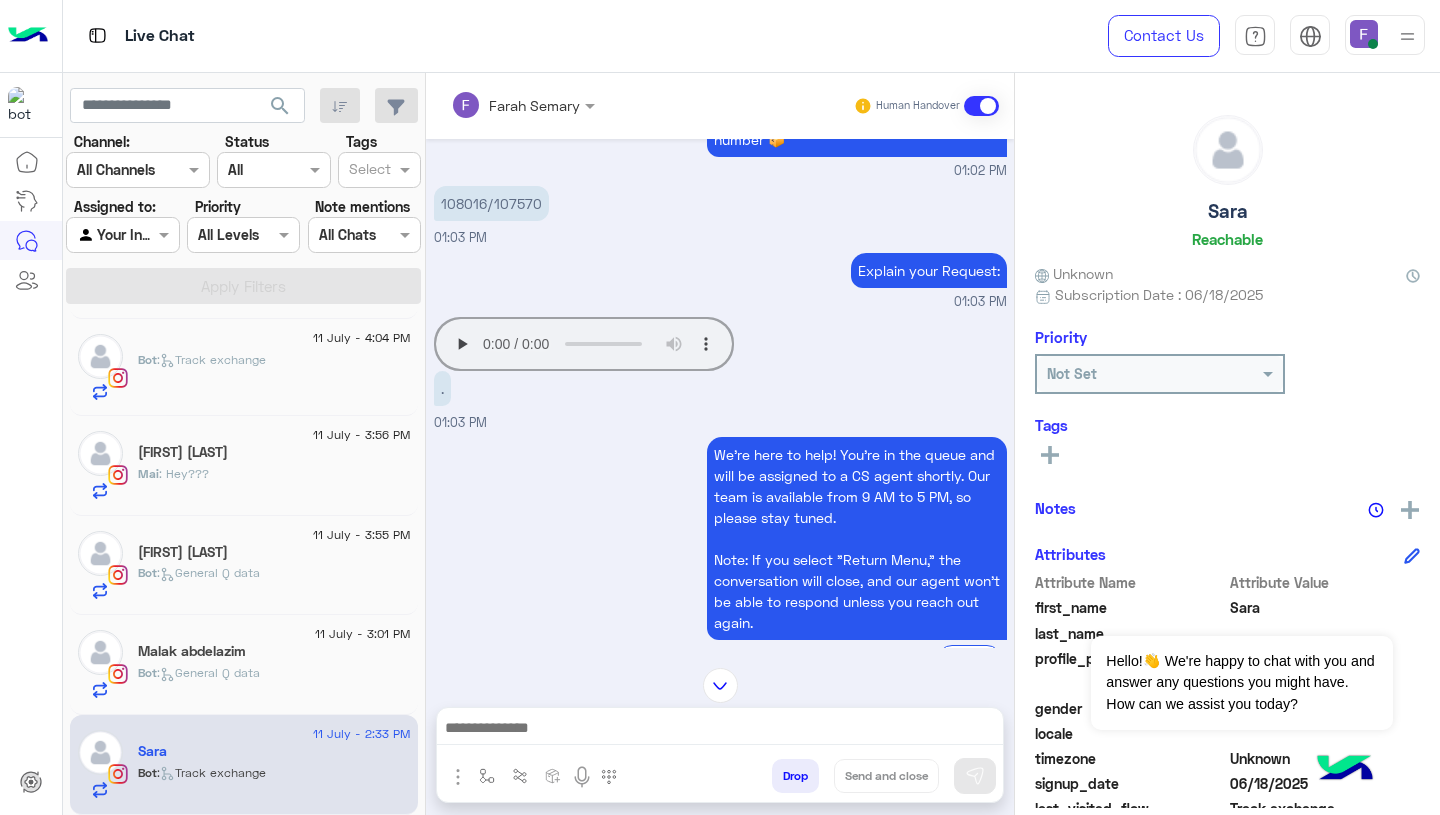 click on "Your browser does not support the audio tag." 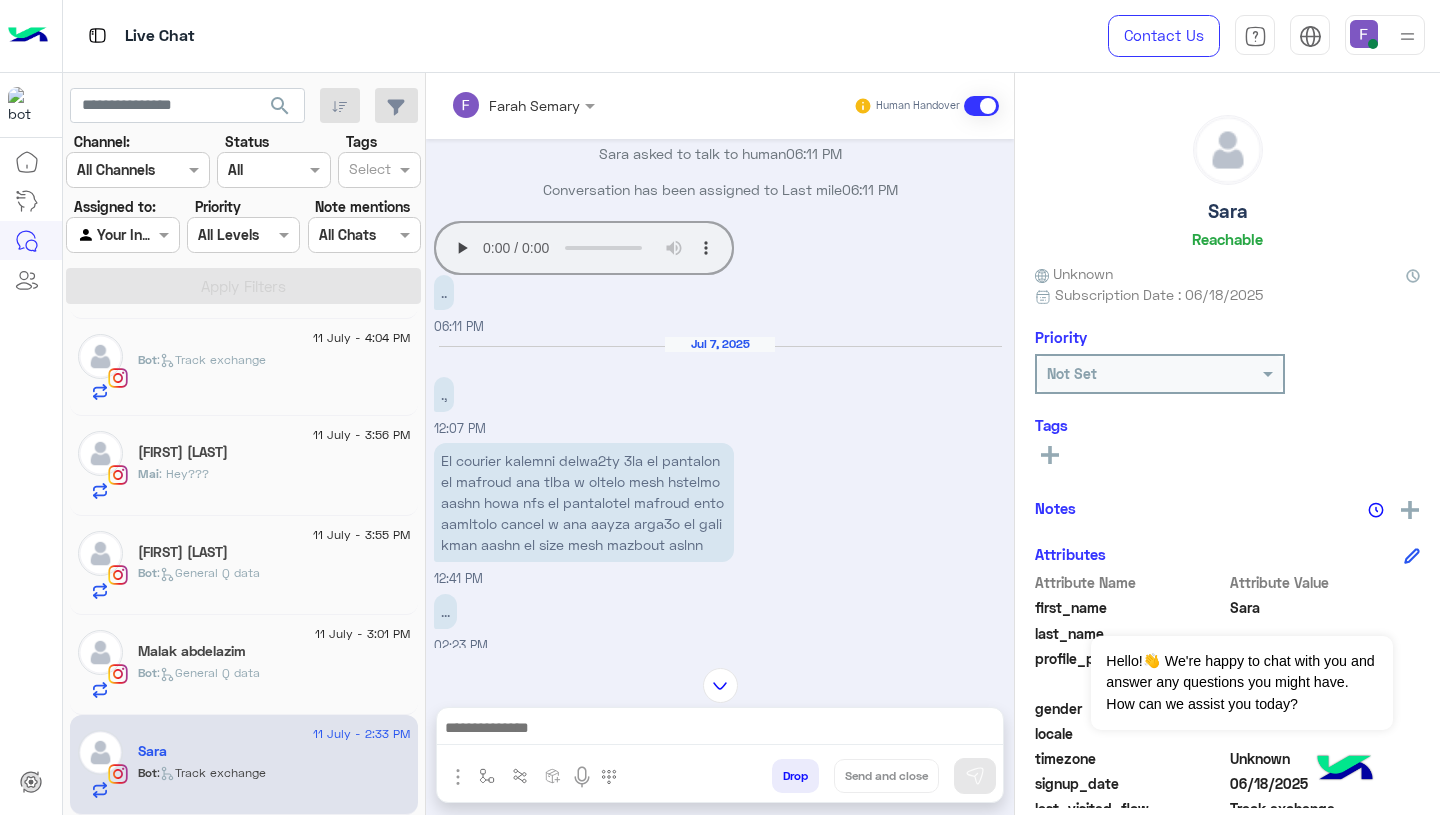 scroll, scrollTop: 1875, scrollLeft: 0, axis: vertical 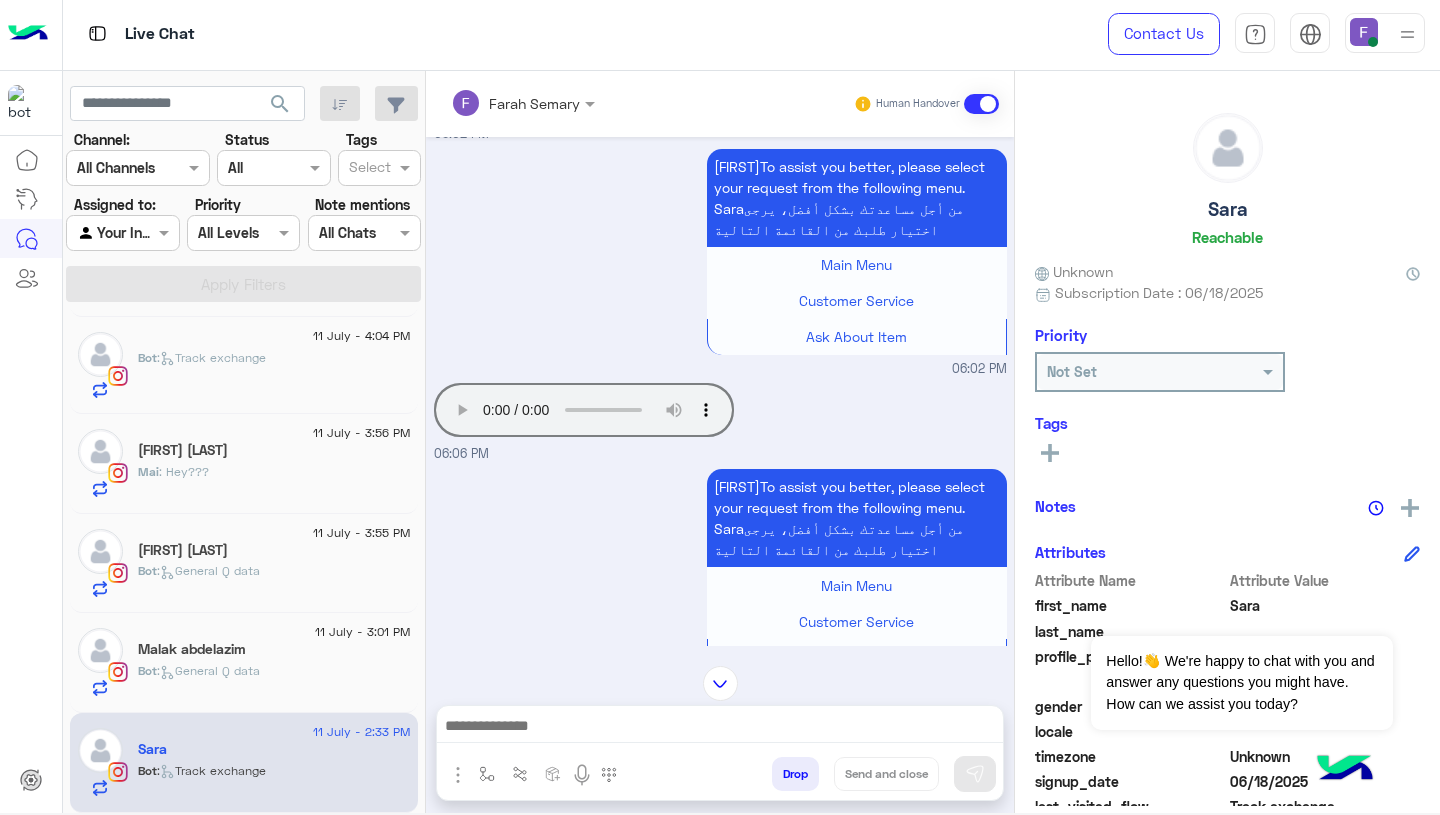 type 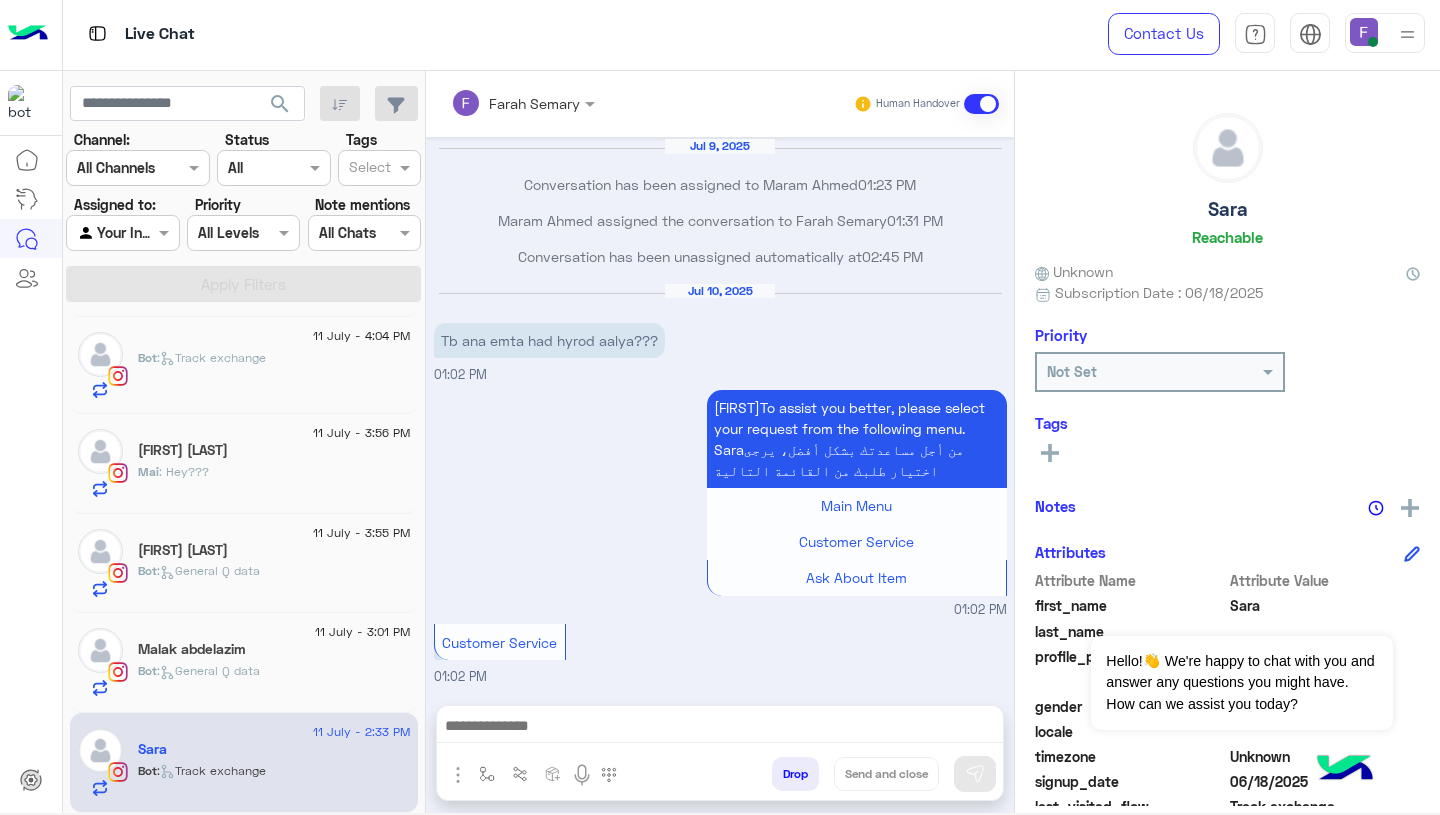 scroll, scrollTop: 1110, scrollLeft: 0, axis: vertical 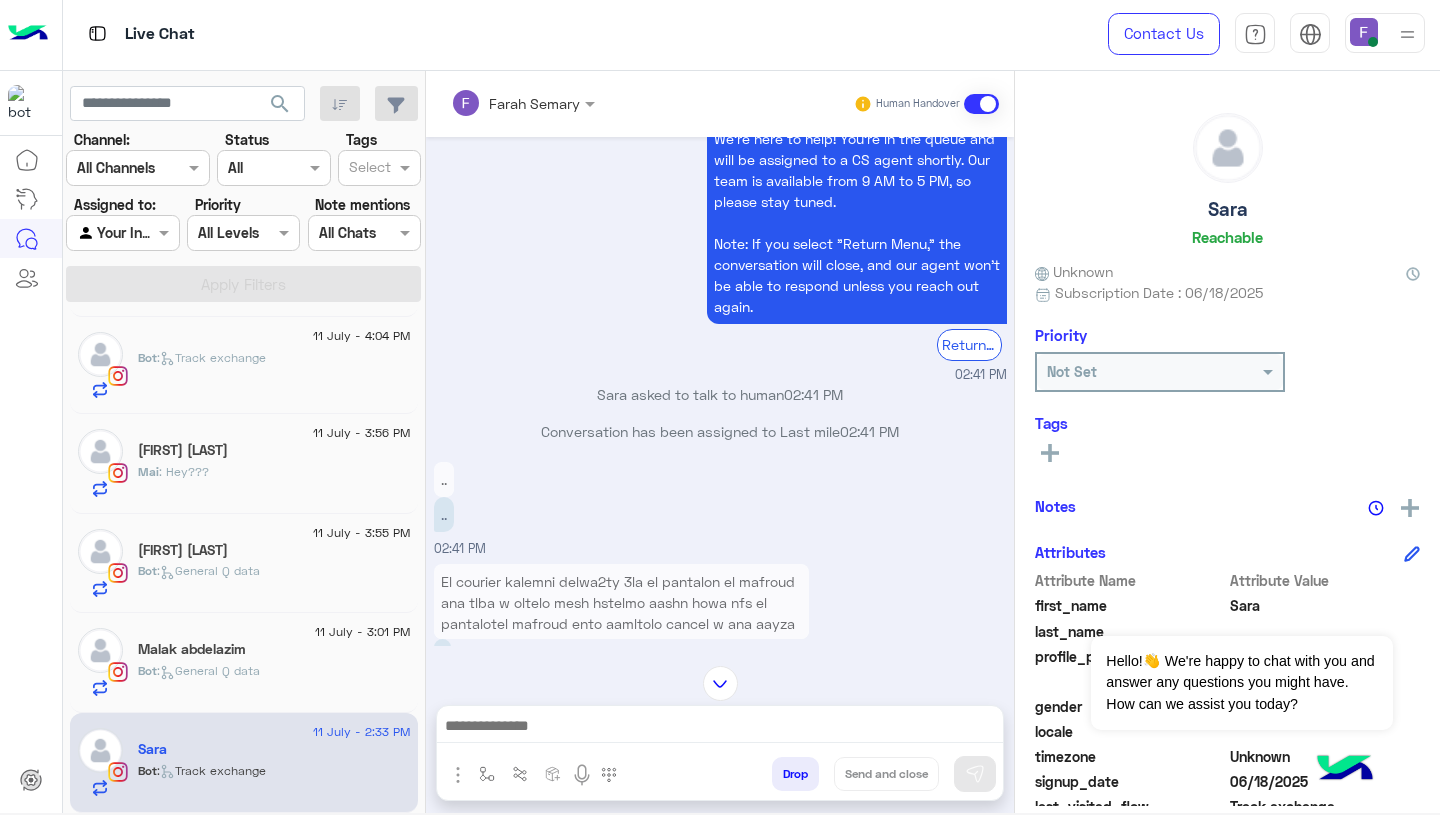 click on "Malak abdelazim" 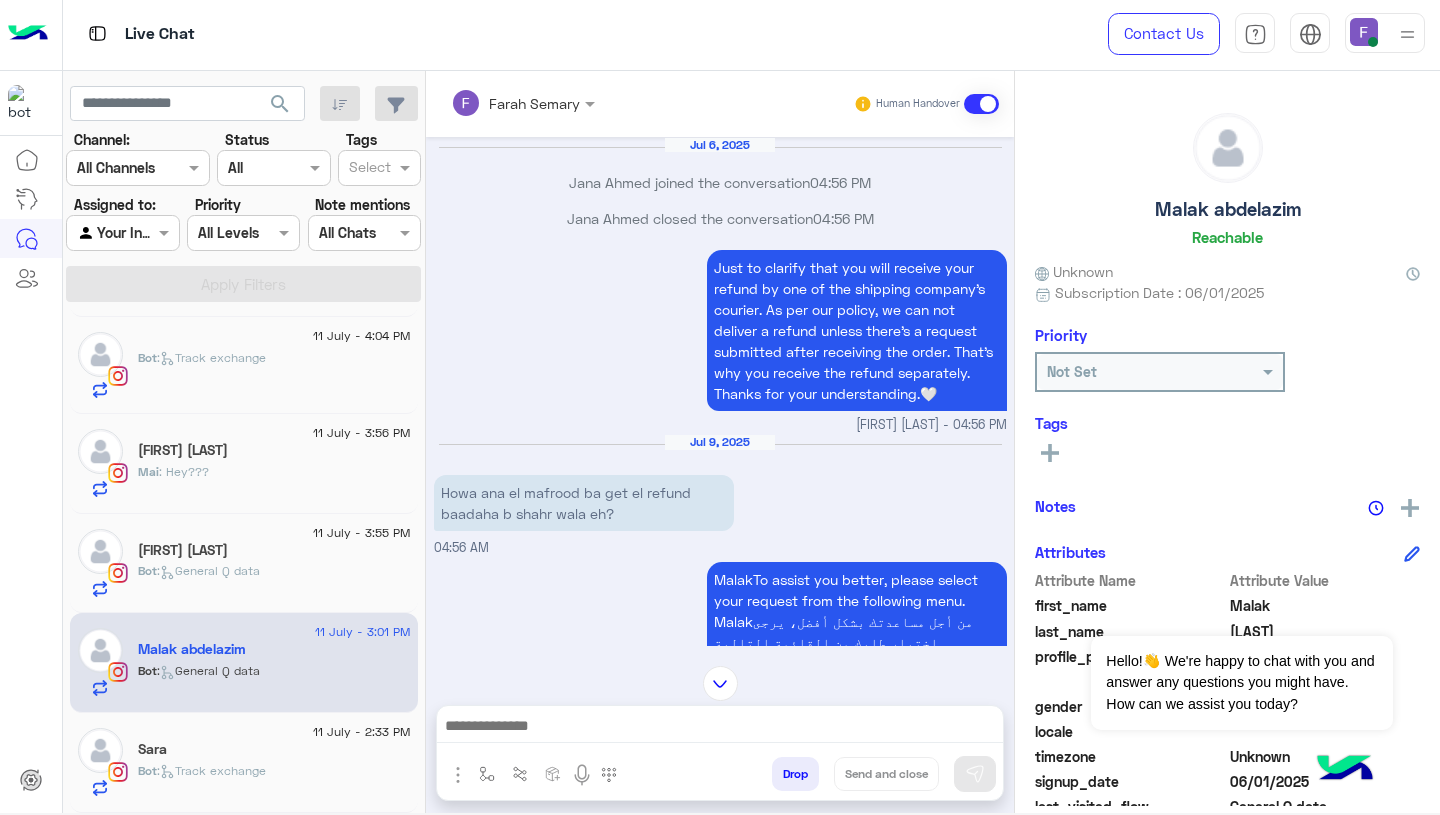 scroll, scrollTop: 2826, scrollLeft: 0, axis: vertical 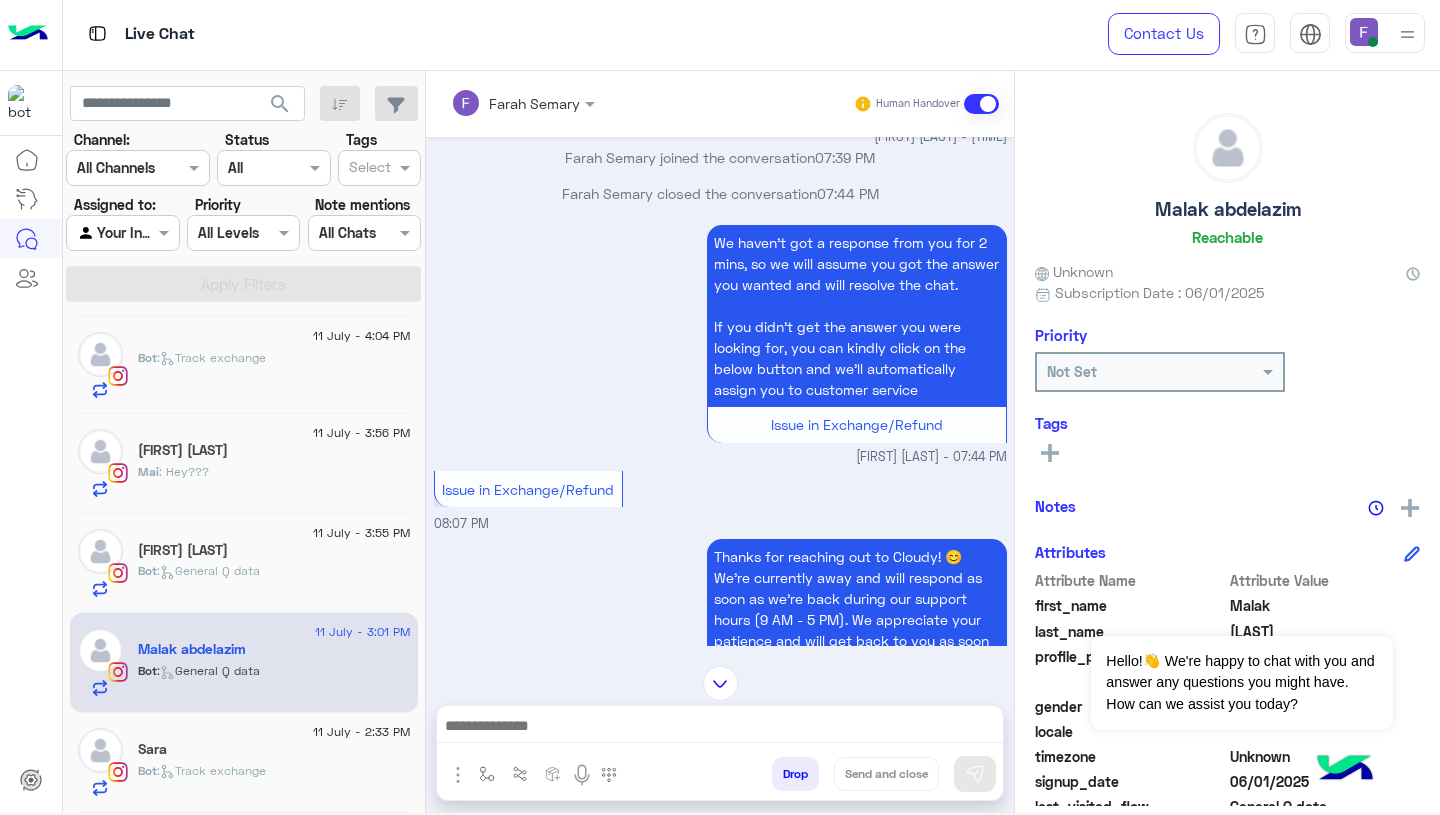 click on "Allaa Ehab" 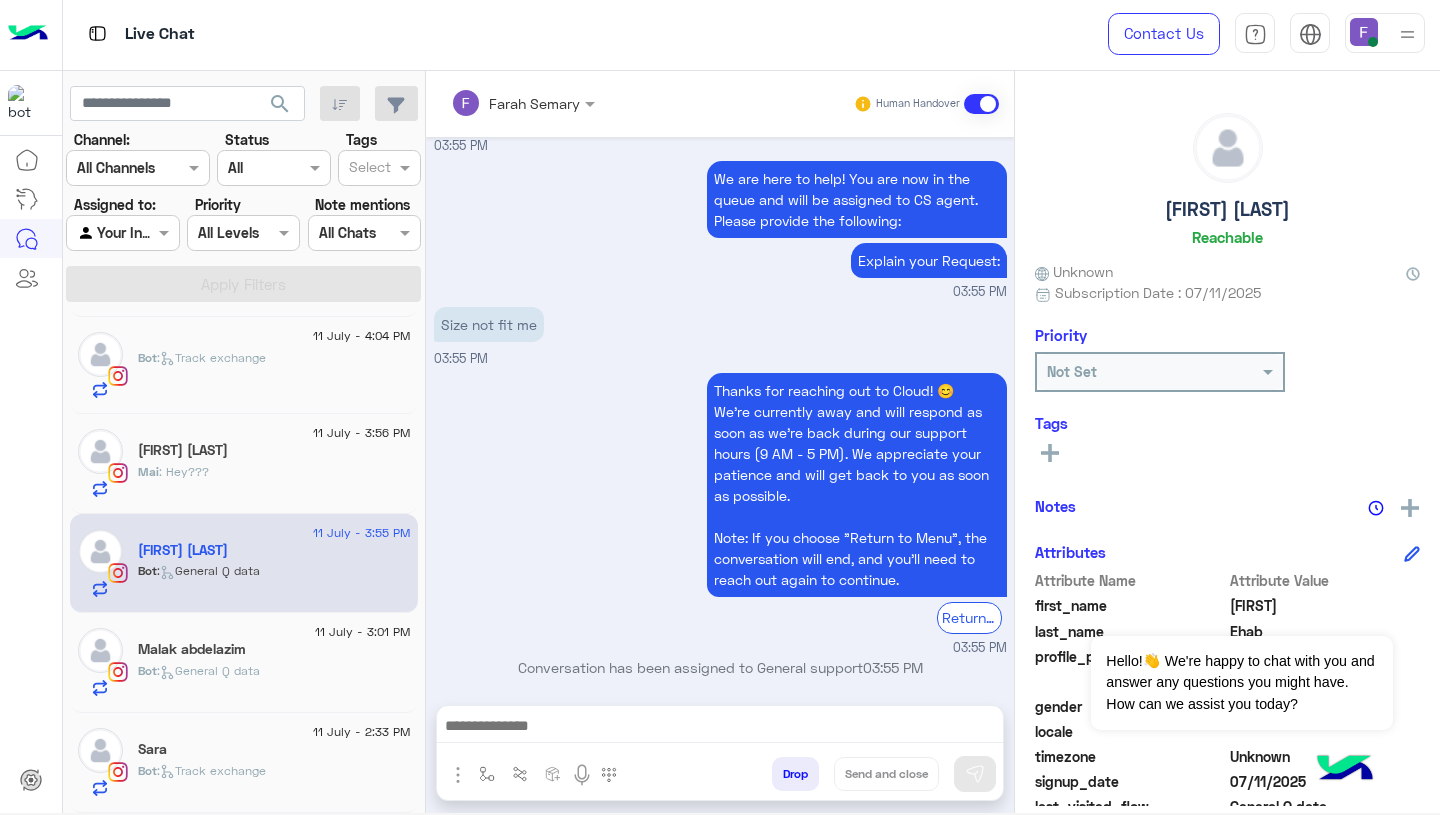scroll, scrollTop: 1039, scrollLeft: 0, axis: vertical 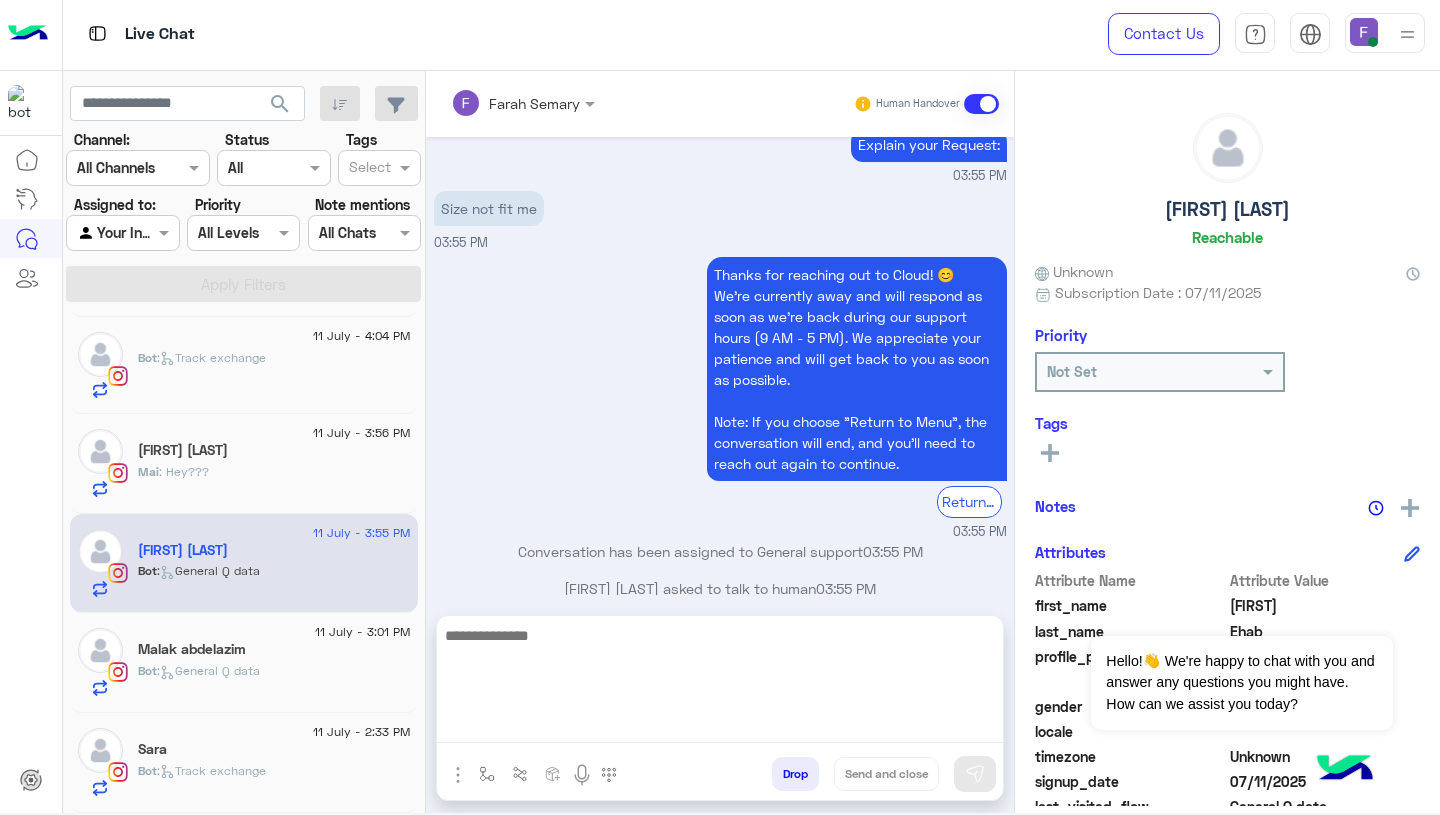 click at bounding box center [720, 683] 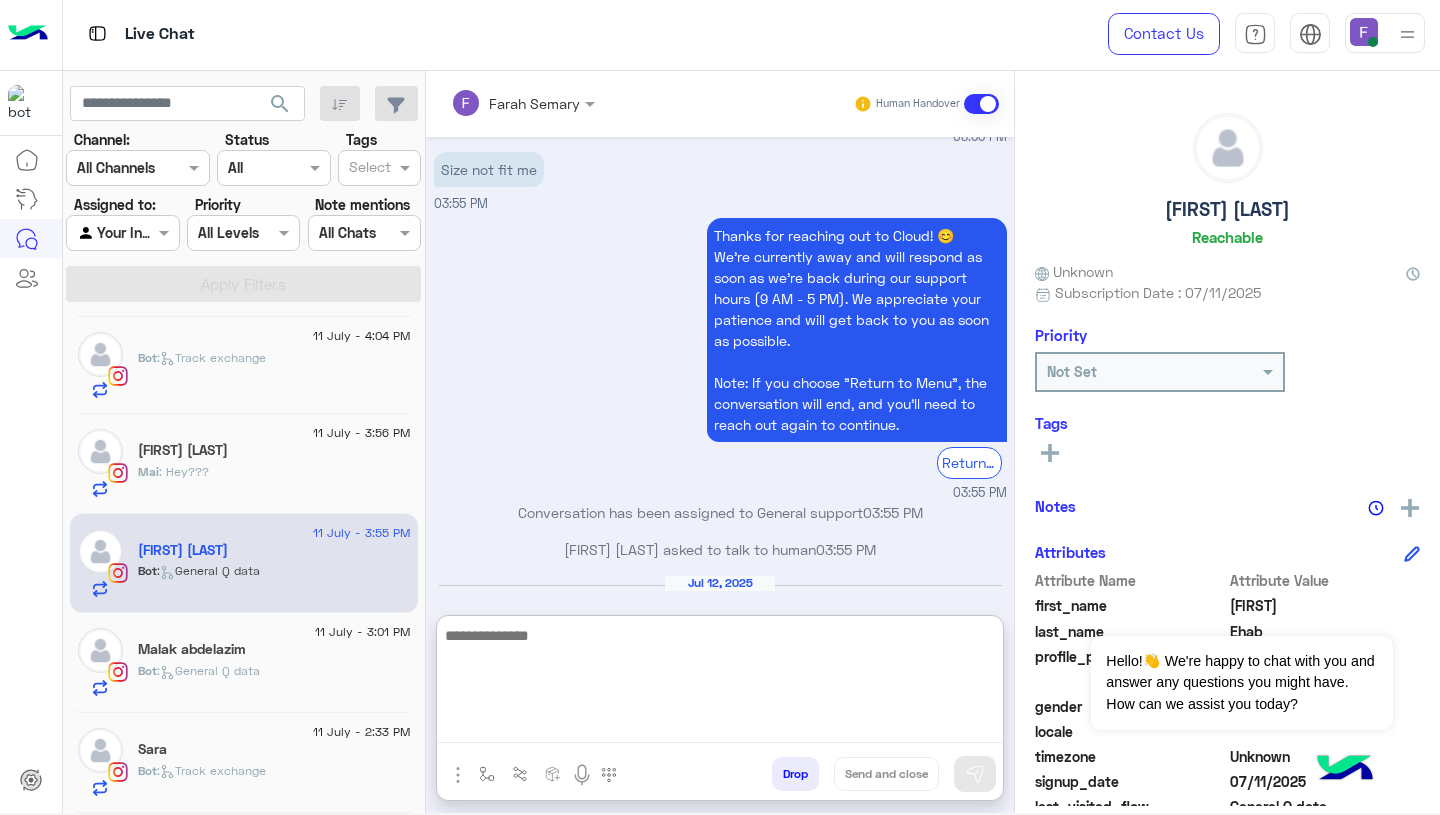paste on "**********" 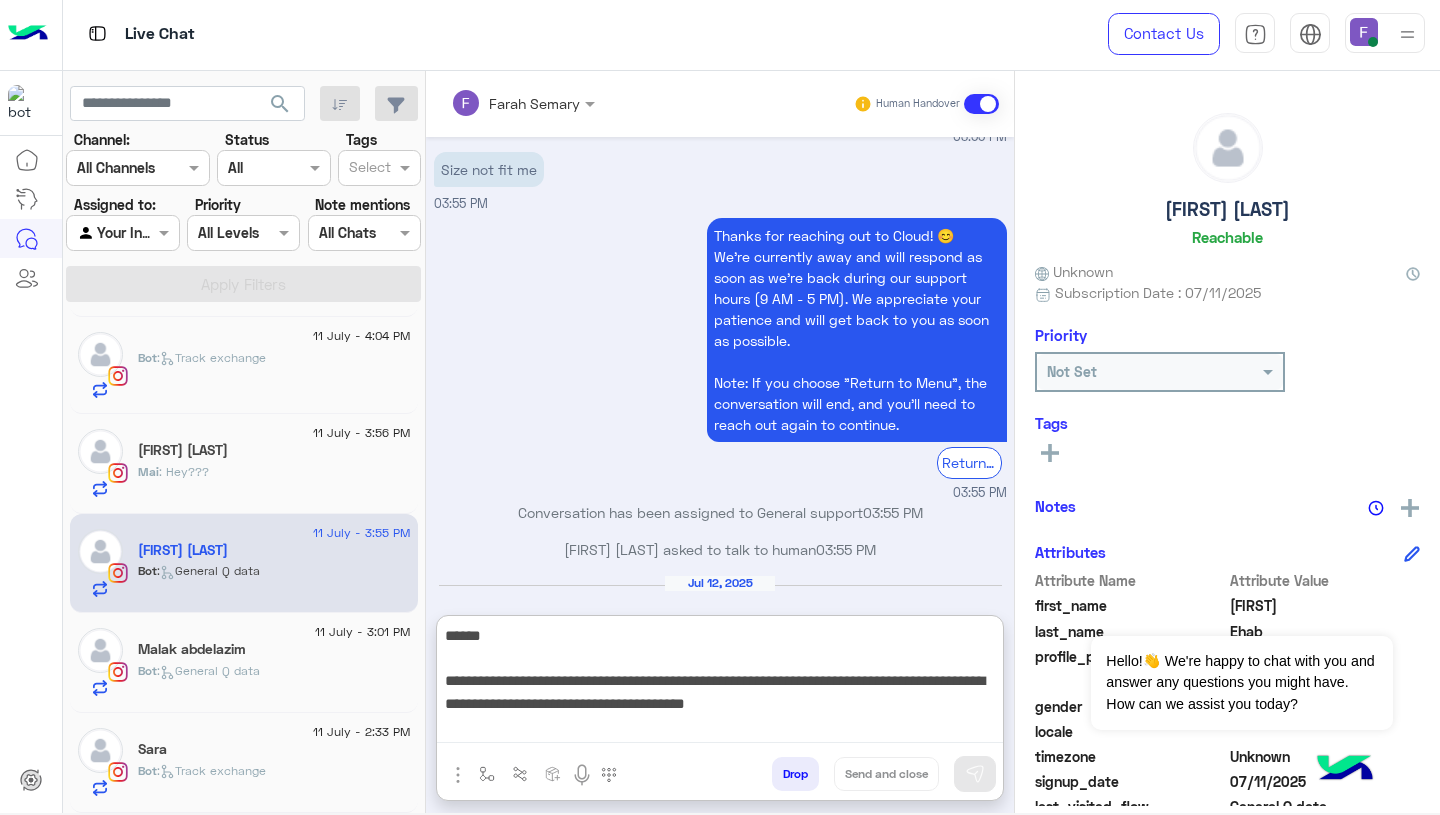 scroll, scrollTop: 308, scrollLeft: 0, axis: vertical 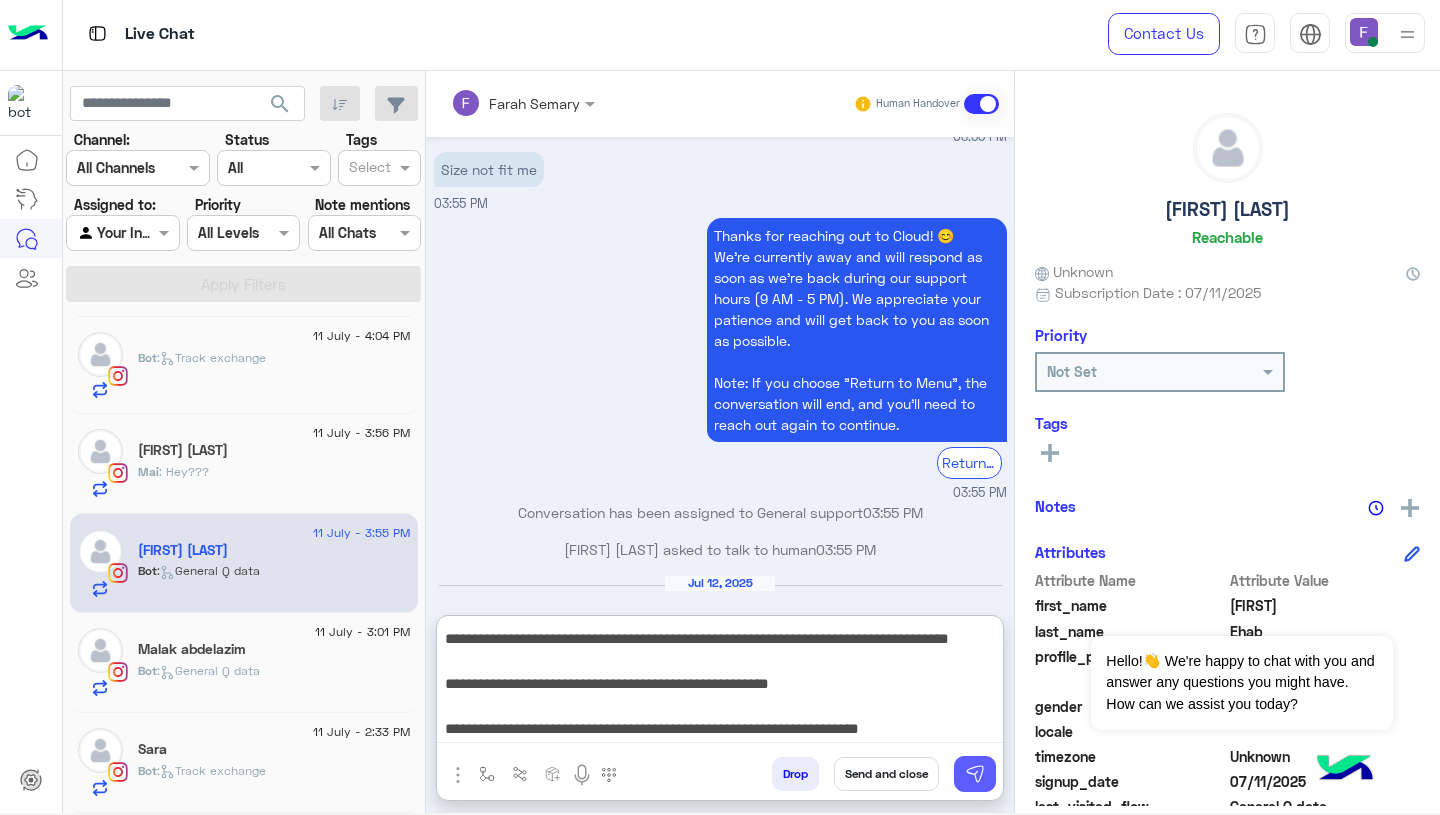 type on "**********" 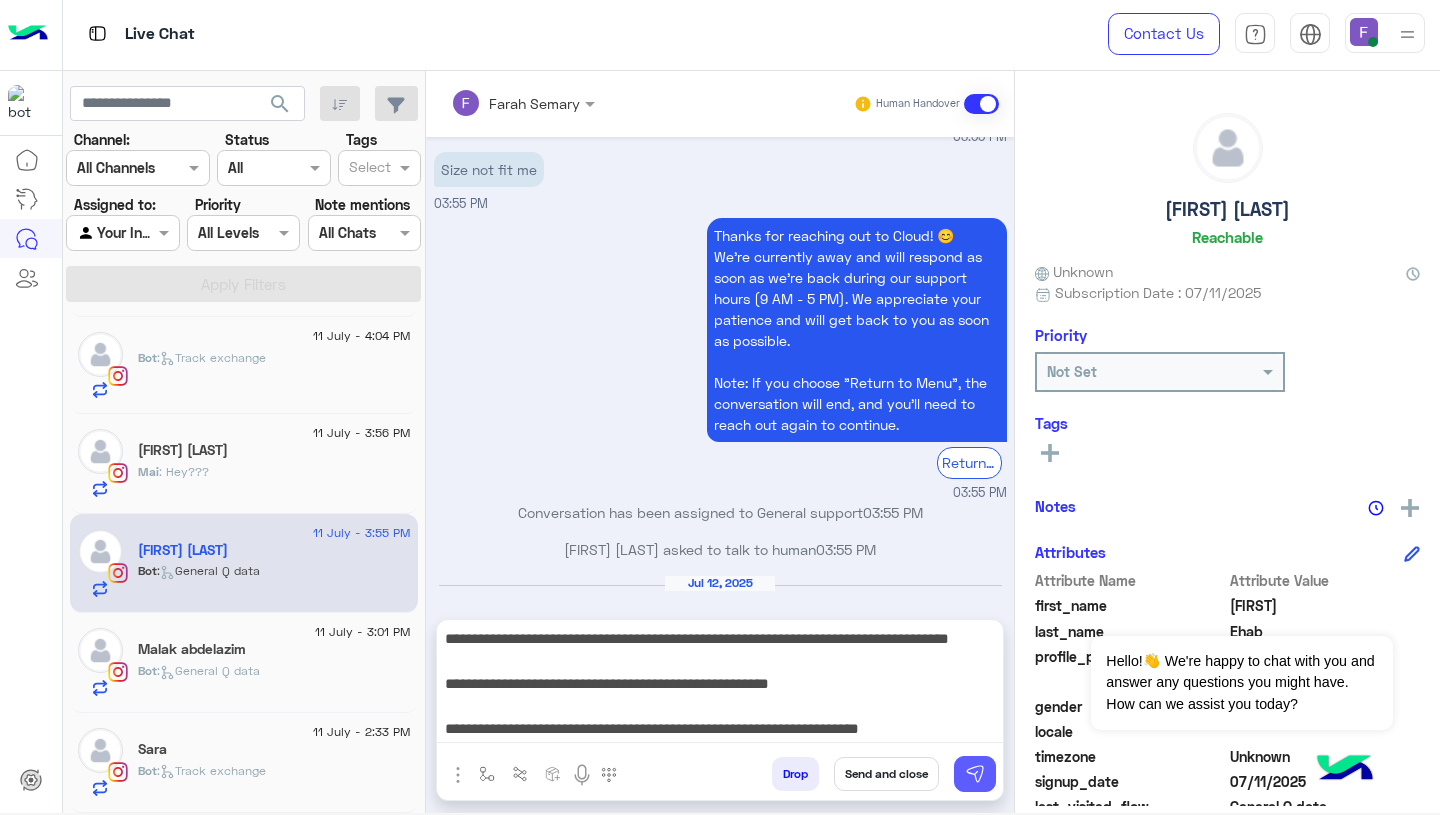 click at bounding box center [975, 774] 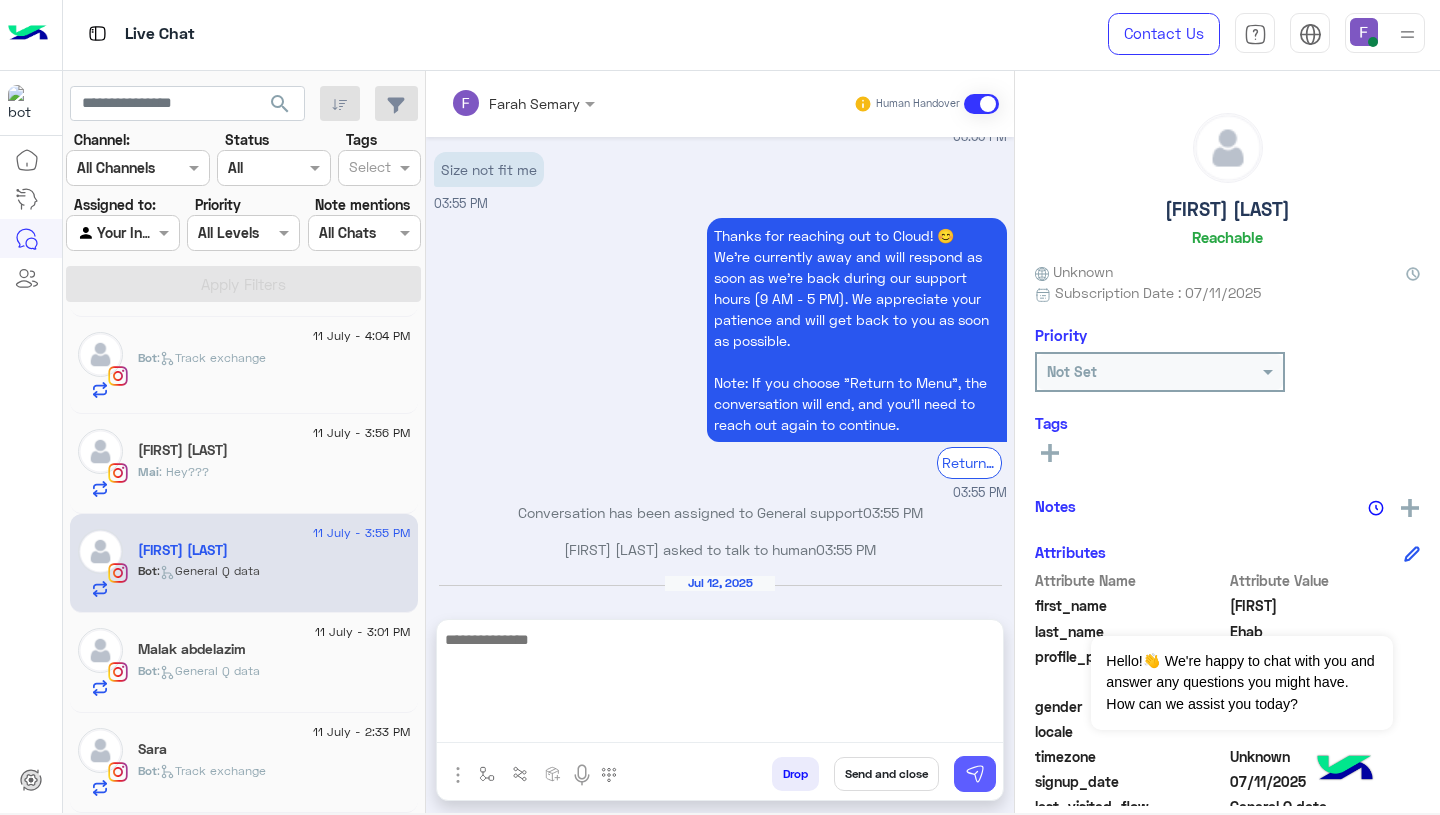 scroll, scrollTop: 0, scrollLeft: 0, axis: both 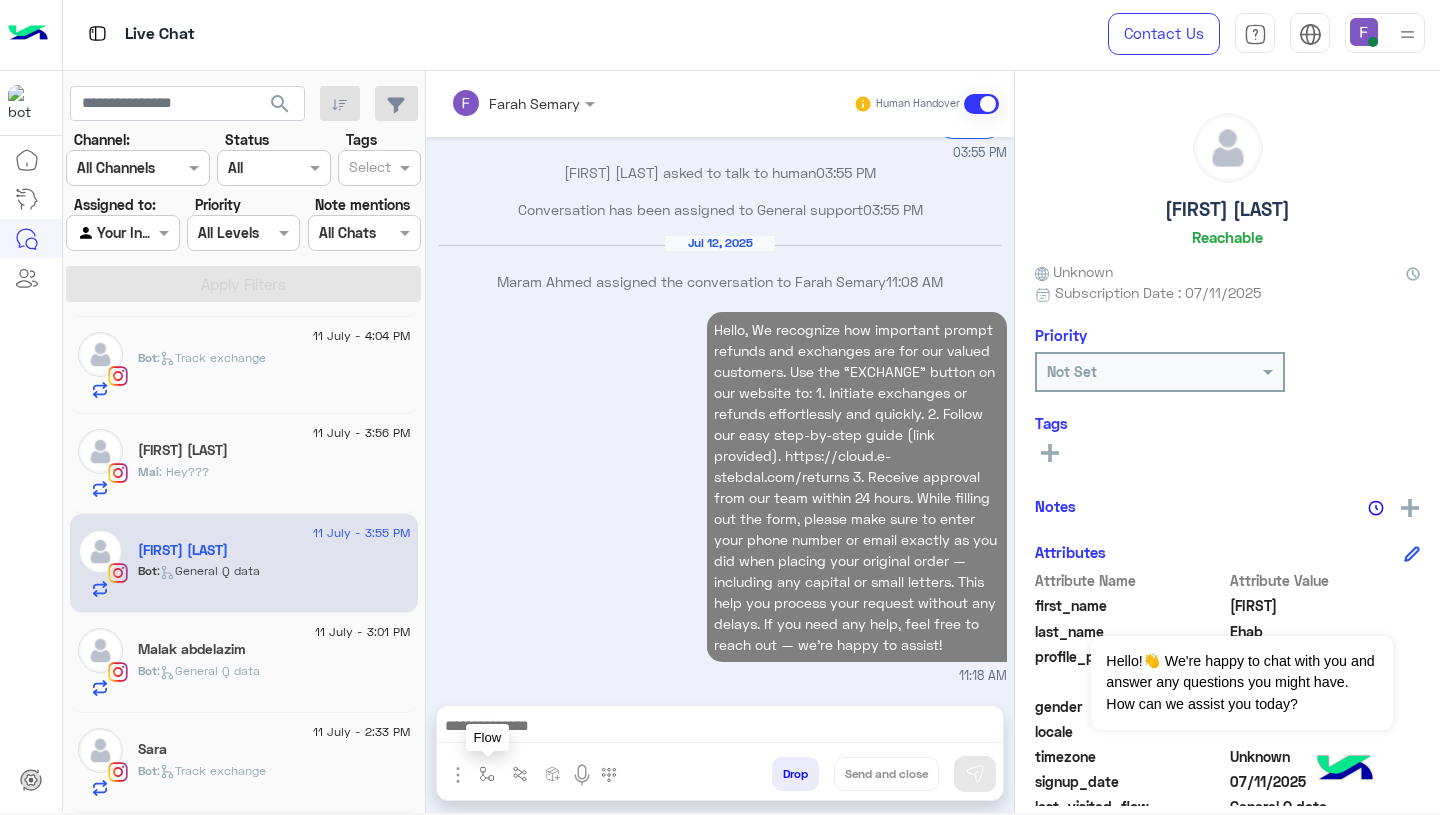 click at bounding box center (487, 774) 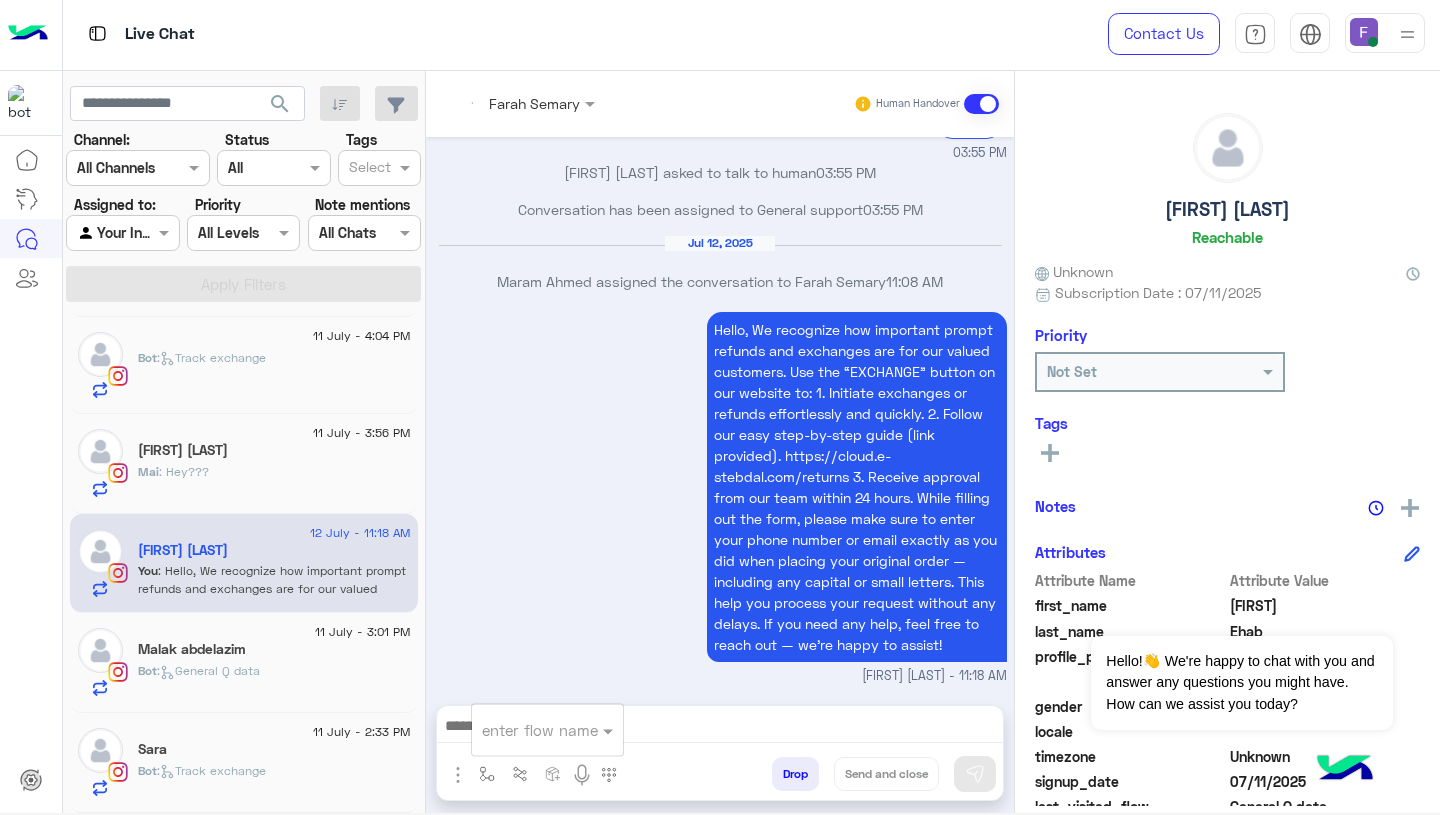 scroll, scrollTop: 1454, scrollLeft: 0, axis: vertical 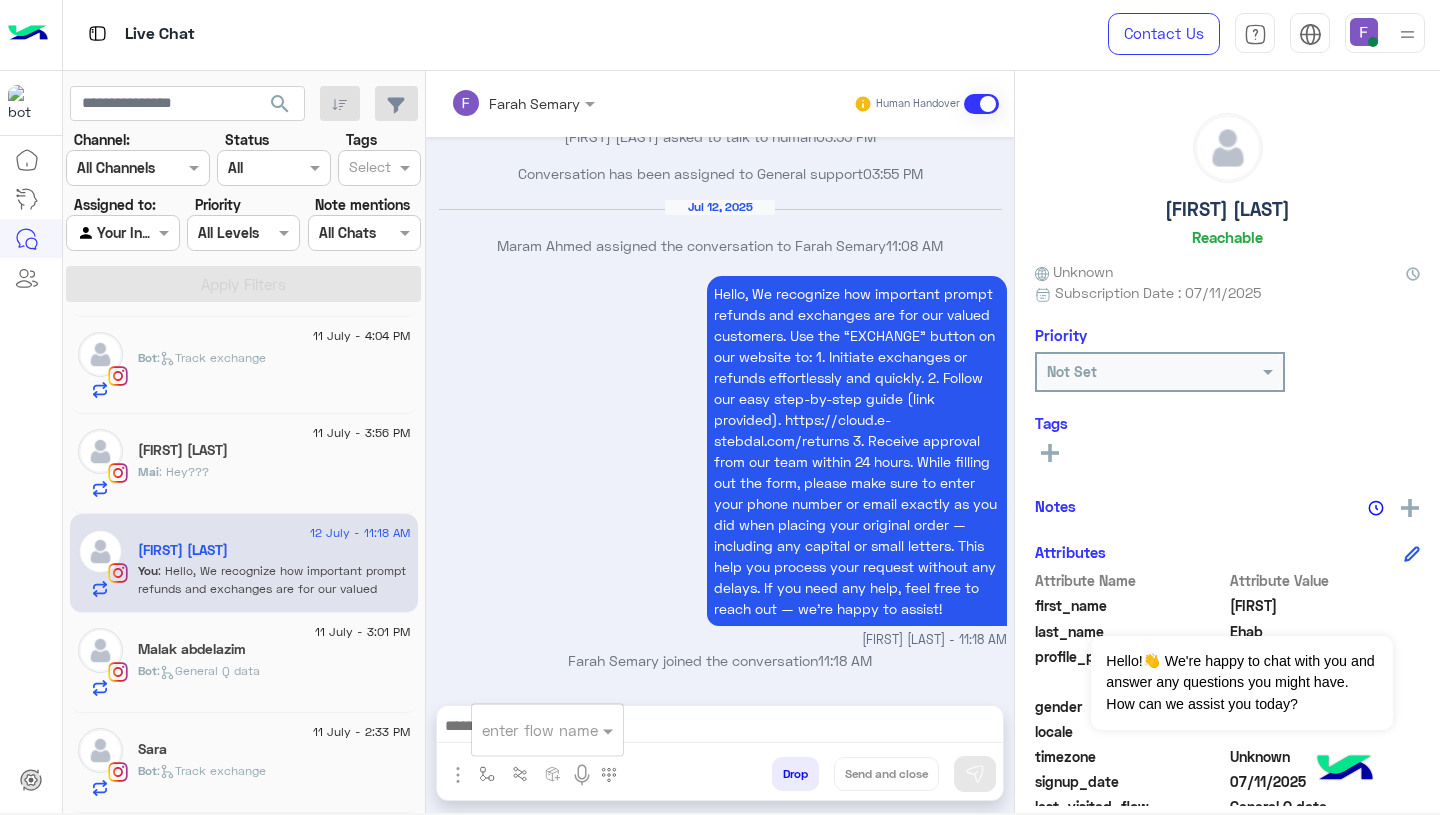 click at bounding box center (523, 730) 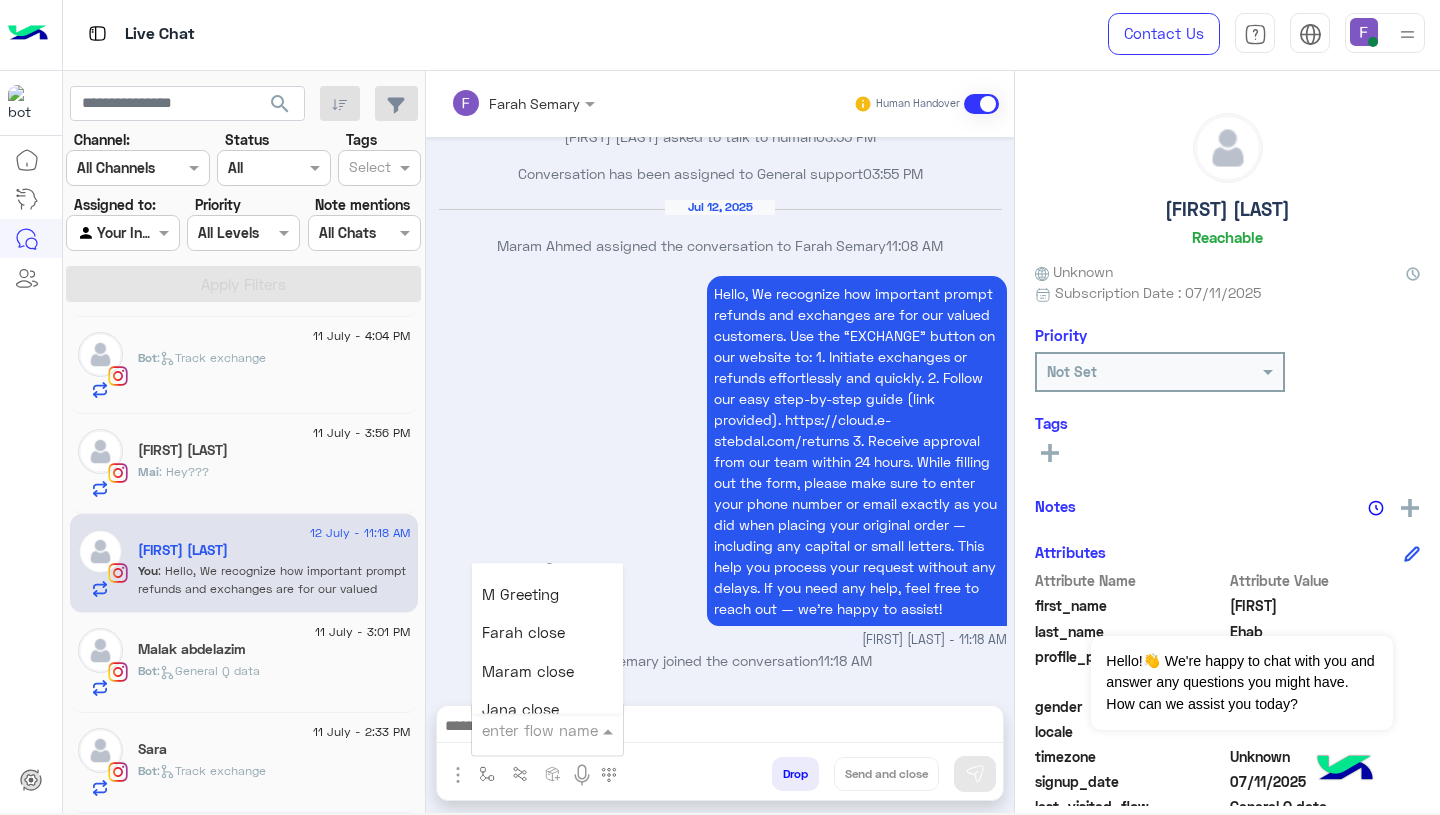 scroll, scrollTop: 2347, scrollLeft: 0, axis: vertical 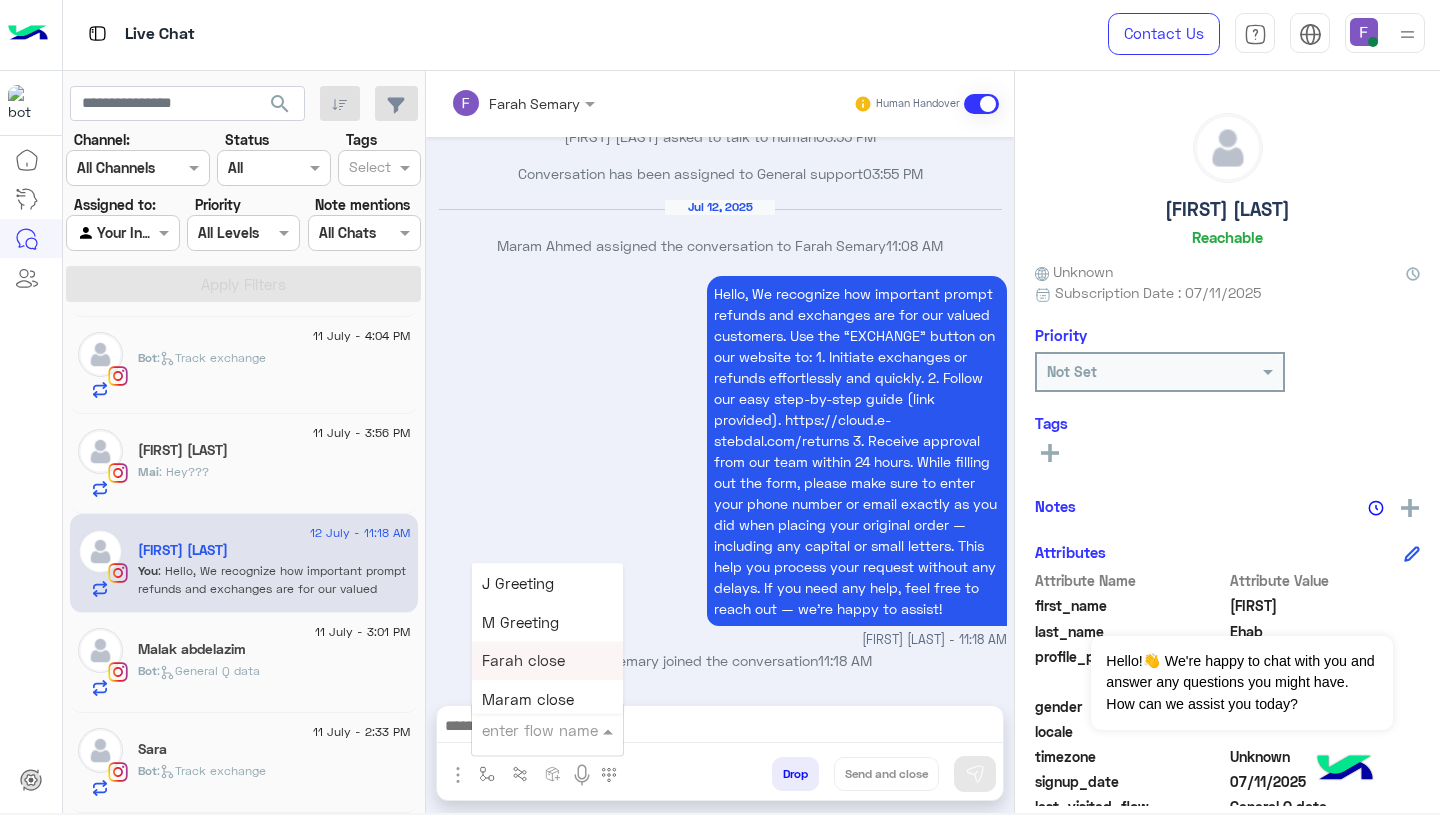 click on "Farah close" at bounding box center [523, 661] 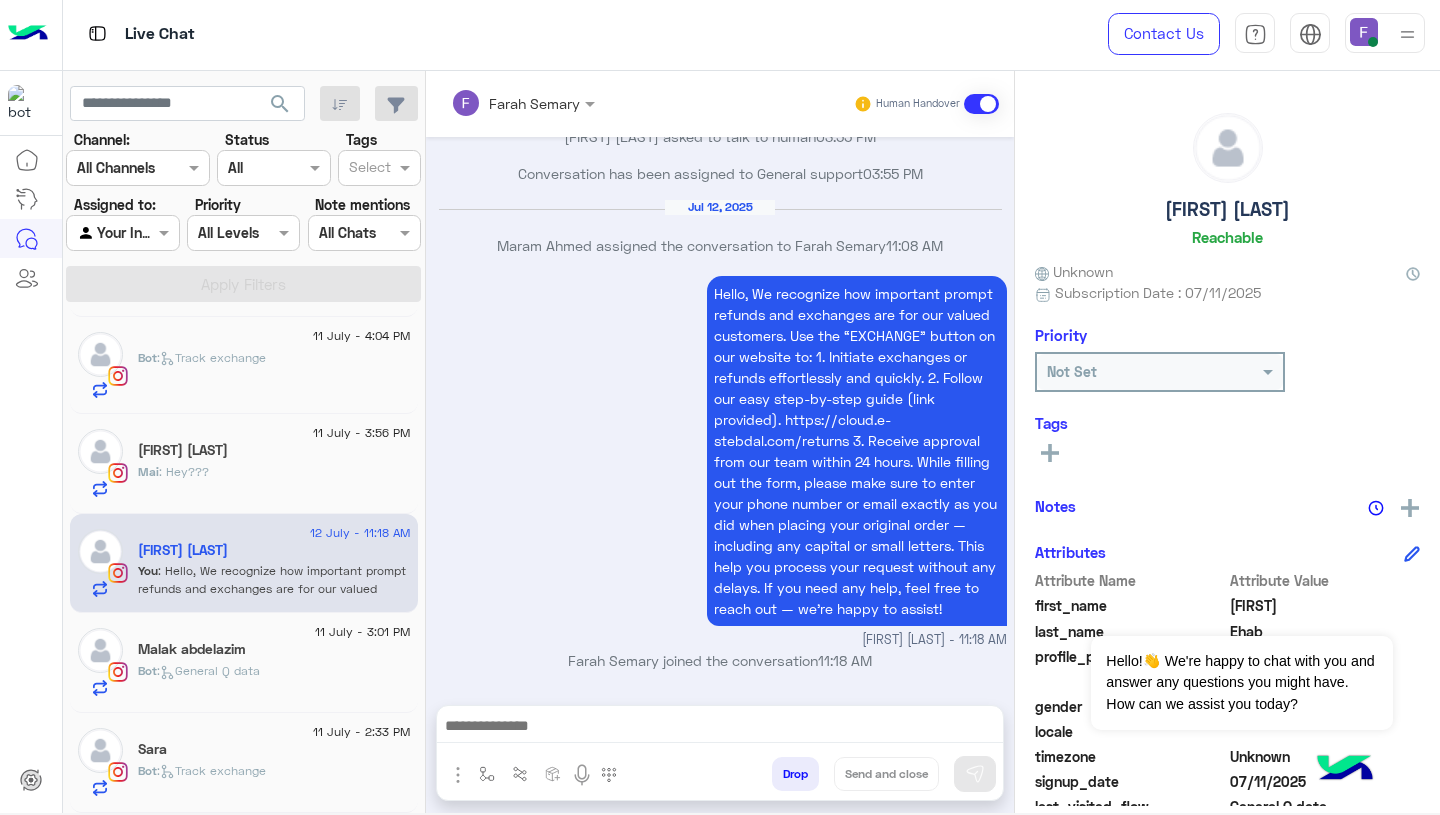 type on "**********" 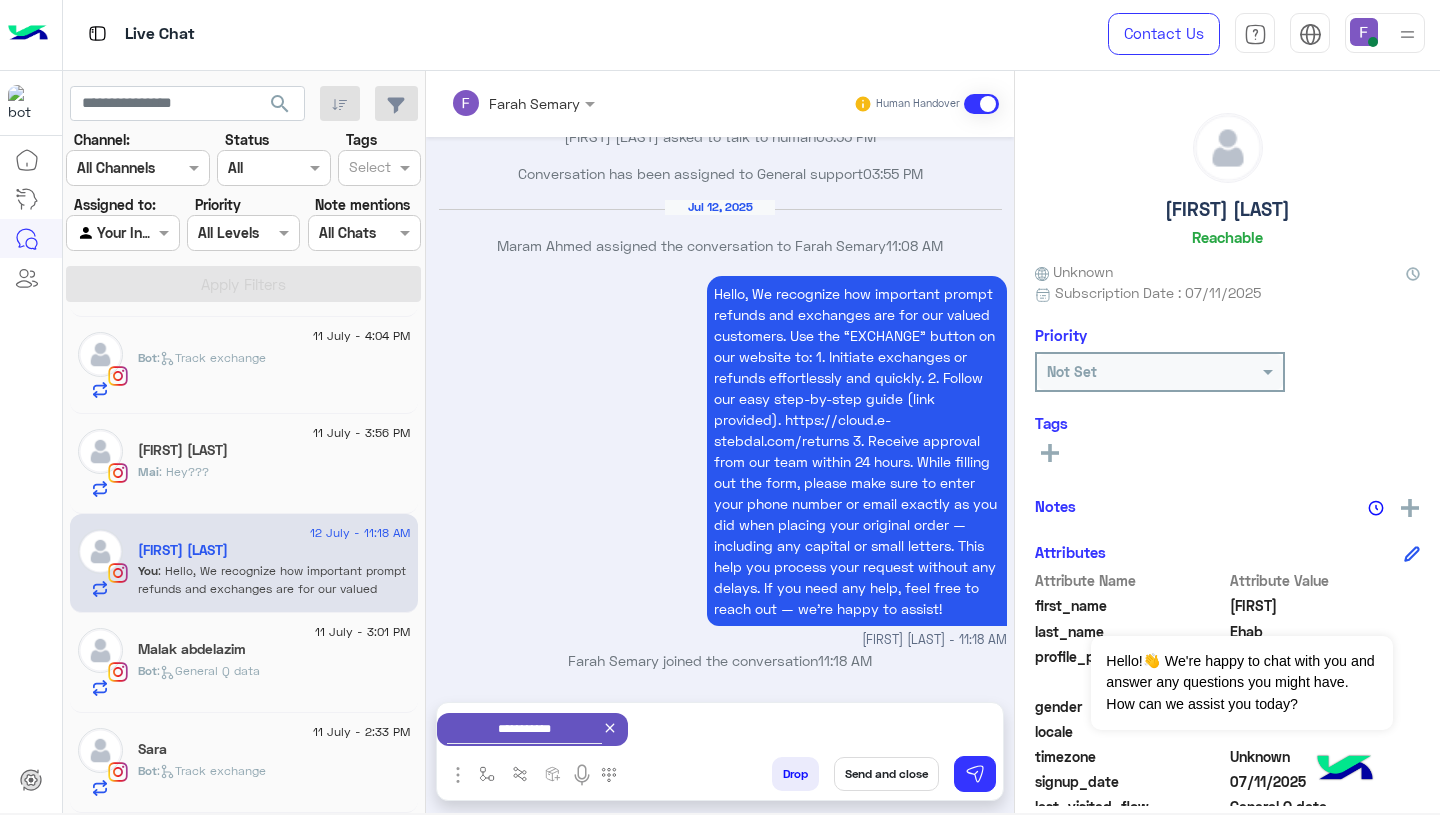 click on "Send and close" at bounding box center [886, 774] 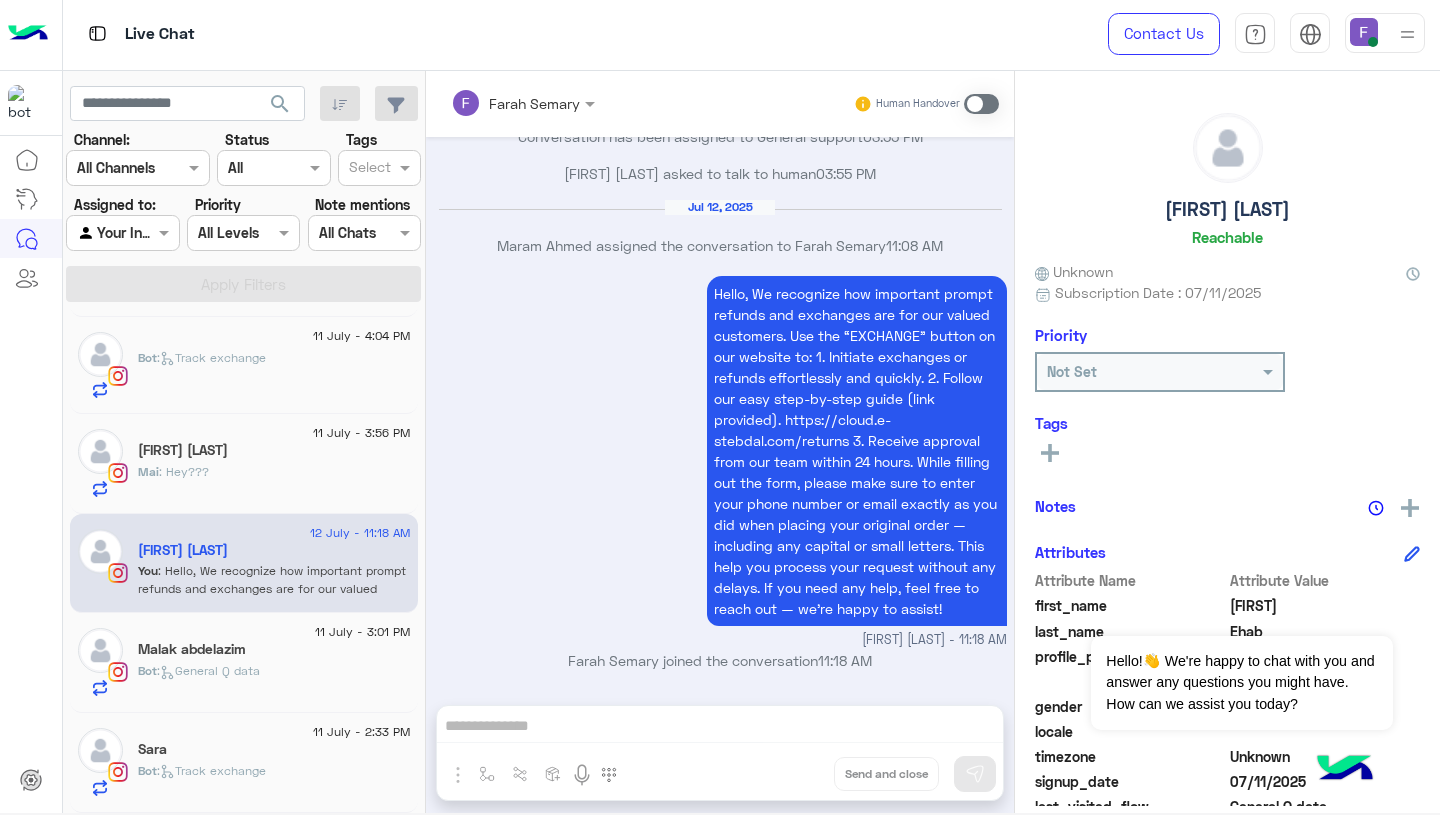 scroll, scrollTop: 1491, scrollLeft: 0, axis: vertical 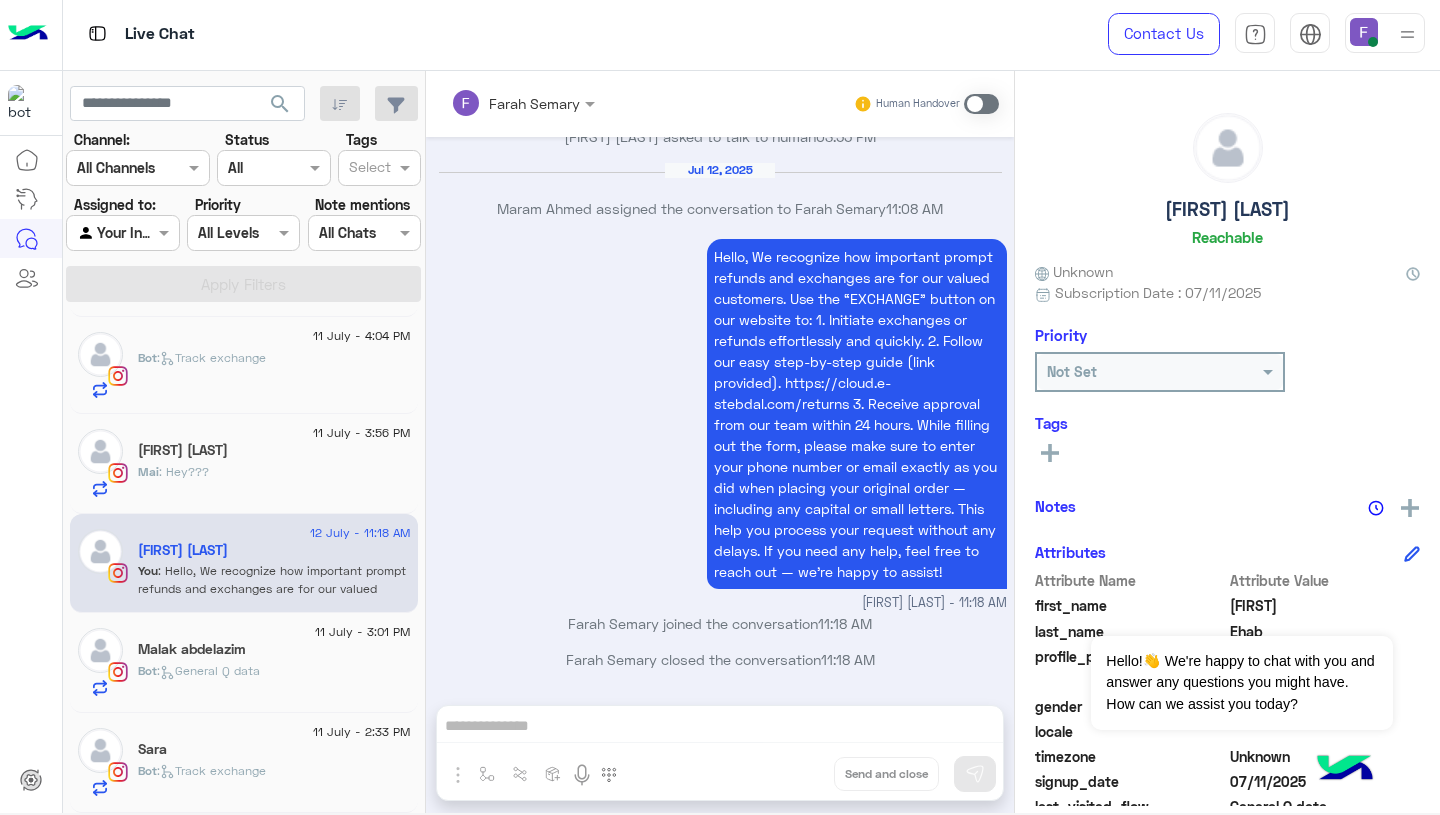 click on "Mai : Hey???" 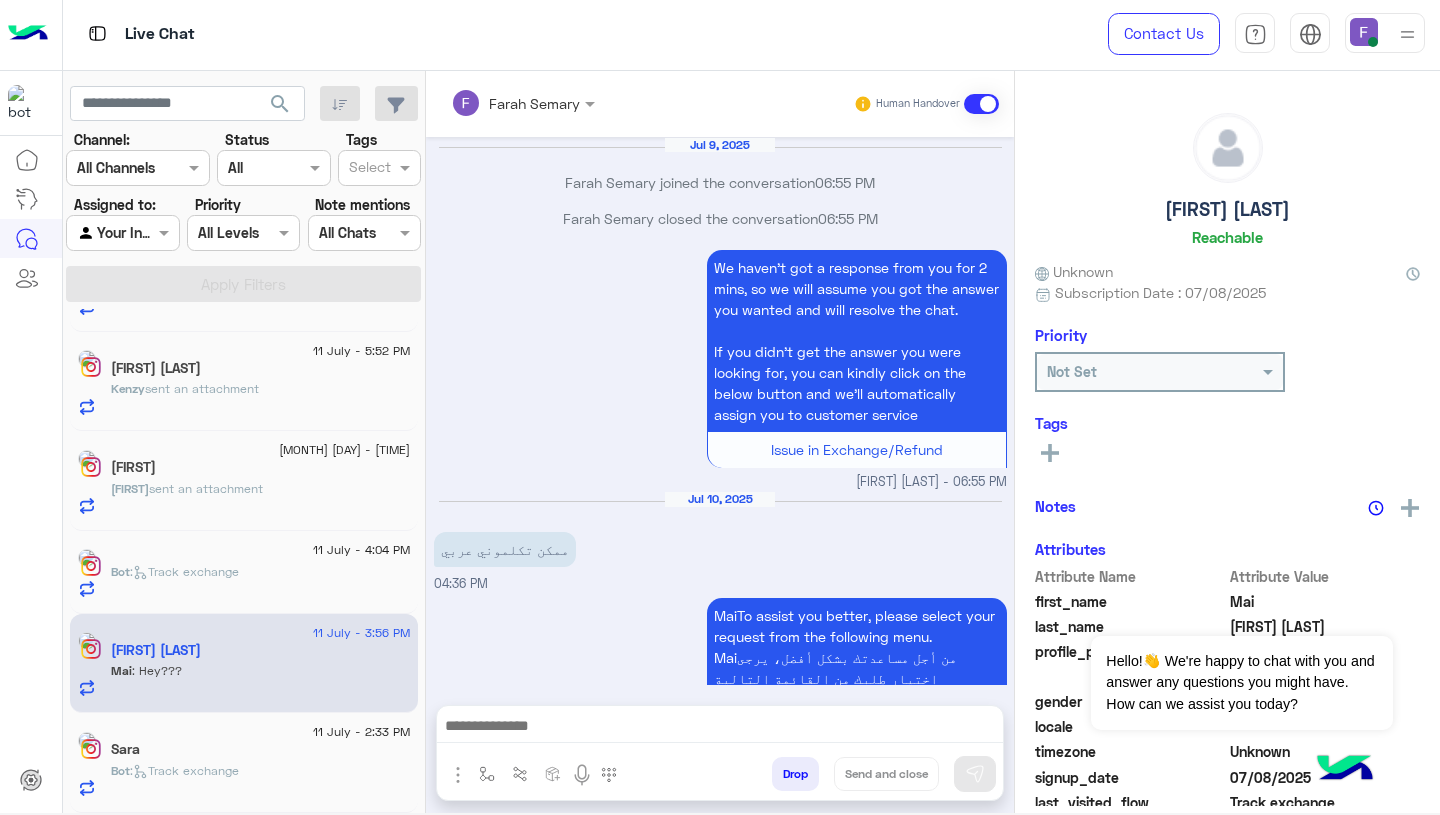 scroll, scrollTop: 1783, scrollLeft: 0, axis: vertical 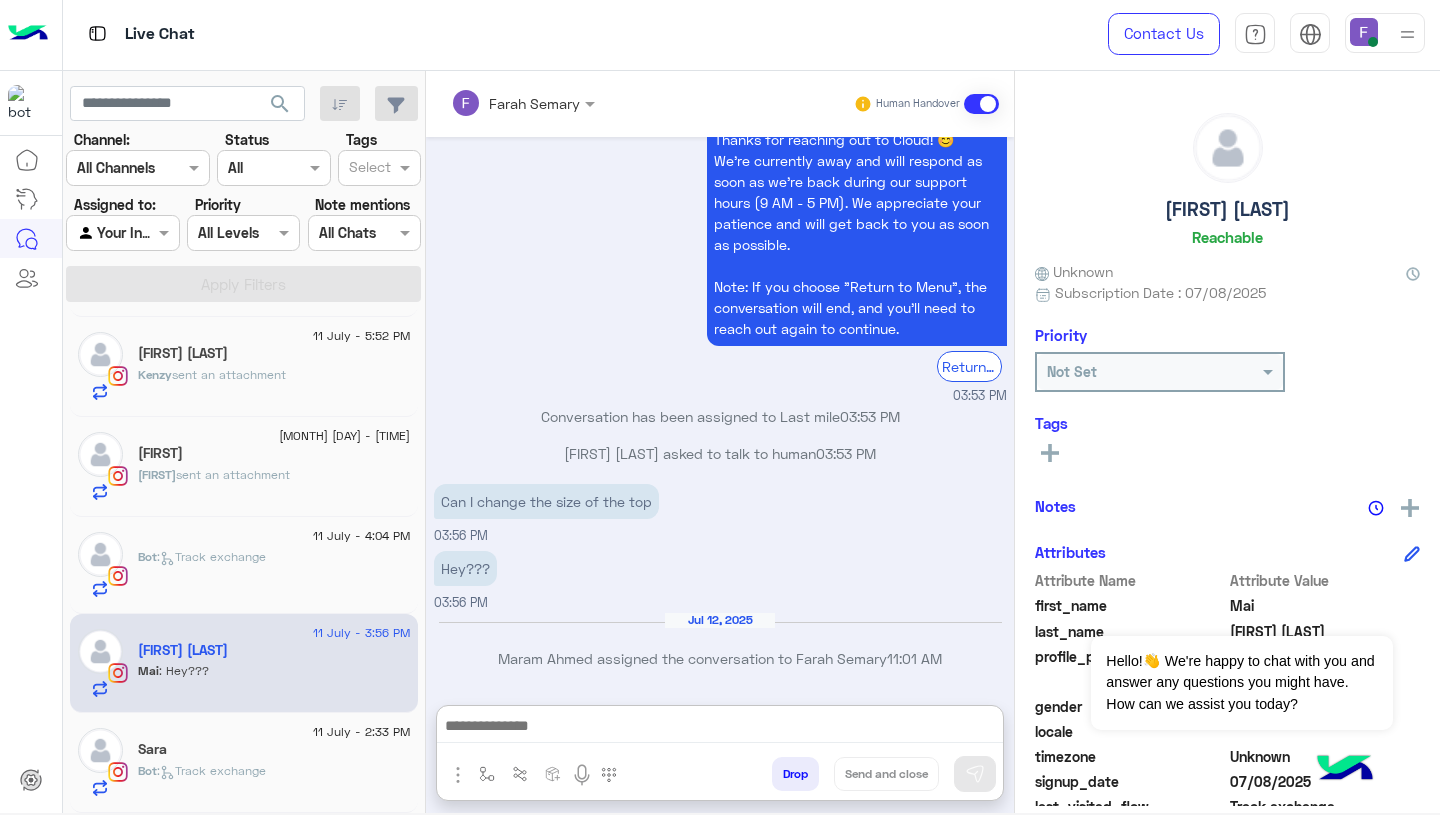 click at bounding box center [720, 728] 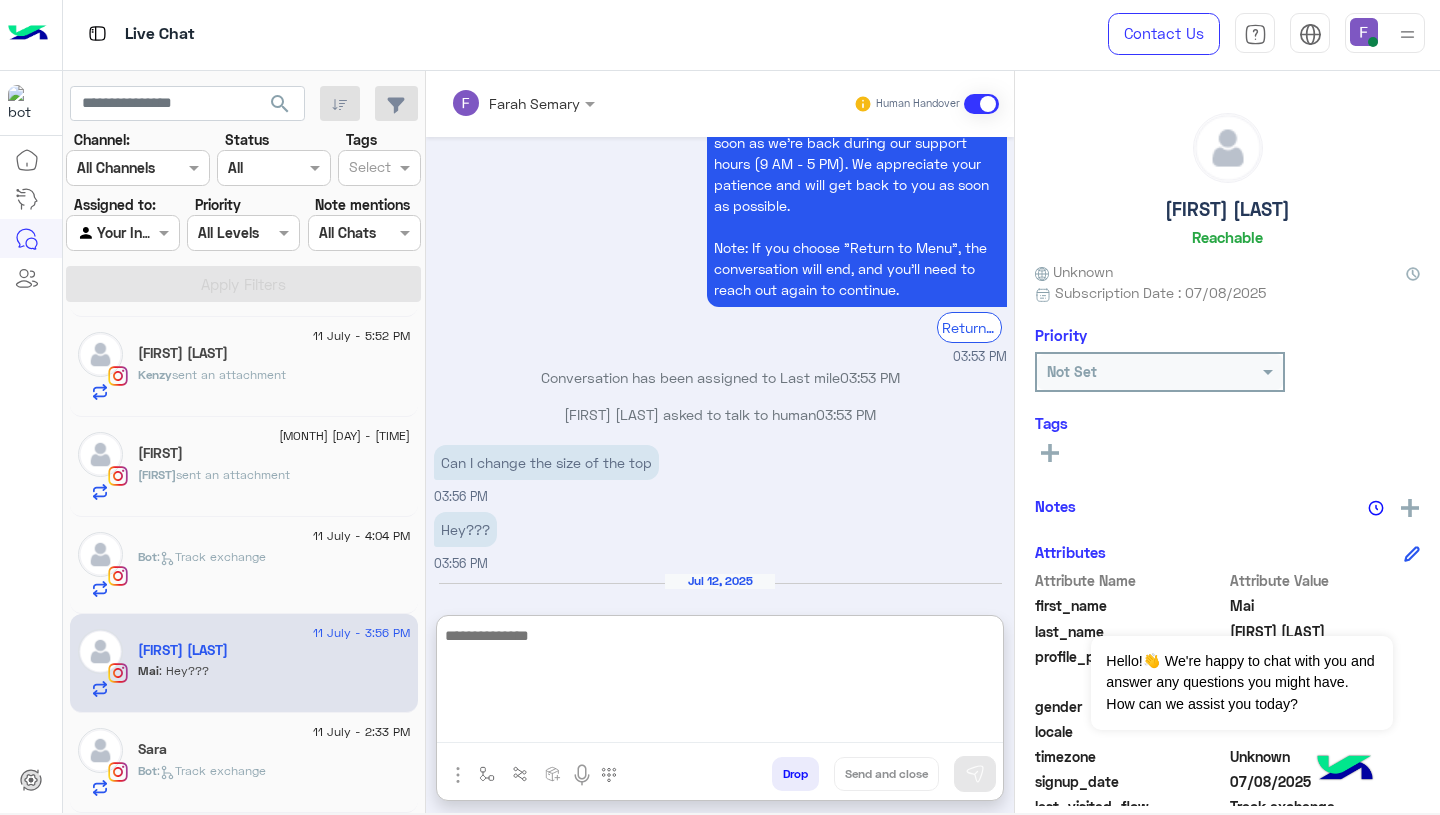 paste on "**********" 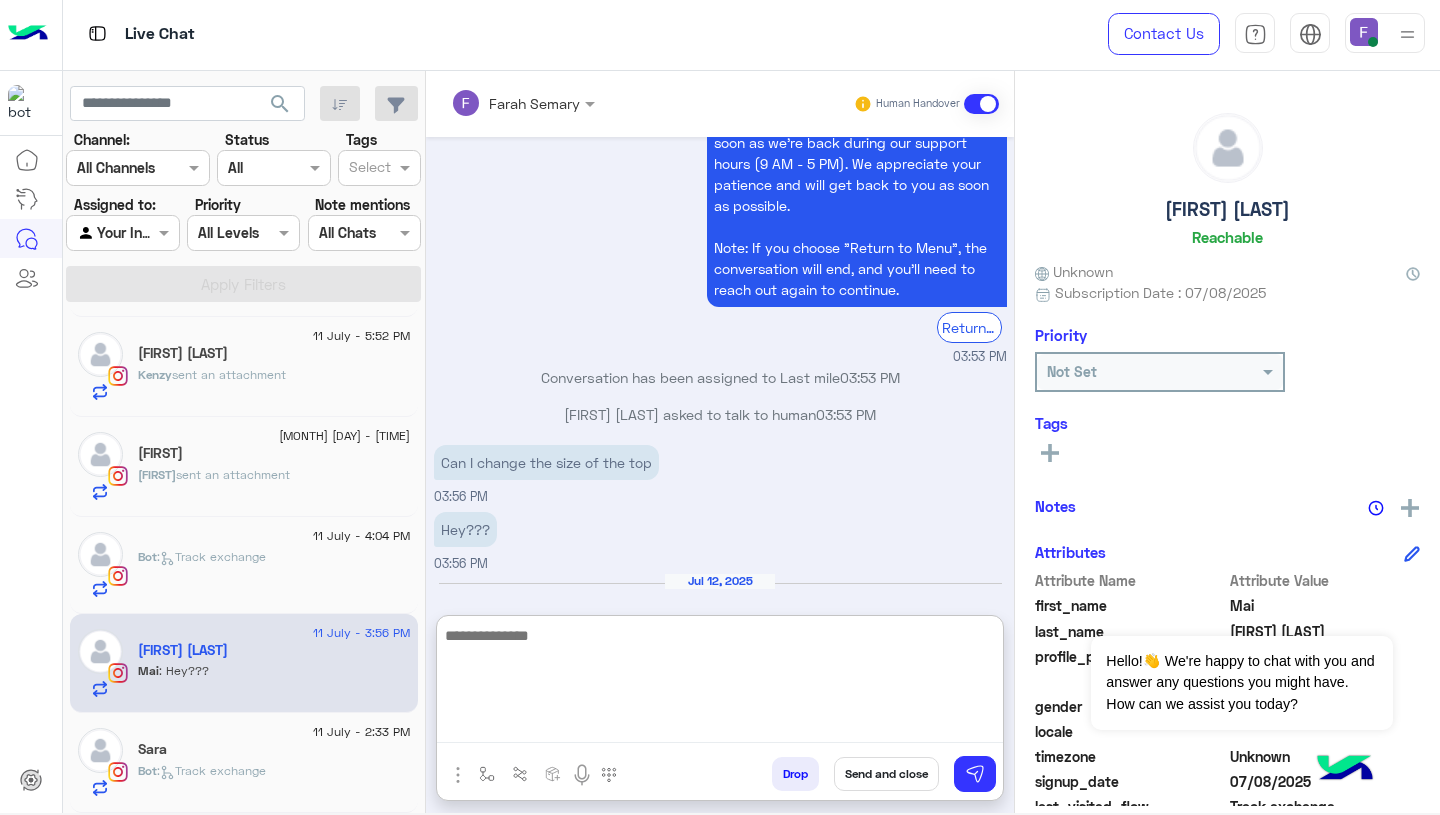 scroll, scrollTop: 0, scrollLeft: 0, axis: both 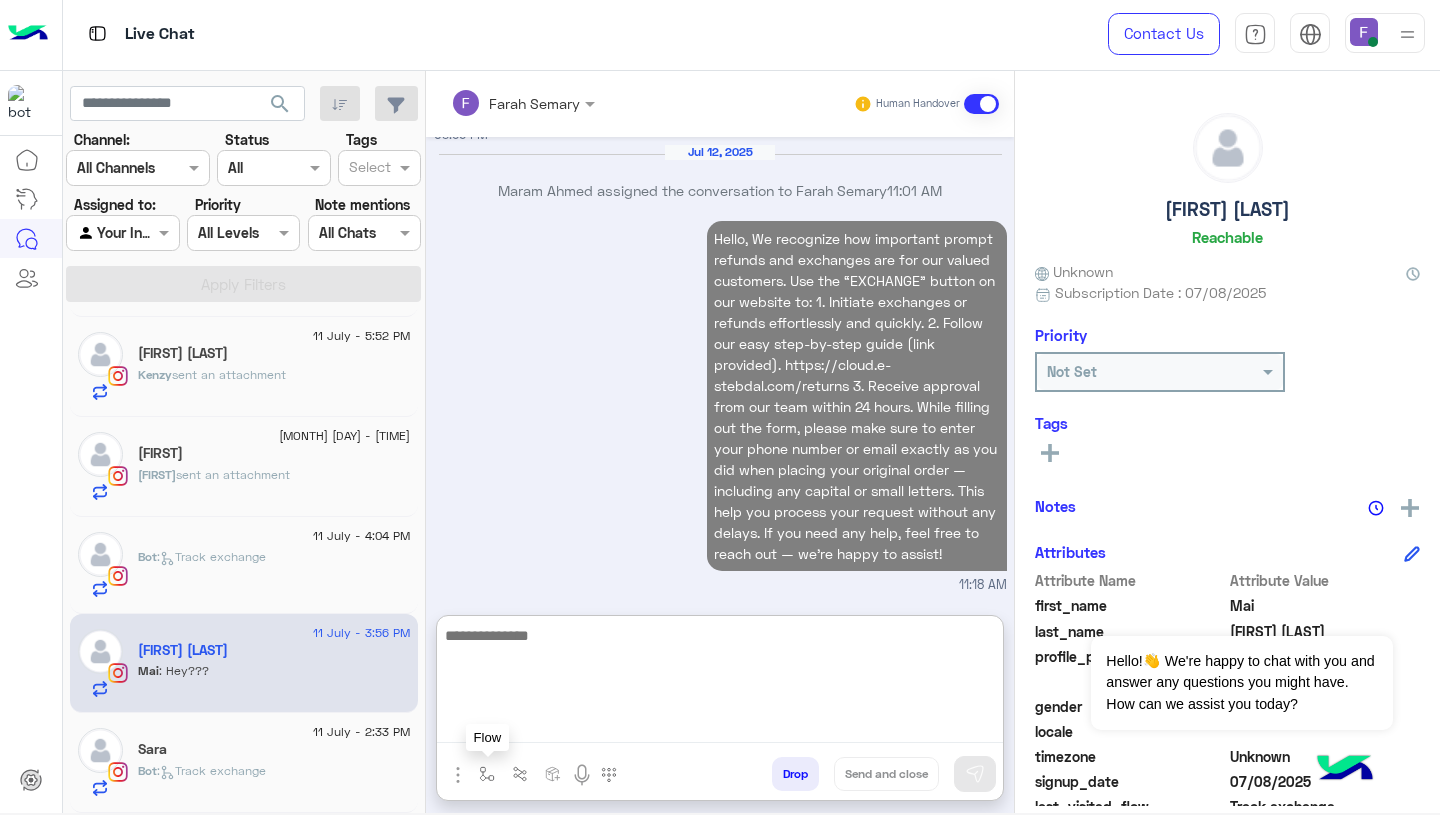 click at bounding box center (487, 773) 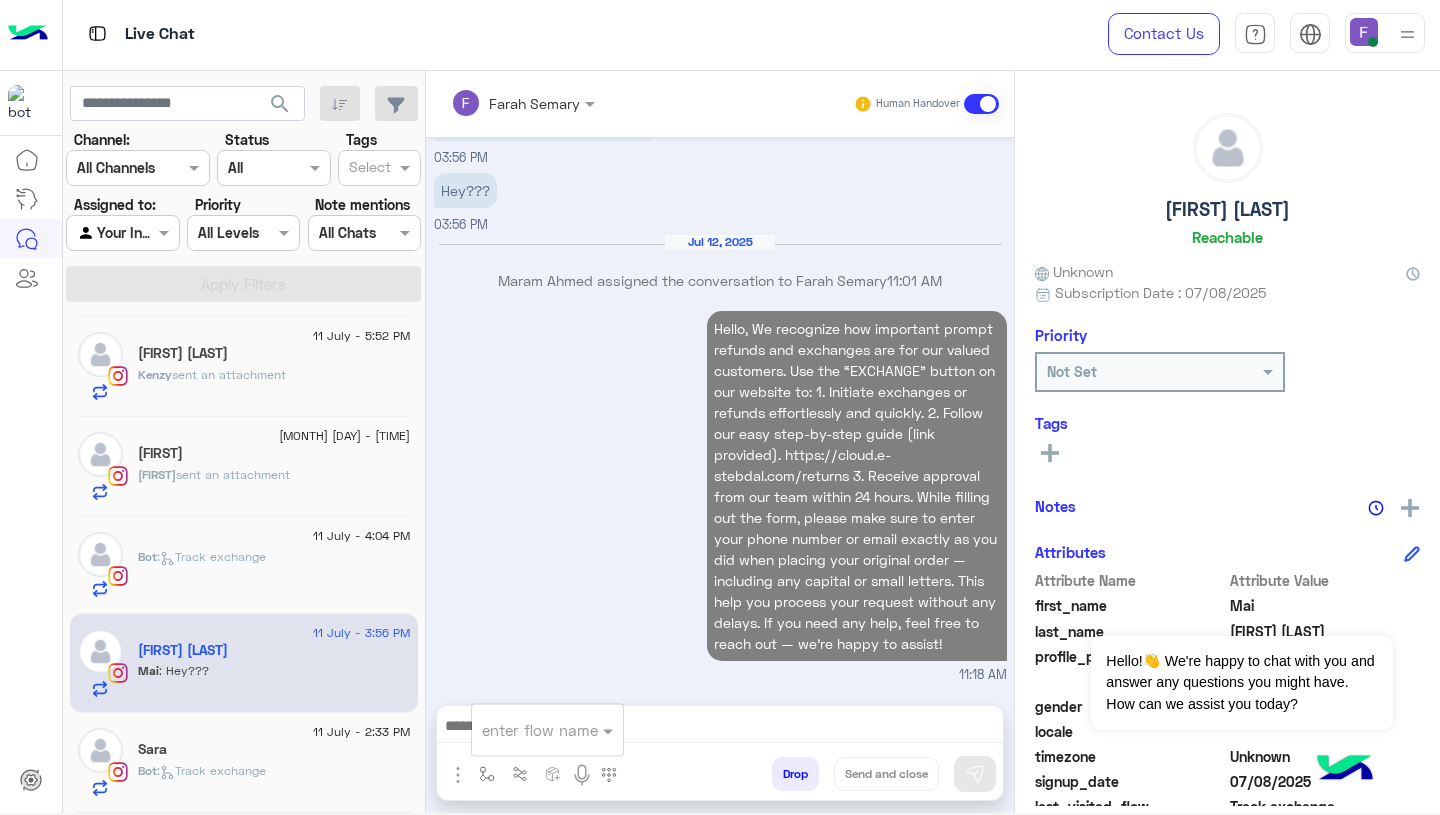 click at bounding box center (523, 730) 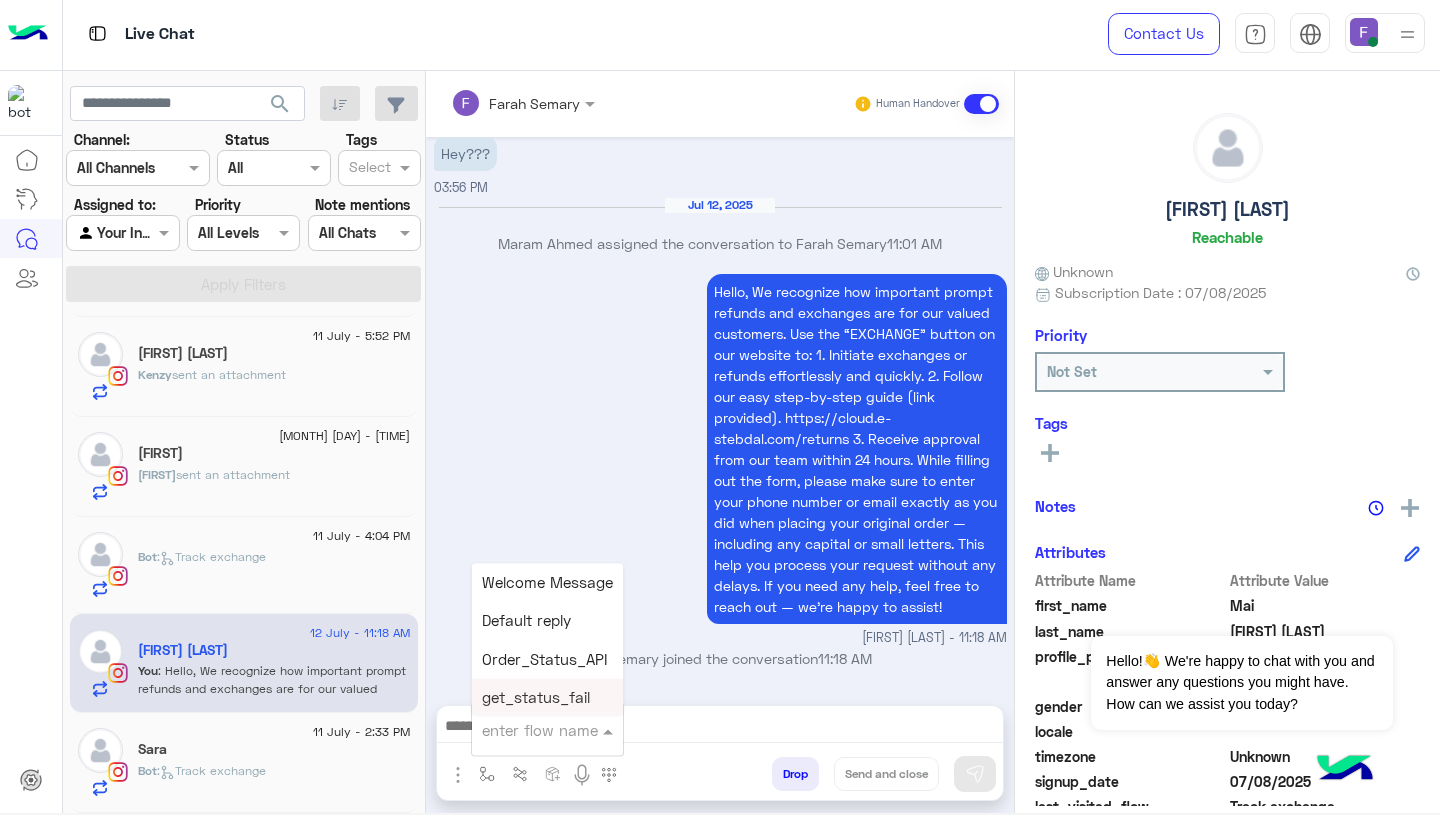 scroll, scrollTop: 2198, scrollLeft: 0, axis: vertical 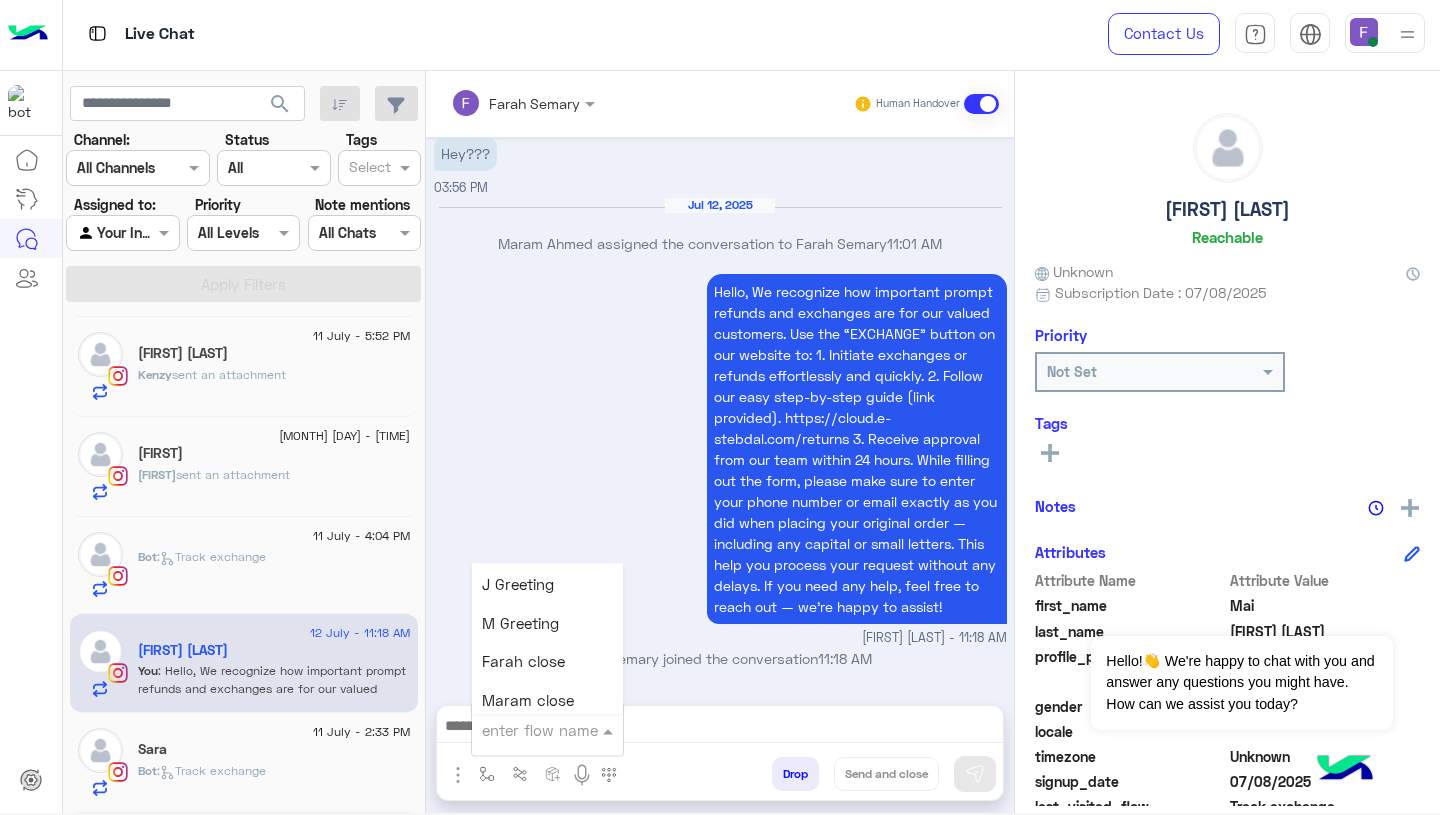 click on "Farah close" at bounding box center [523, 662] 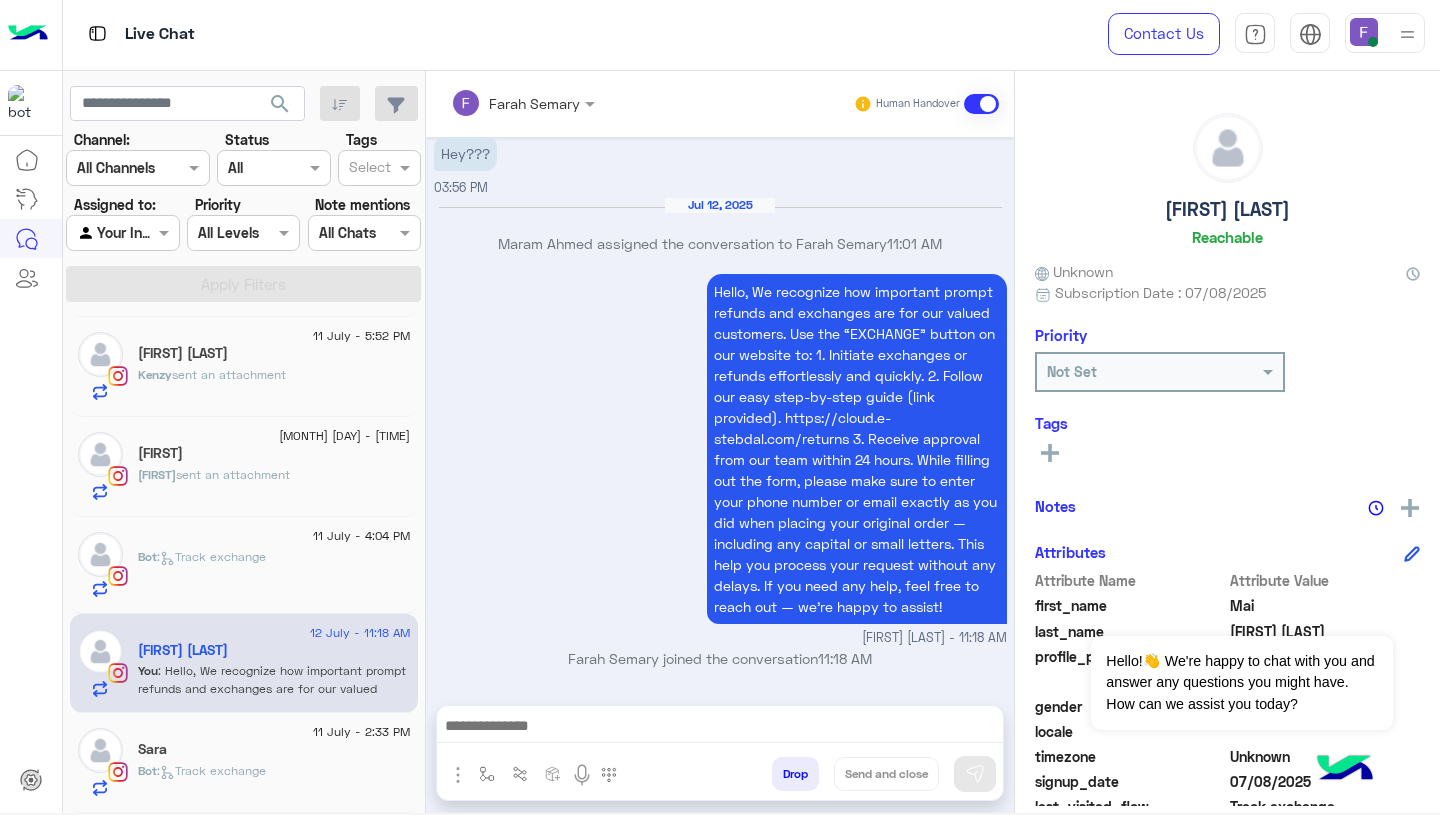 type on "**********" 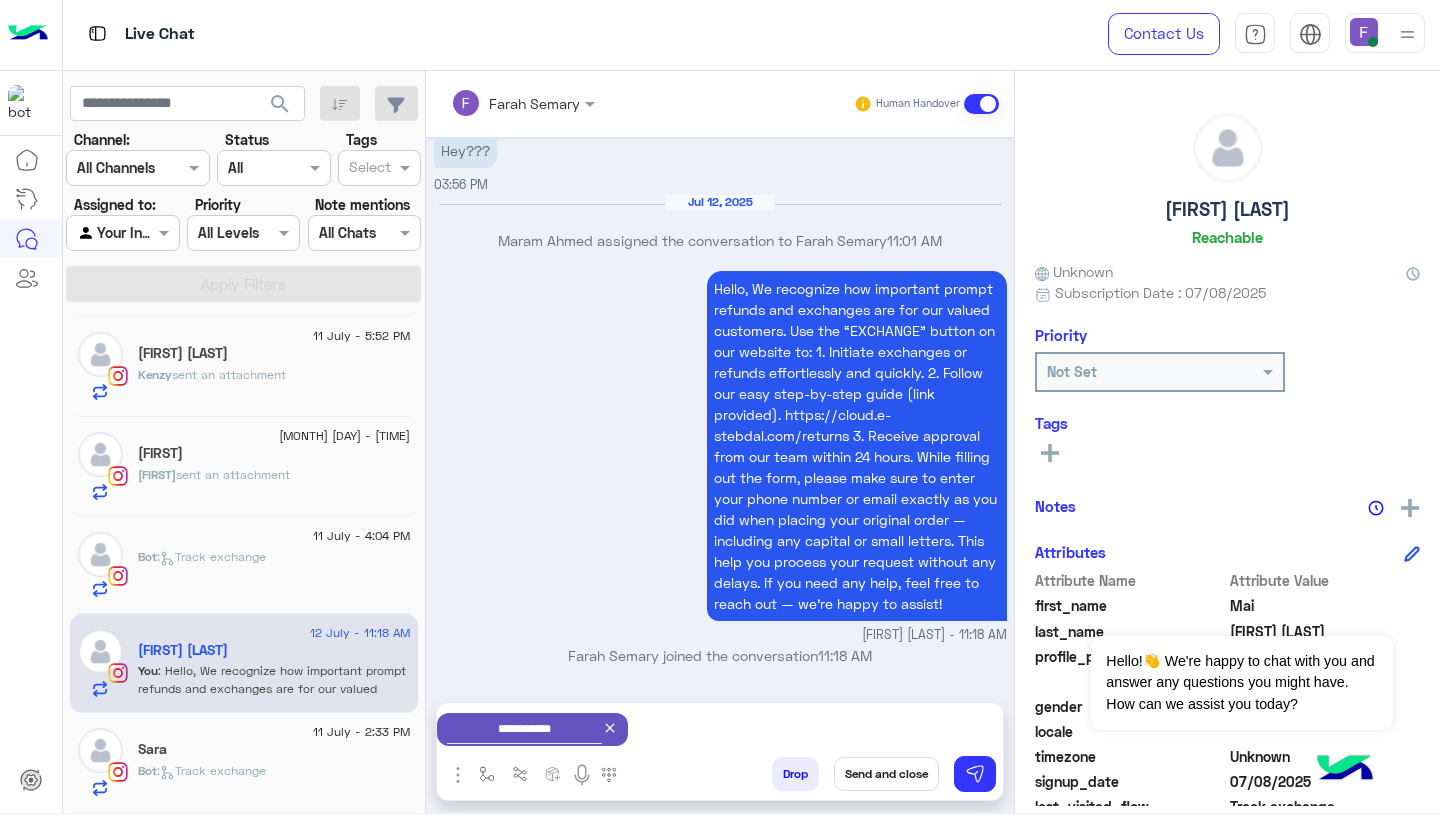 click on "Send and close" at bounding box center [886, 774] 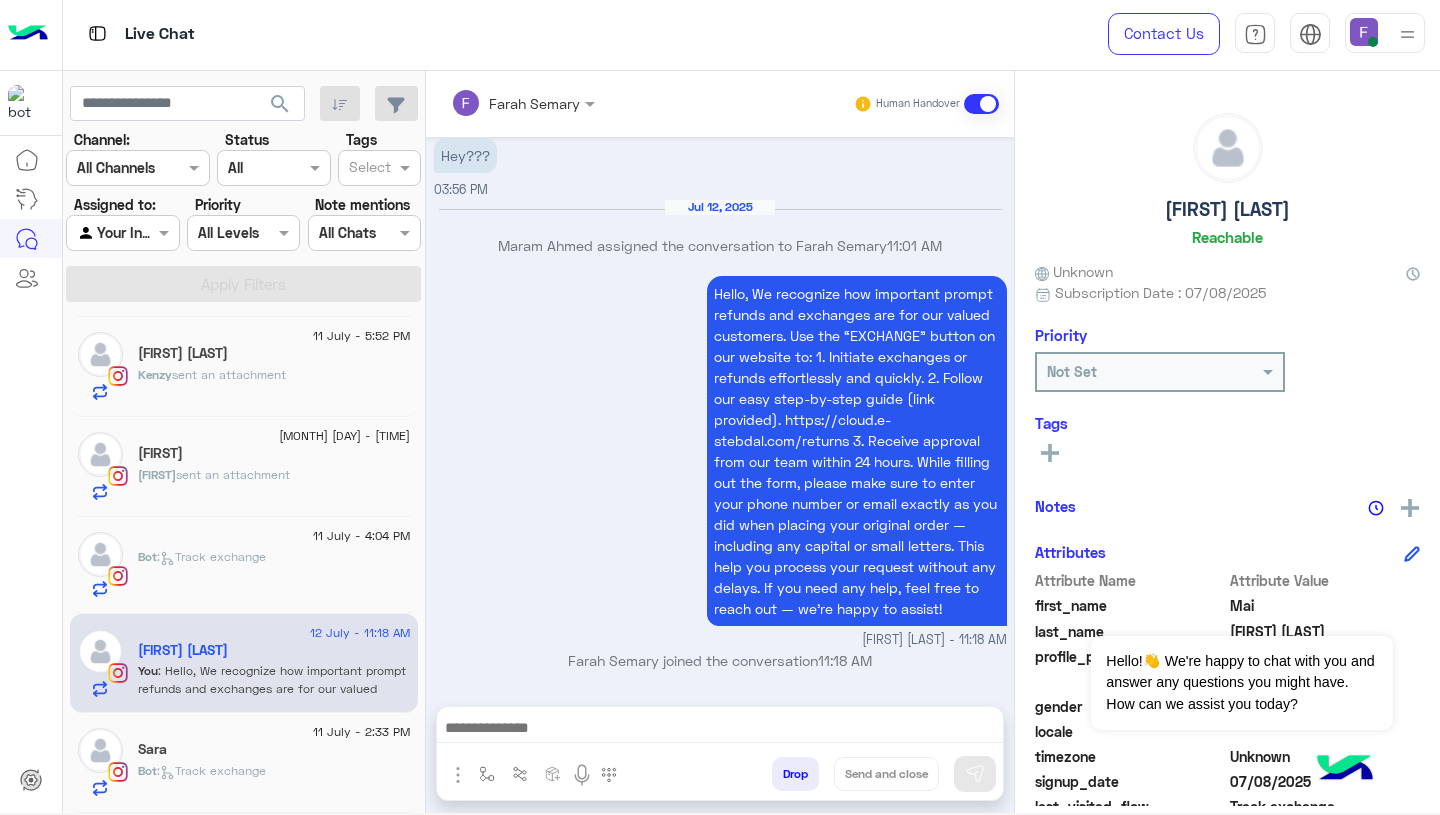 scroll, scrollTop: 2198, scrollLeft: 0, axis: vertical 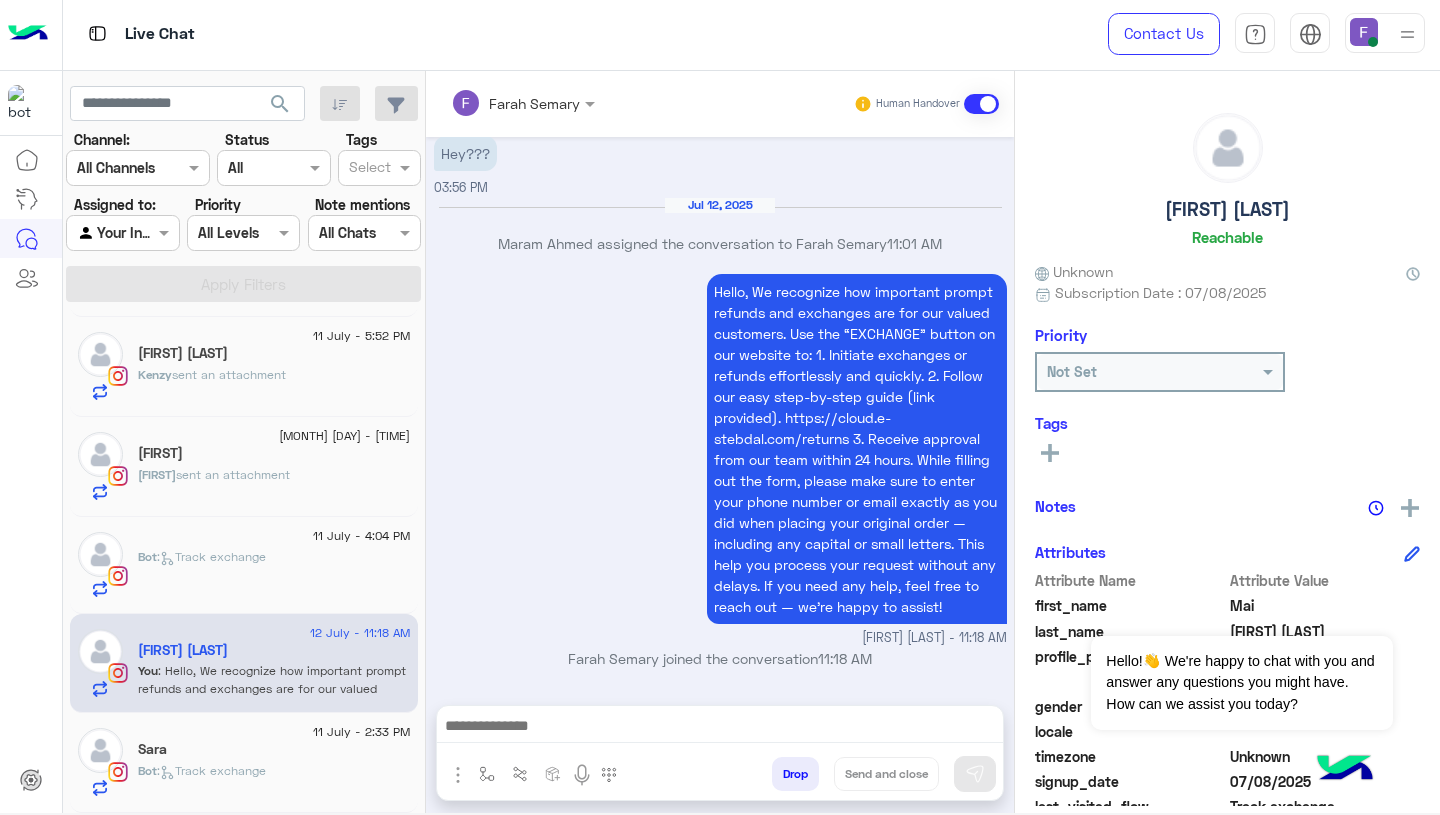click on "Bot :   Track exchange" 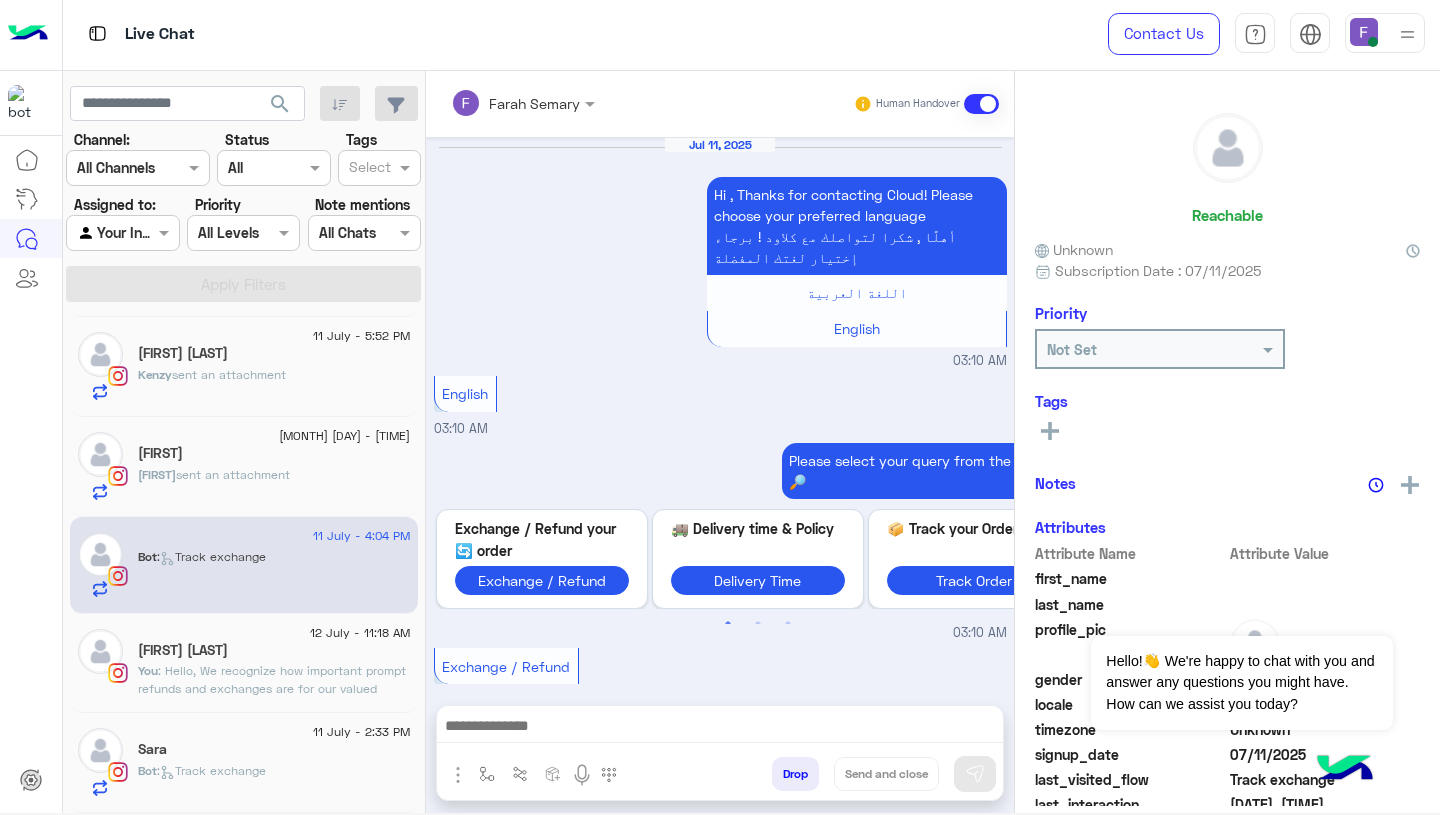 scroll, scrollTop: 2125, scrollLeft: 0, axis: vertical 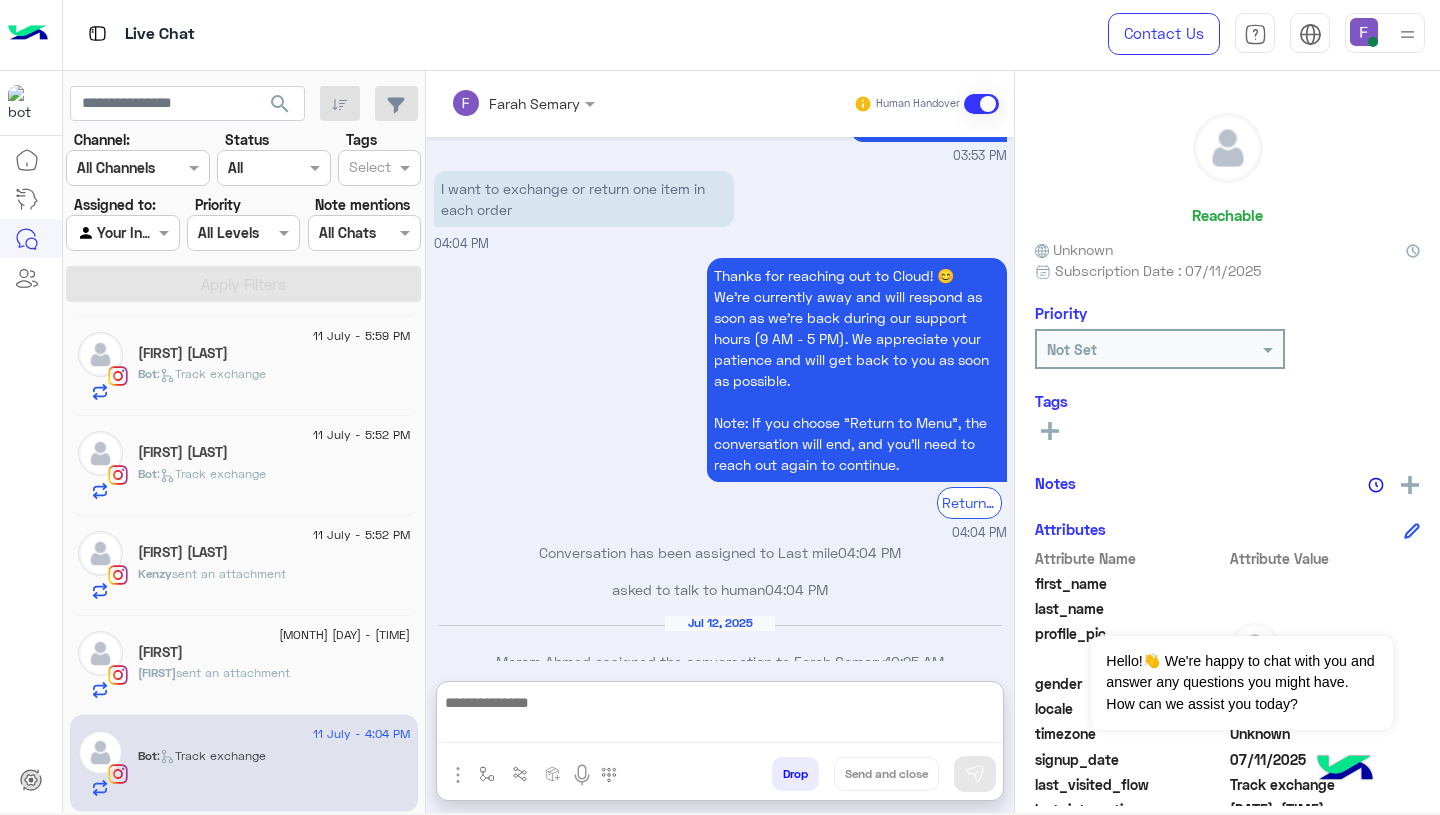 click at bounding box center (720, 716) 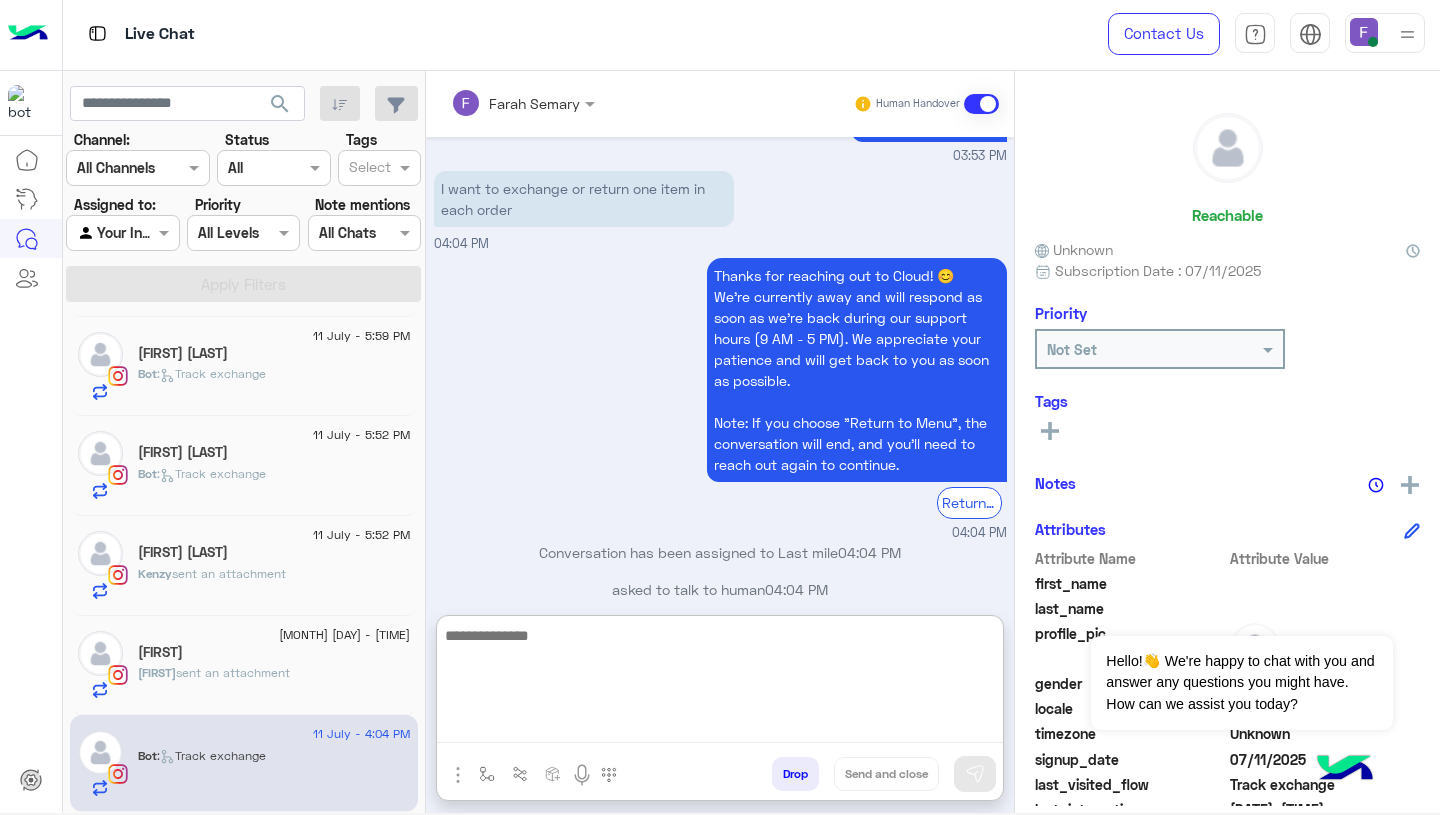 paste on "**********" 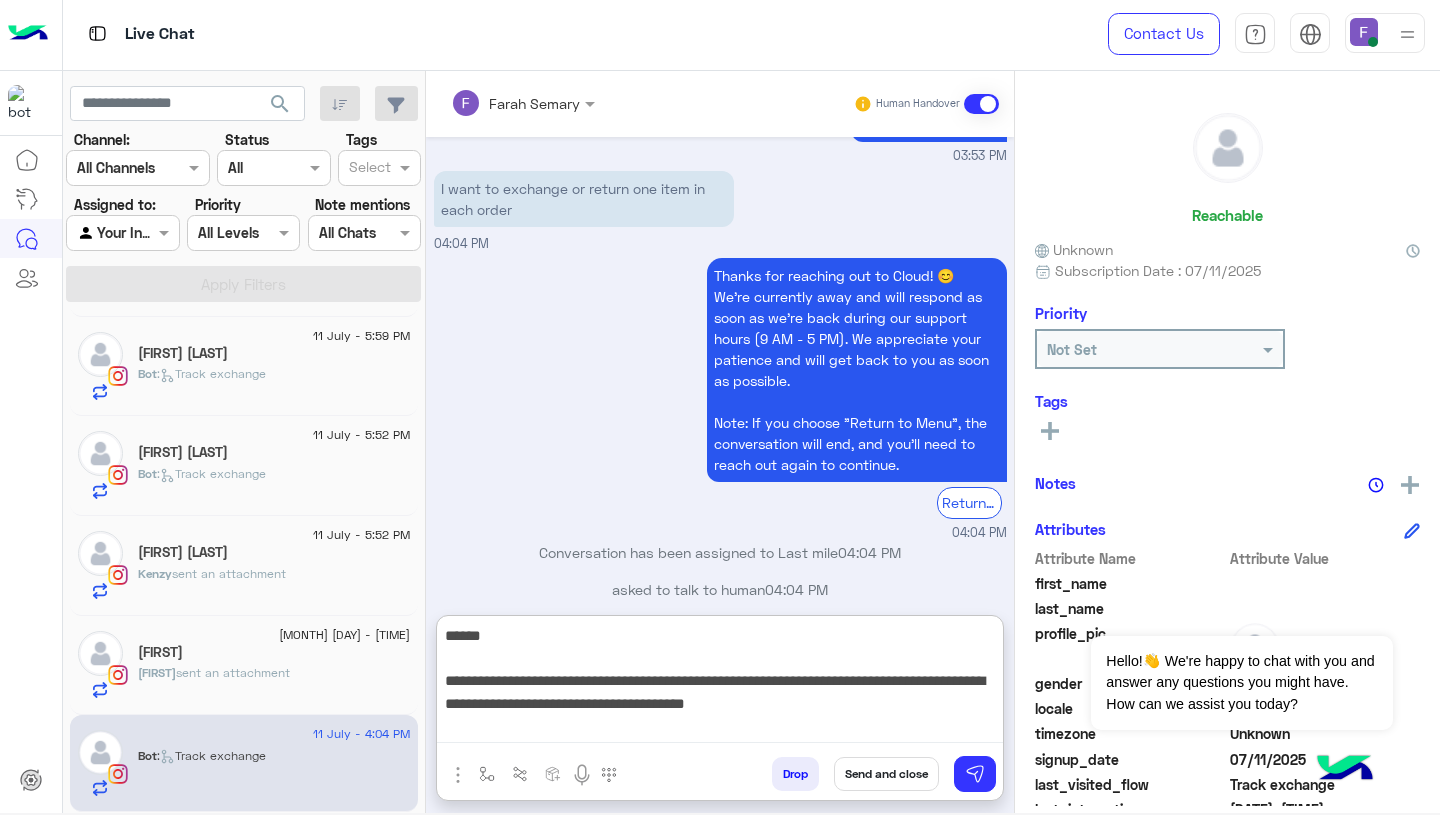 scroll, scrollTop: 308, scrollLeft: 0, axis: vertical 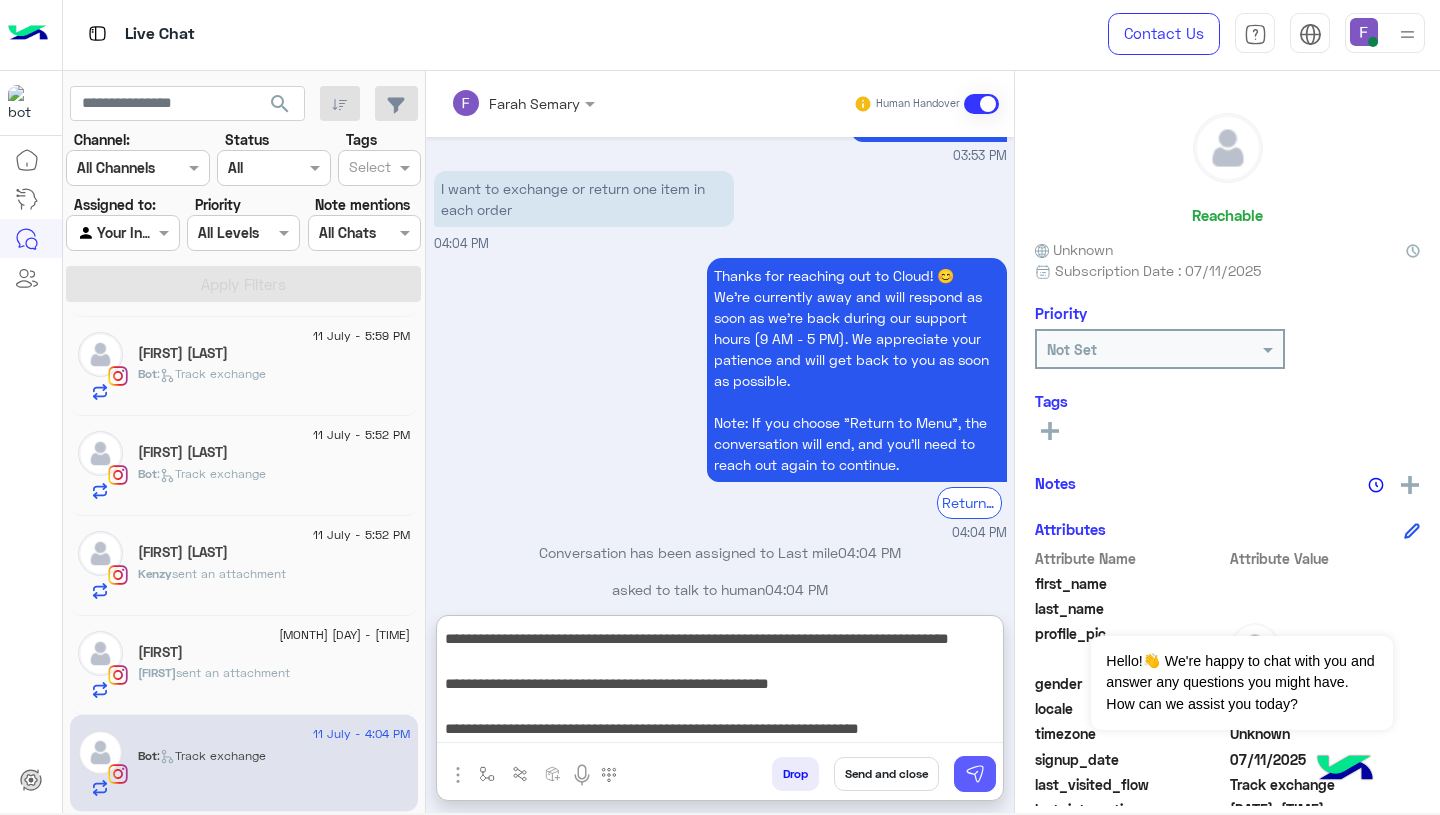 type on "**********" 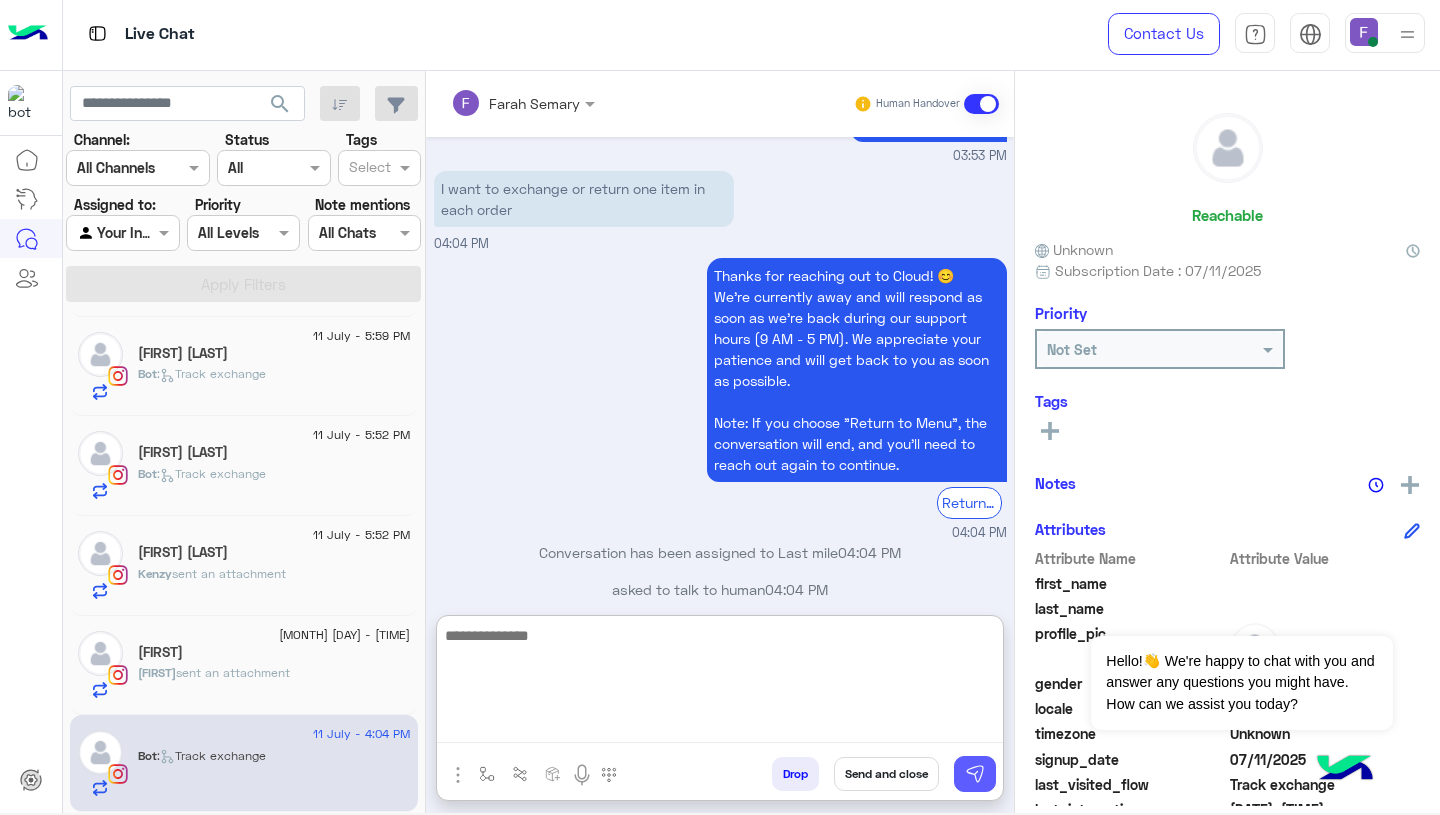 scroll 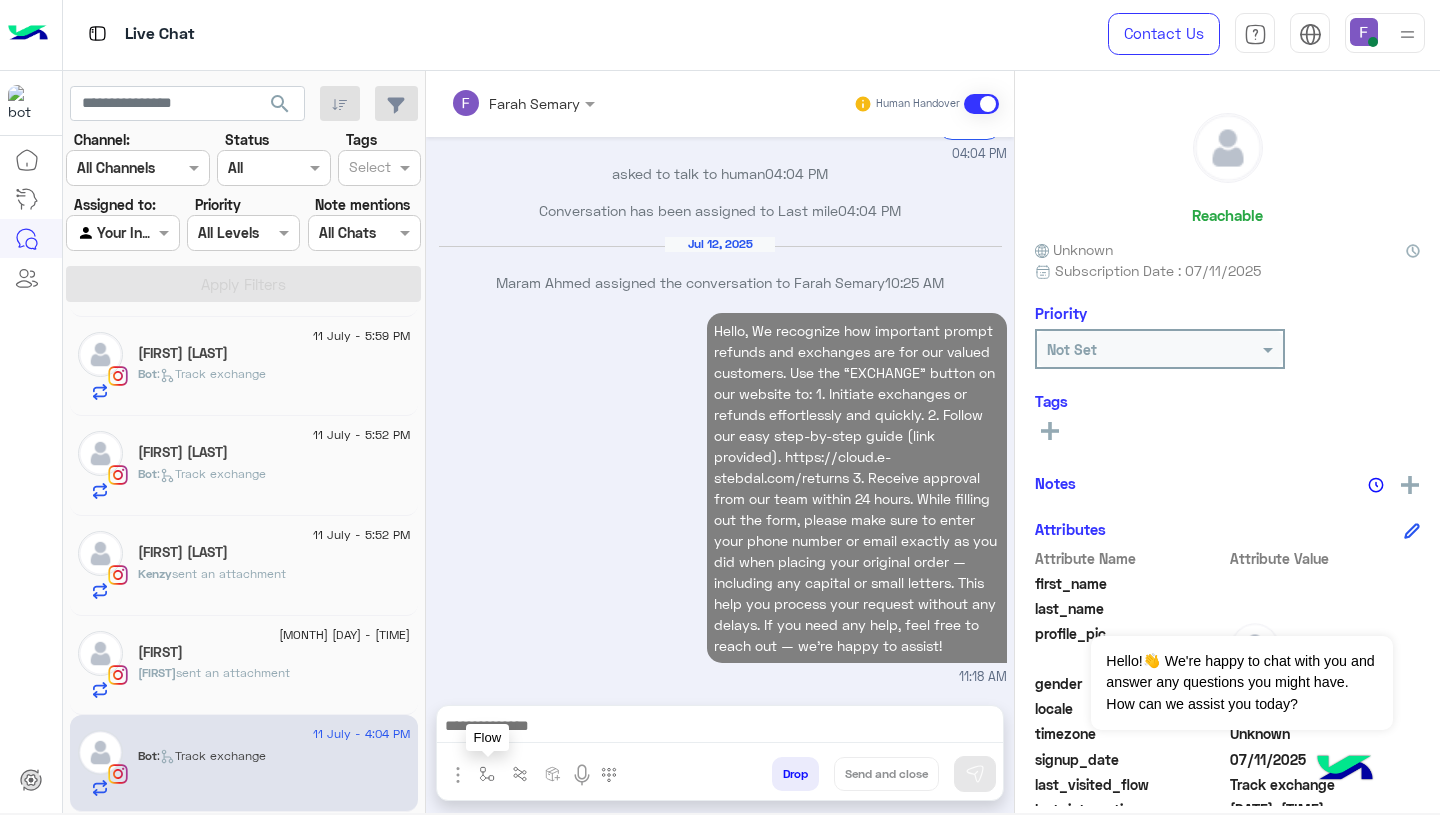 click at bounding box center (487, 774) 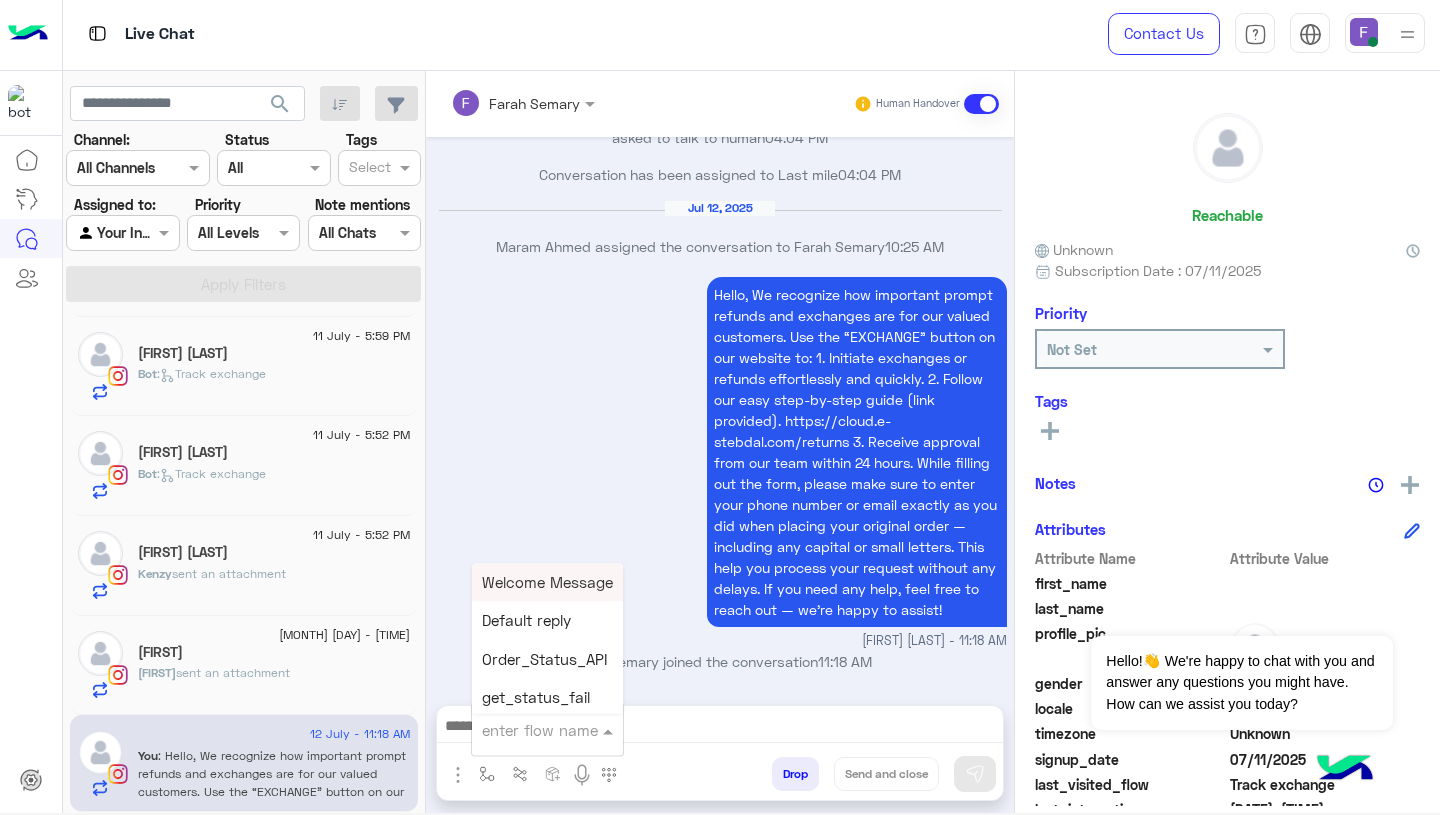 click at bounding box center (523, 730) 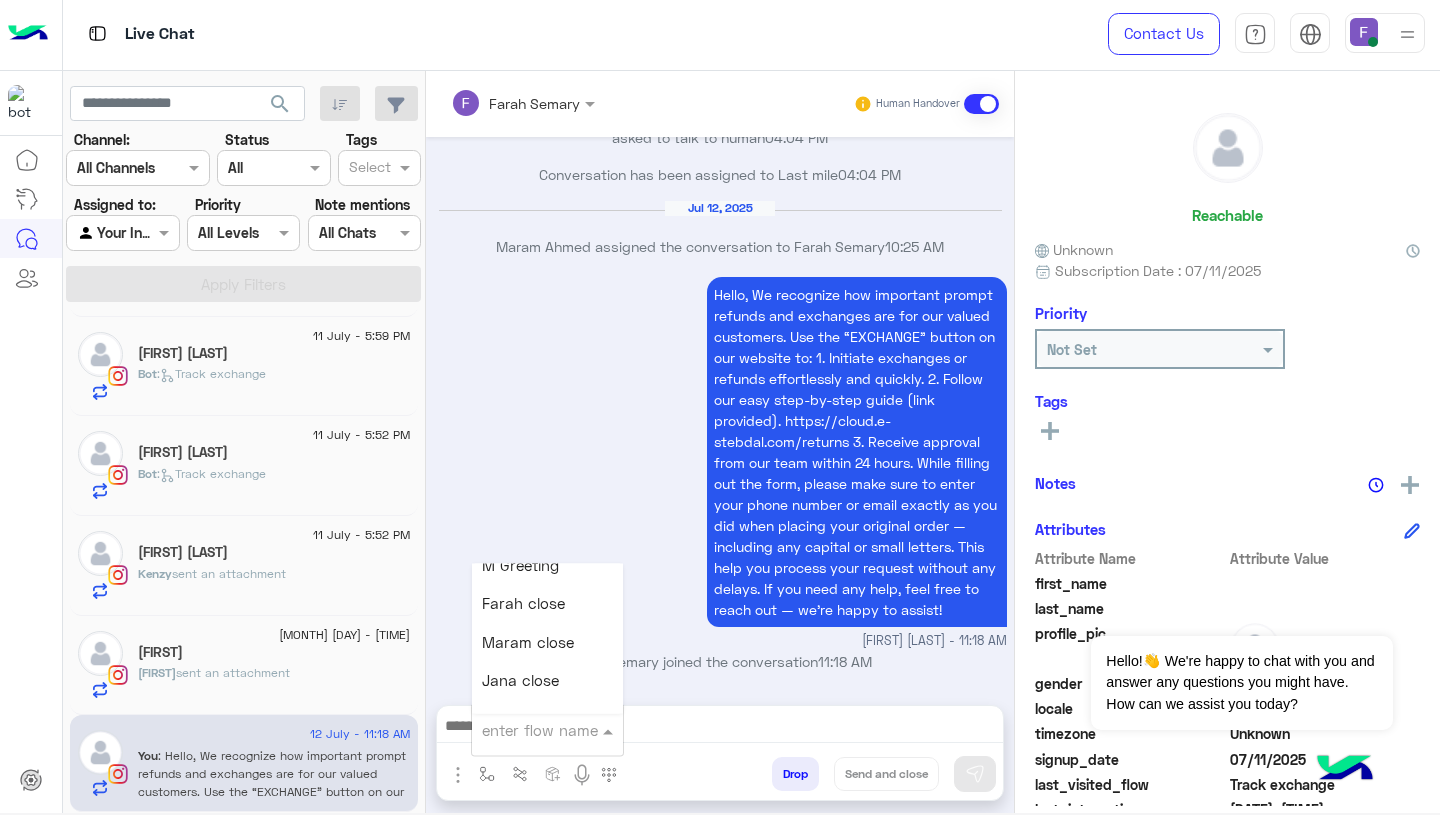 click on "Farah close" at bounding box center (547, 604) 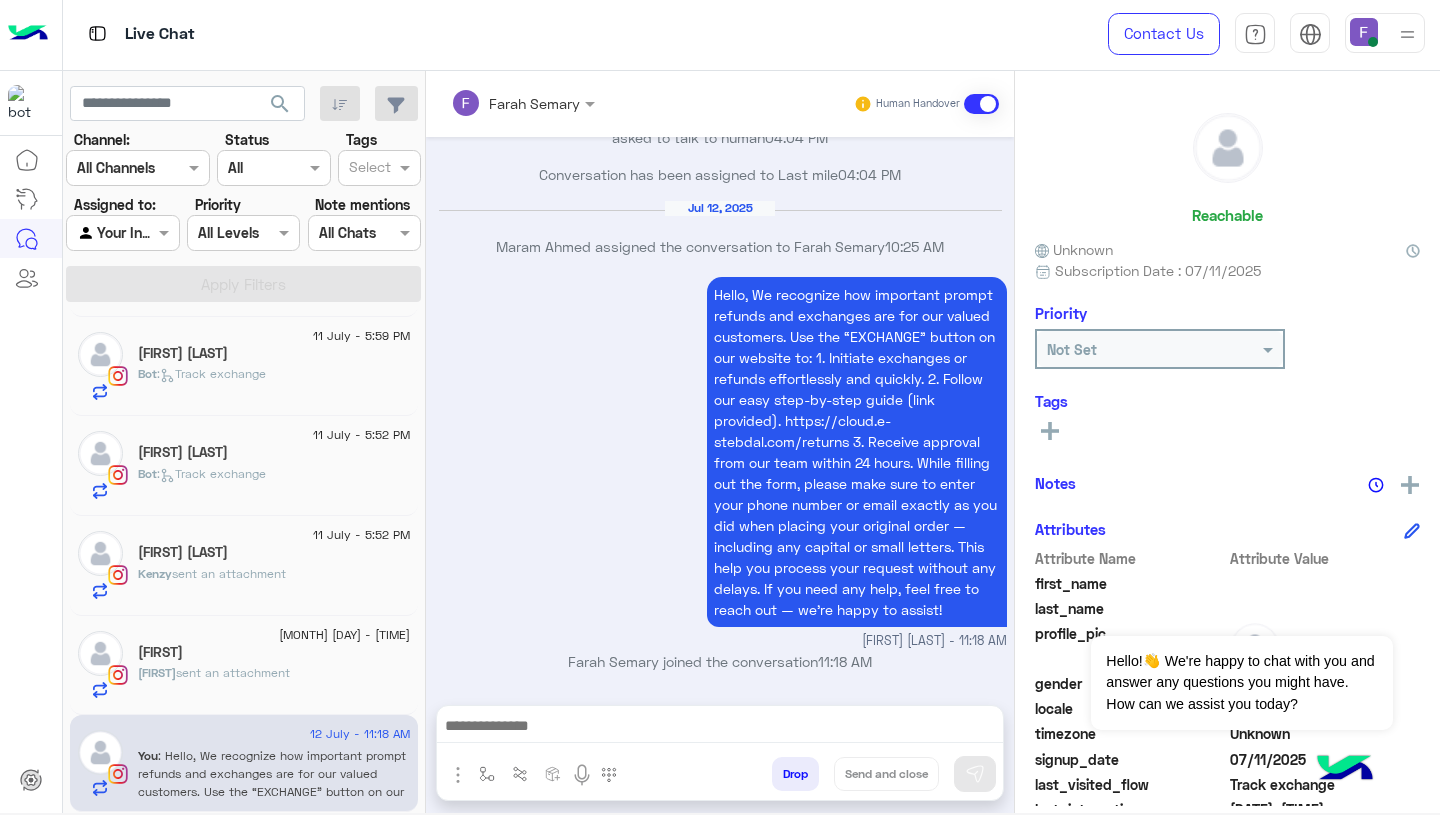 type on "**********" 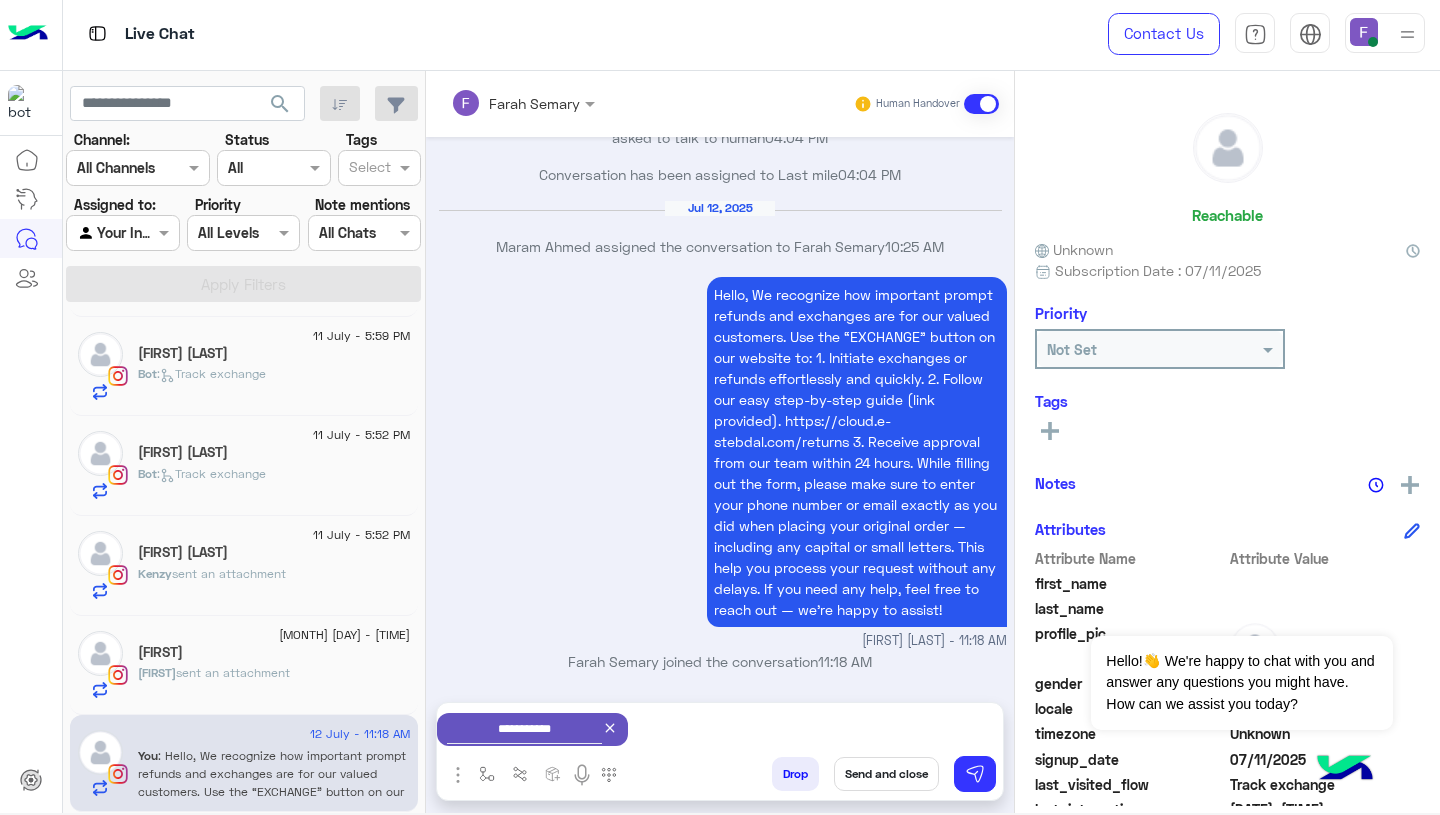 click on "Send and close" at bounding box center (886, 774) 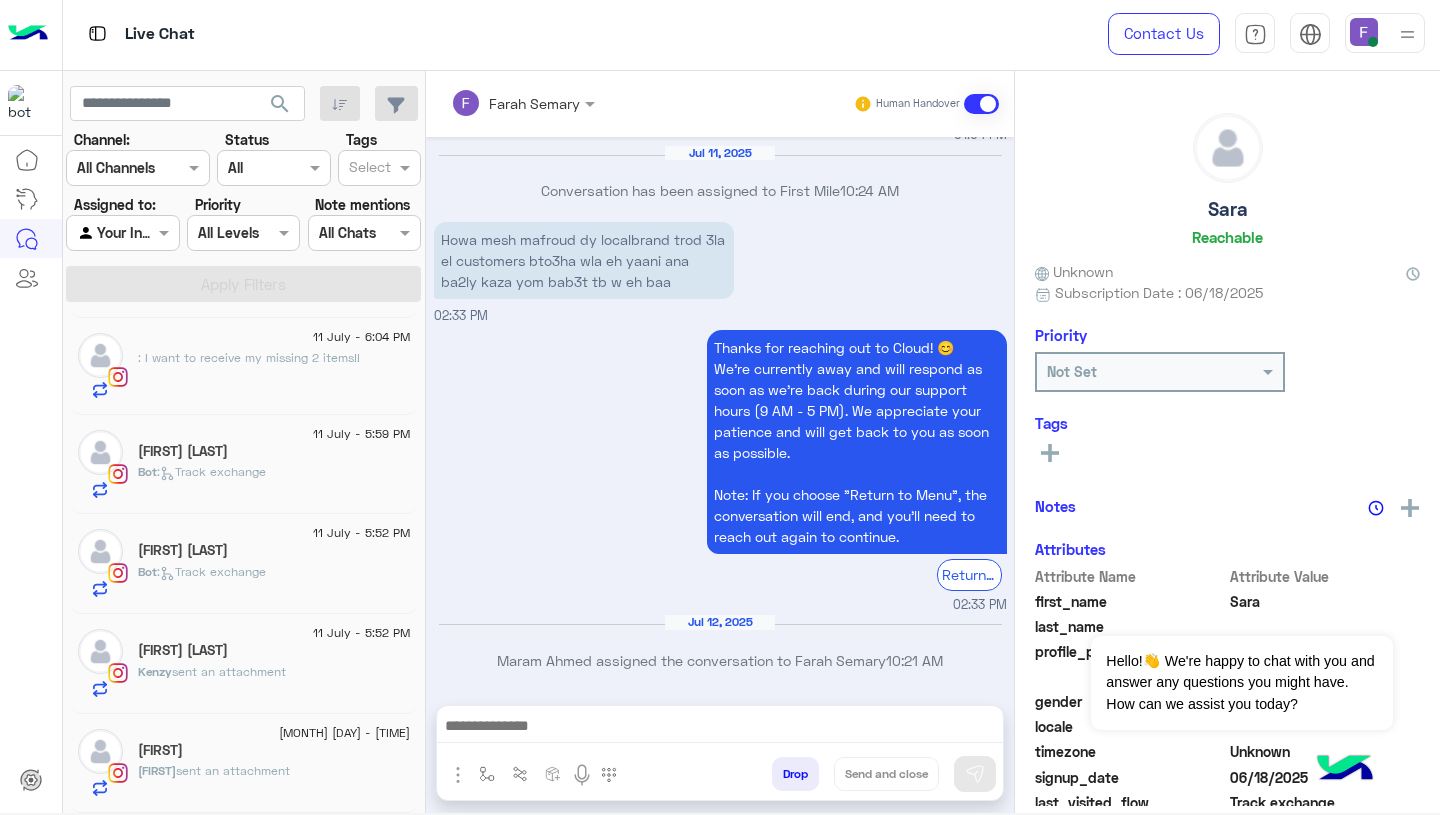 click on "11 July - 4:19 PM" 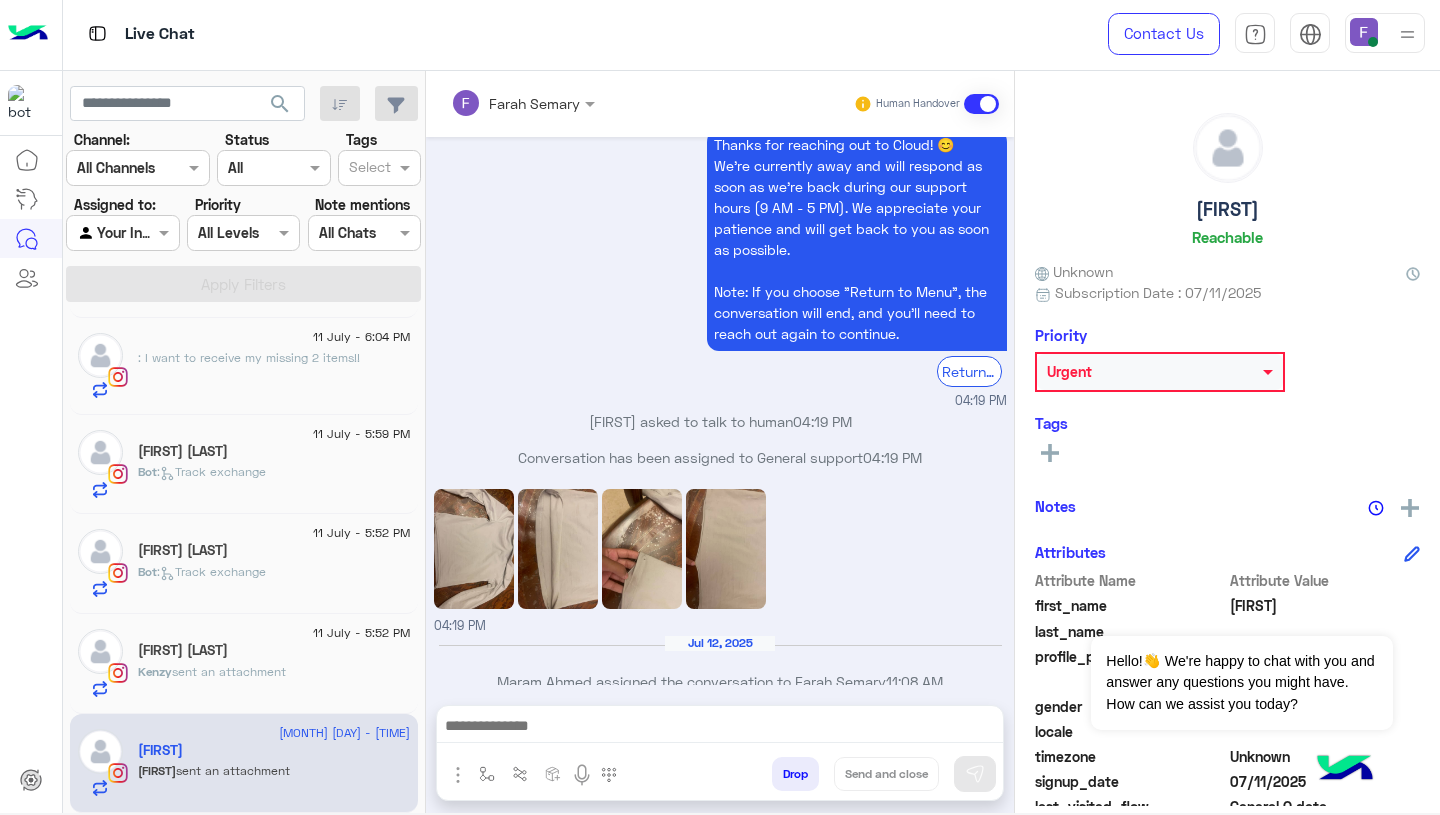 click on "11 July - 5:52 PM  Kenzy Salah  Kenzy  sent an attachment" 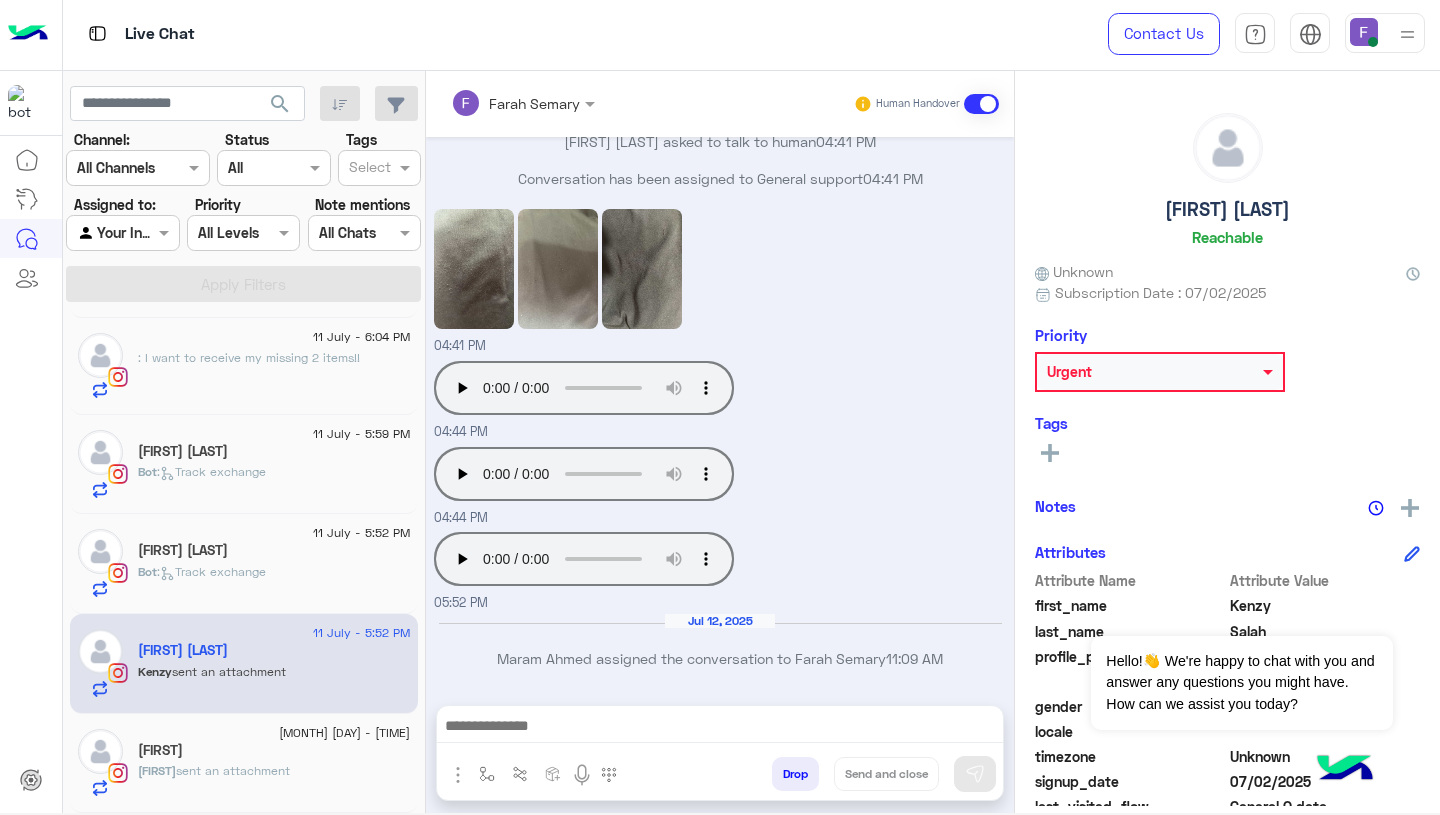 click on "11 July - 5:52 PM  Kenzy Salah  Kenzy  sent an attachment" 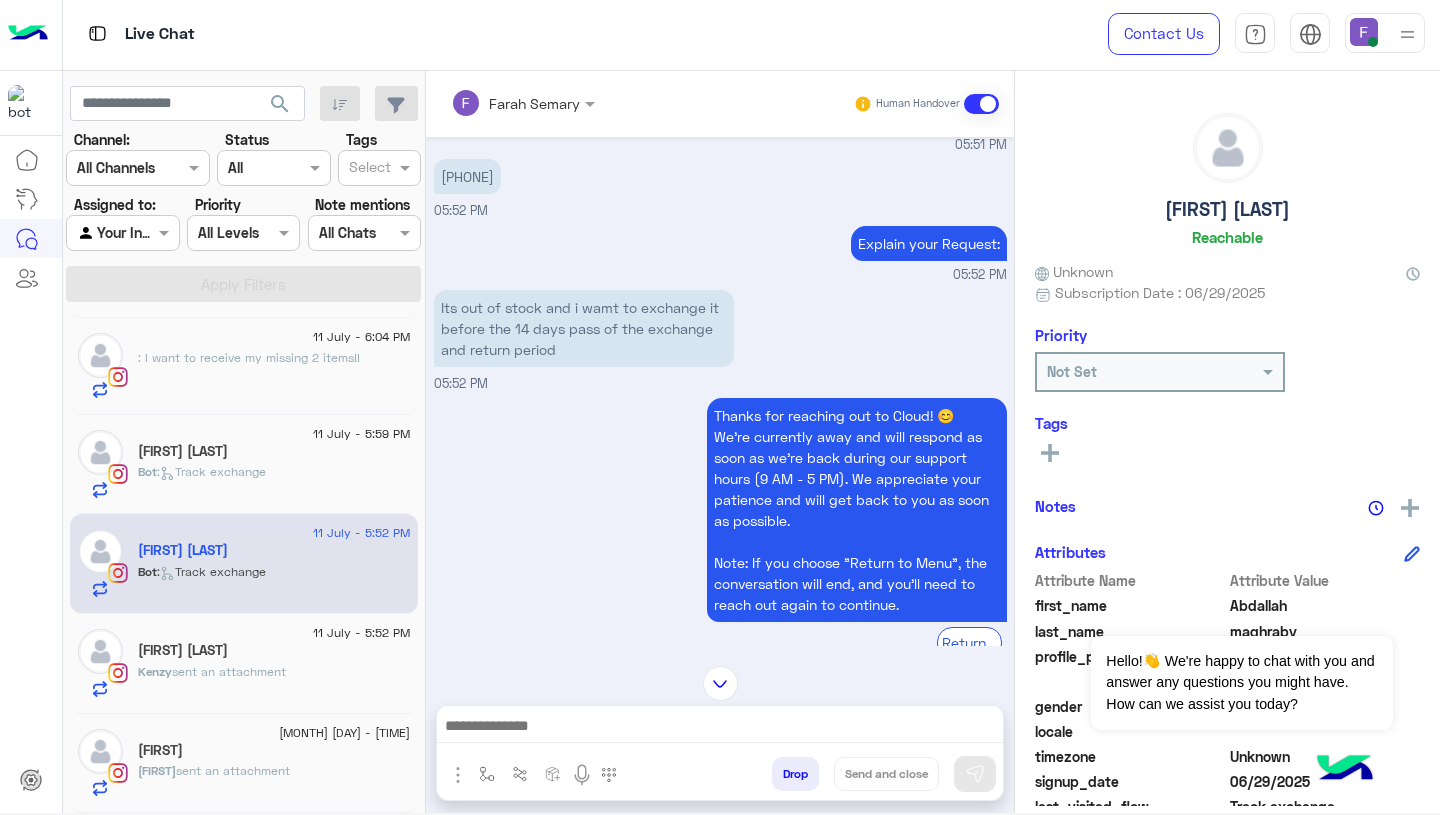 click on "Its out of stock and i wamt to exchange it before the 14 days pass of the exchange and return period" at bounding box center (584, 328) 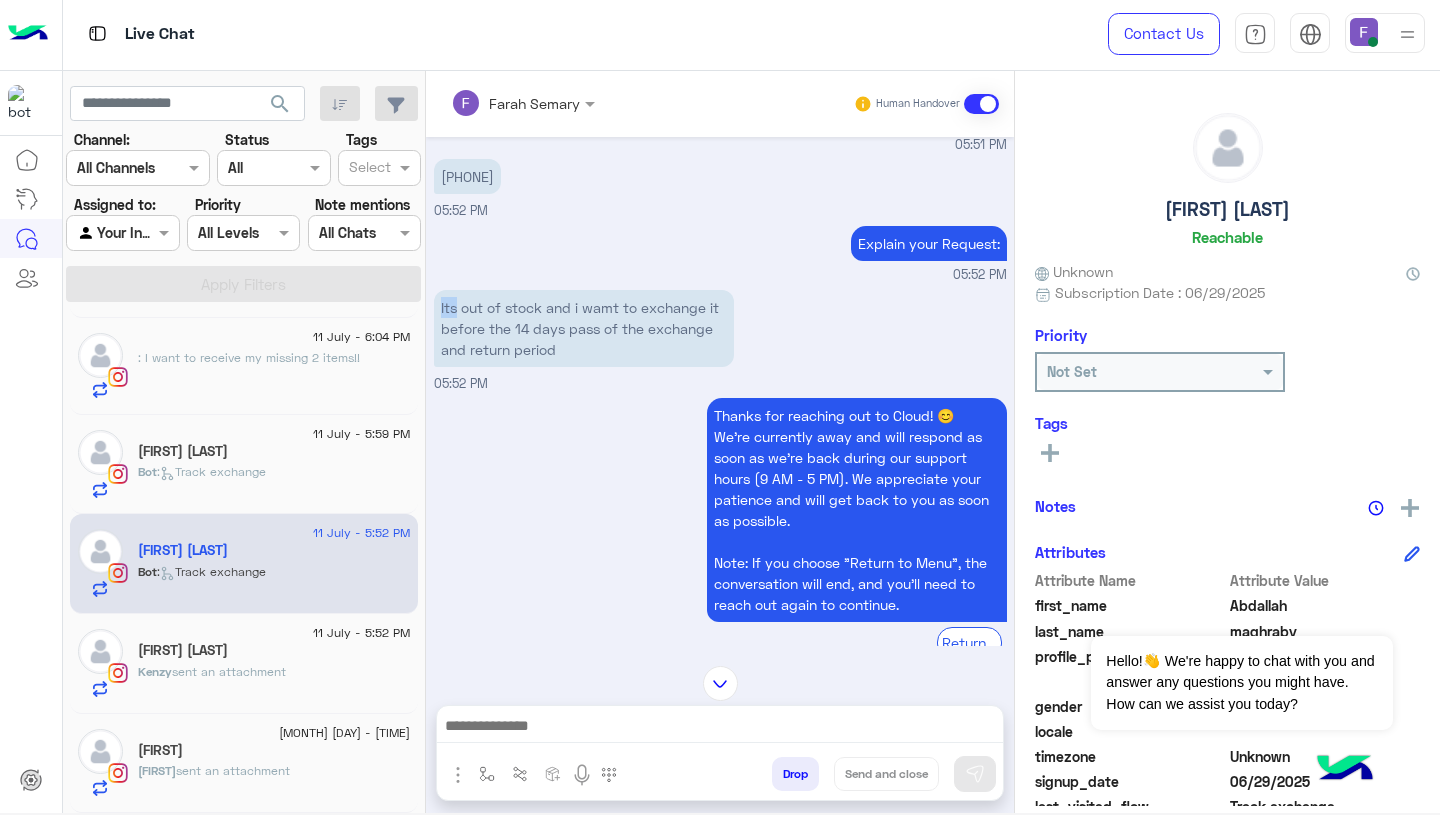 click on "Its out of stock and i wamt to exchange it before the 14 days pass of the exchange and return period" at bounding box center [584, 328] 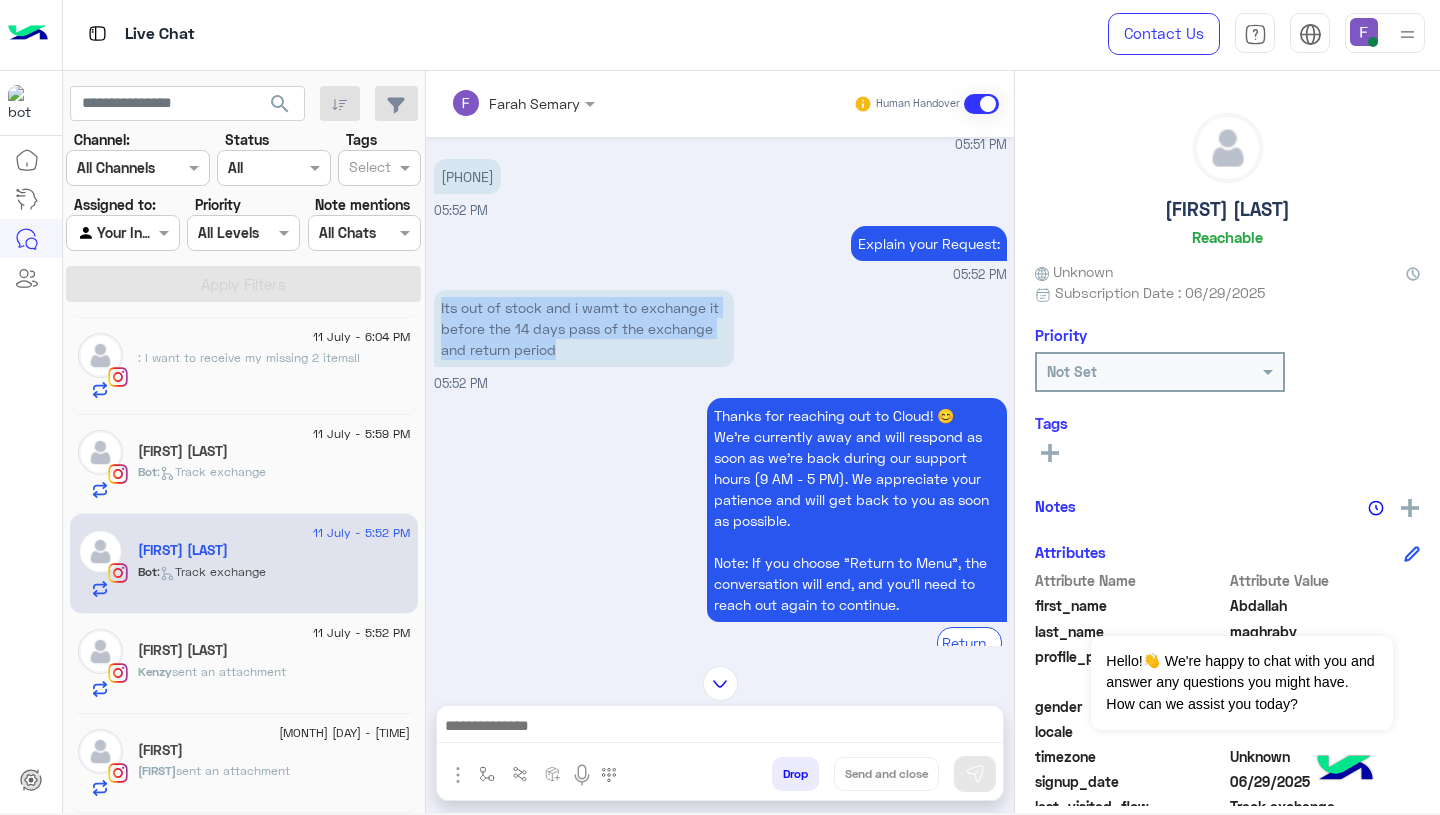 click on "Its out of stock and i wamt to exchange it before the 14 days pass of the exchange and return period" at bounding box center (584, 328) 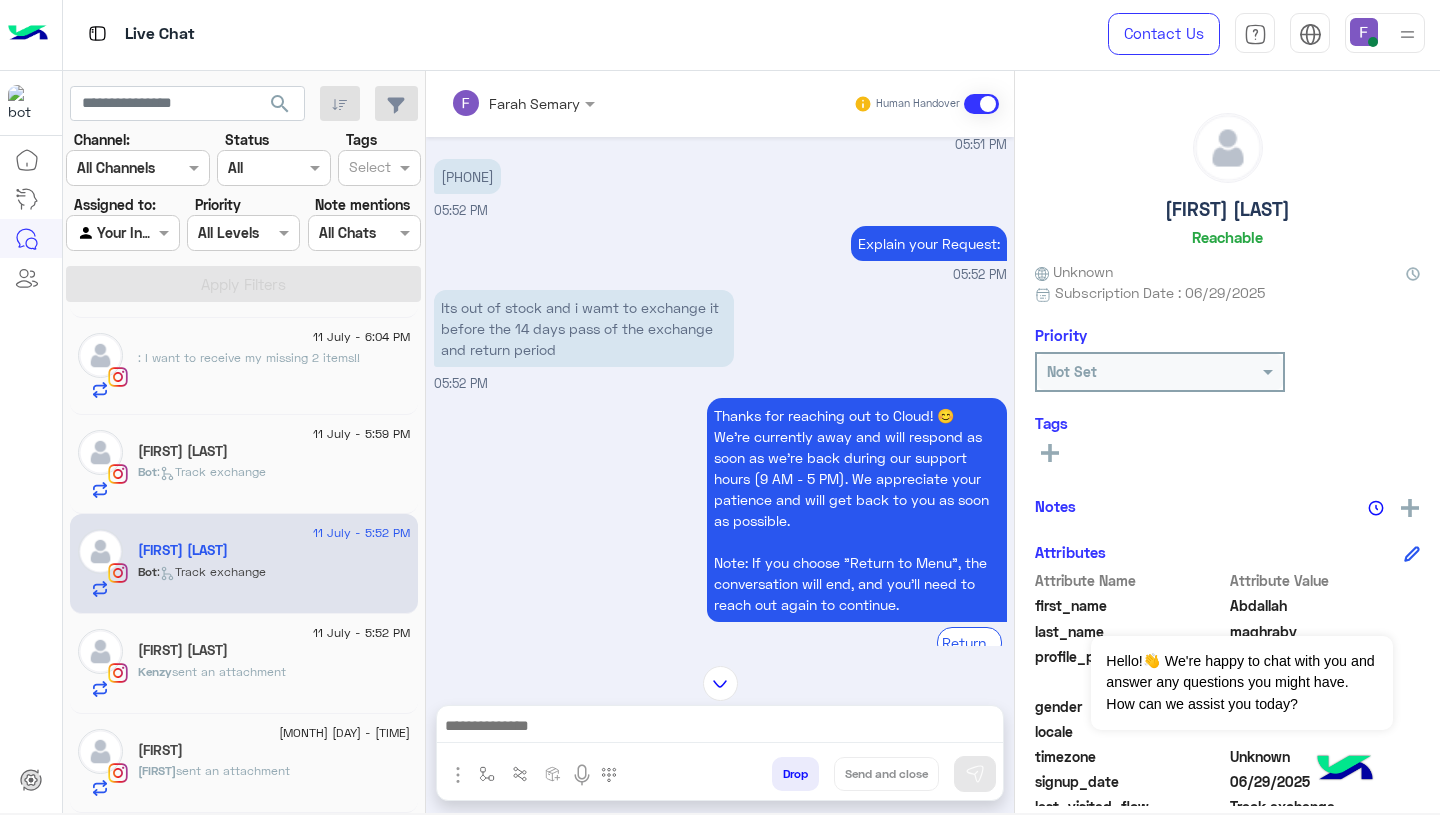 click on "05:51 PM" at bounding box center [720, 145] 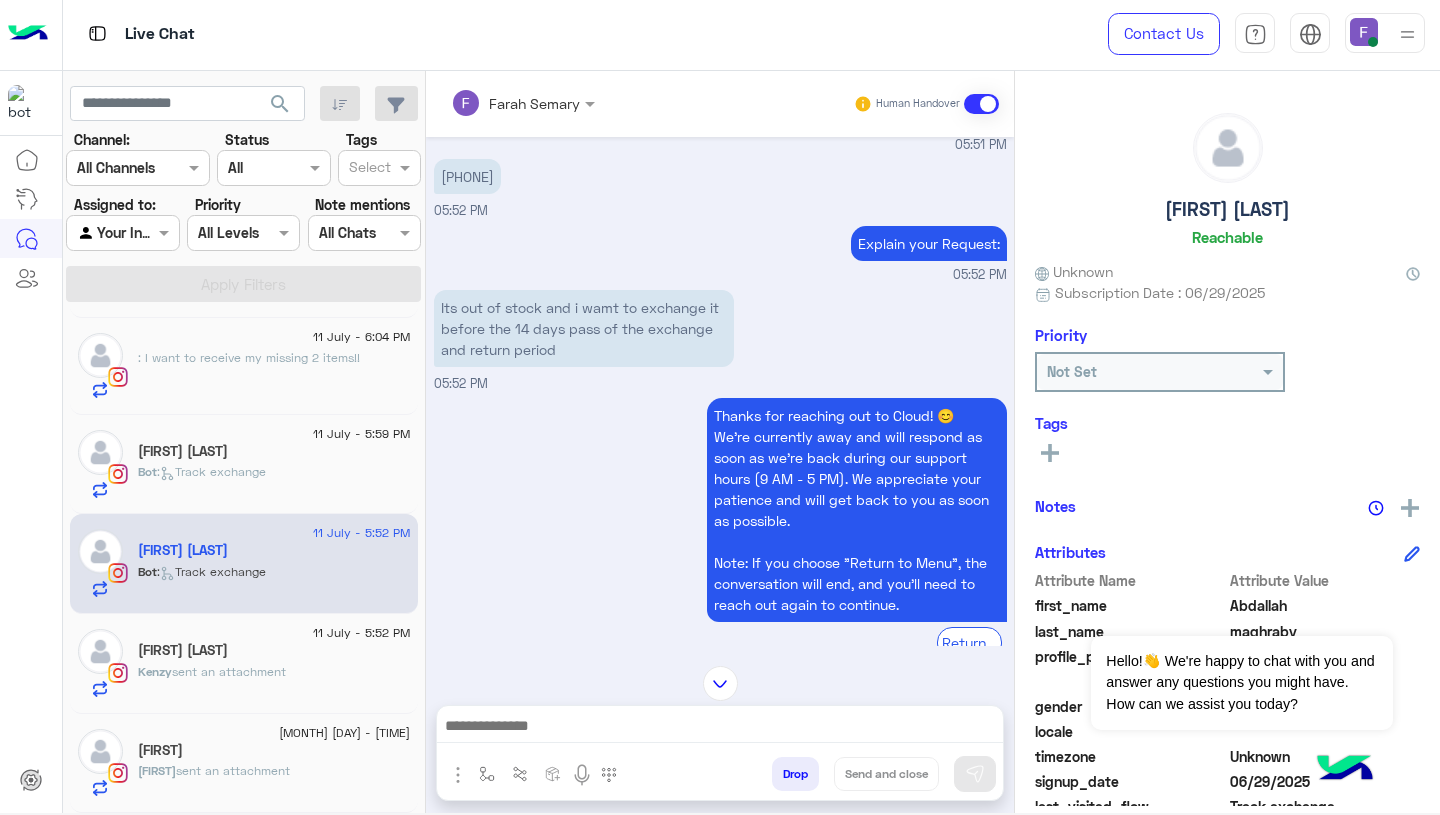 click at bounding box center (720, 728) 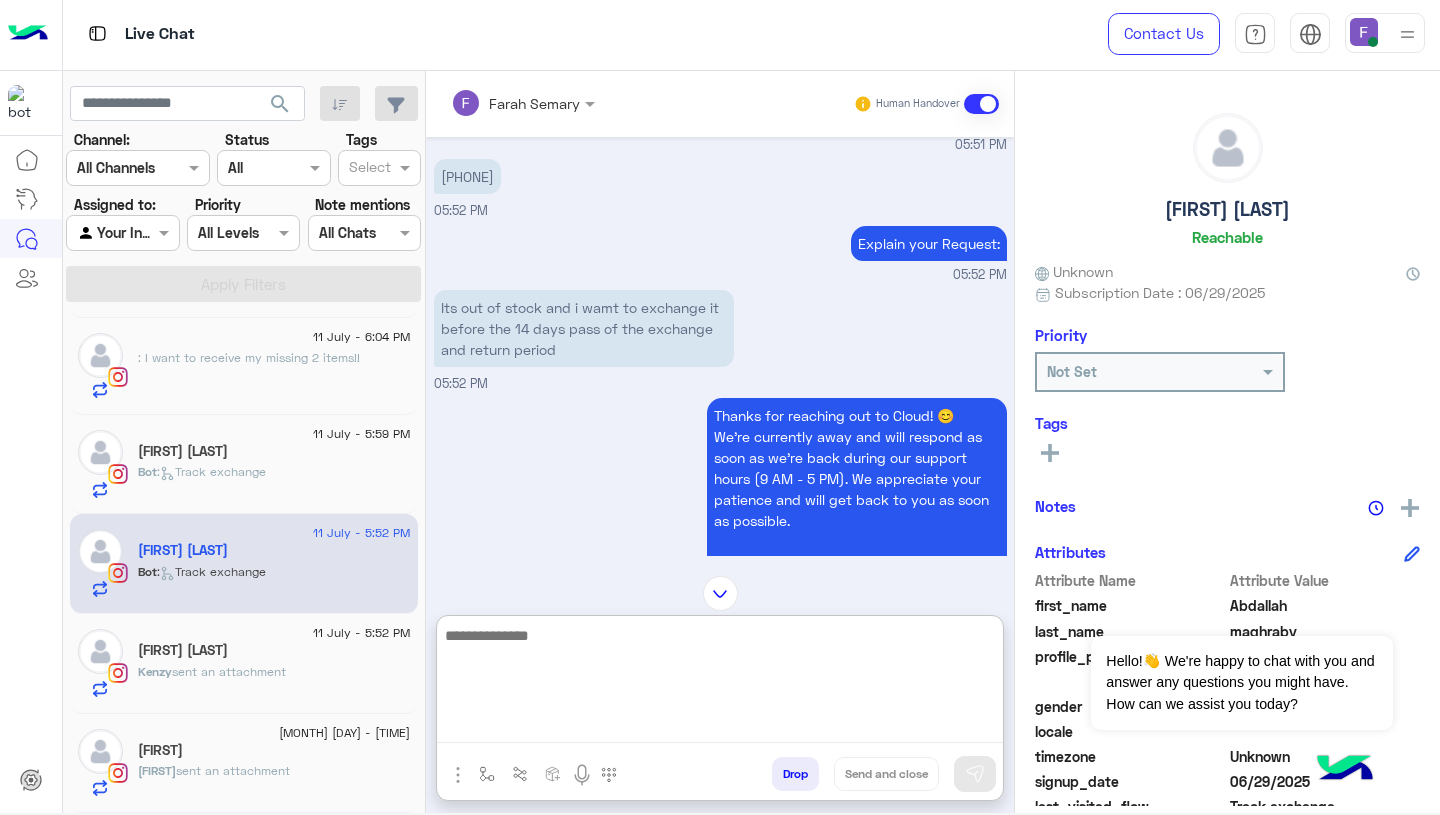 paste on "**********" 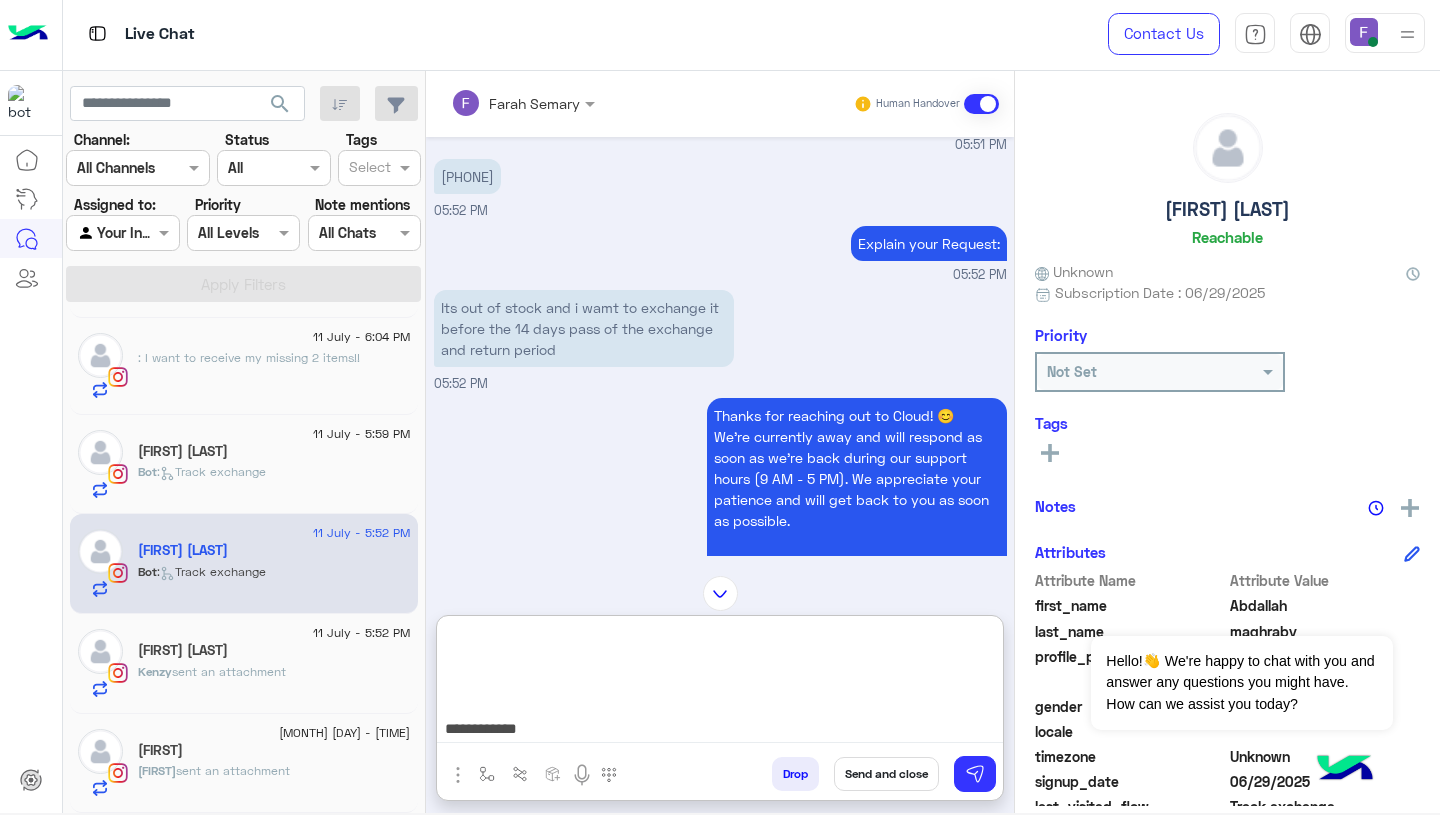 scroll, scrollTop: 0, scrollLeft: 0, axis: both 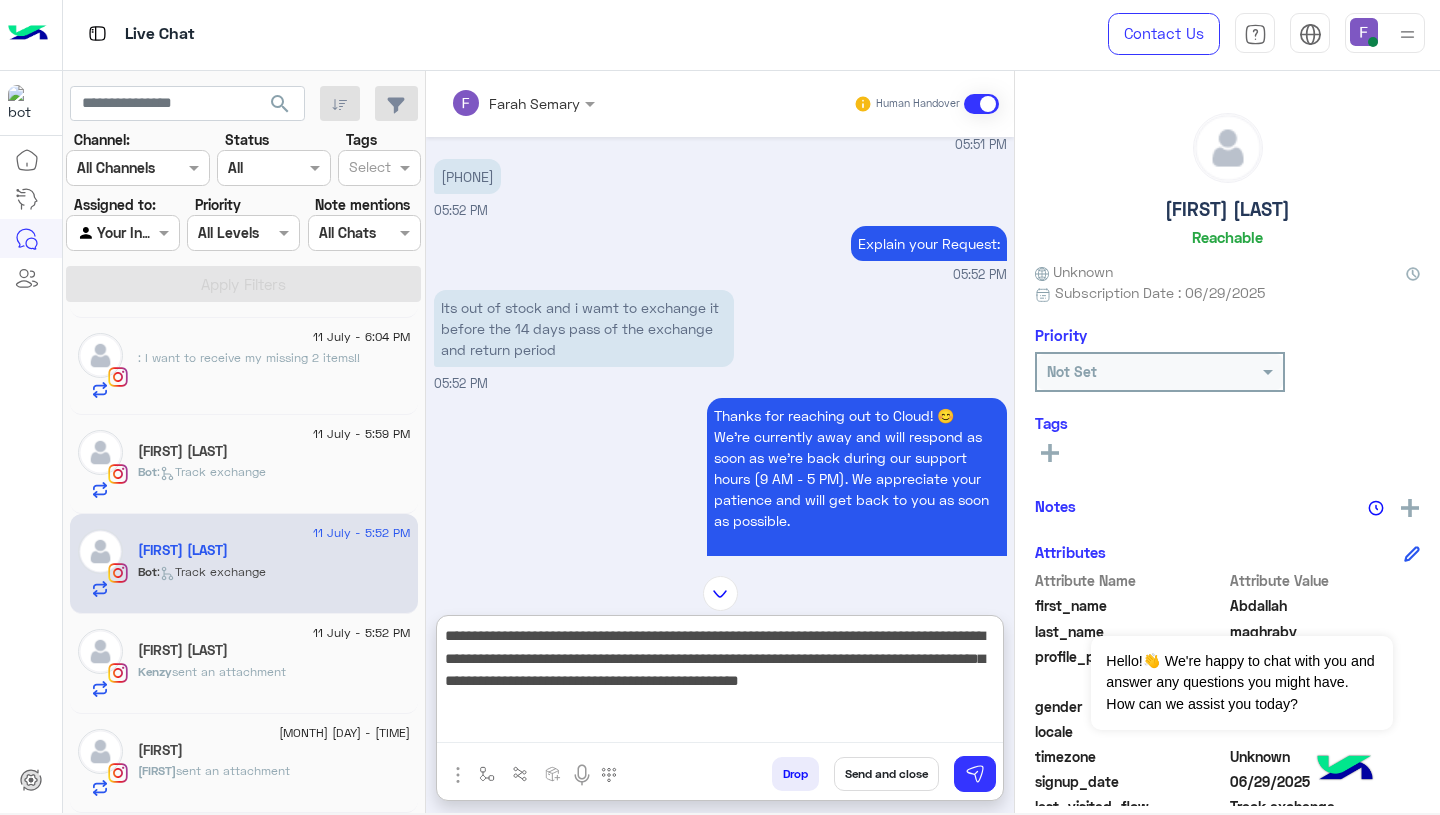 click on "**********" at bounding box center [720, 683] 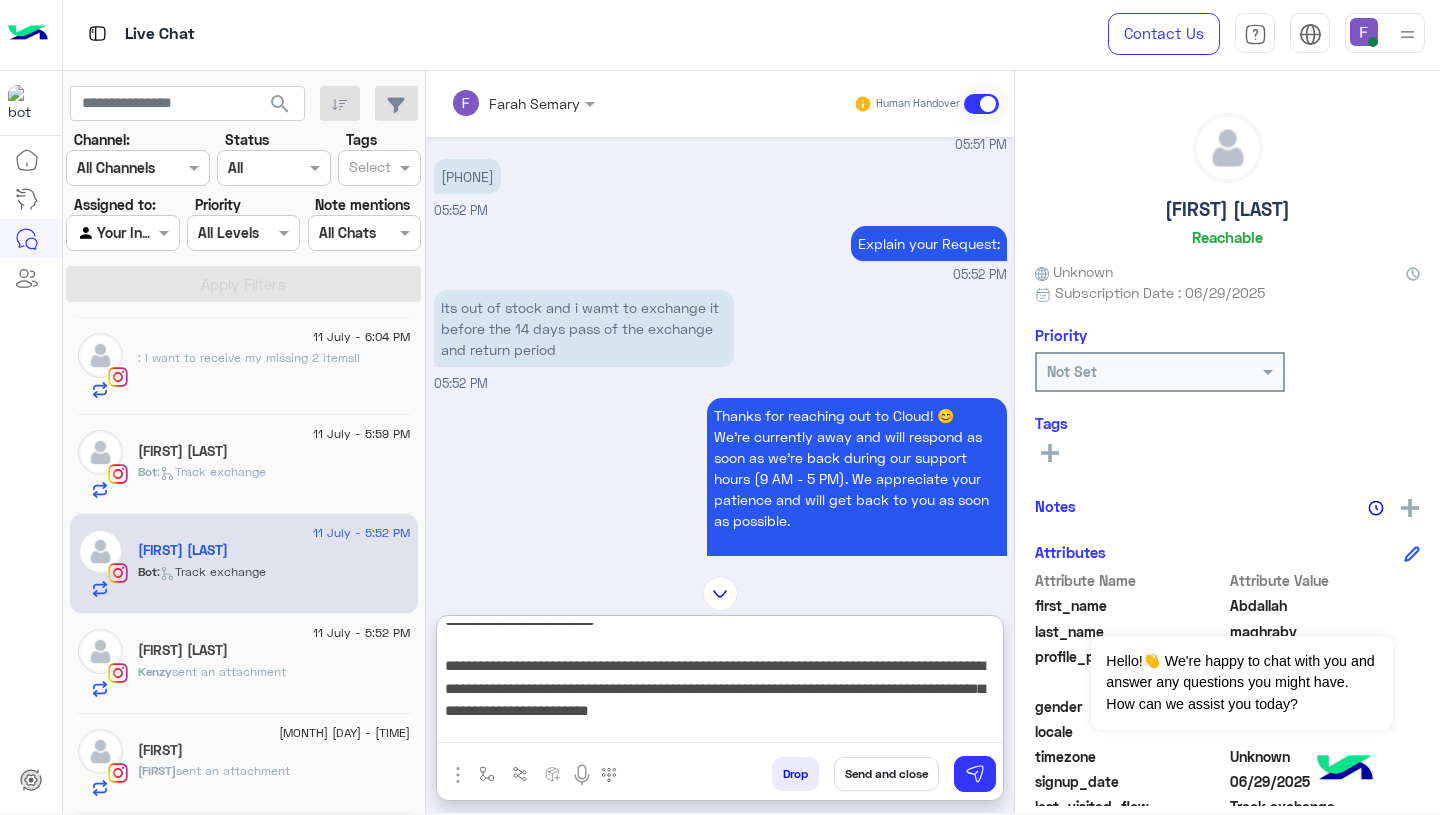 scroll, scrollTop: 28, scrollLeft: 0, axis: vertical 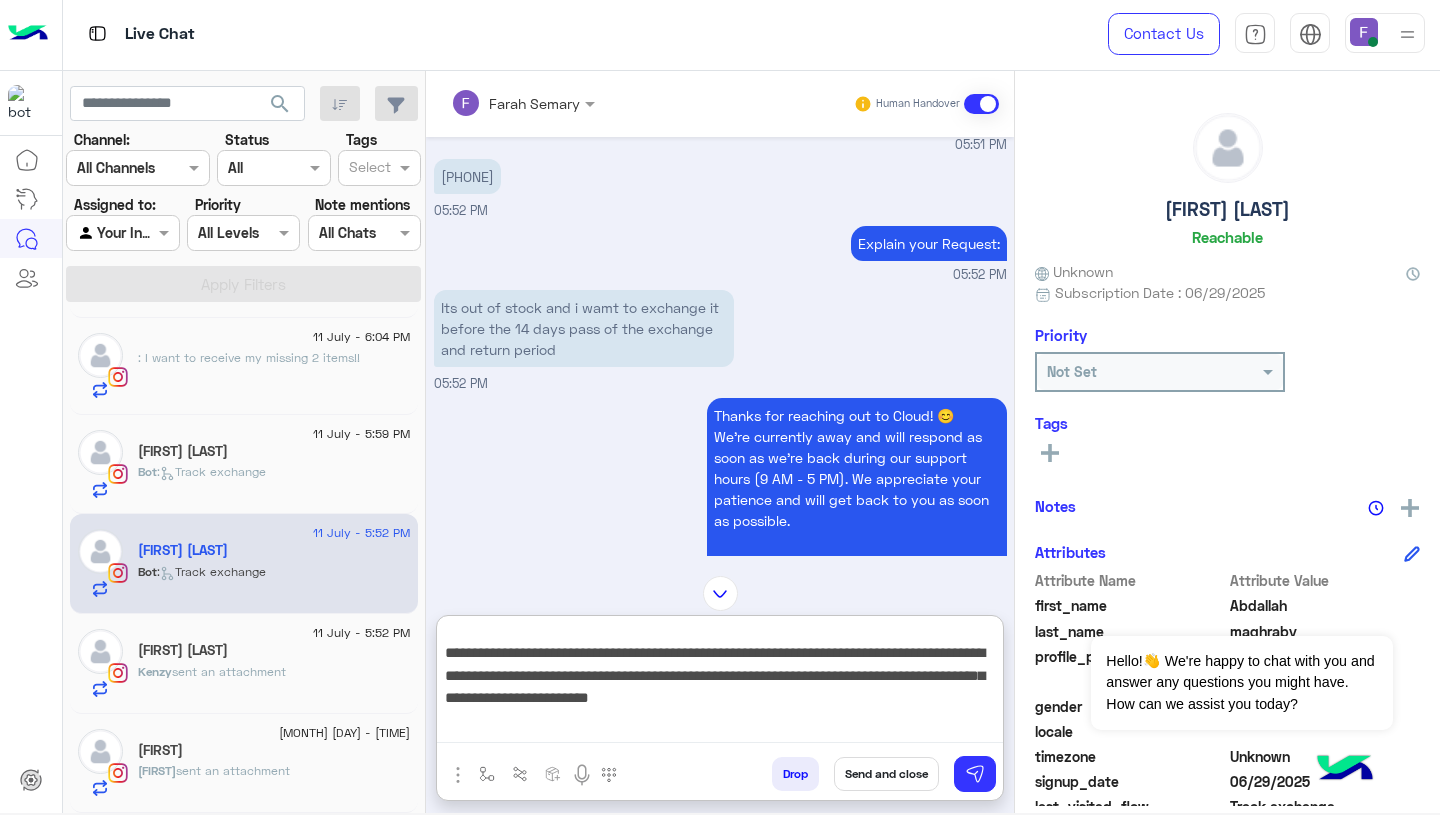 click on "**********" at bounding box center [720, 683] 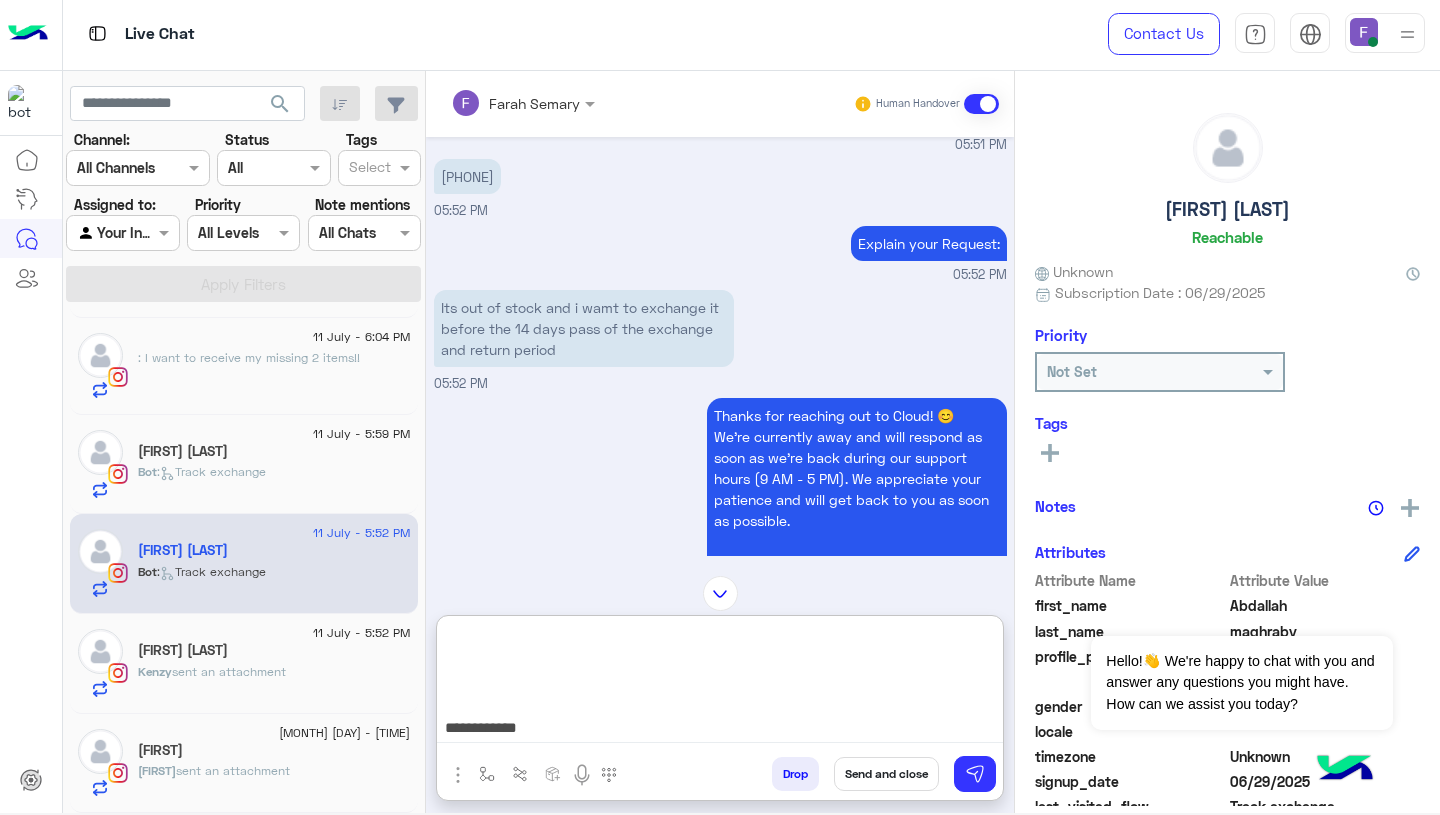 scroll, scrollTop: 176, scrollLeft: 0, axis: vertical 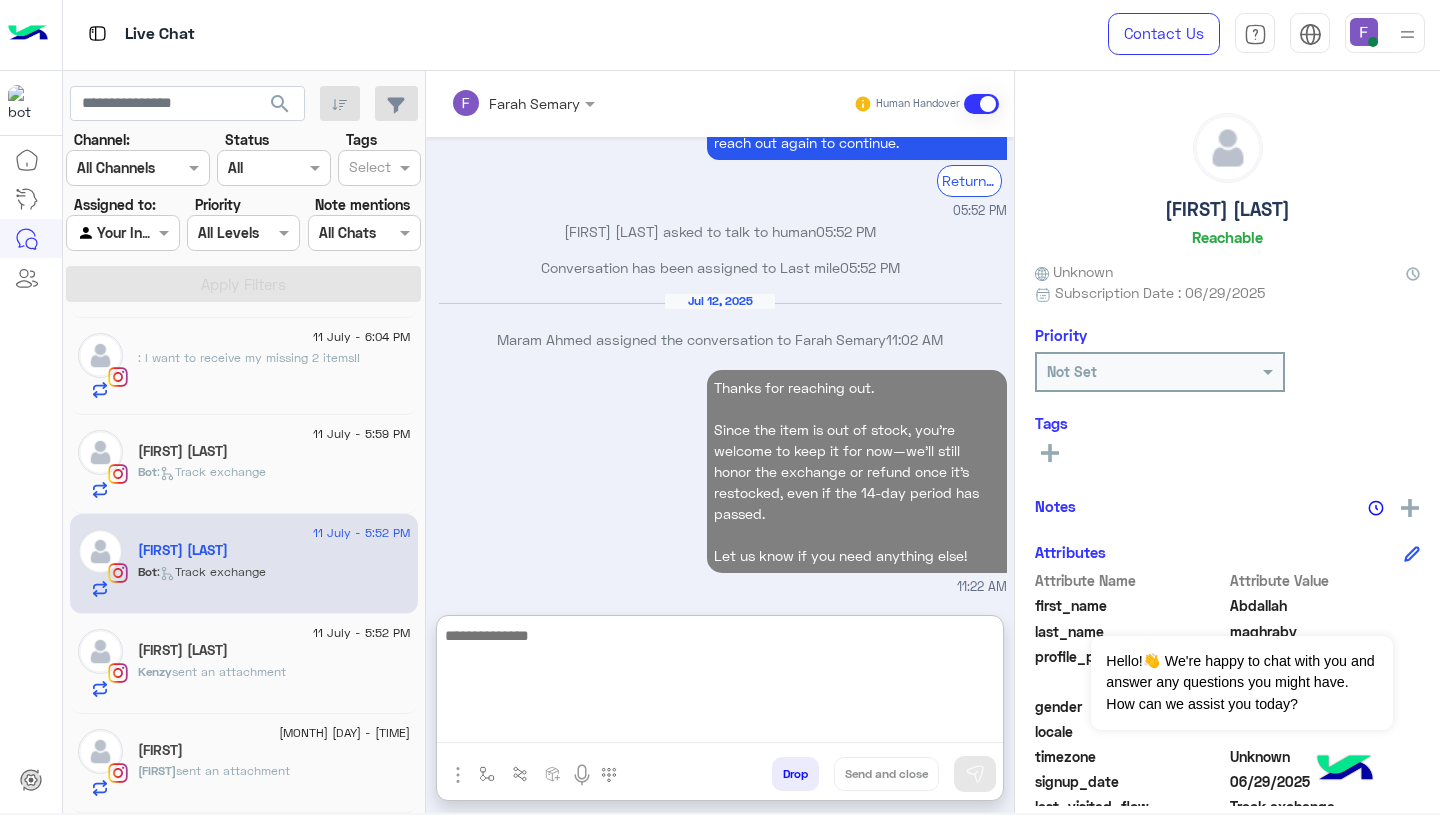 click on "Thanks for reaching out.  Since the item is out of stock, you're welcome to keep it for now—we'll still honor the exchange or refund once it's restocked, even if the 14-day period has passed.  Let us know if you need anything else!   11:22 AM" at bounding box center [720, 481] 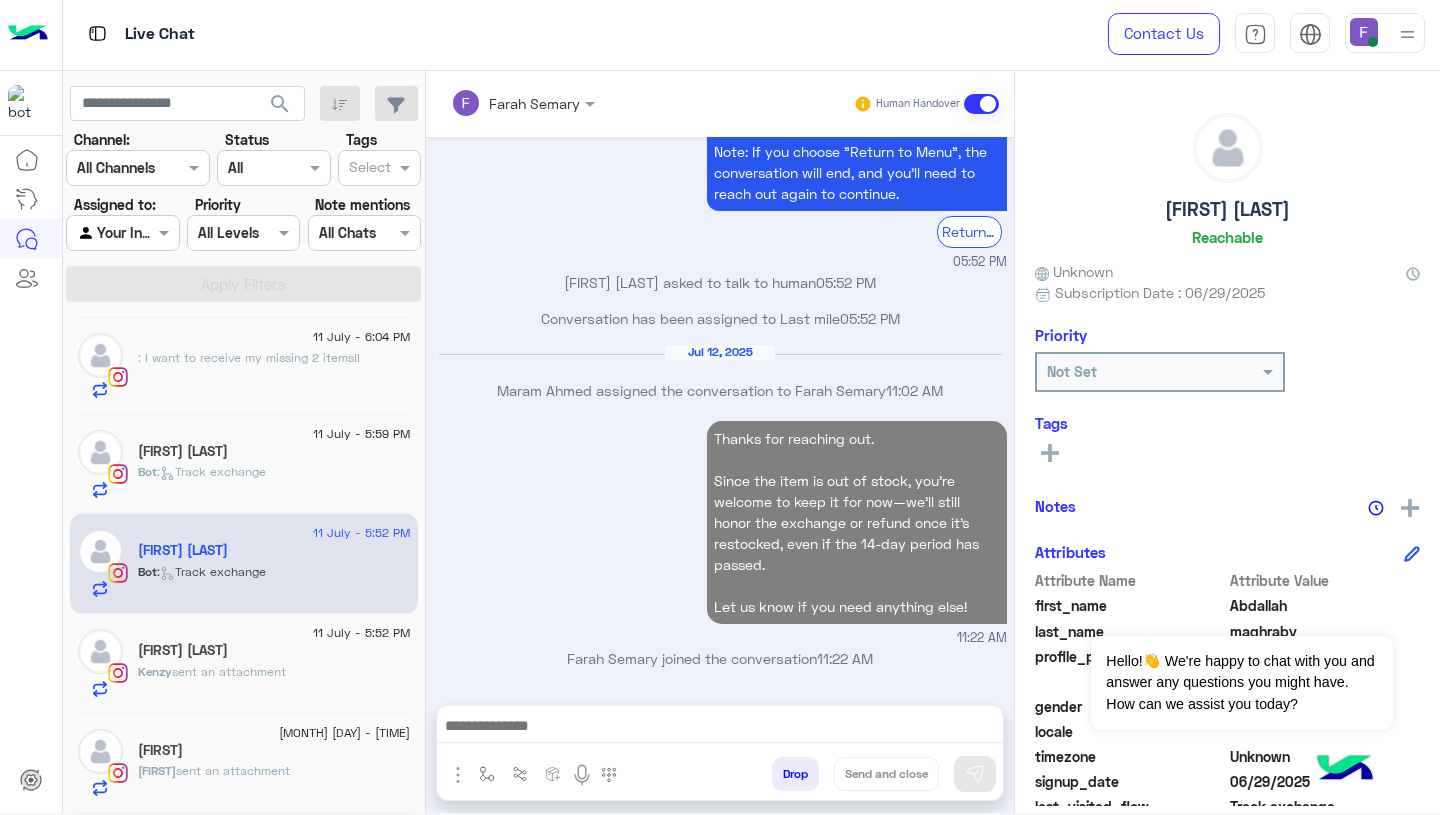 scroll, scrollTop: 1855, scrollLeft: 0, axis: vertical 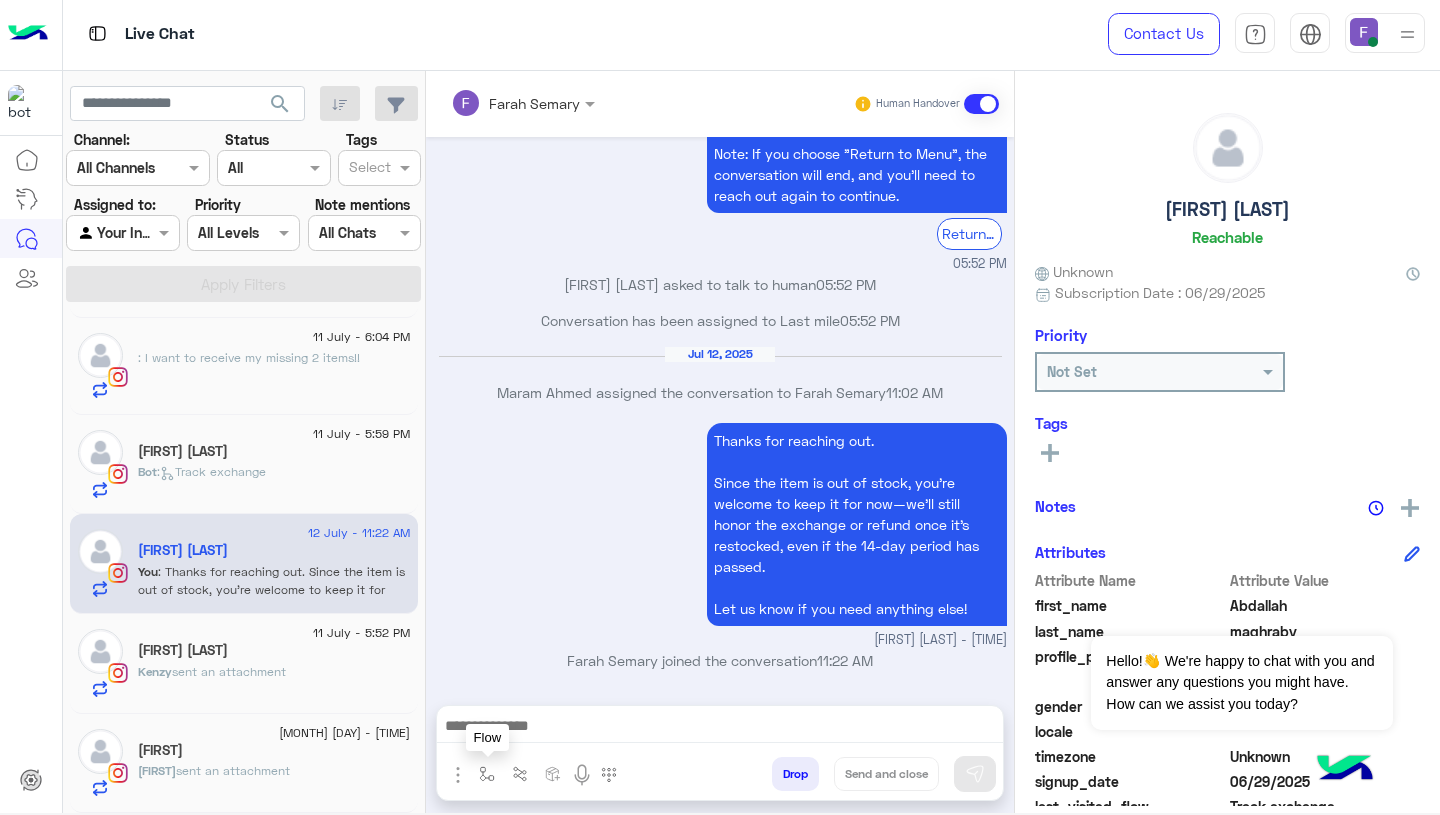 click at bounding box center [487, 773] 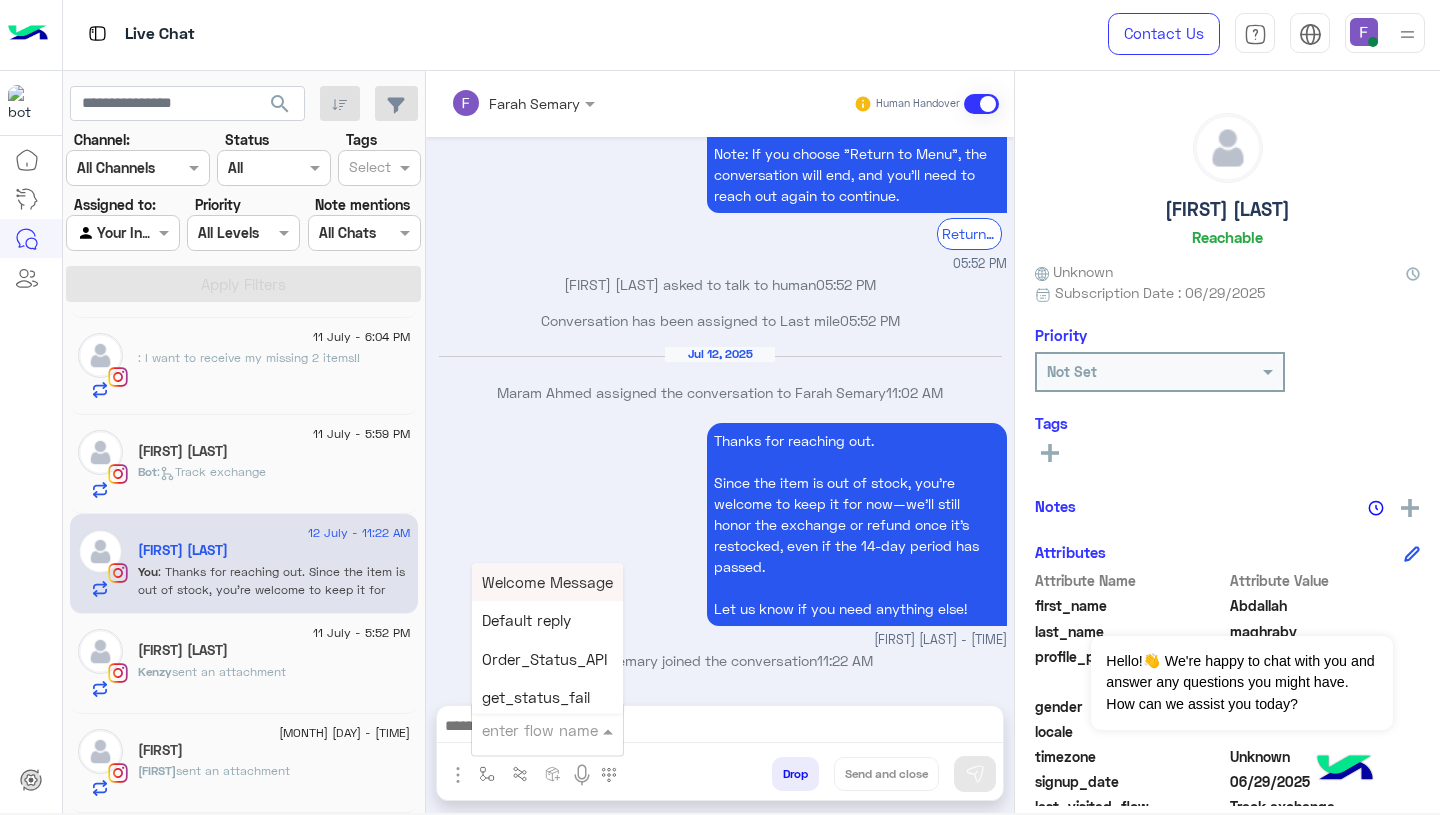 click on "enter flow name" at bounding box center (547, 730) 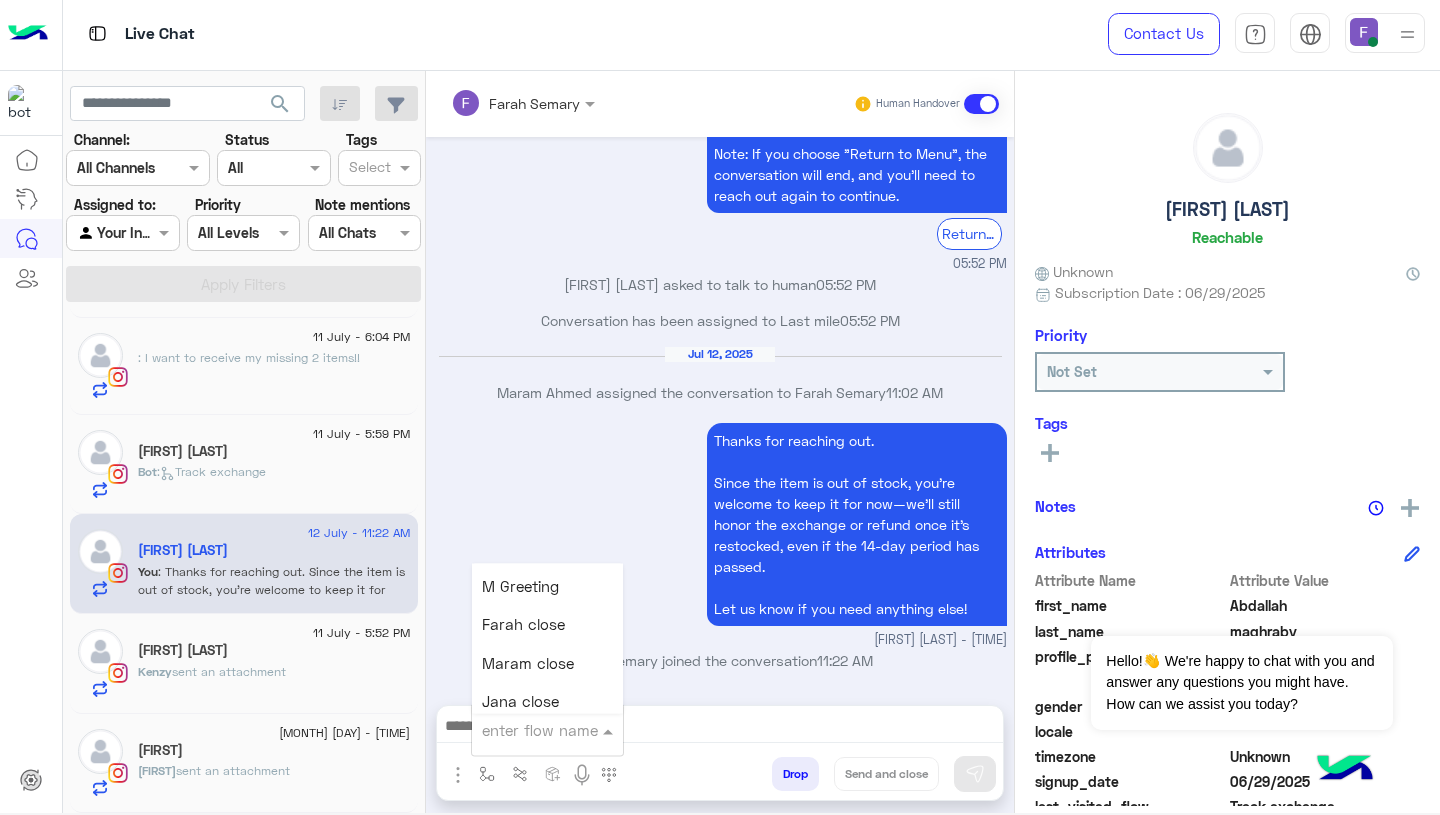 scroll, scrollTop: 2382, scrollLeft: 0, axis: vertical 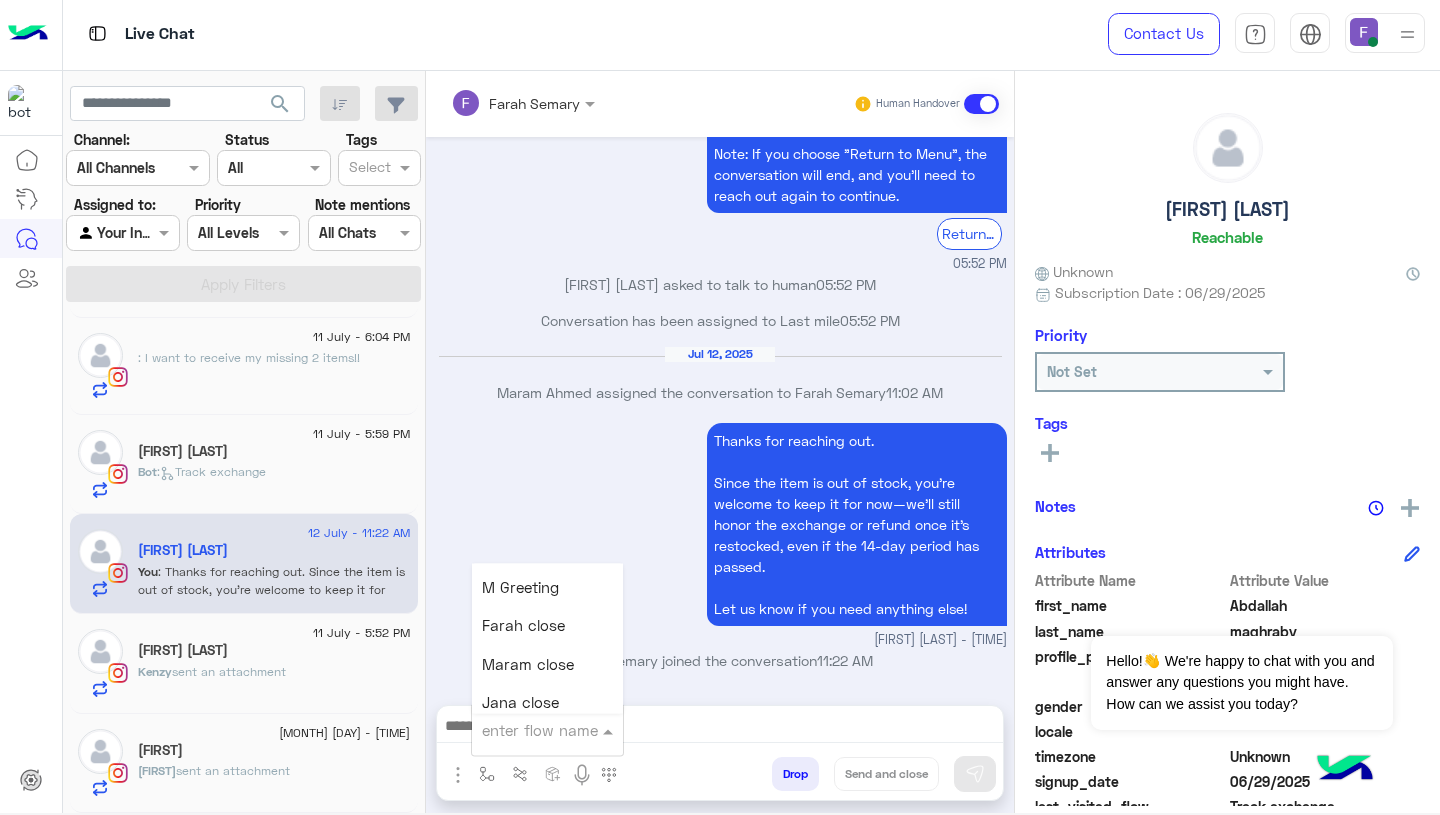 click on "Farah close" at bounding box center [547, 626] 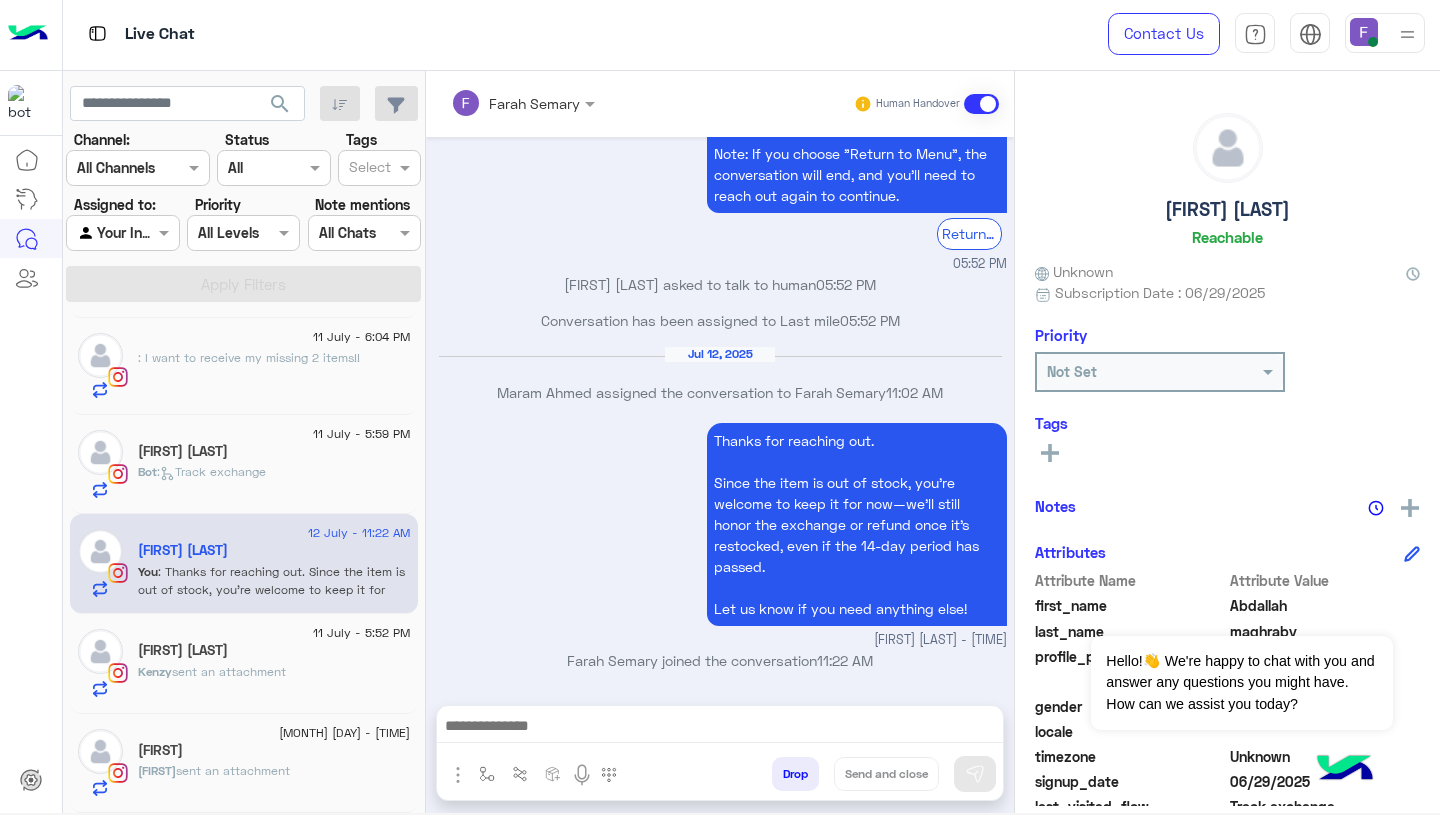 type on "**********" 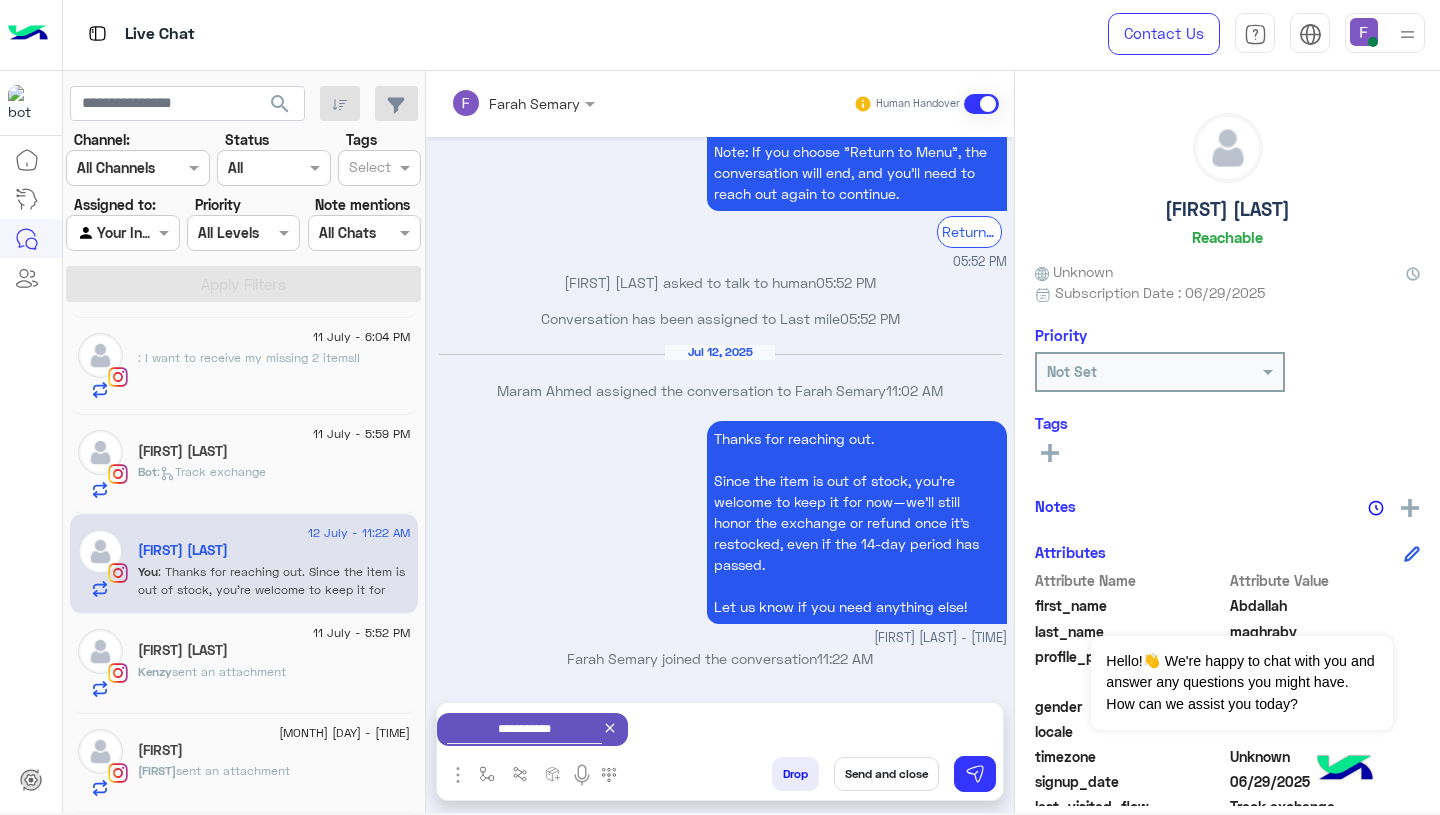 click on "Send and close" at bounding box center [886, 774] 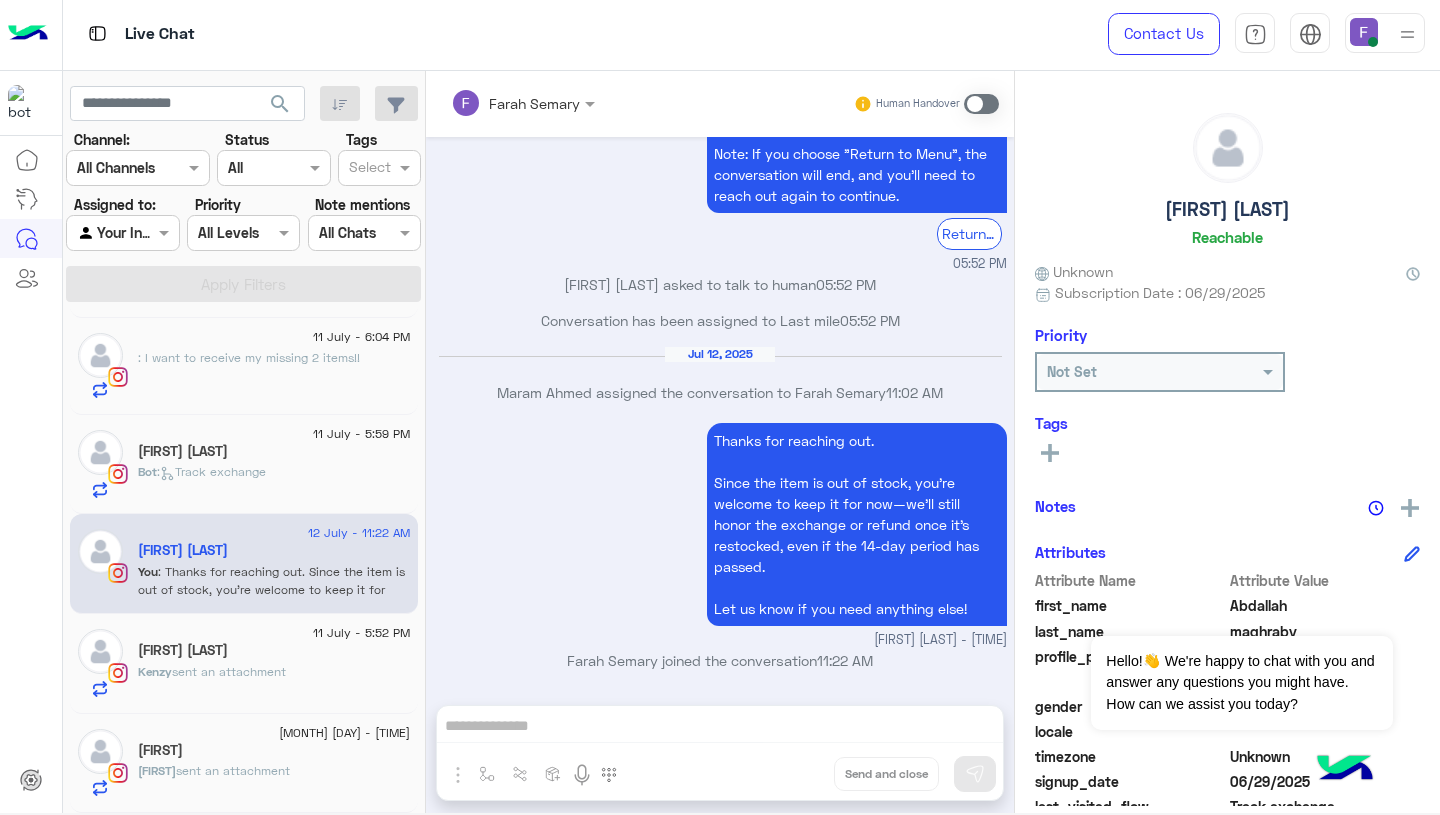 scroll, scrollTop: 1891, scrollLeft: 0, axis: vertical 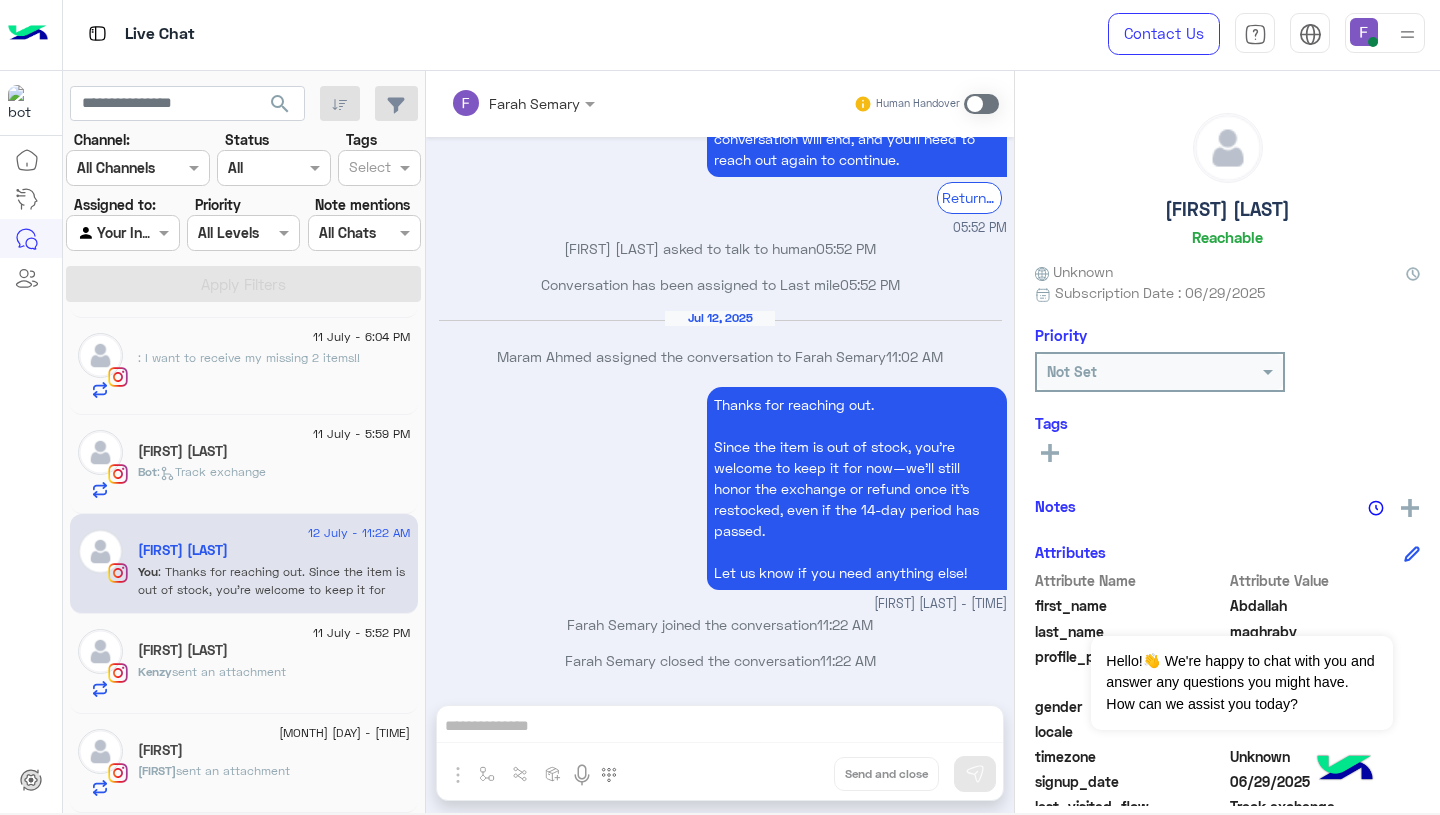 click on "11 July - 5:59 PM" 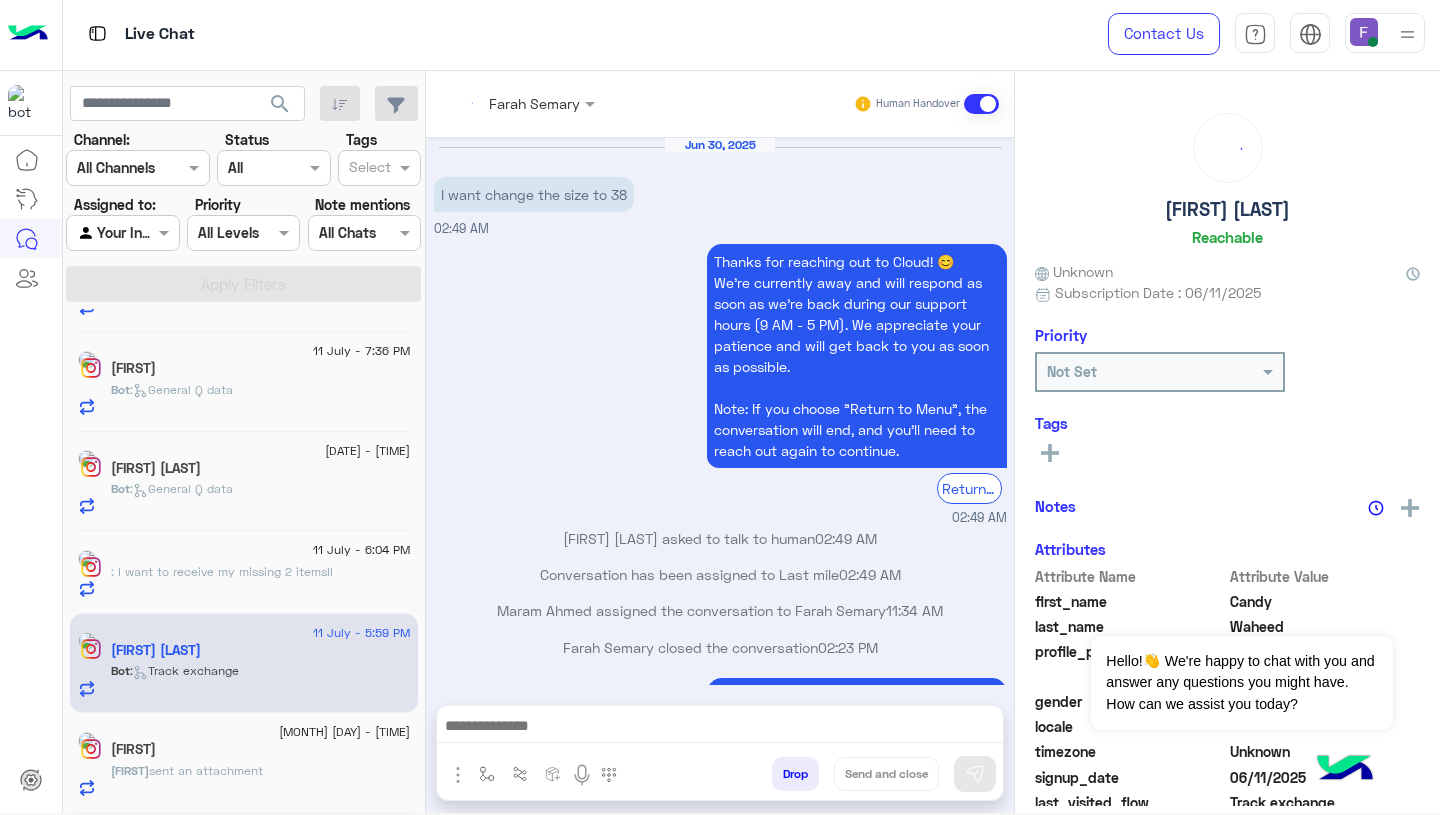 scroll, scrollTop: 1840, scrollLeft: 0, axis: vertical 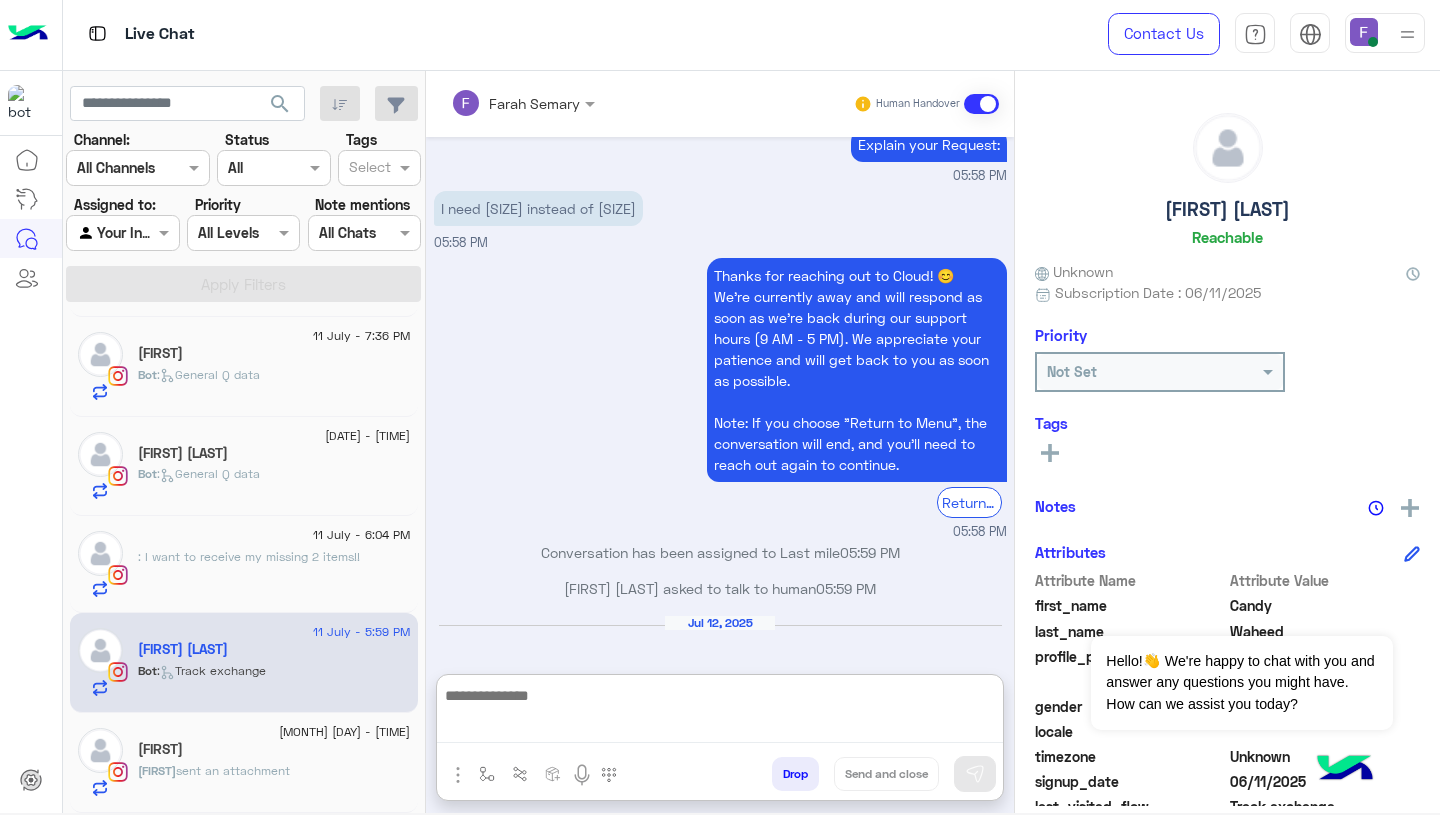 click at bounding box center (720, 713) 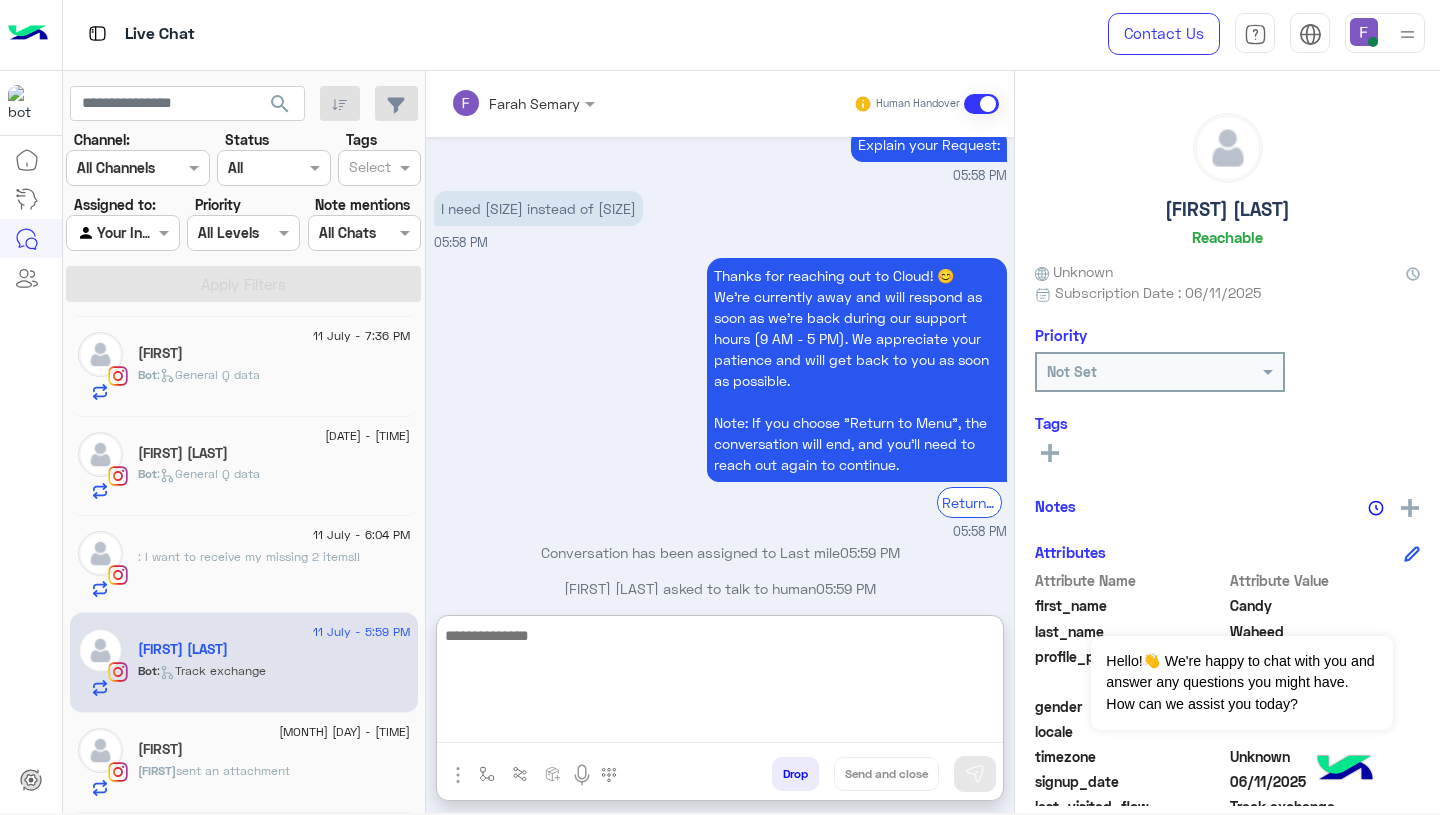 paste on "**********" 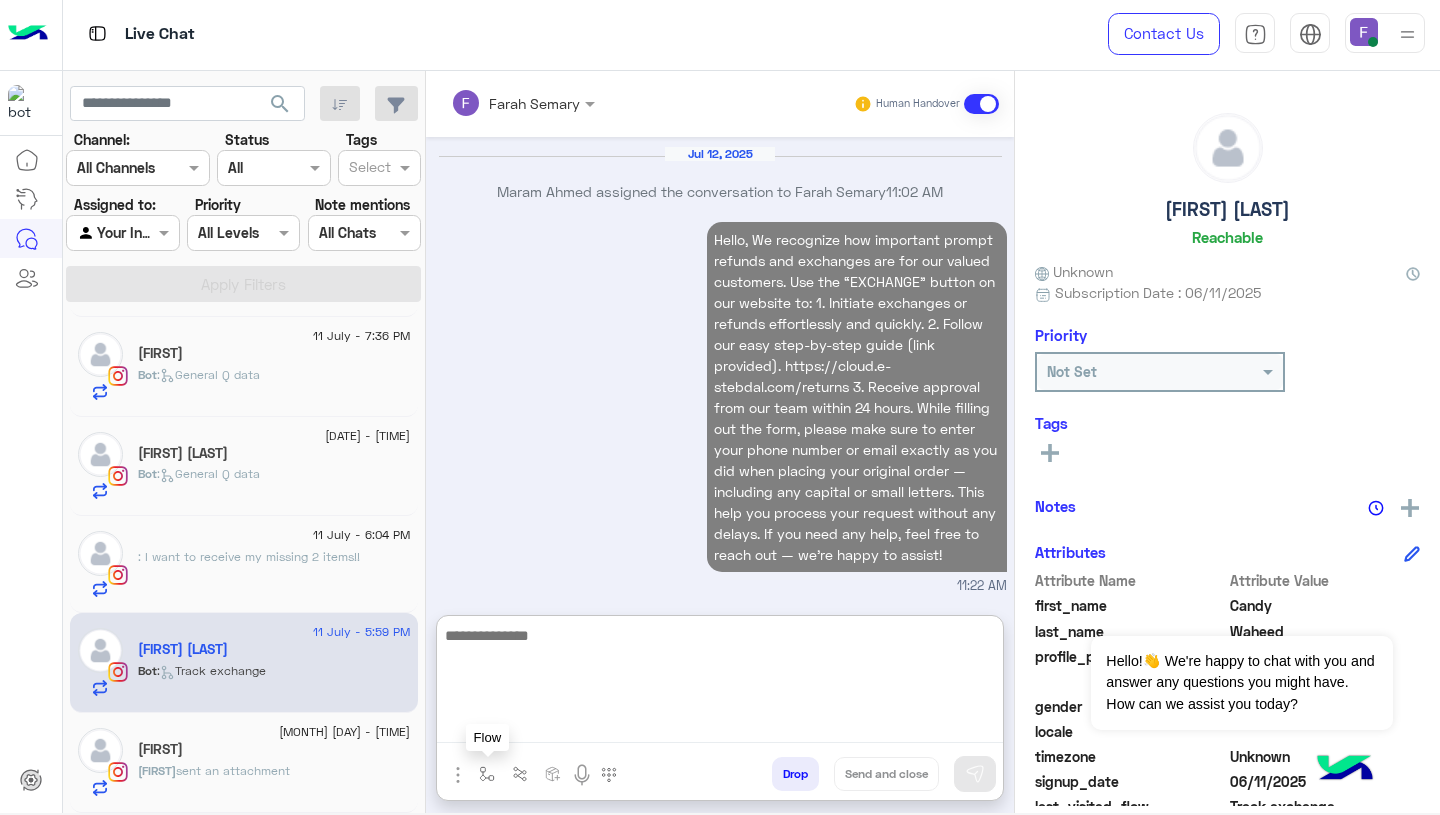 click at bounding box center (487, 774) 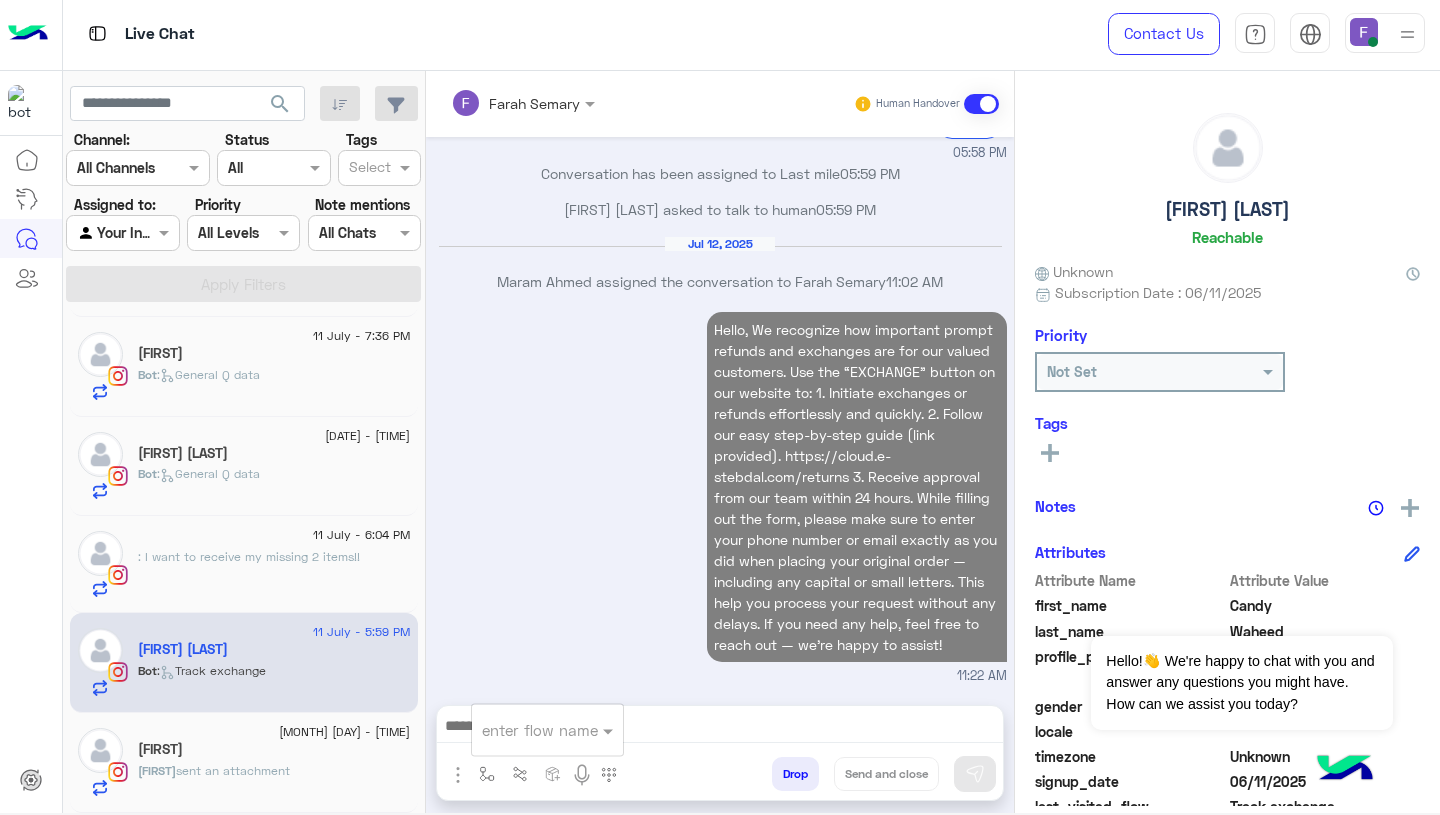 click on "enter flow name" at bounding box center [547, 730] 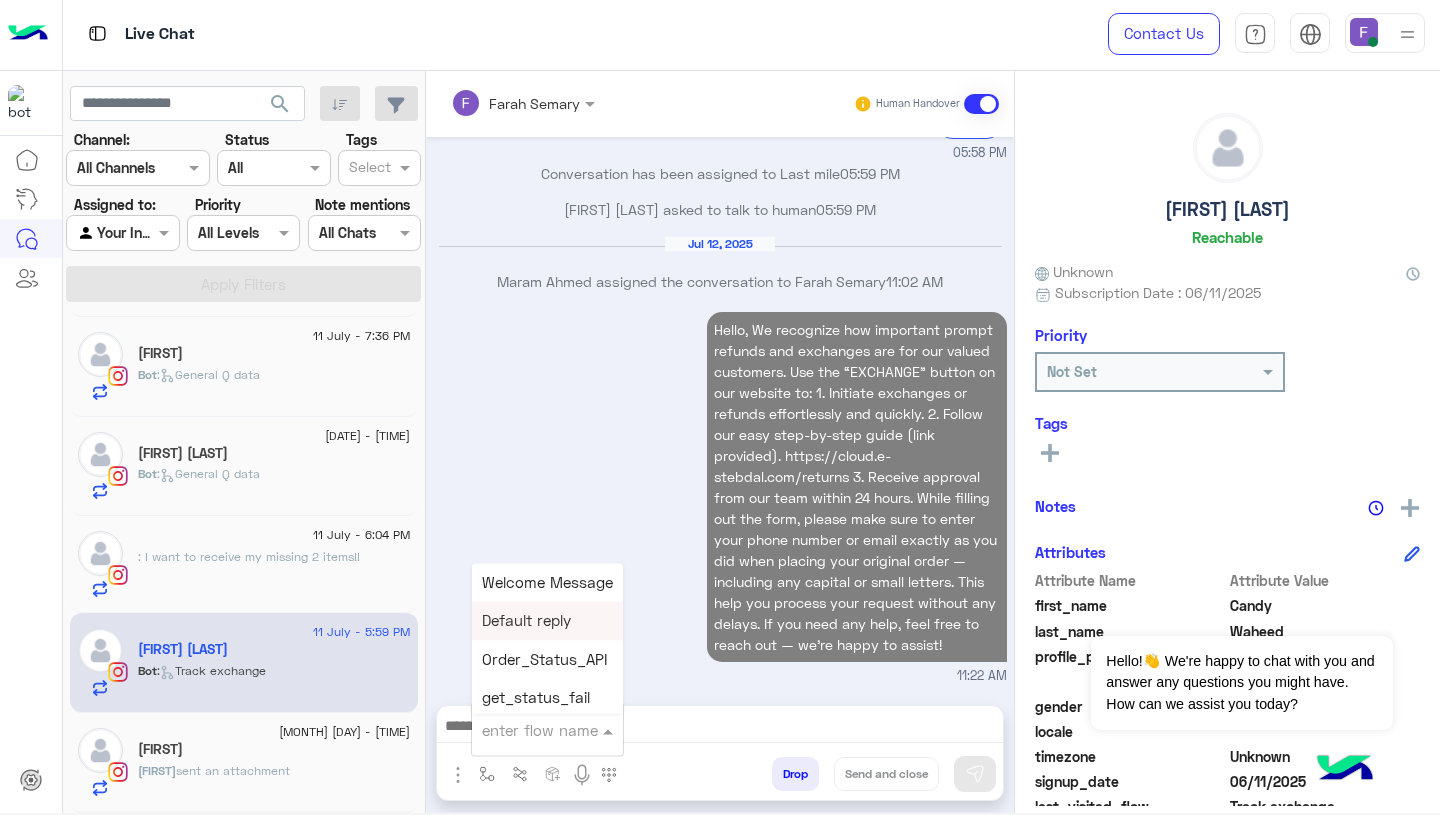 scroll, scrollTop: 2255, scrollLeft: 0, axis: vertical 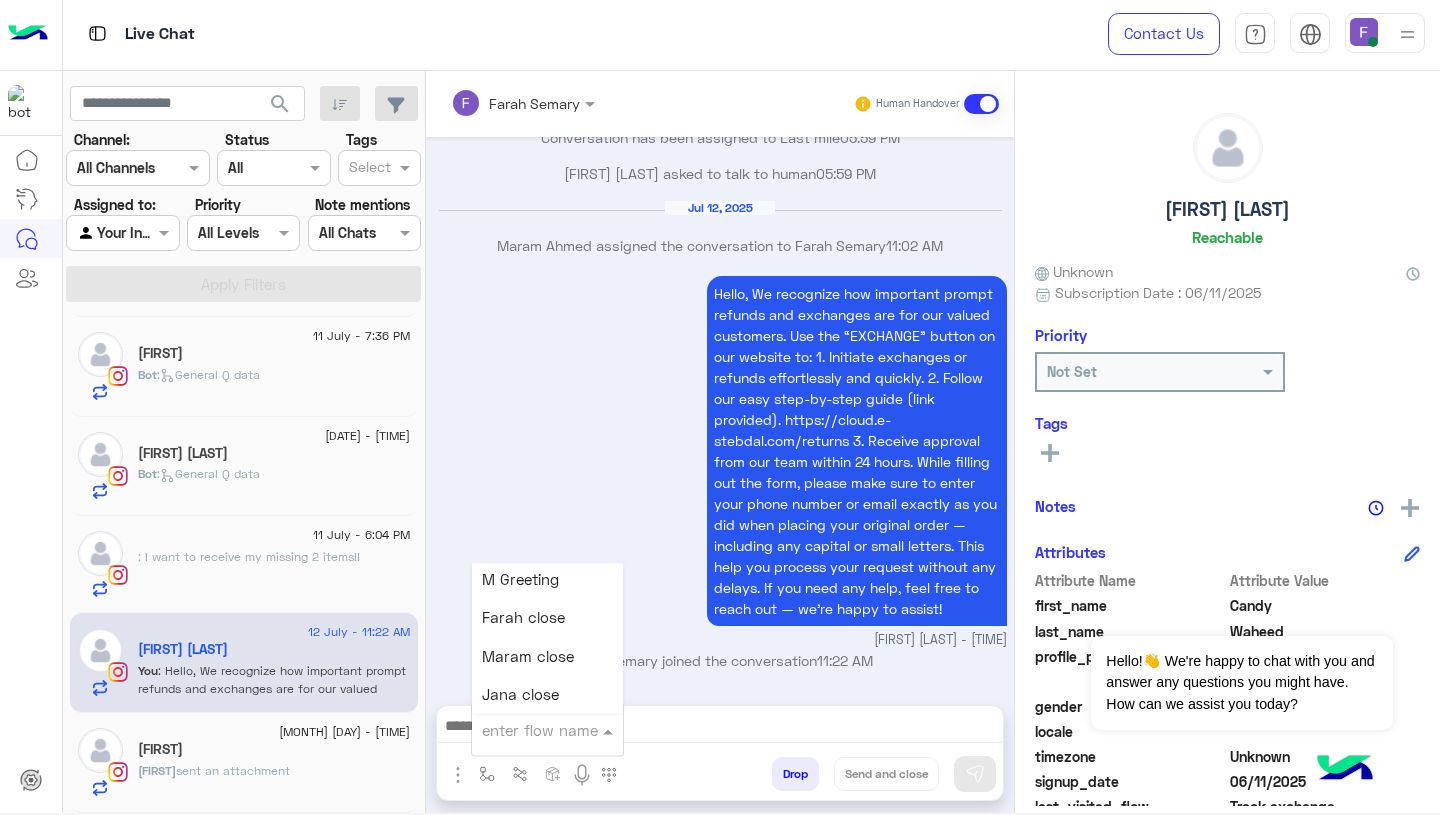 click on "Farah close" at bounding box center [523, 618] 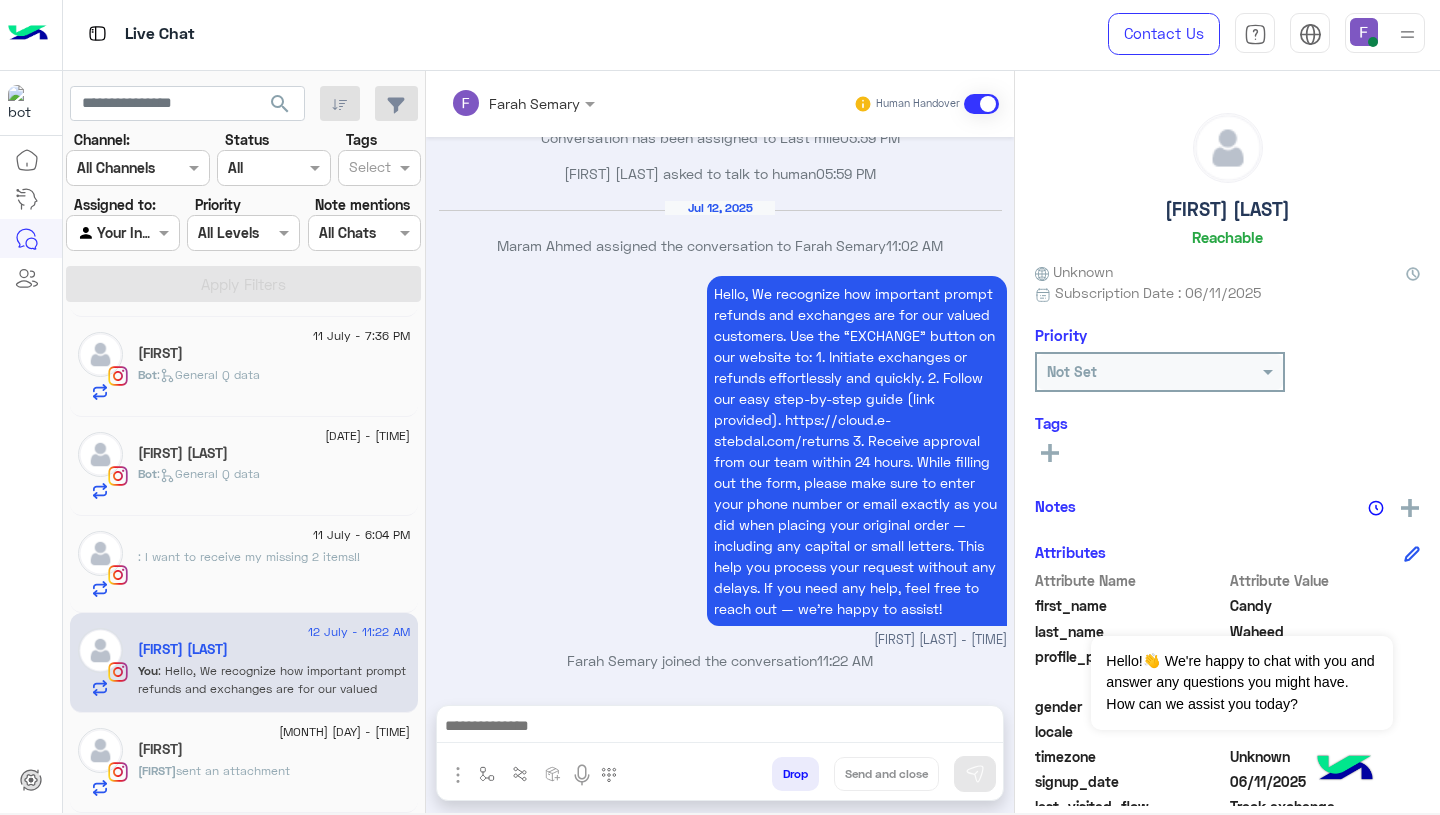 type on "**********" 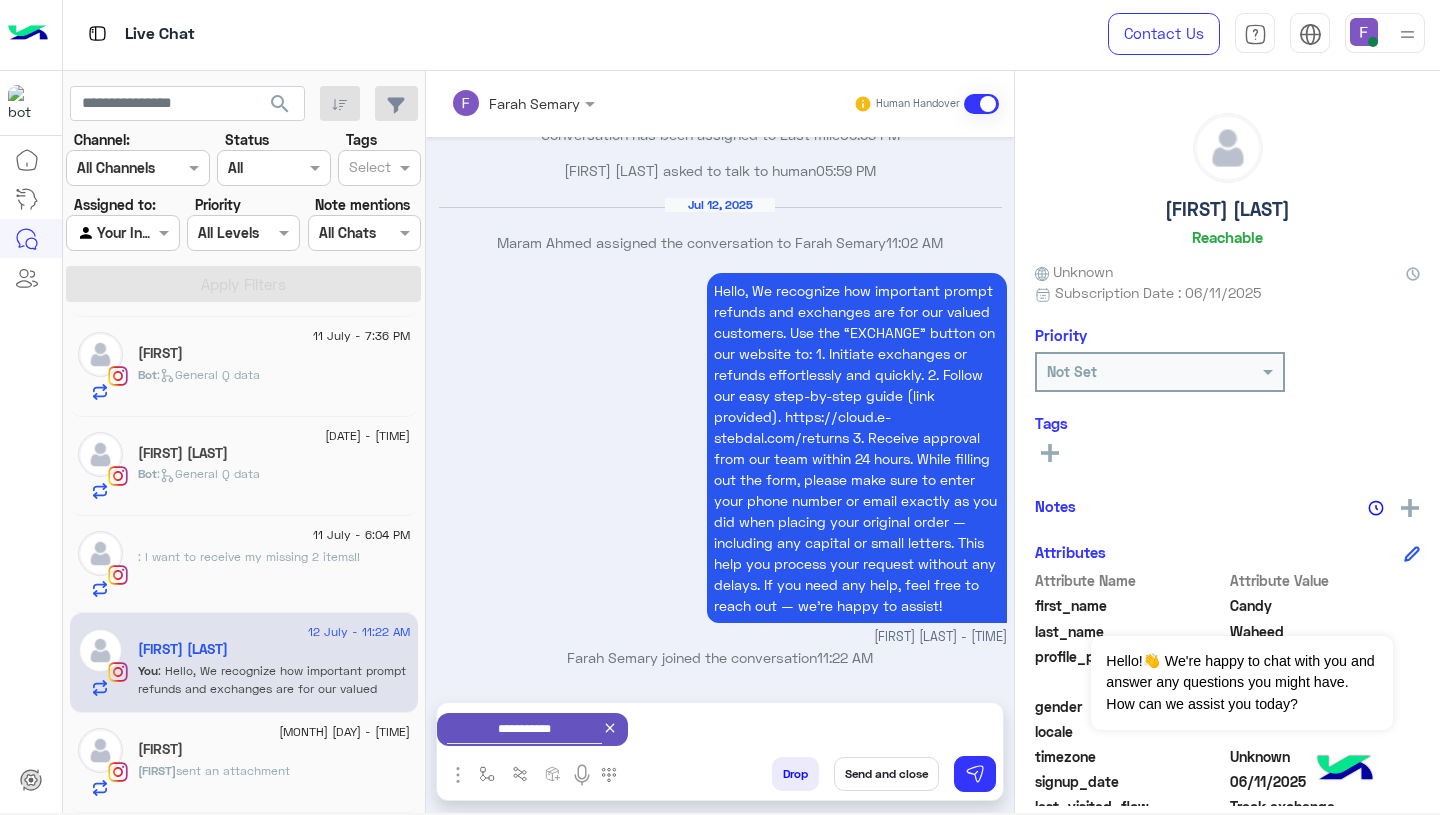 click on "Send and close" at bounding box center (886, 774) 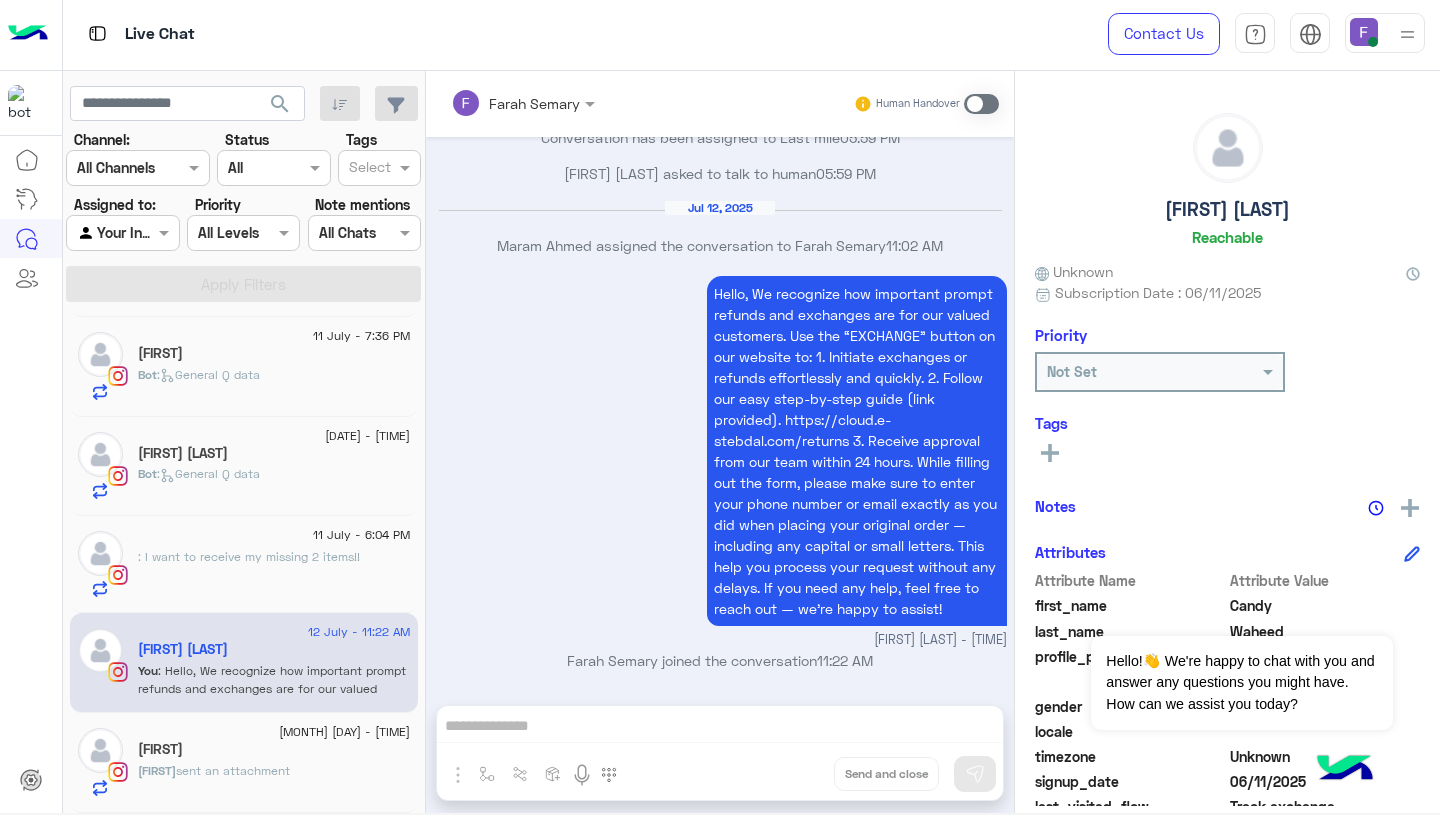 scroll, scrollTop: 2292, scrollLeft: 0, axis: vertical 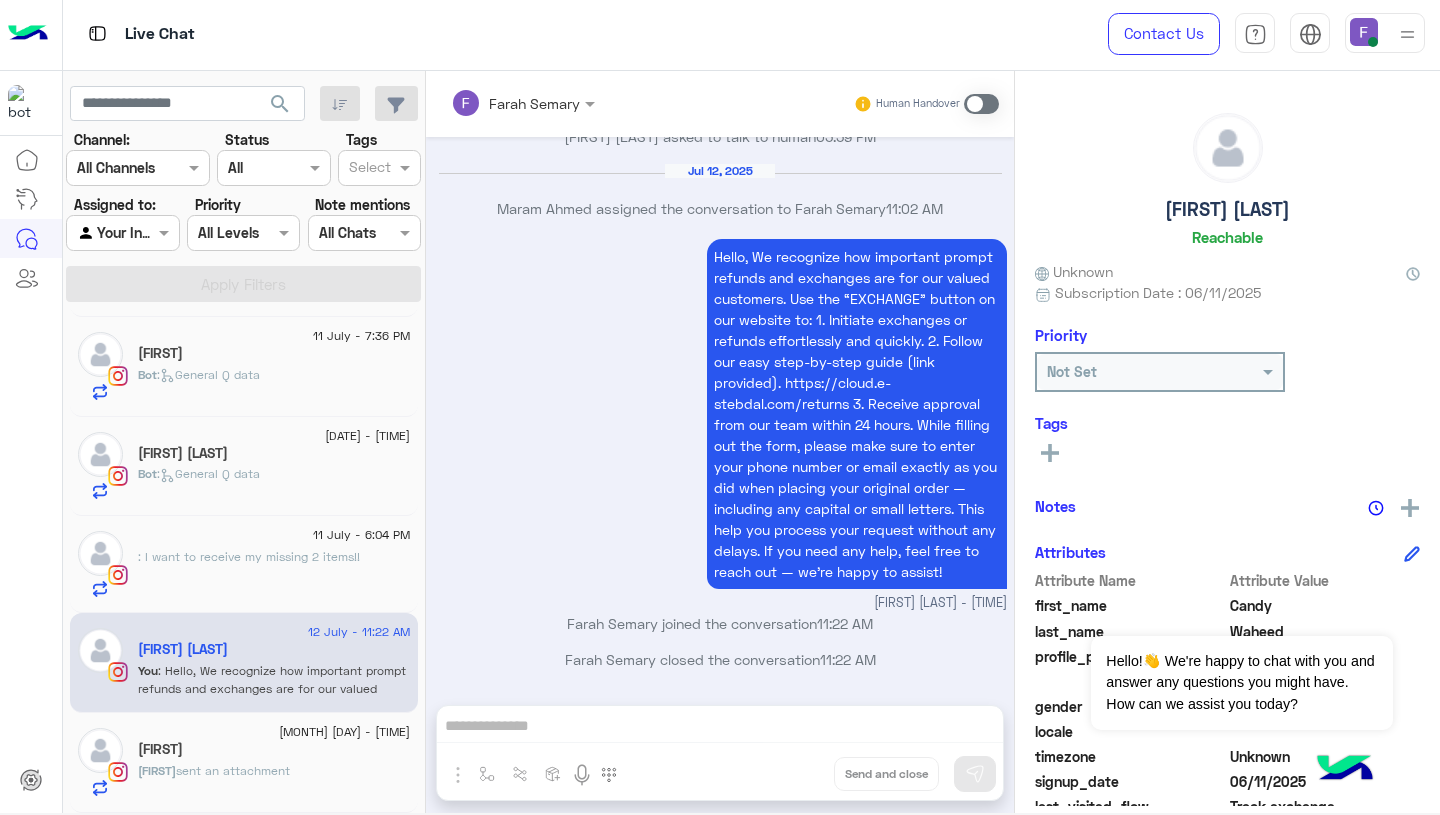 click on "11 July - 6:04 PM" 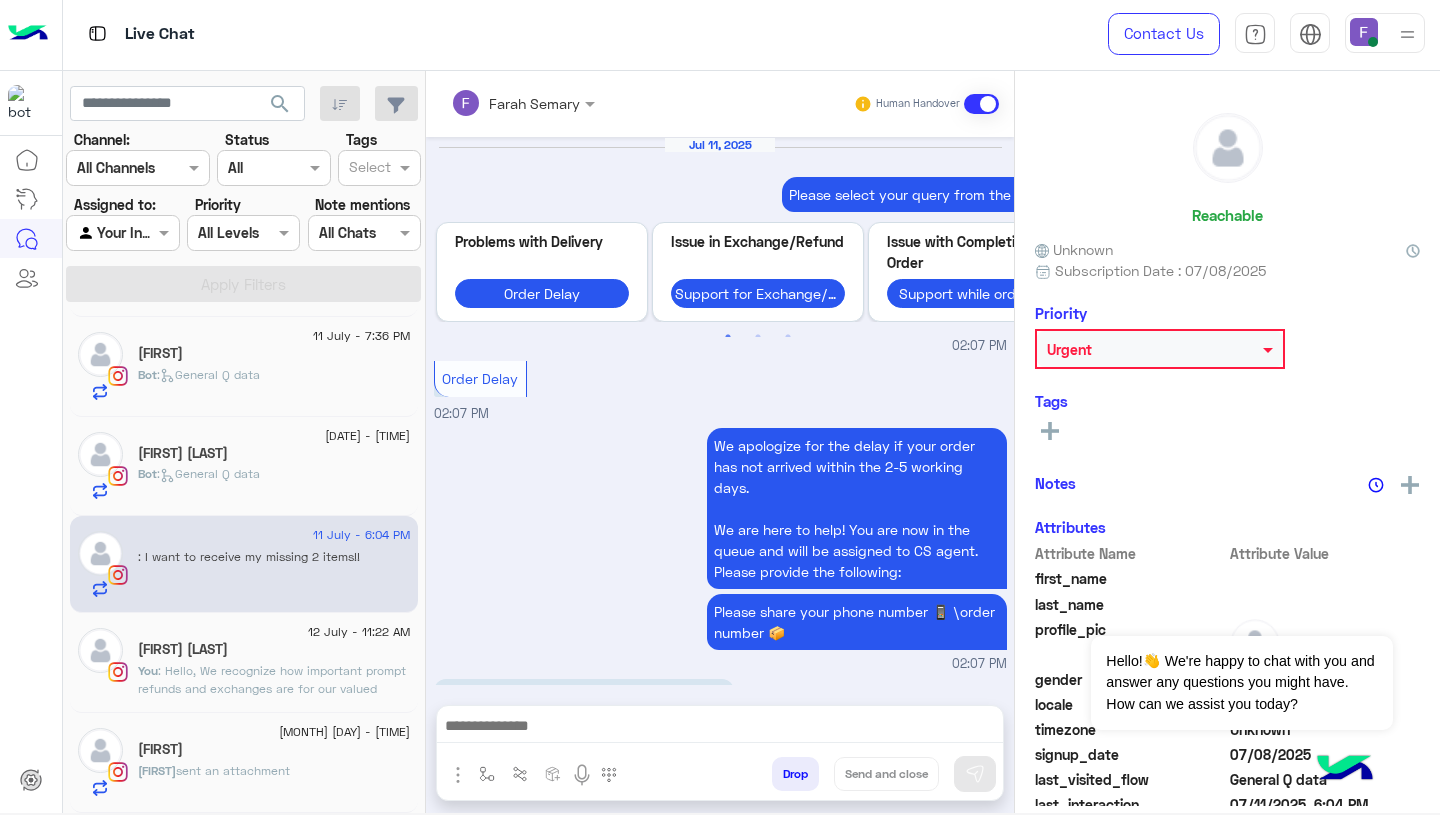 scroll, scrollTop: 1699, scrollLeft: 0, axis: vertical 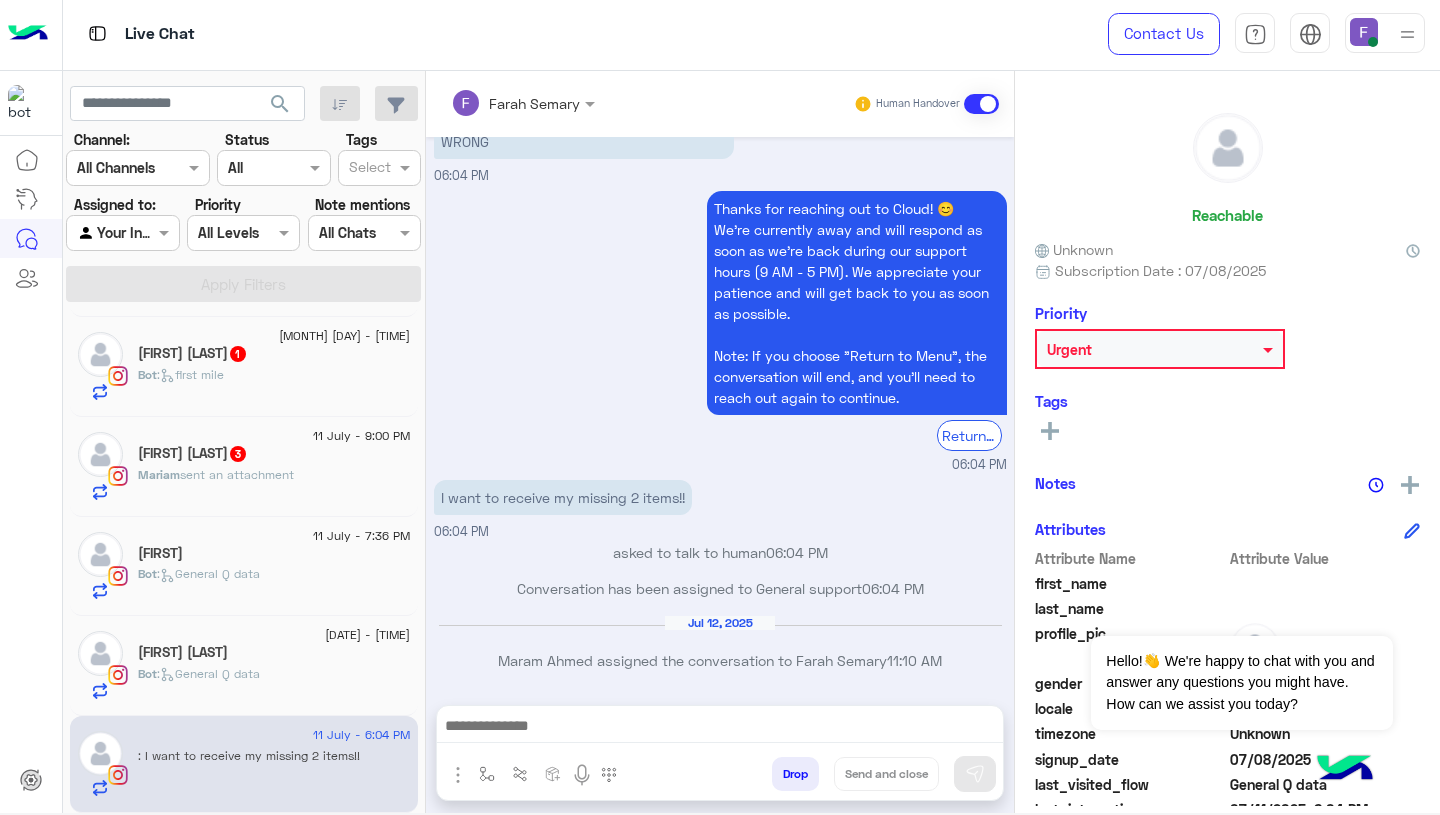click on "Bot :   General Q data" 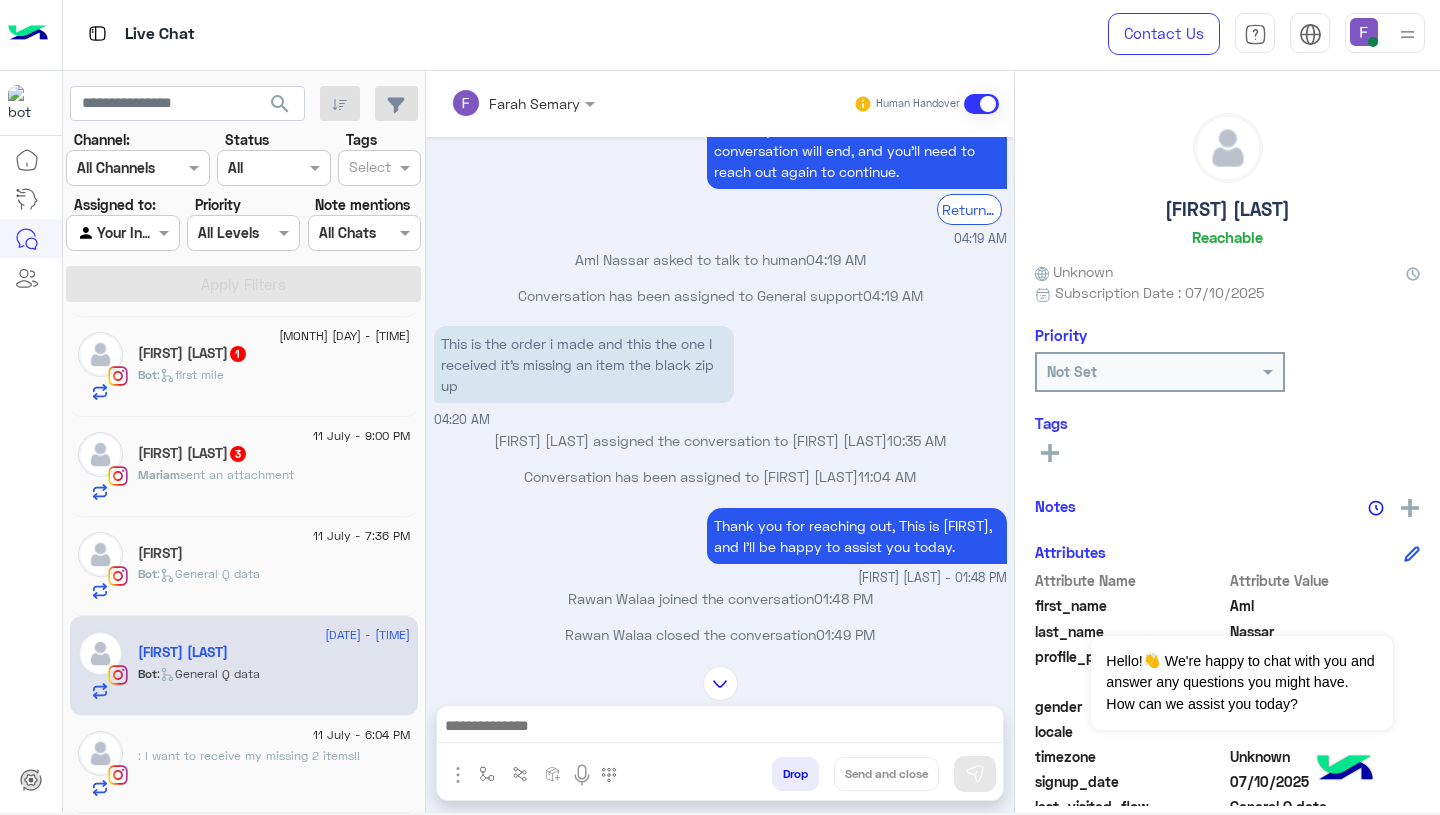 scroll, scrollTop: 1387, scrollLeft: 0, axis: vertical 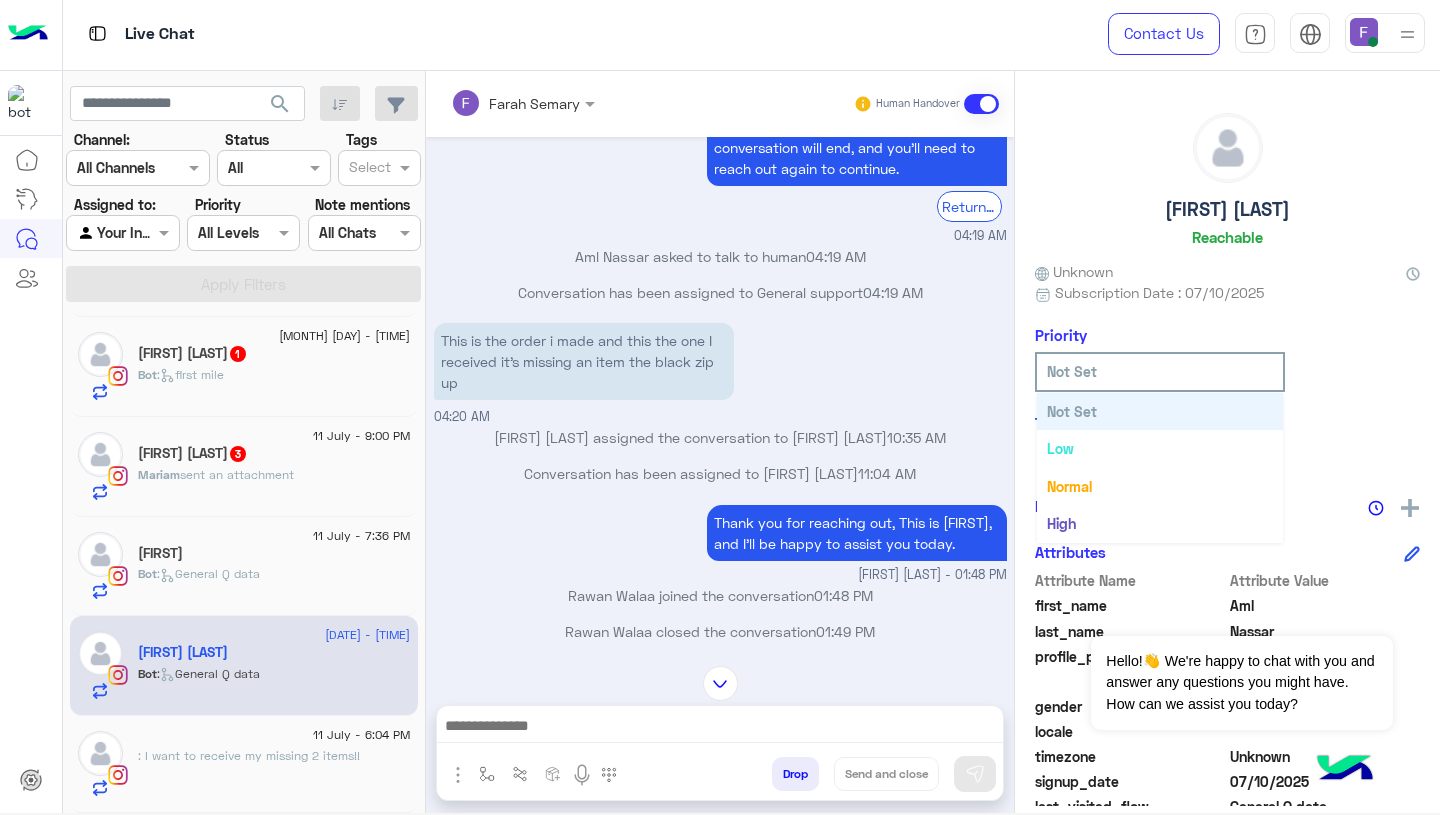 click 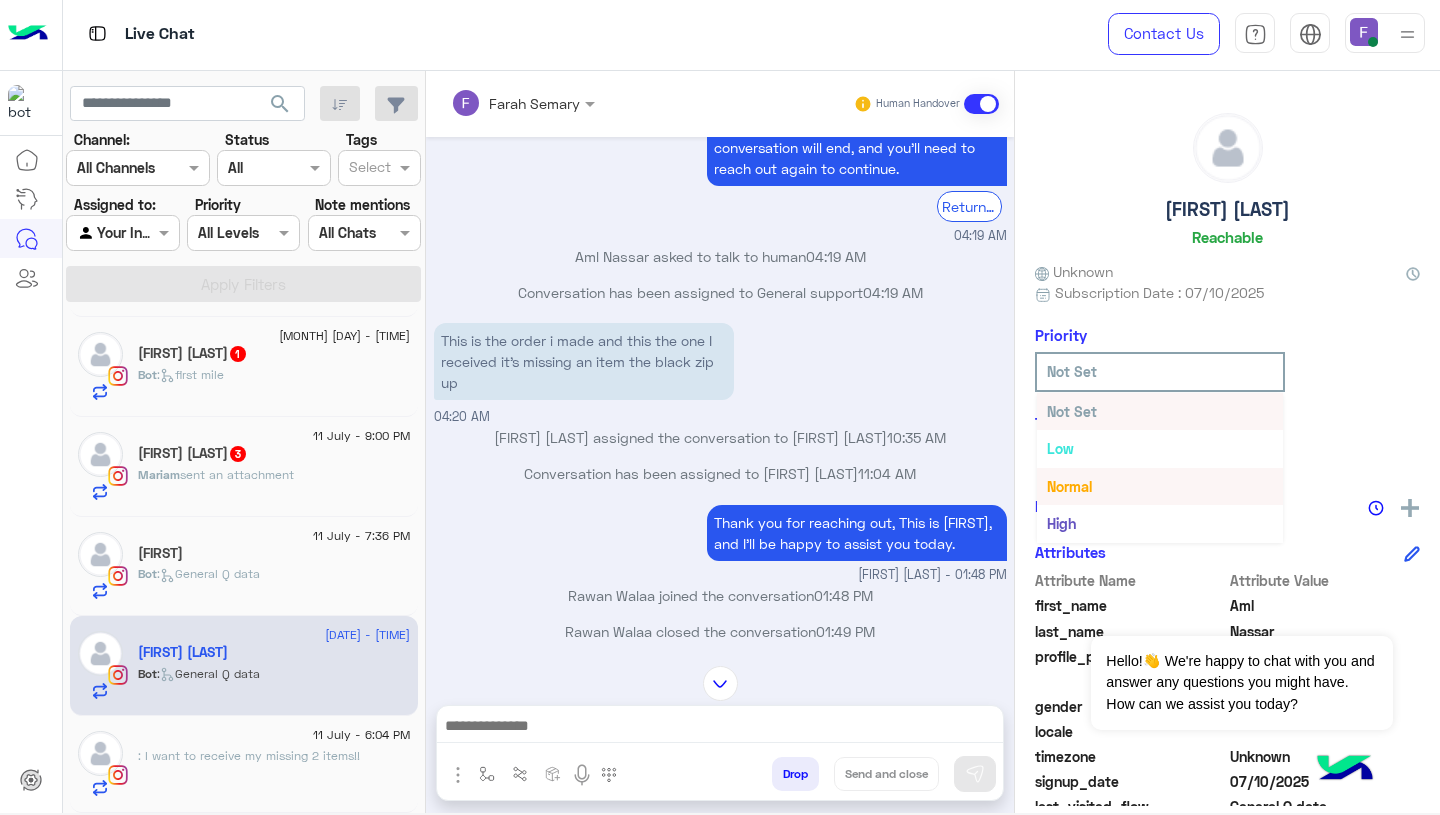 click on "Jana Ahmed  assigned the conversation to Rawan Walaa  10:35 AM" at bounding box center (720, 437) 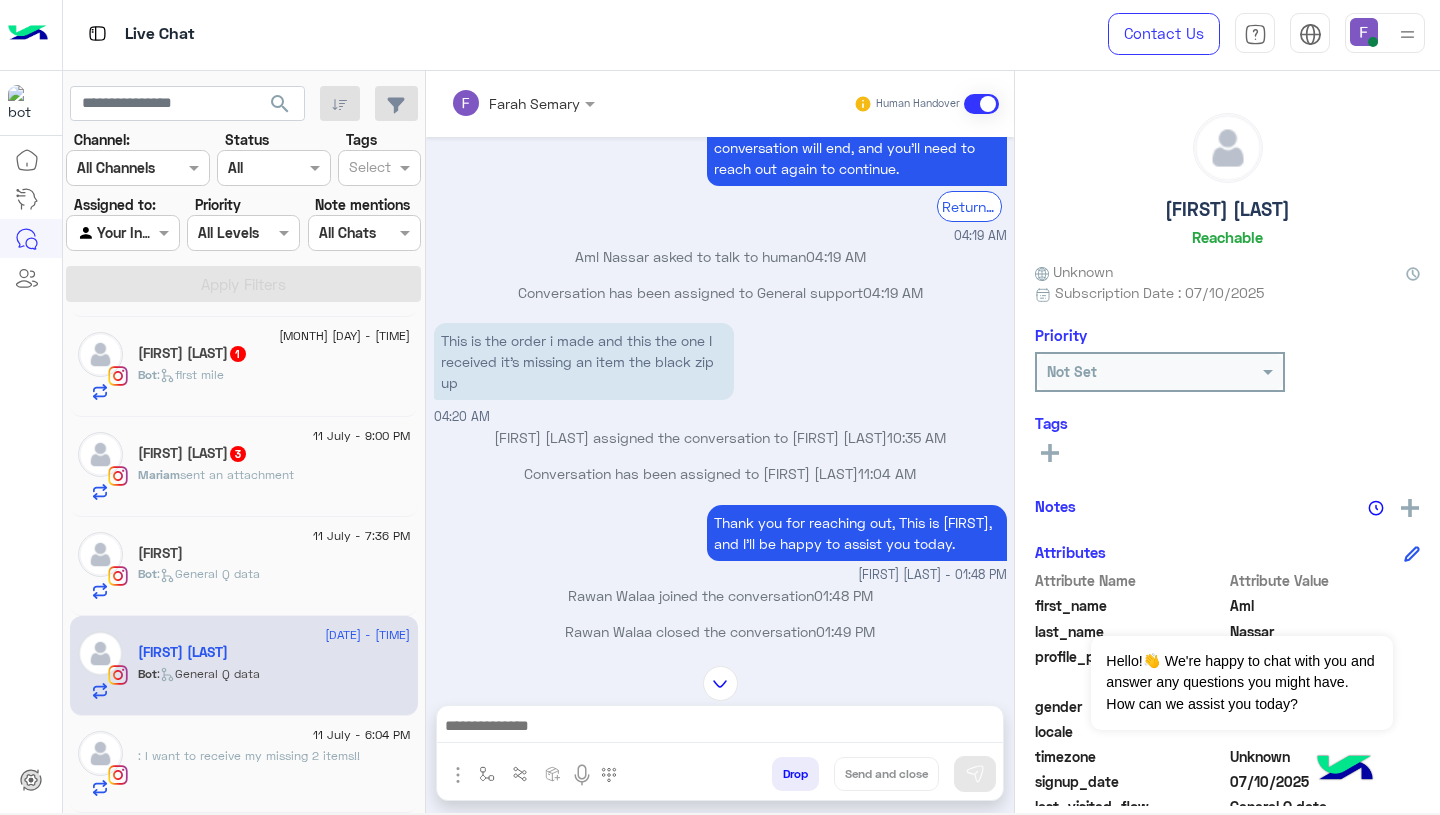 click on "Attributes" 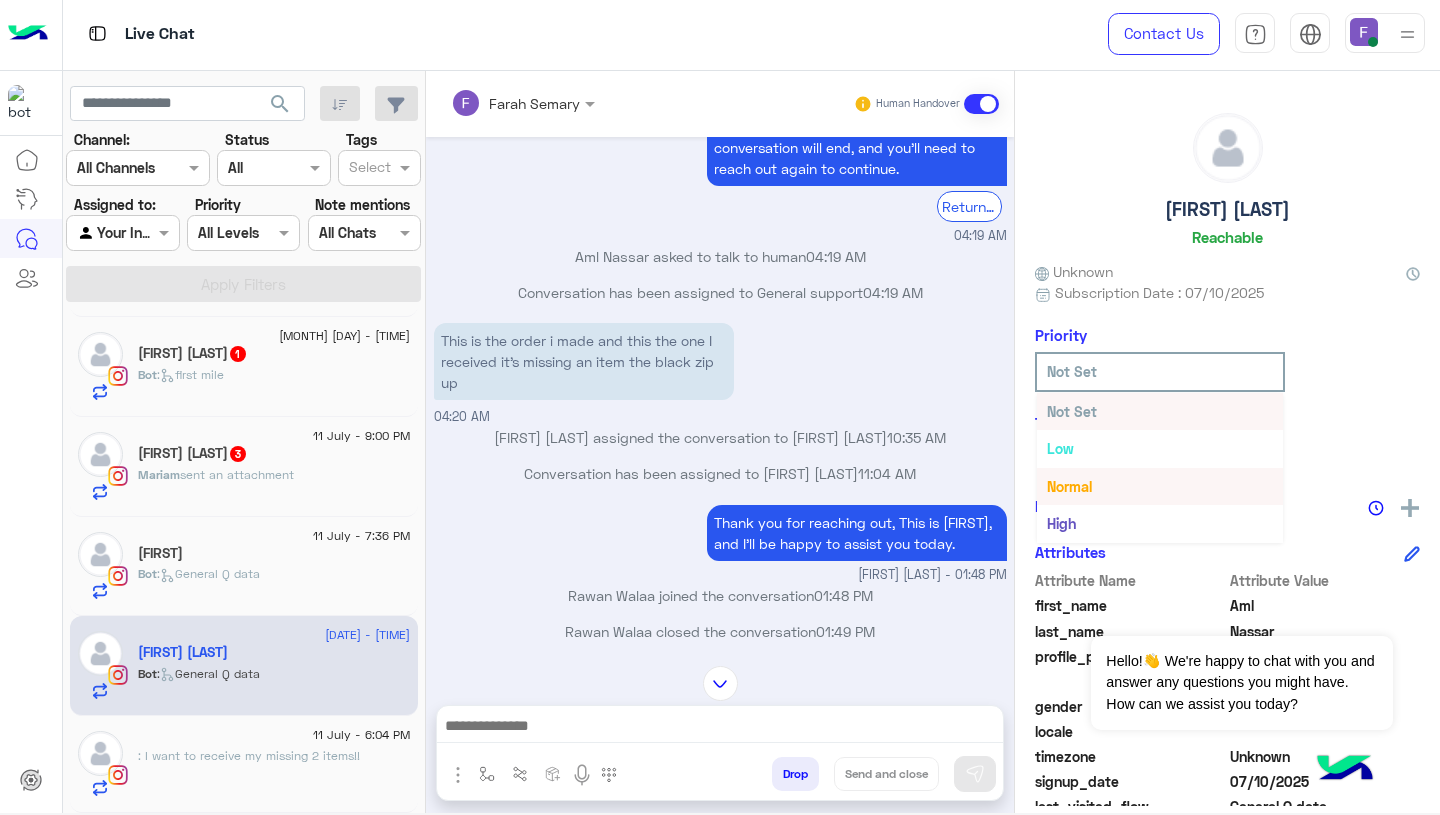 click on "See All" 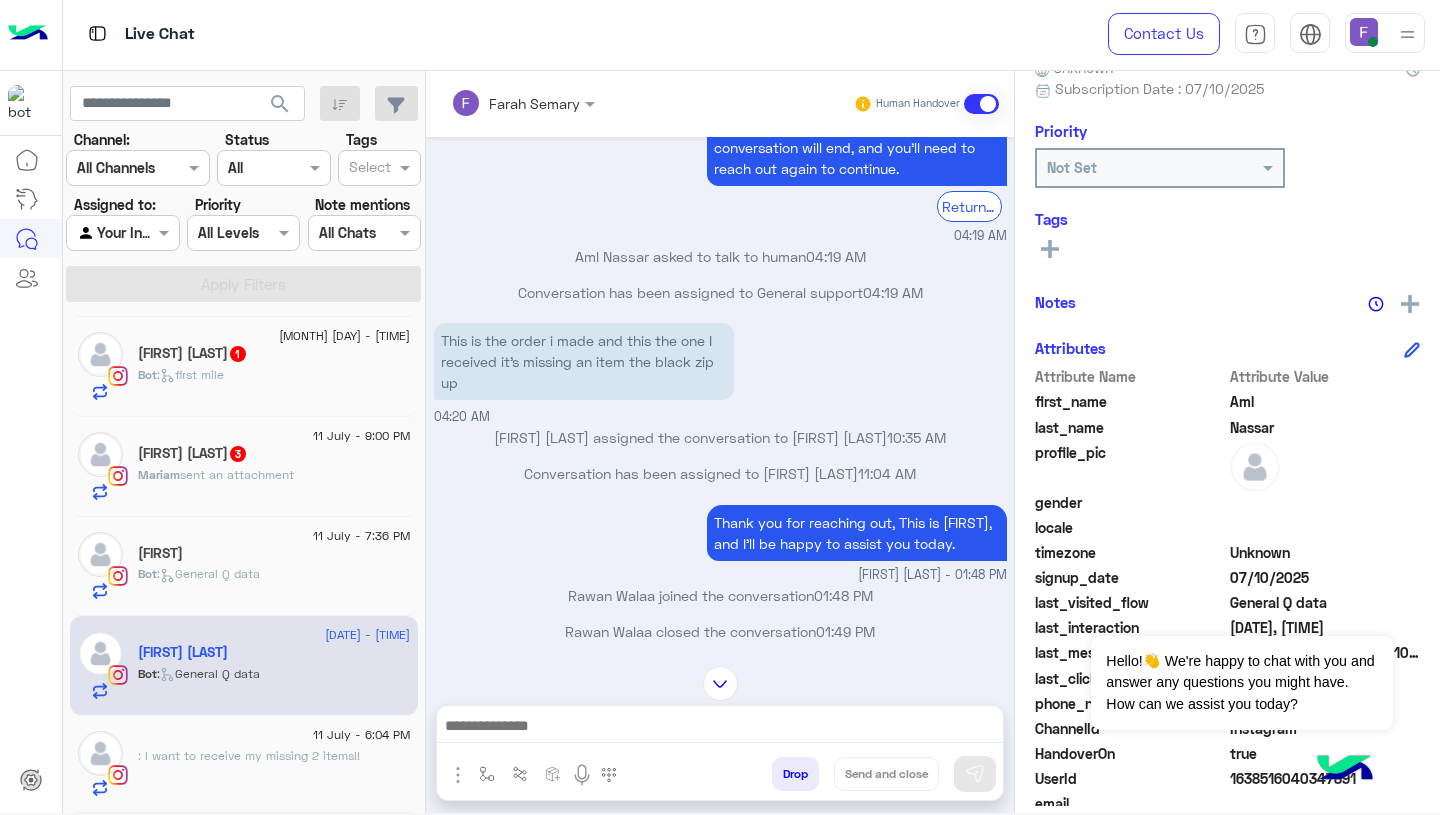 scroll, scrollTop: 269, scrollLeft: 0, axis: vertical 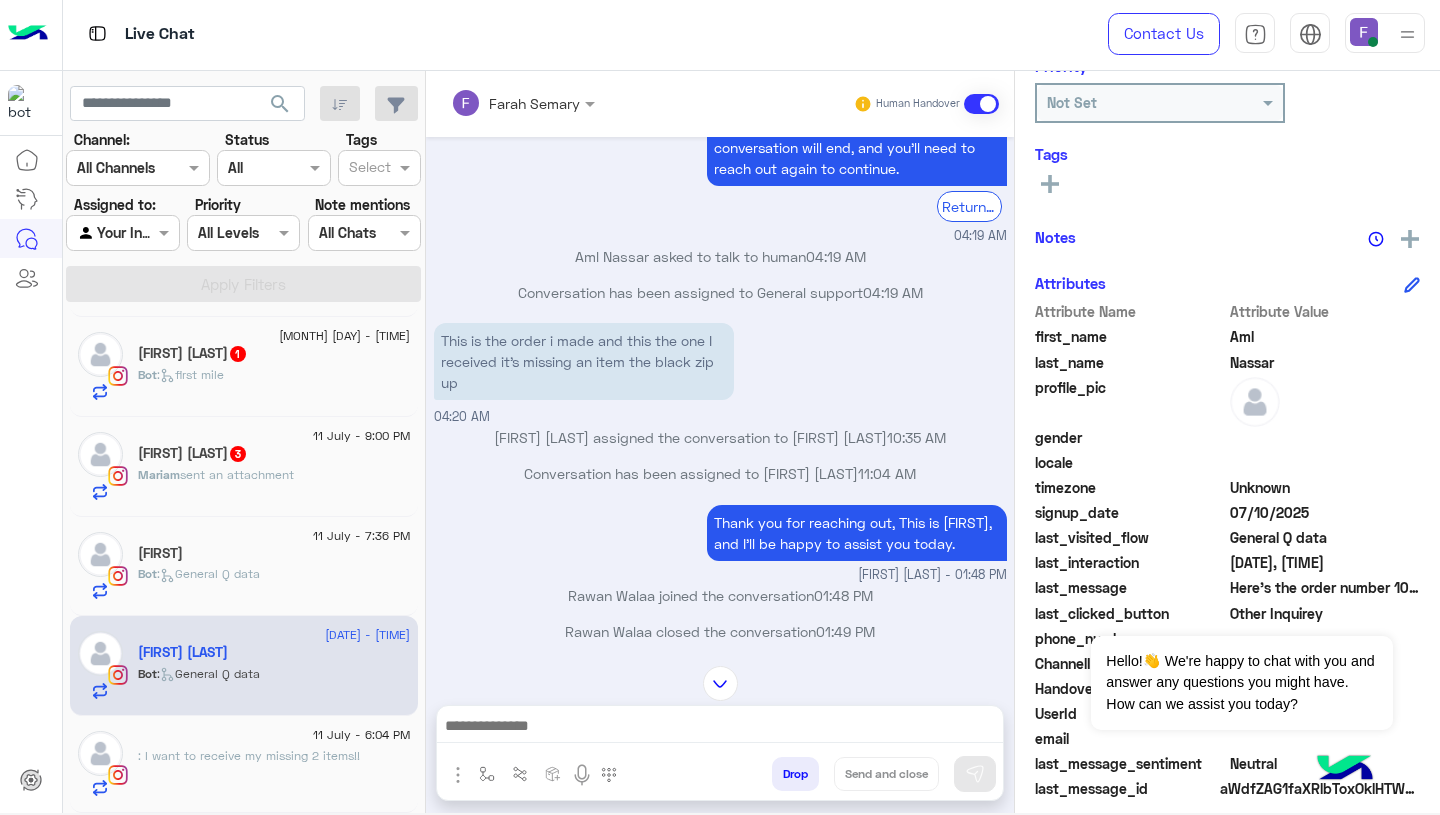 click 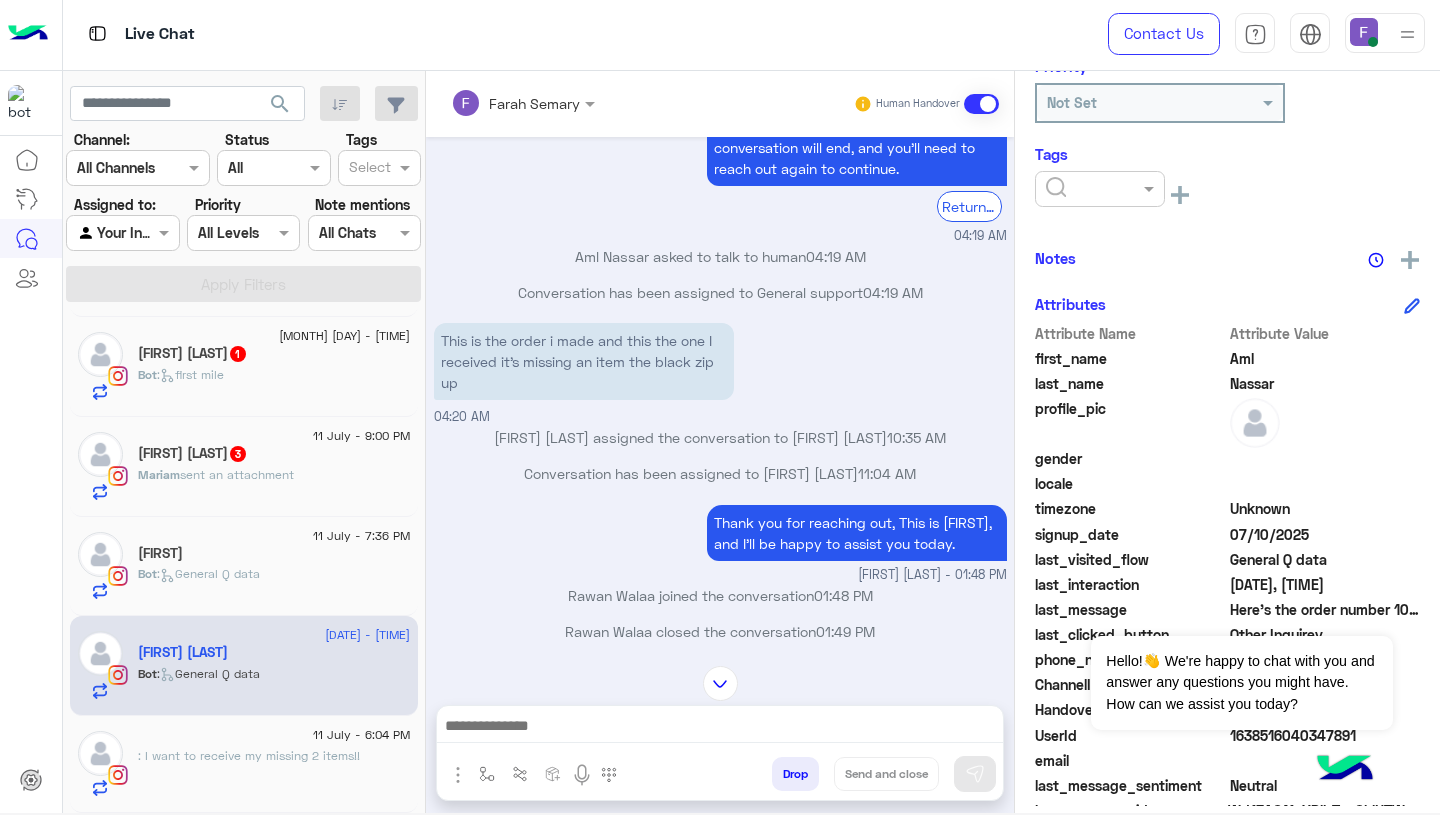 click 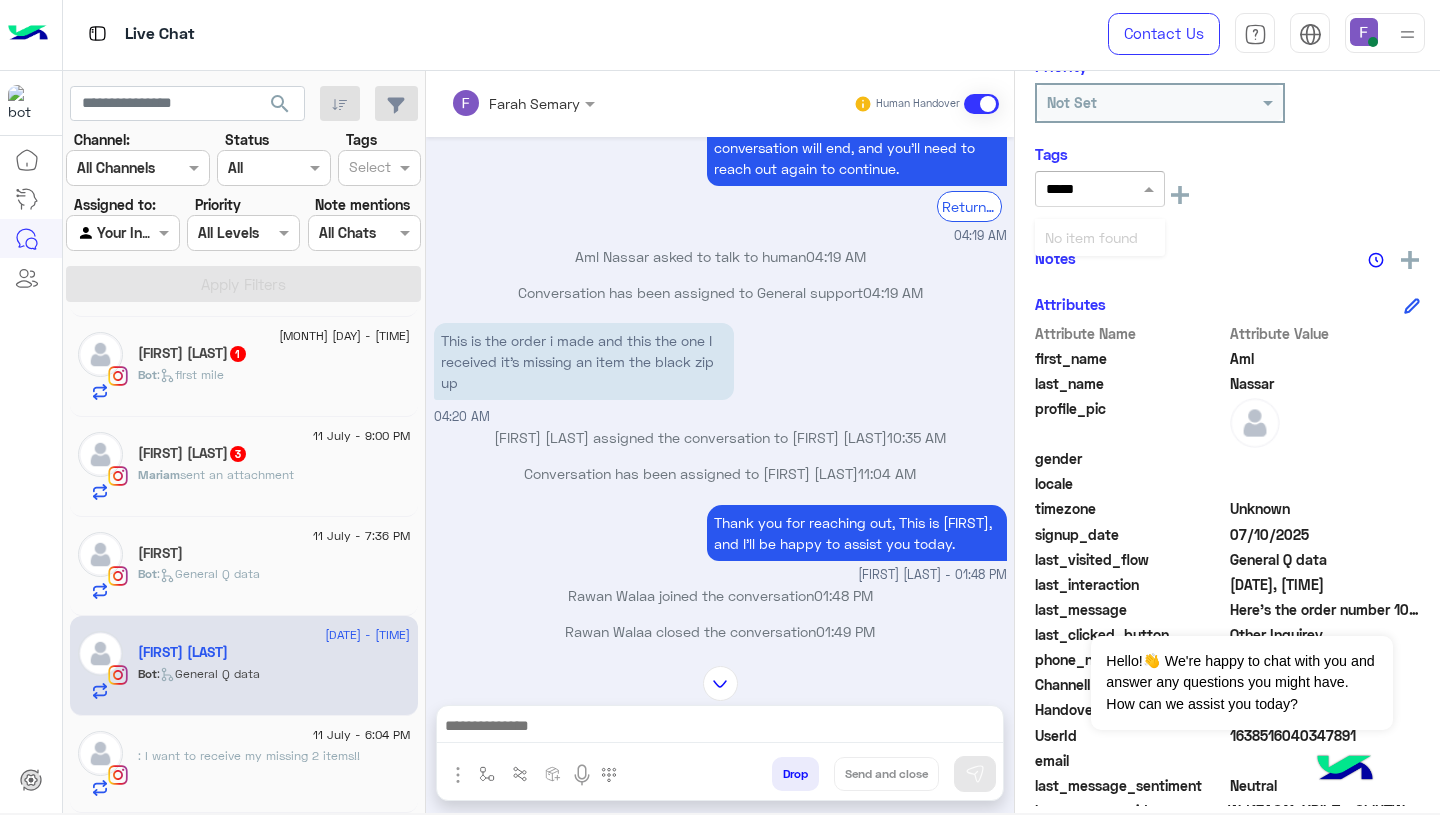 type on "******" 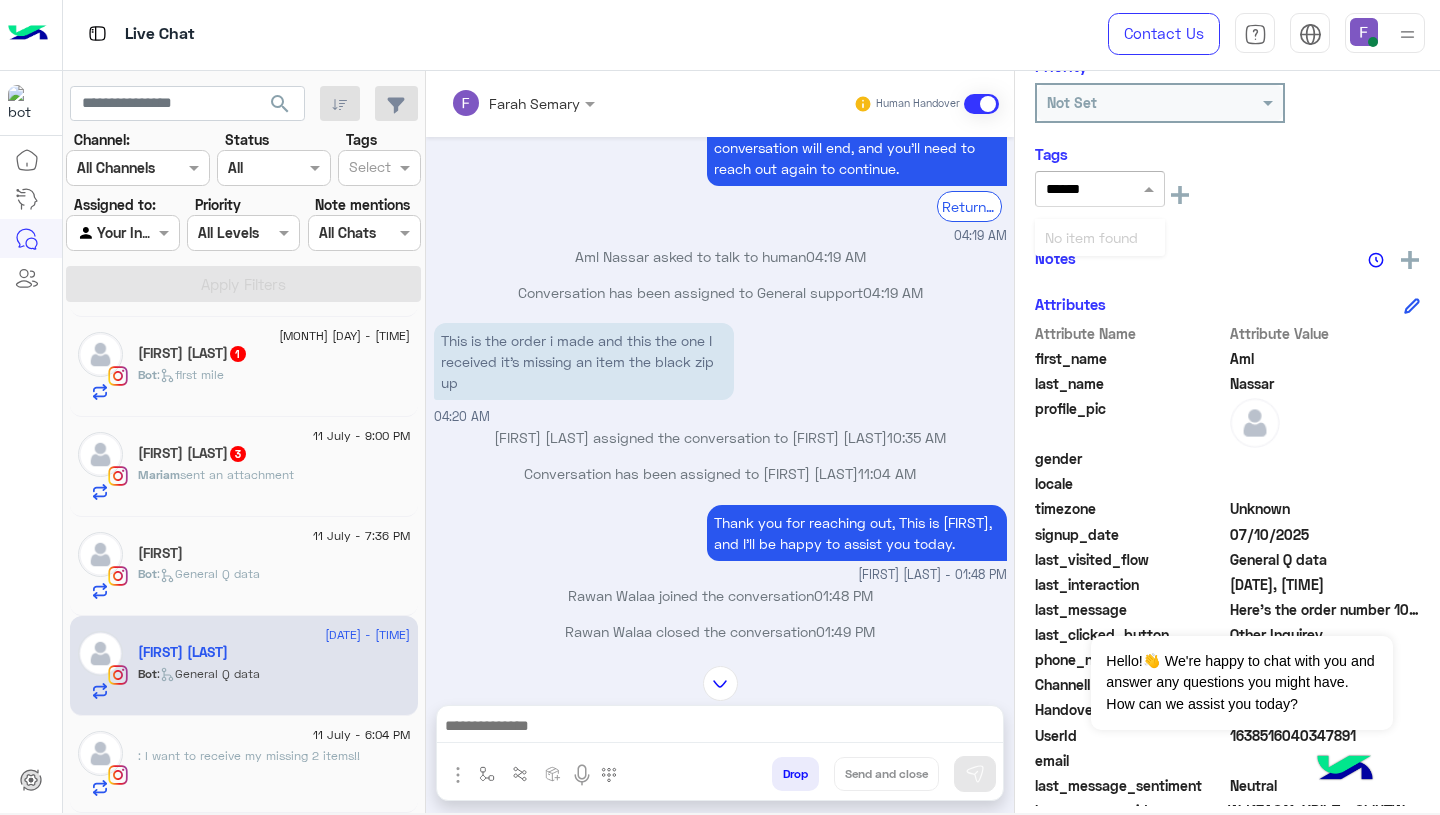 type 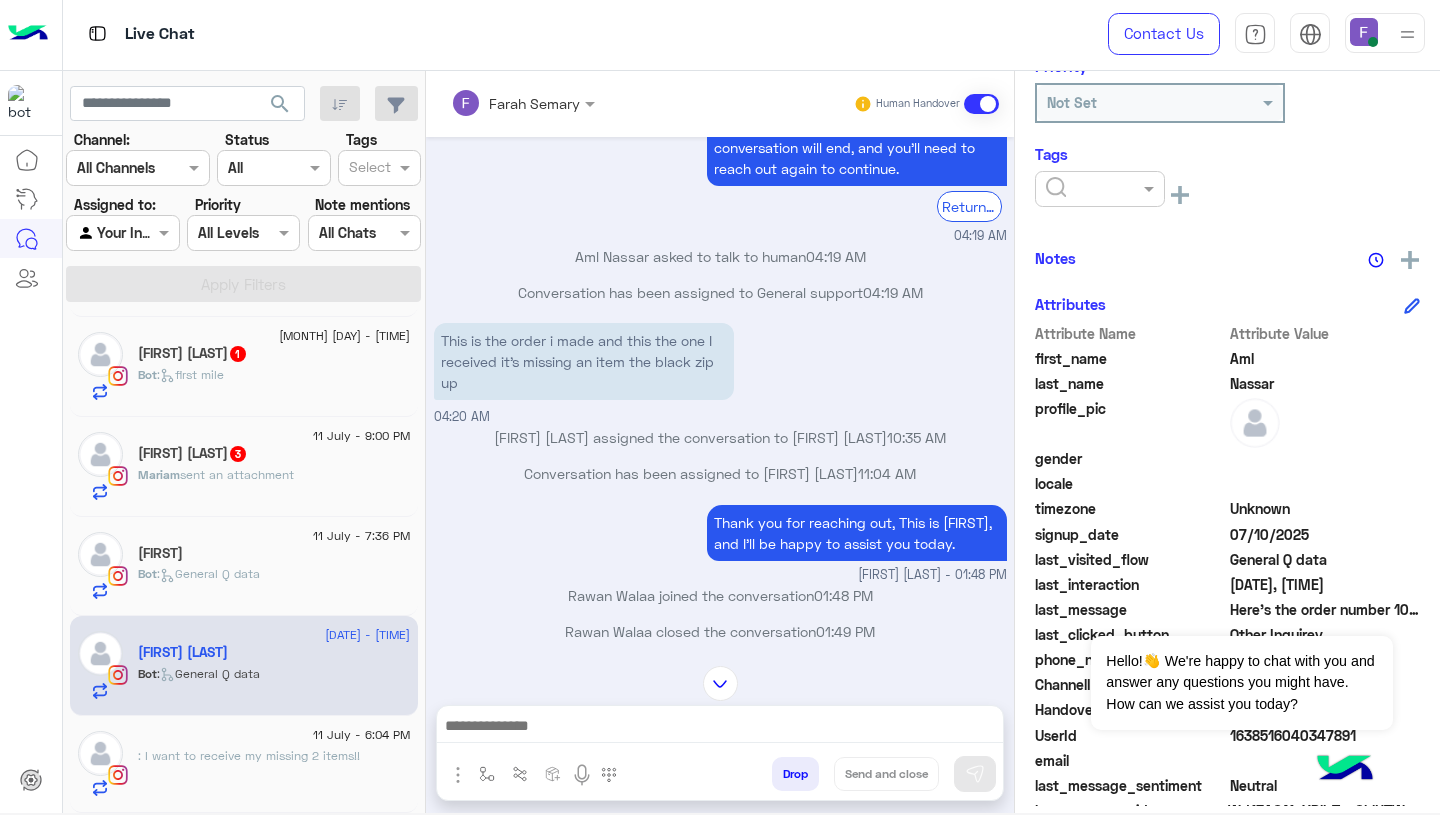 click on "Aml Nassar   Reachable   Unknown      Subscription Date : 07/10/2025  Priority Not Set  Tags   See All   Notes  Notes History No notes added yet.  Add note   Attributes  Attribute Name Attribute Value first_name  Aml  last_name  Nassar  profile_pic gender    locale    timezone  Unknown signup_date  07/10/2025  last_visited_flow  General Q data  last_interaction  07/11/2025, 7:29 PM  last_message  Here’s the order number 107843  last_clicked_button  Other Inquirey  phone_number    ChannelId  Instagram  HandoverOn  true  UserId  1638516040347891  email    last_message_sentiment  Neutral  last_message_id  aWdfZAG1faXRlbToxOklHTWVzc2FnZAUlEOjE3ODQxNDYxODU3MTcyNzQwOjM0MDI4MjM2Njg0MTcxMDMwMTI0NDI1OTcwNDI5MDc4MjIxODQxNDozMjMyMzMzMjI2NzY2ODU0MjIzMDI4Njg2OTkxNjAyNDgzMgZDZD" 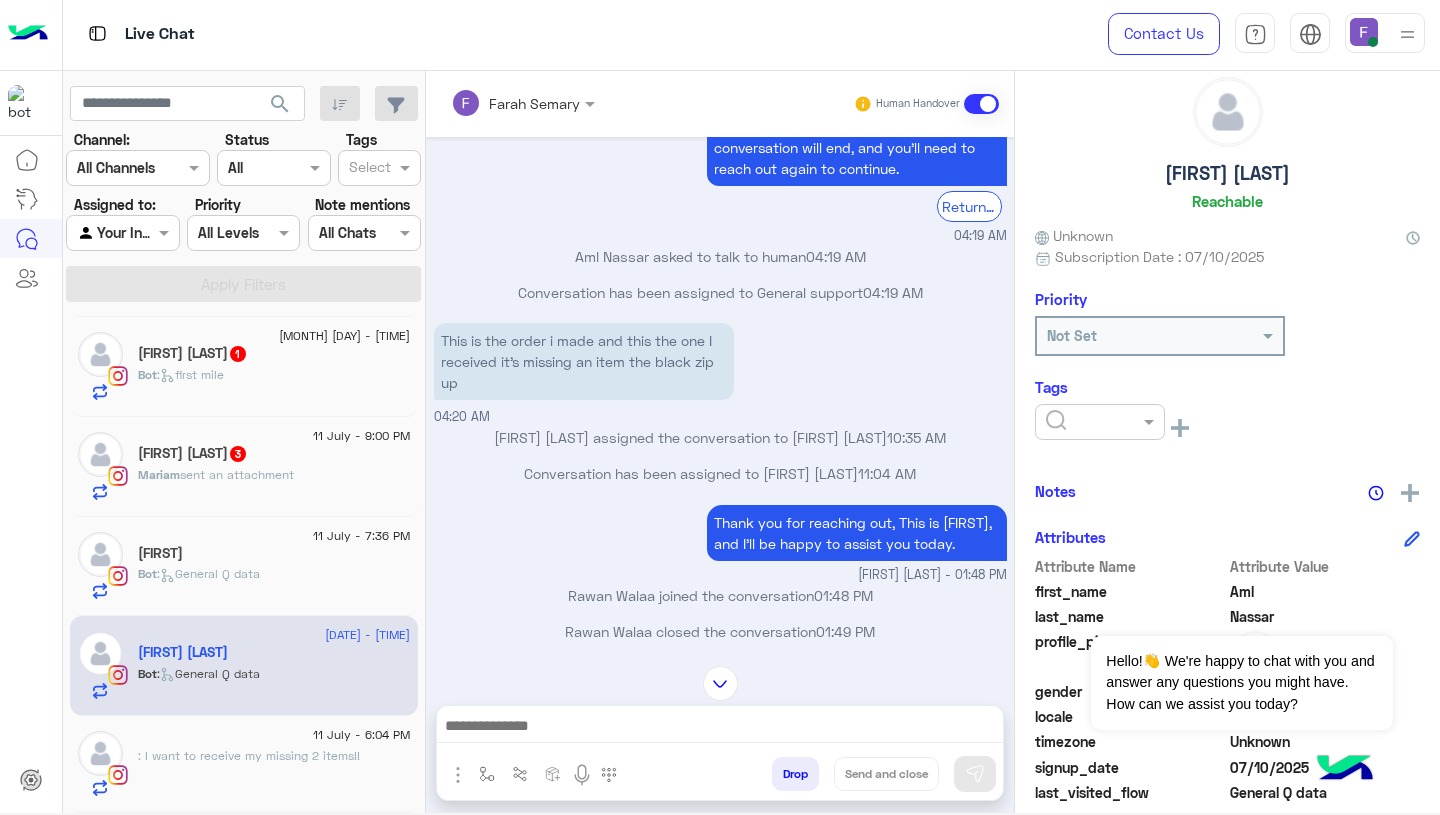 scroll, scrollTop: 0, scrollLeft: 0, axis: both 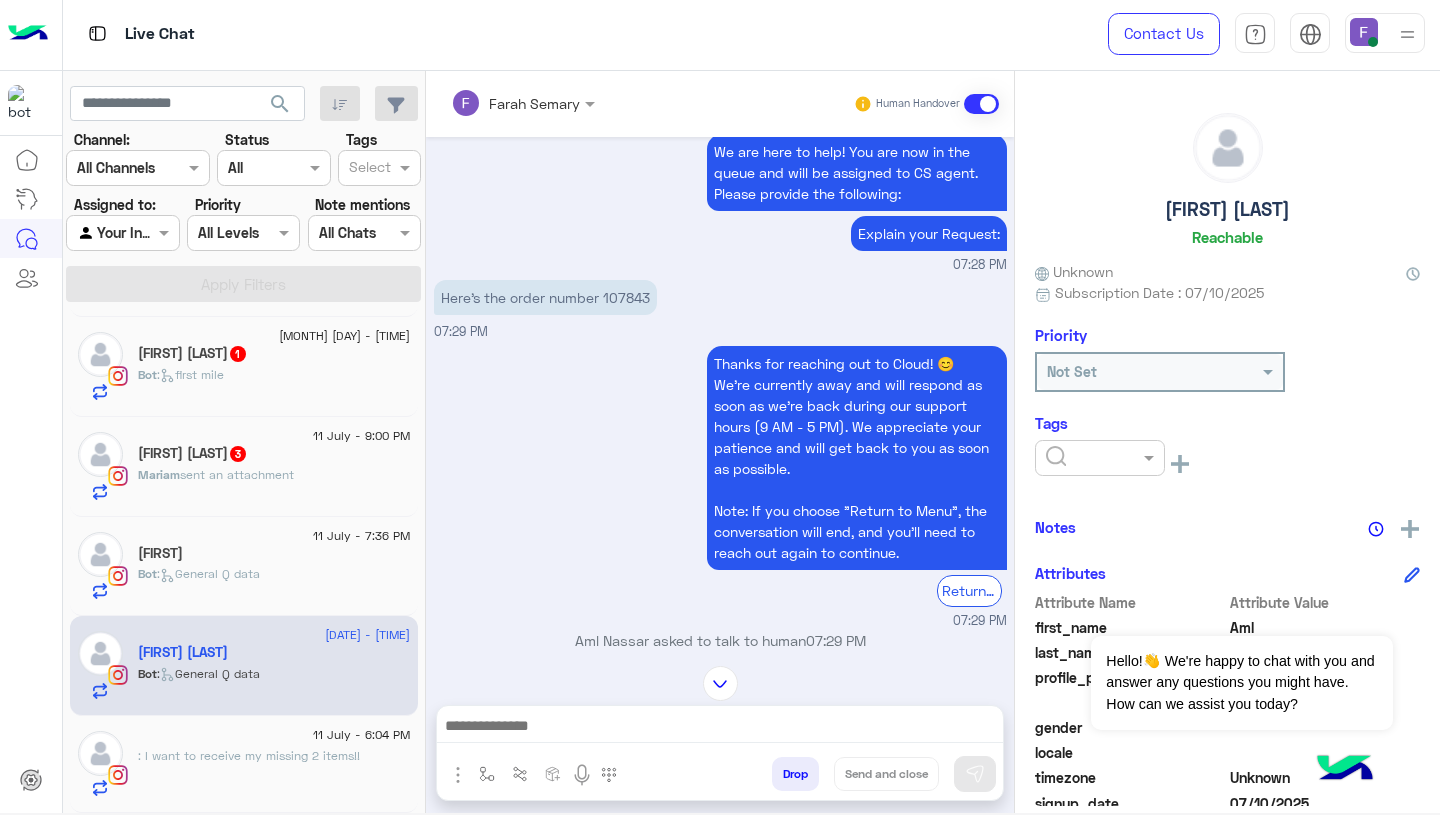 click on "Bot :   General Q data" 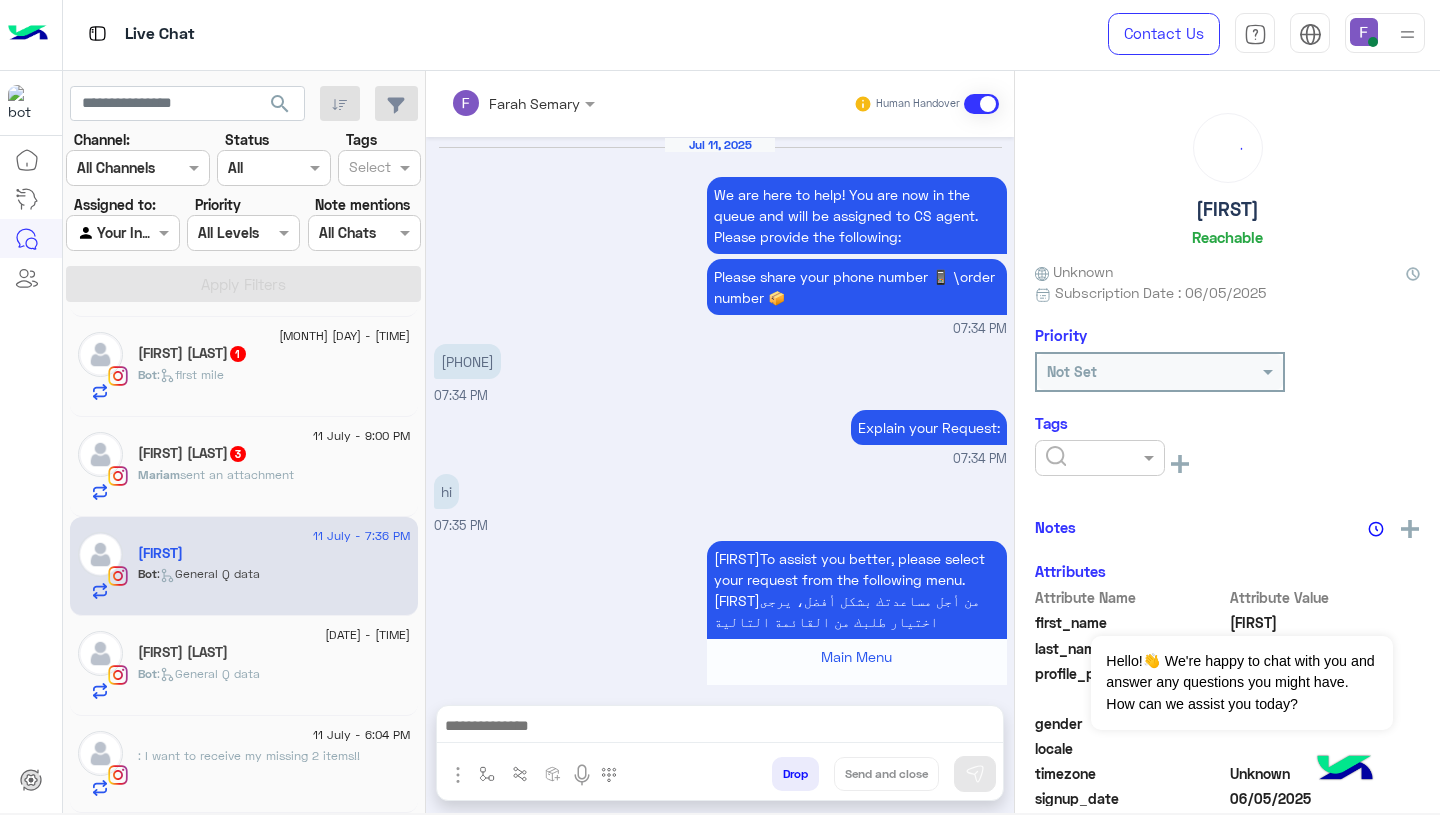 scroll, scrollTop: 1949, scrollLeft: 0, axis: vertical 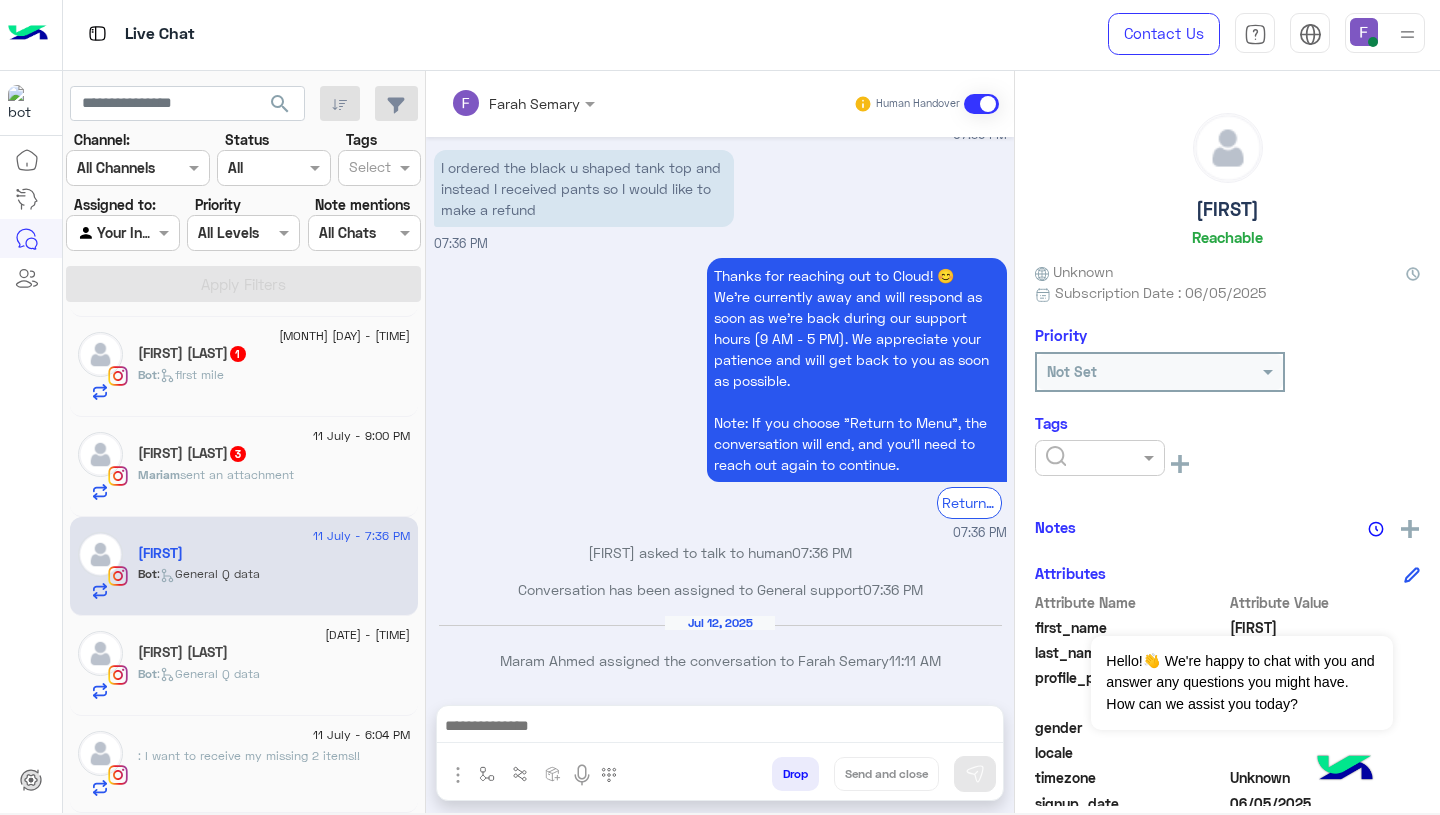 click on "Mariam  sent an attachment" 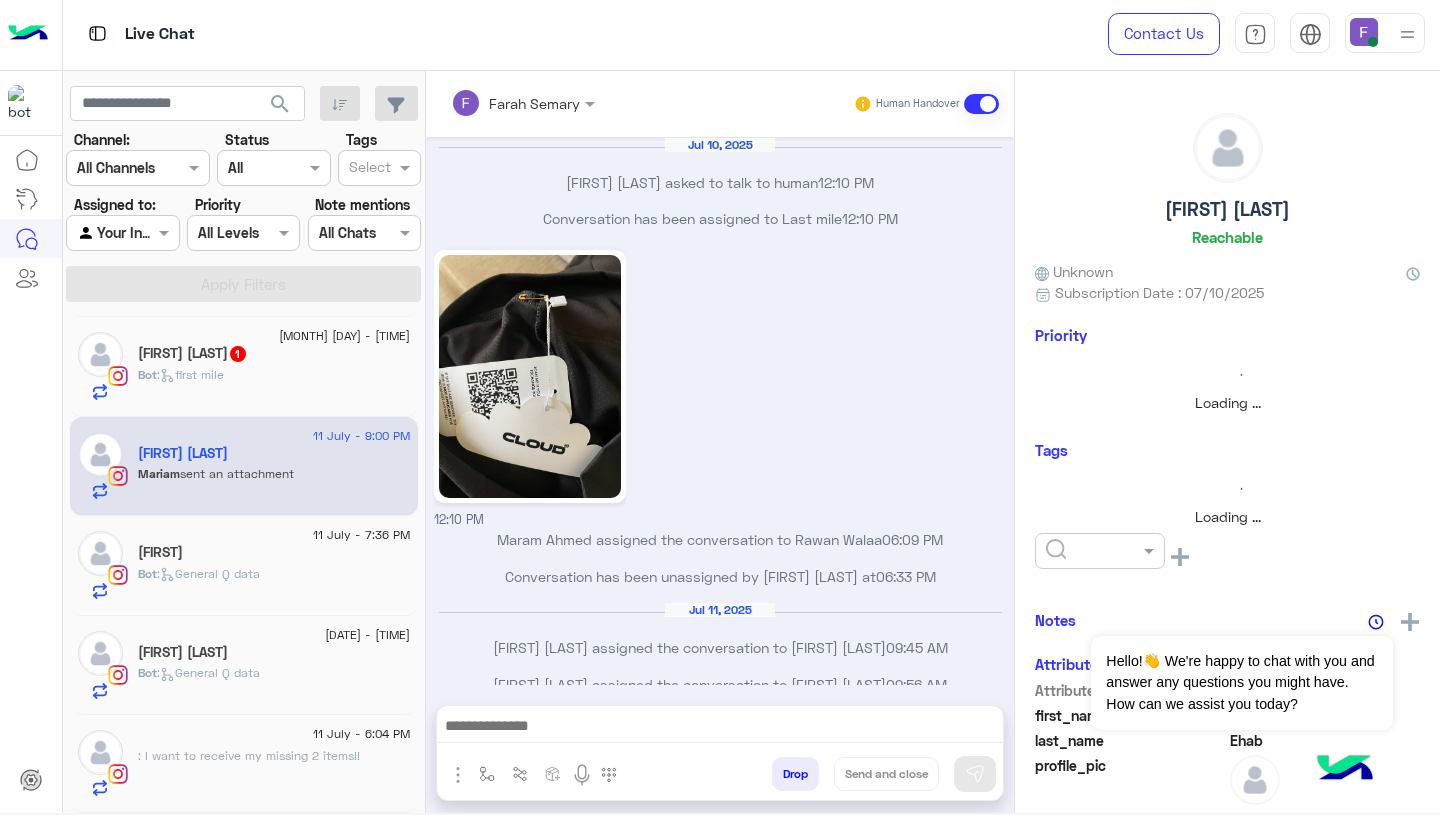 scroll, scrollTop: 1493, scrollLeft: 0, axis: vertical 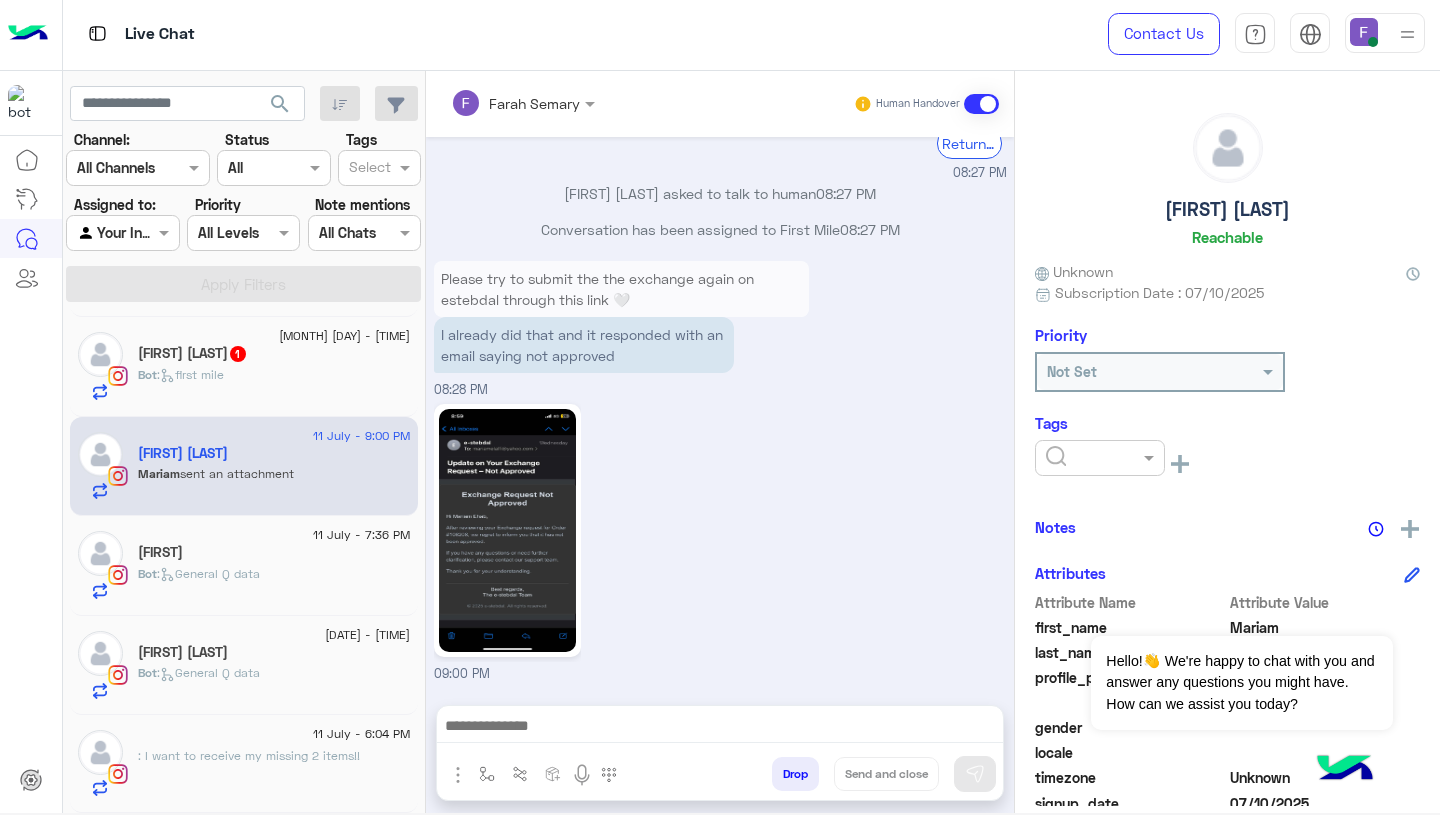 click at bounding box center [720, 728] 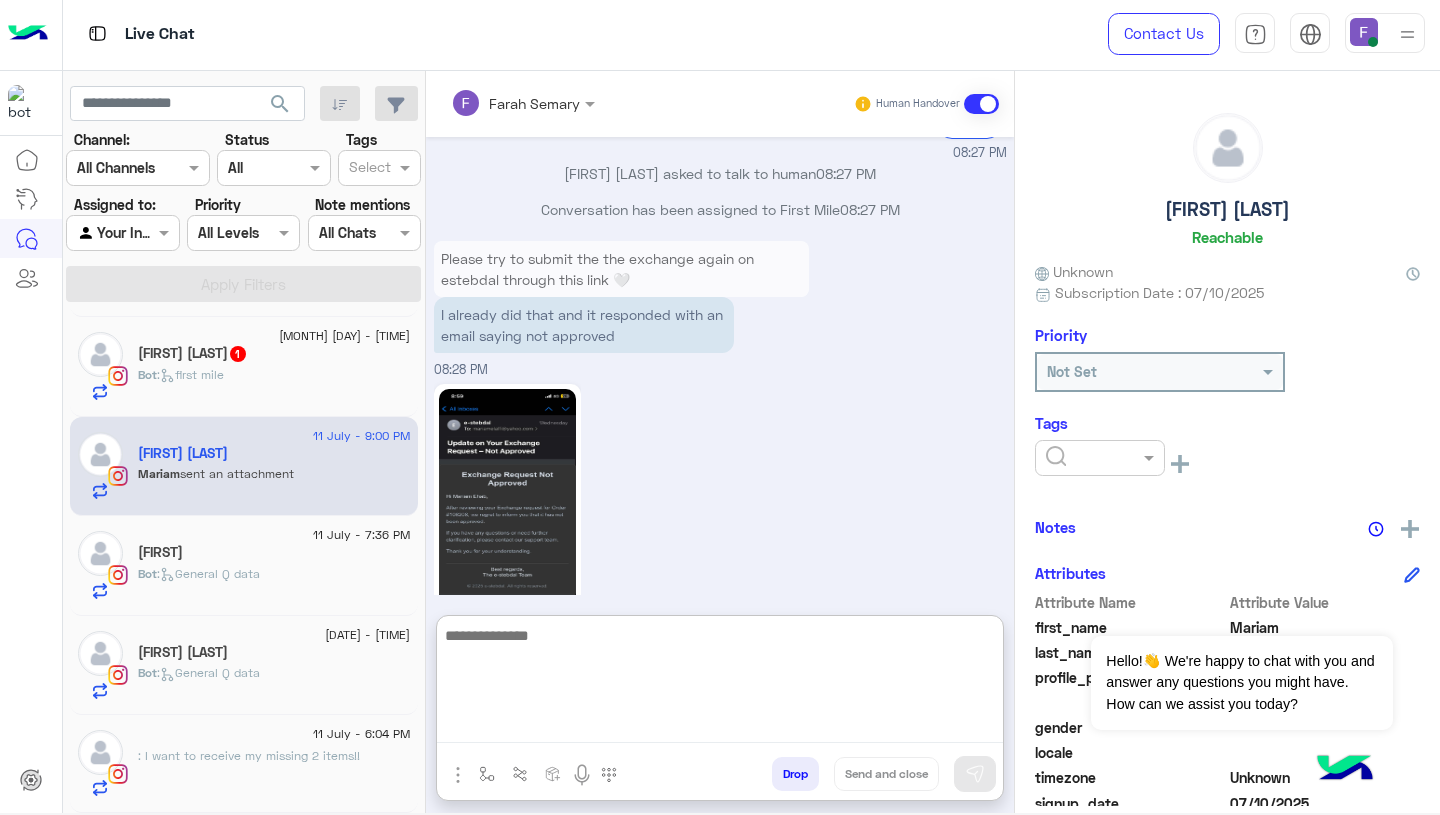 paste on "**********" 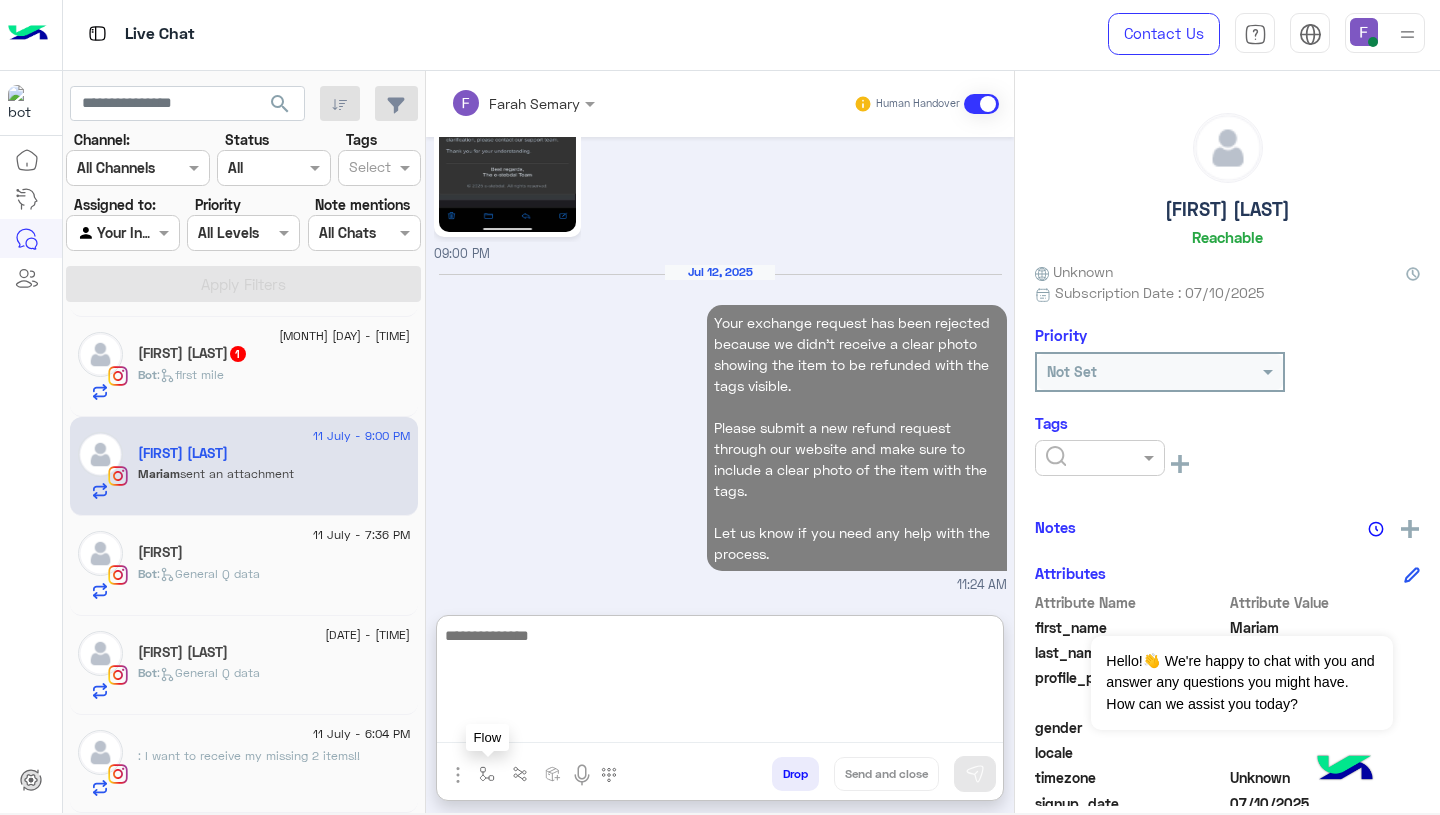 click at bounding box center (487, 774) 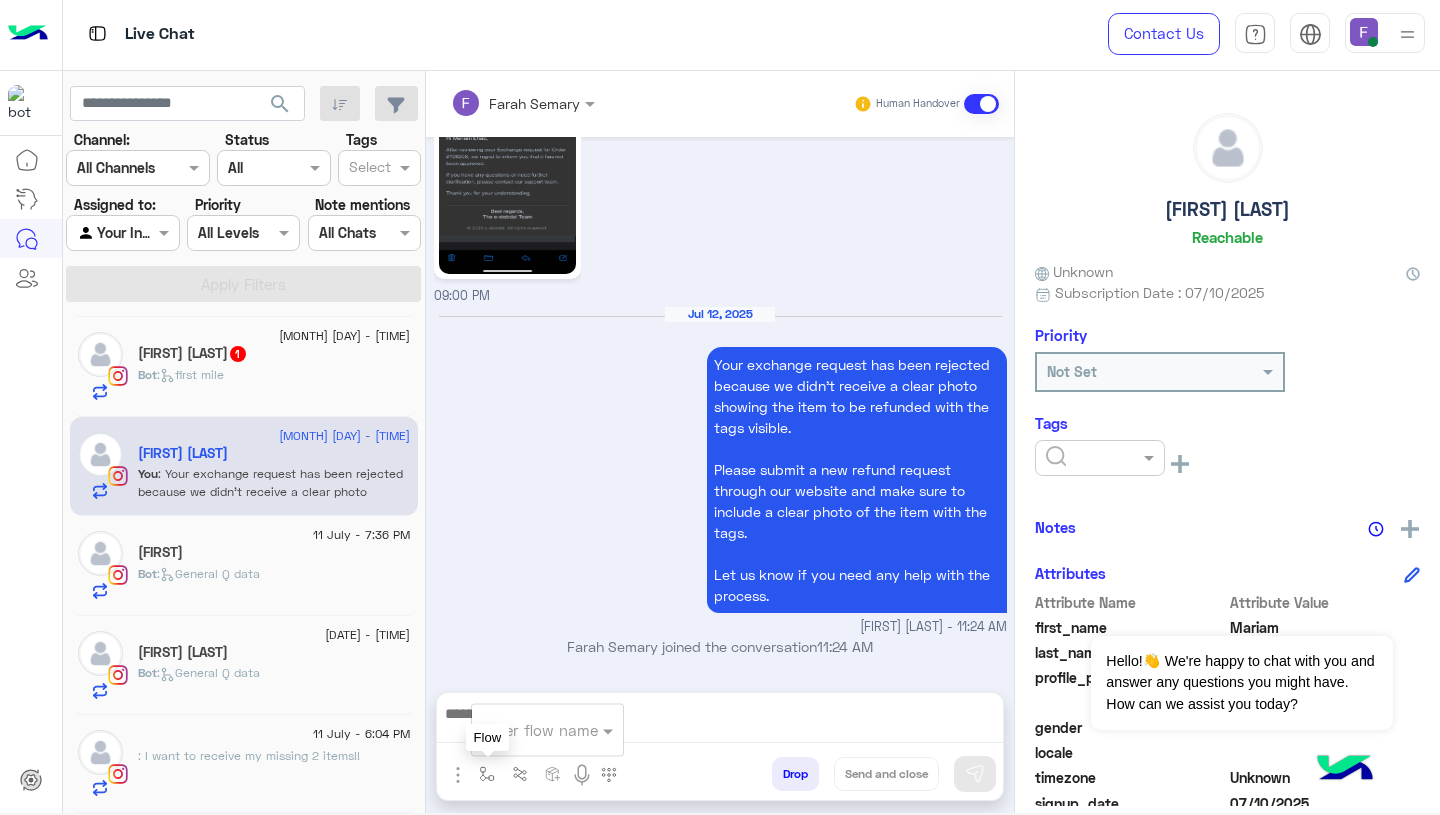 scroll, scrollTop: 1859, scrollLeft: 0, axis: vertical 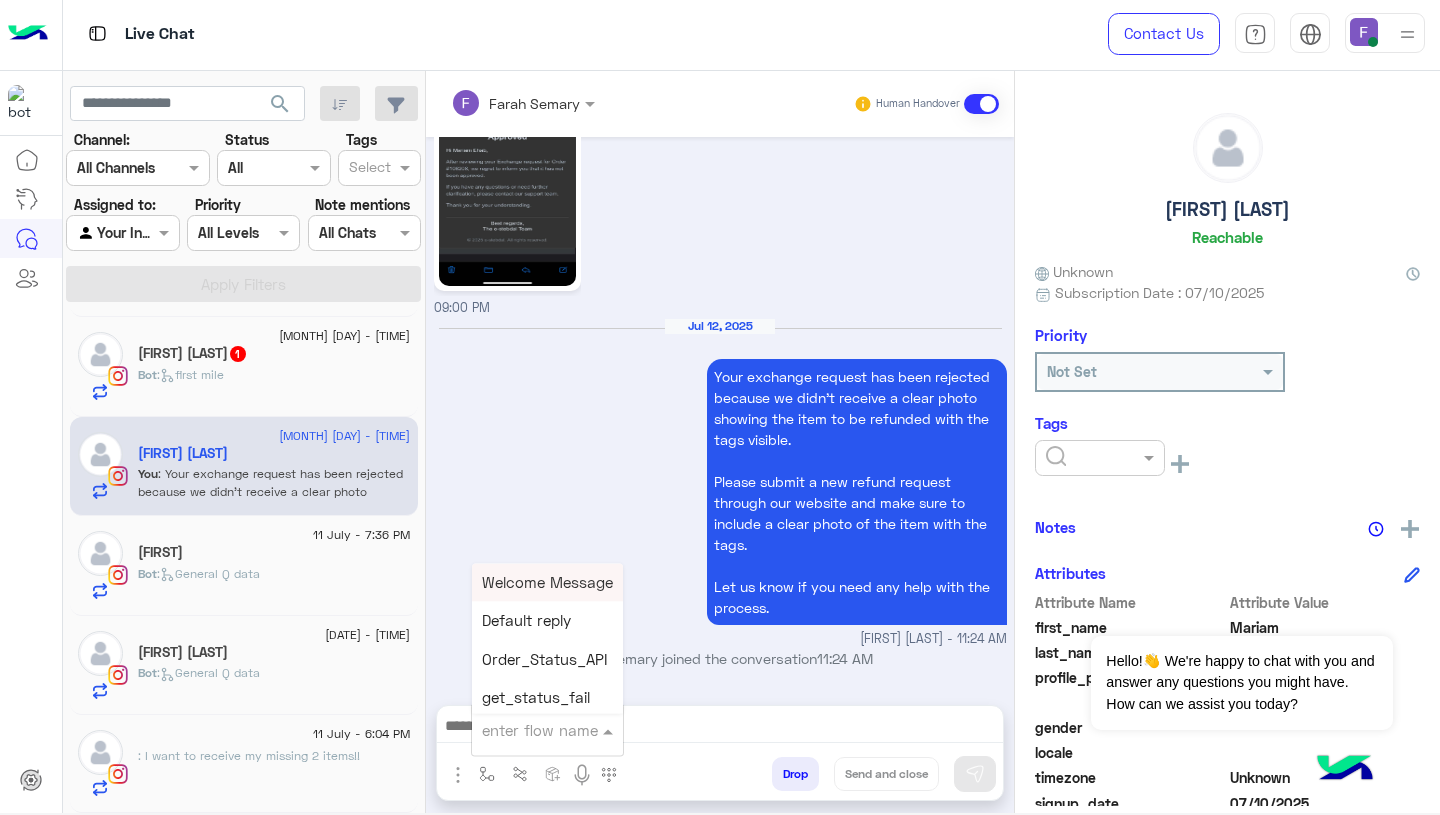 click at bounding box center [523, 730] 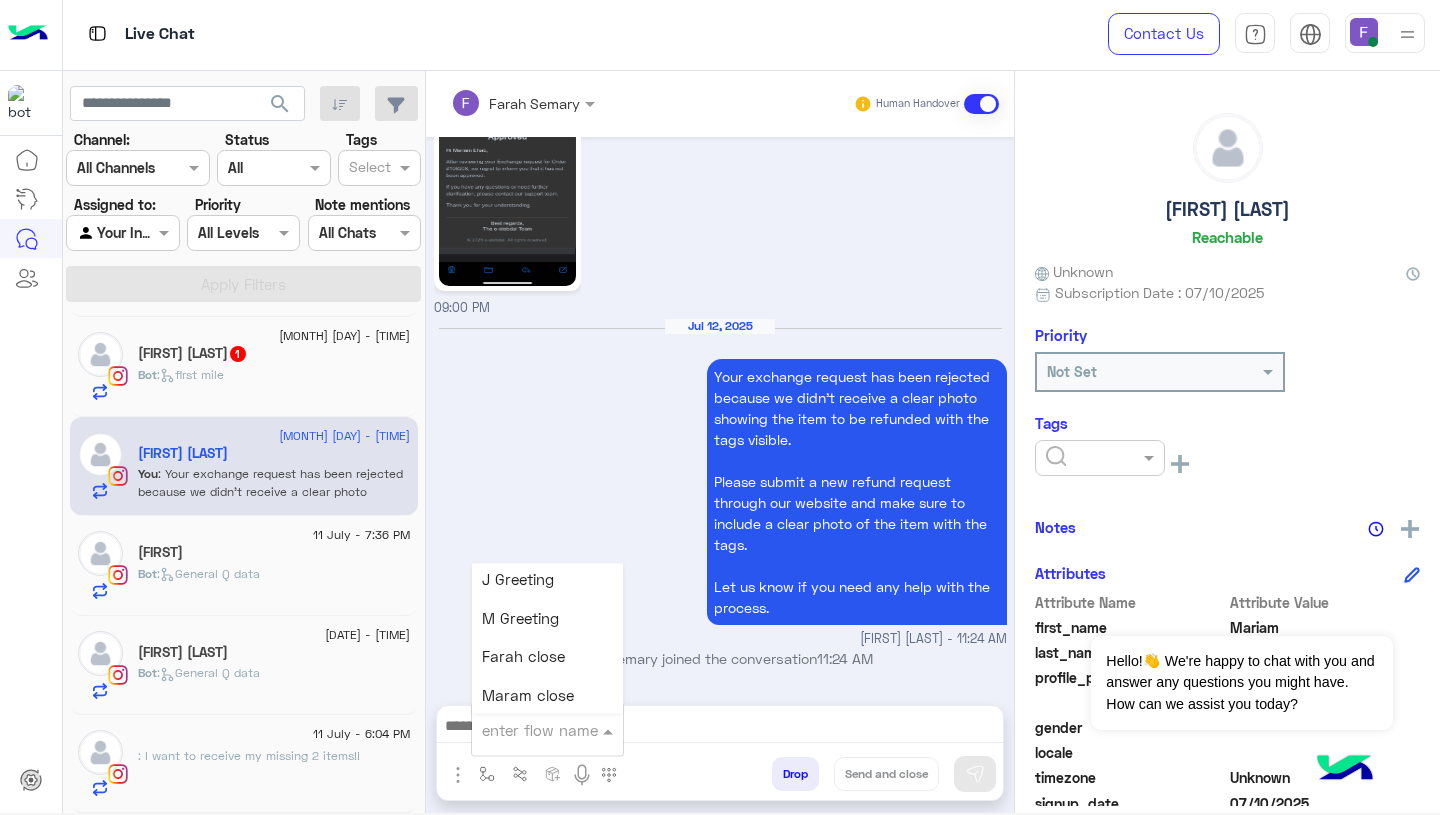 scroll, scrollTop: 2352, scrollLeft: 0, axis: vertical 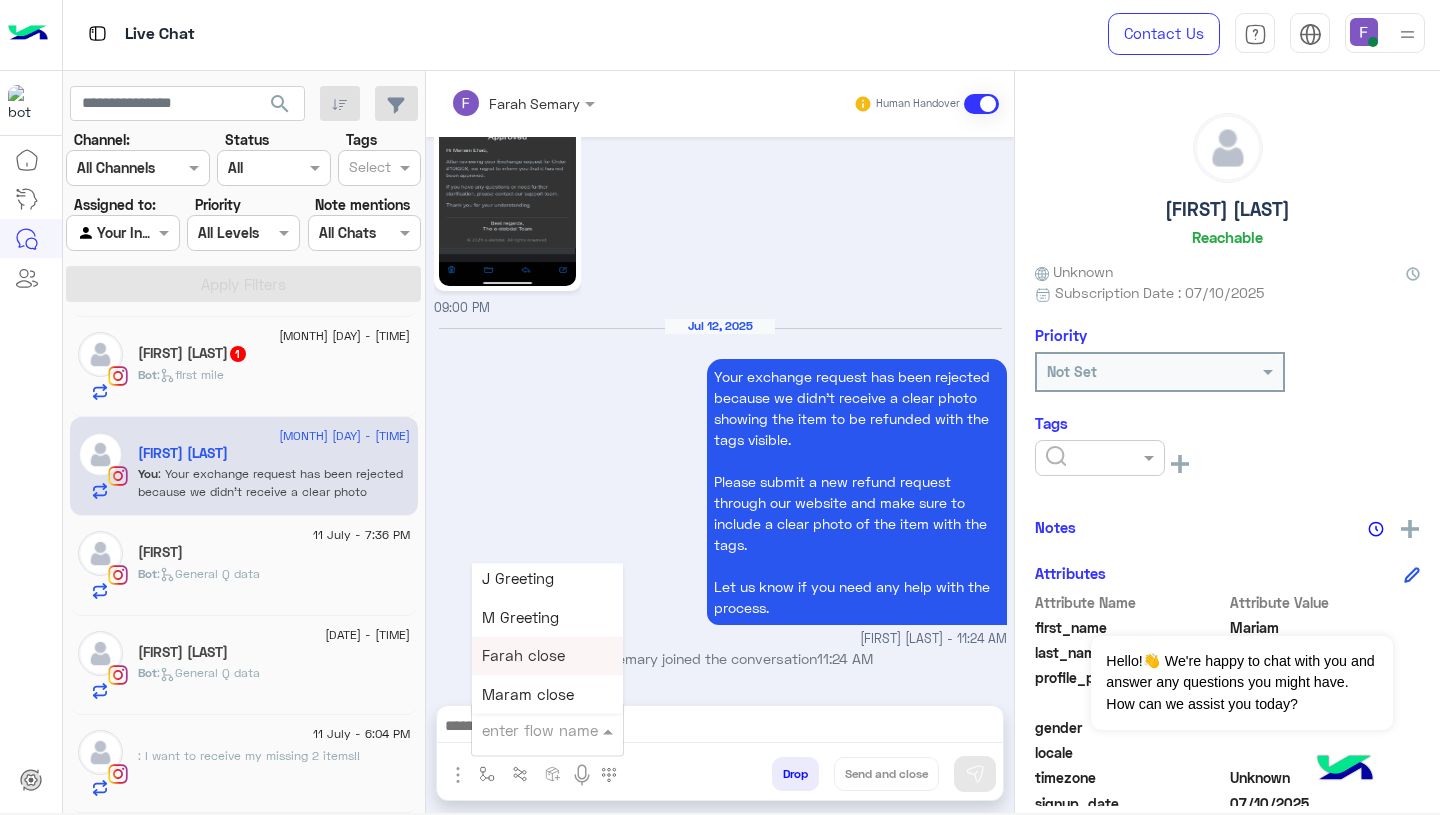 click on "Farah close" at bounding box center (547, 656) 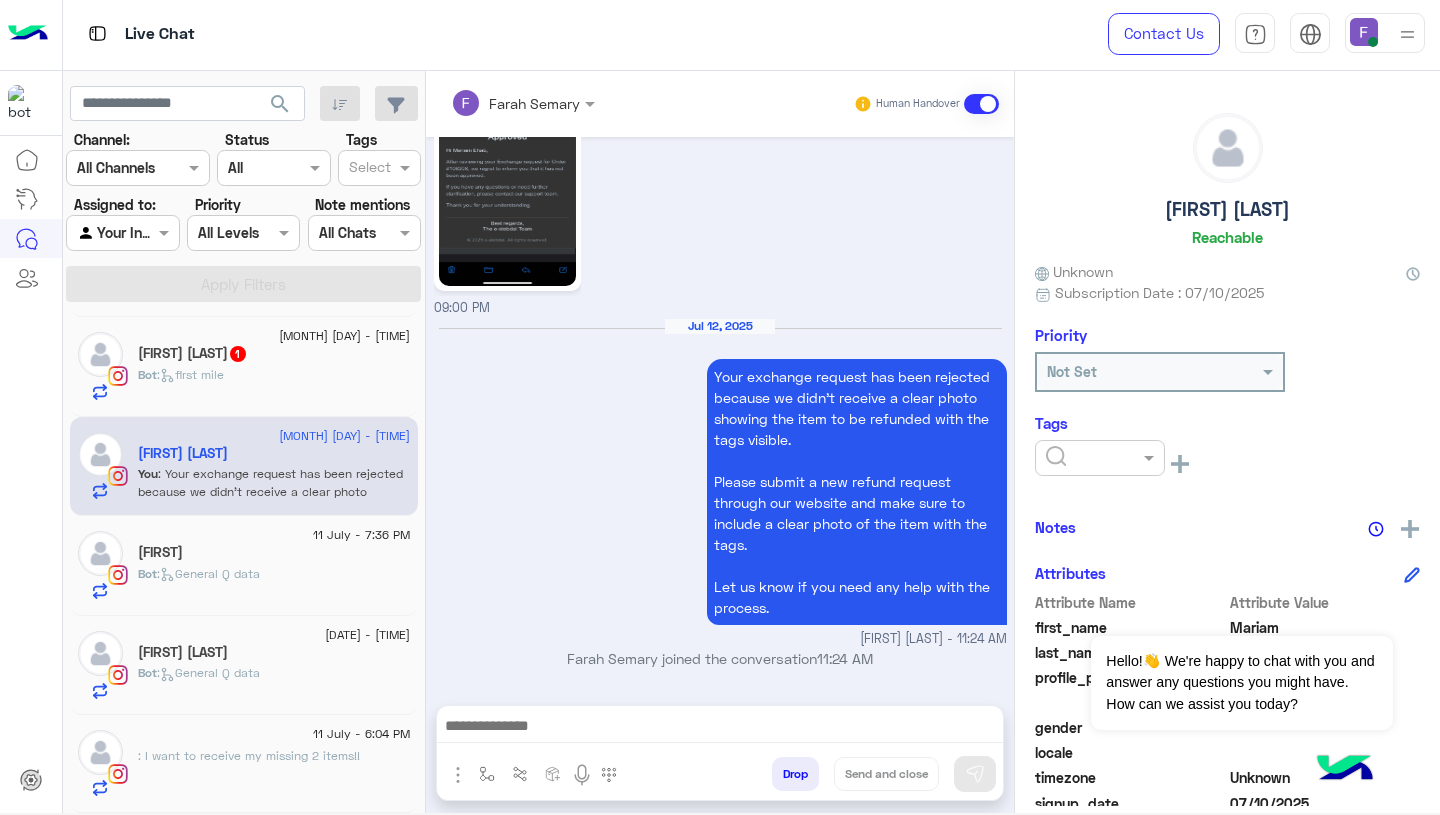 type on "**********" 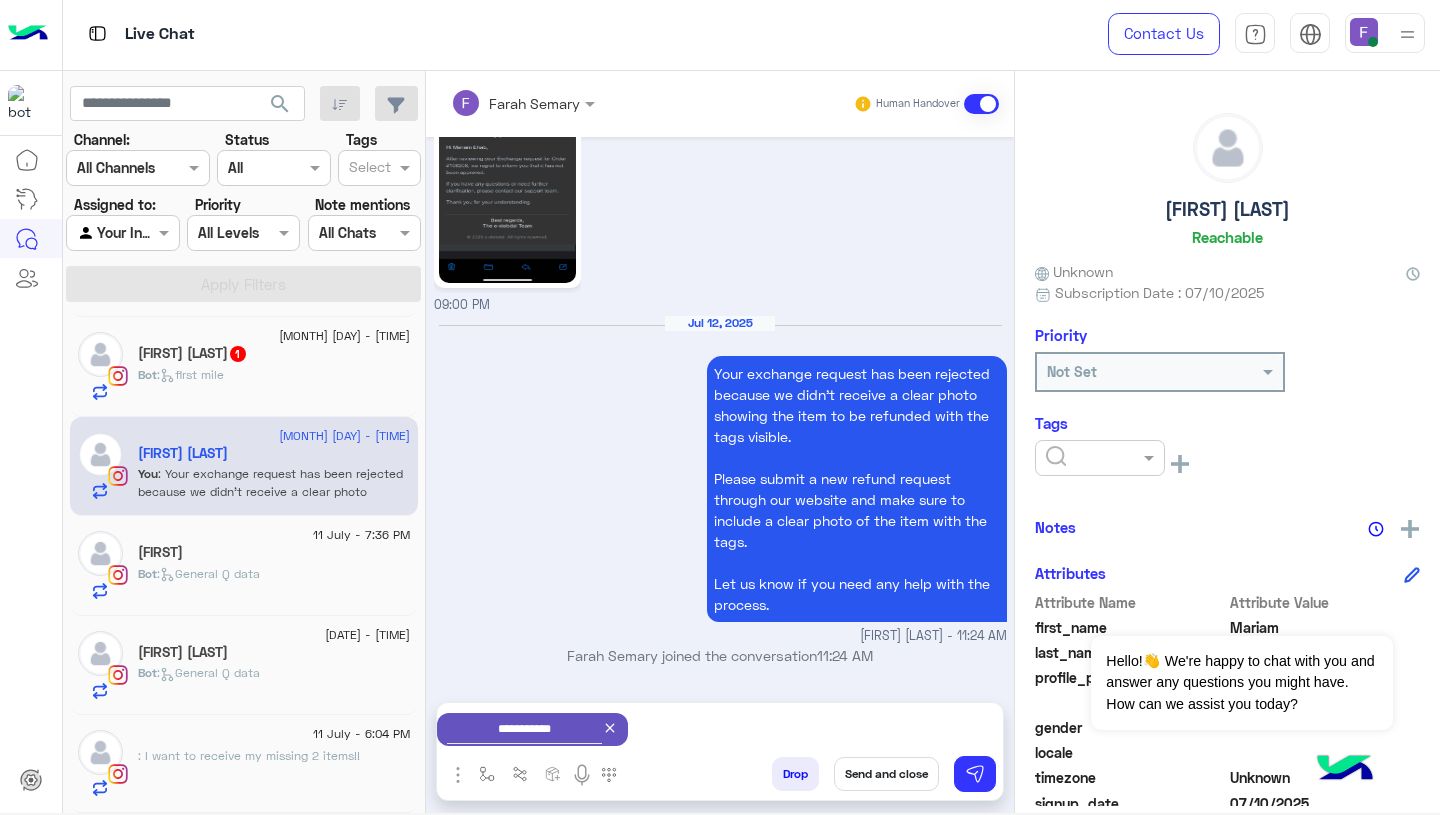 click on "Send and close" at bounding box center [886, 774] 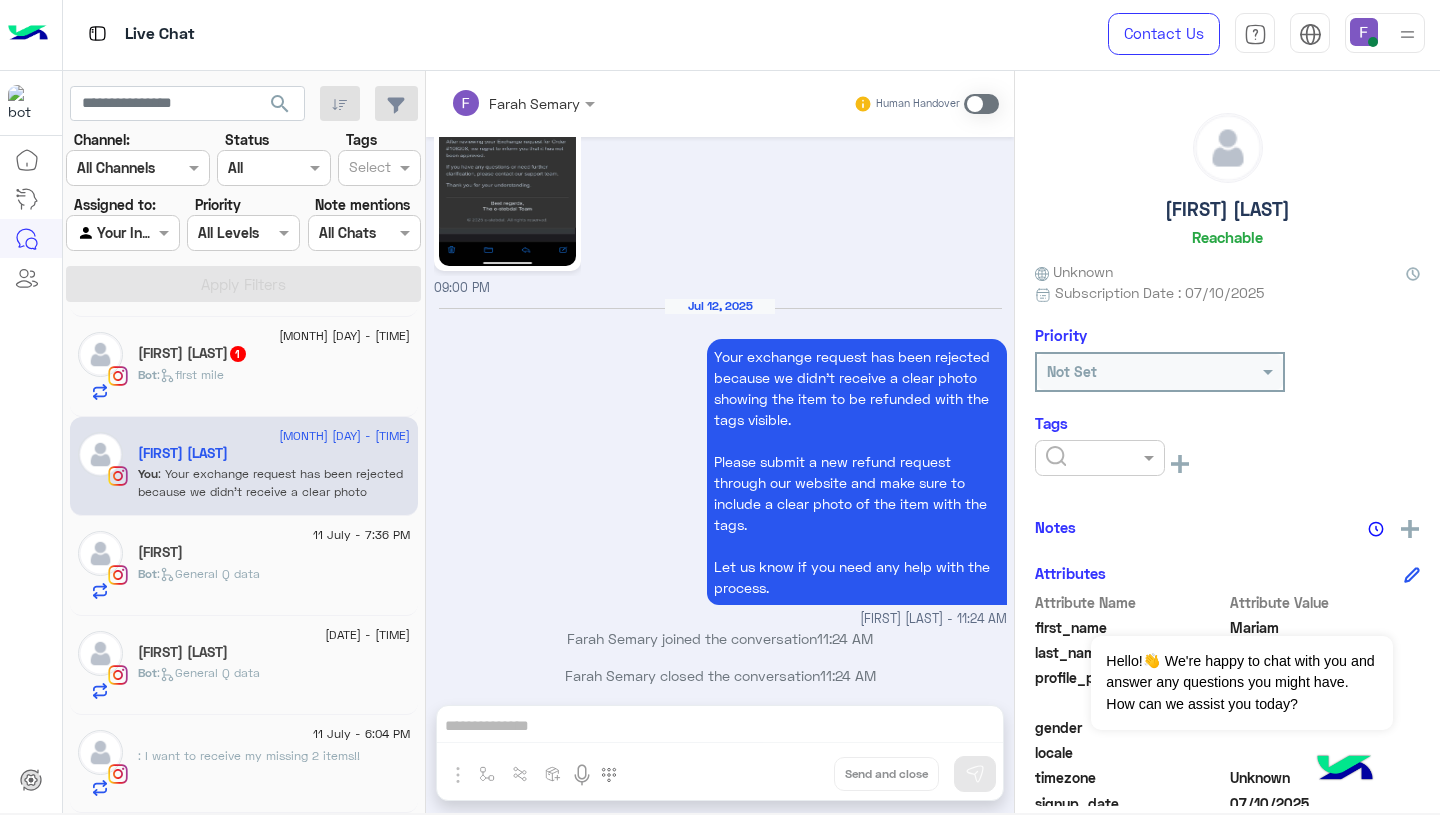 scroll, scrollTop: 1895, scrollLeft: 0, axis: vertical 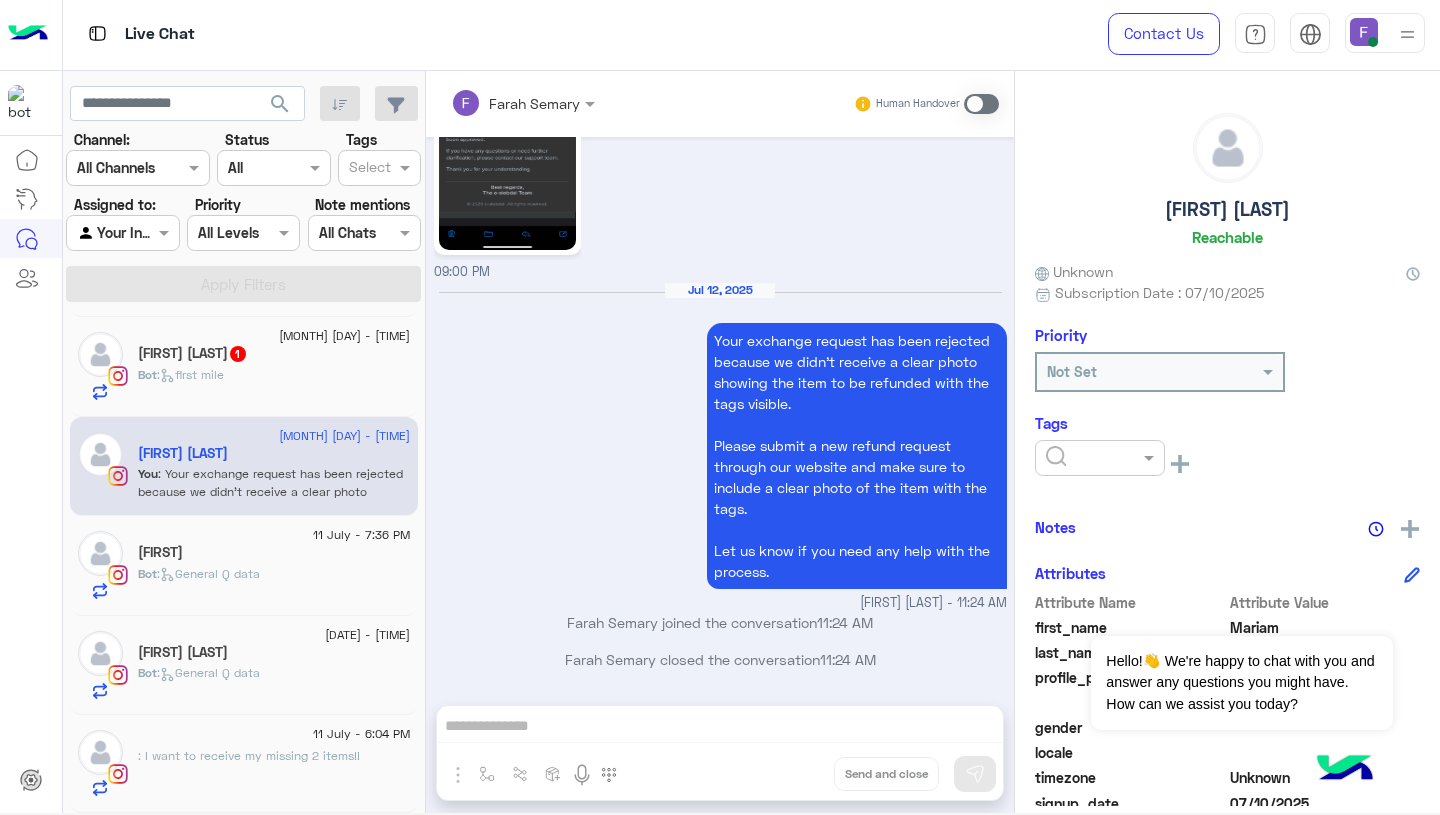 click on "Bot :   first mile" 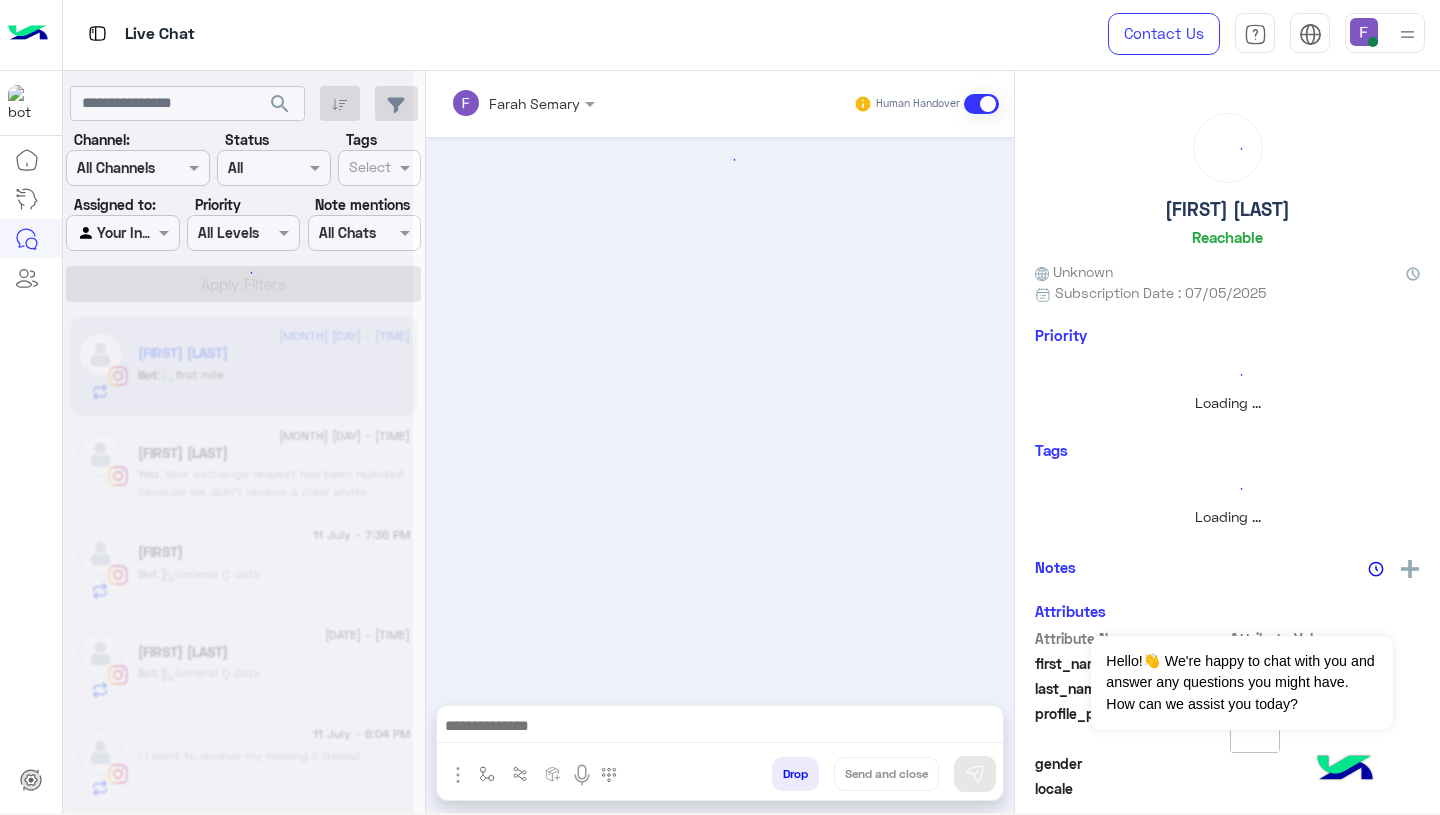 scroll, scrollTop: 596, scrollLeft: 0, axis: vertical 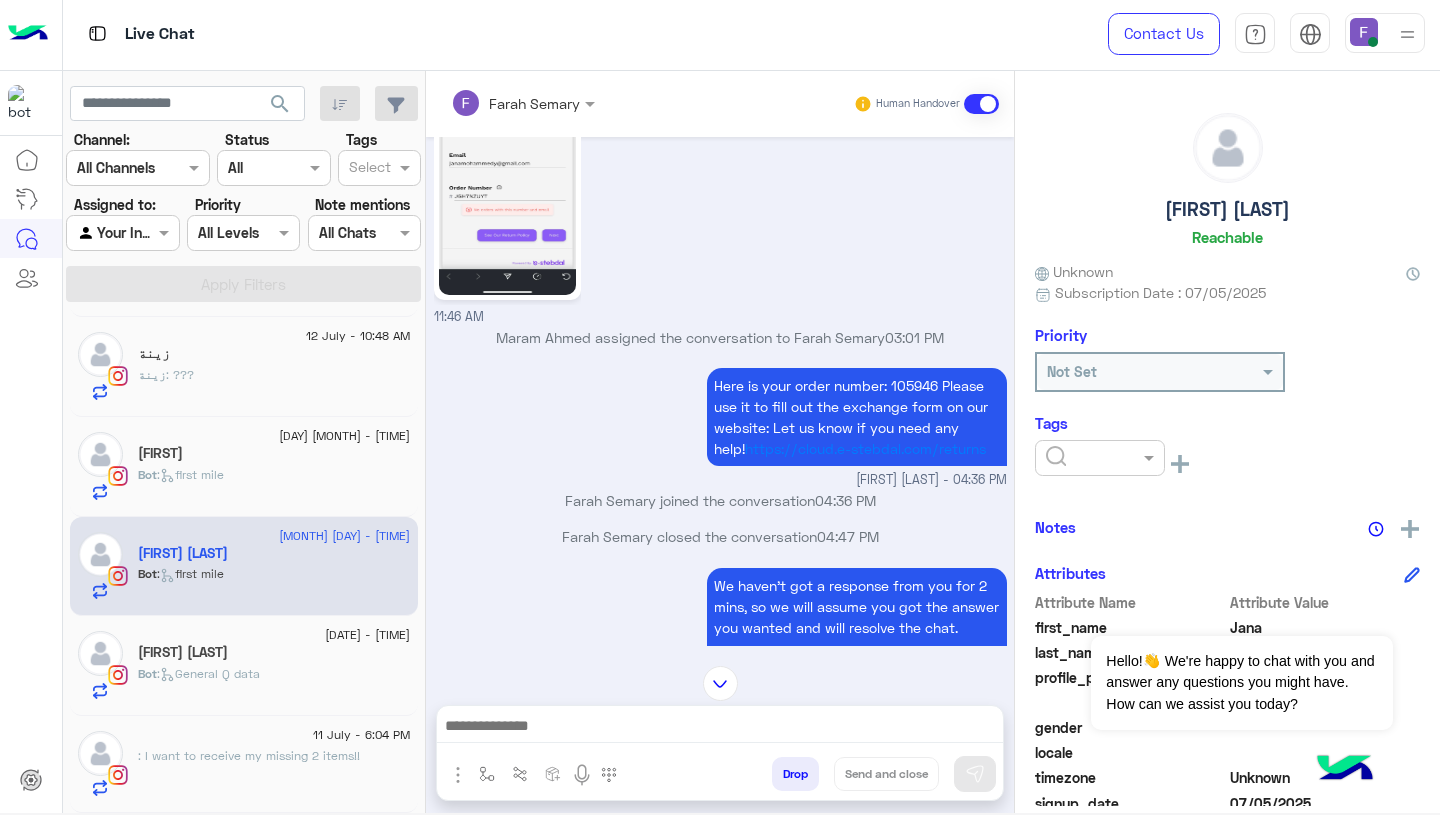 click on "Here is your order number: 105946
Please use it to fill out the exchange form on our website: Let us know if you need any help!" at bounding box center (851, 417) 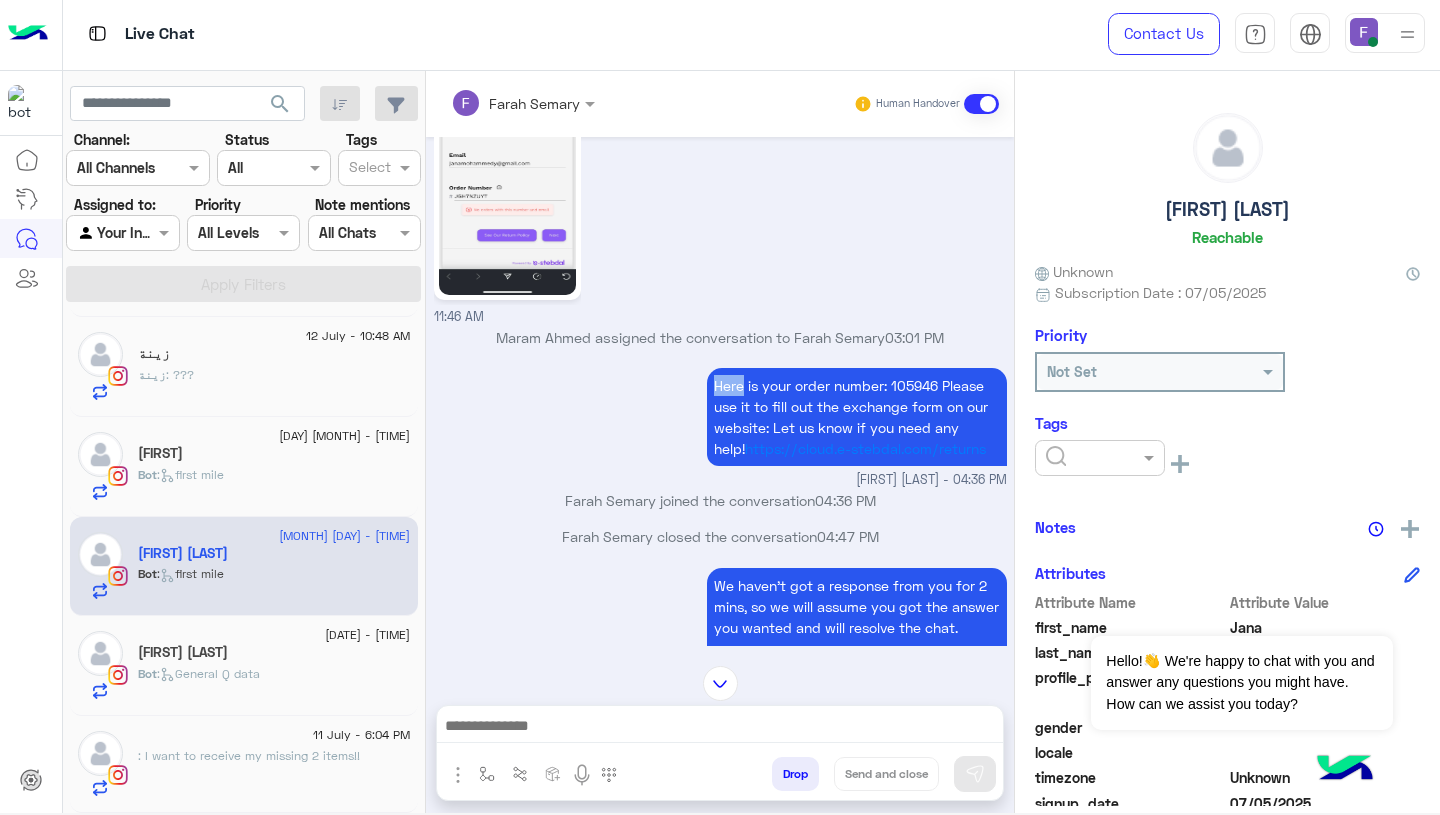 click on "Here is your order number: 105946
Please use it to fill out the exchange form on our website: Let us know if you need any help!" at bounding box center (851, 417) 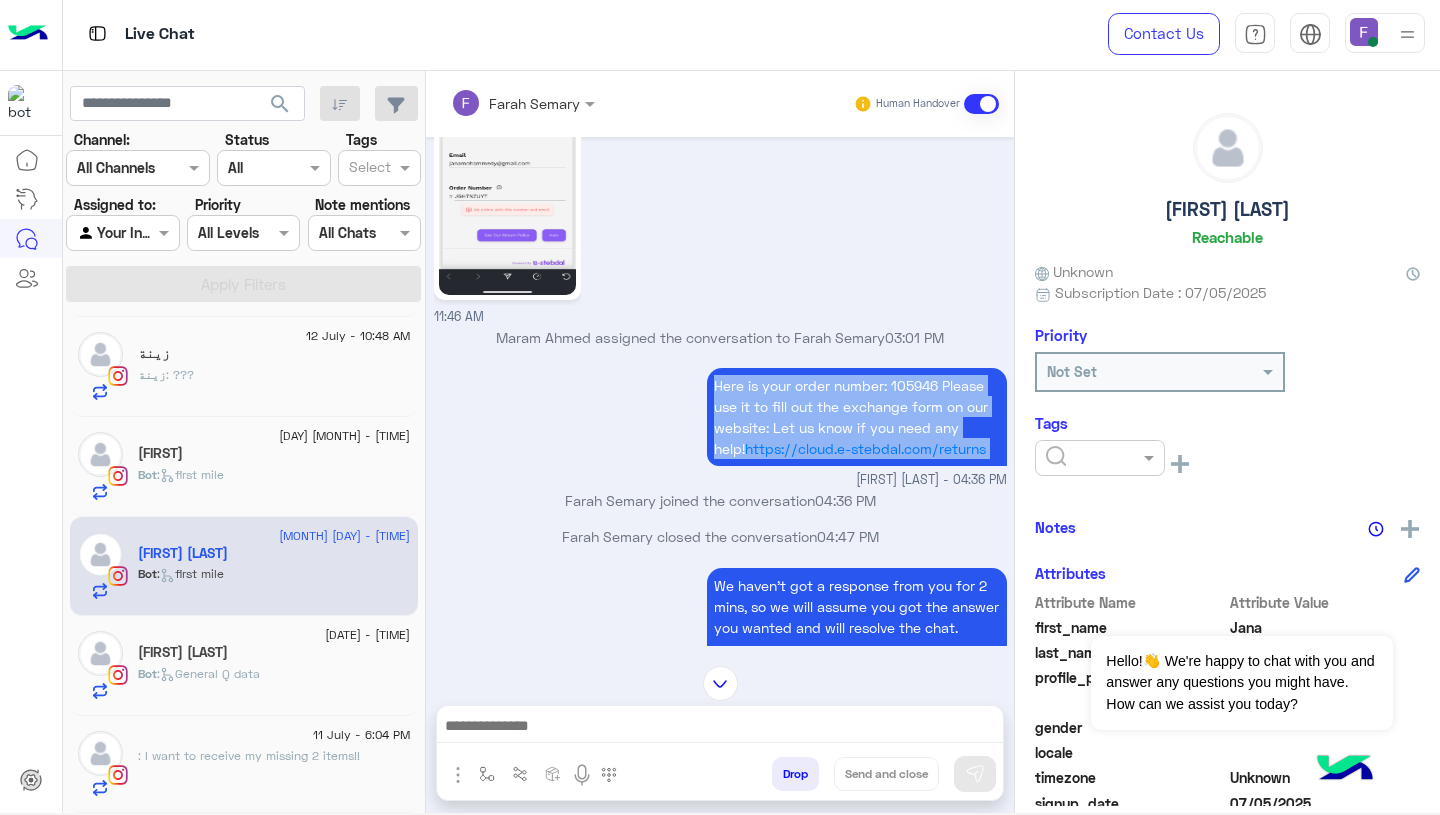 drag, startPoint x: 706, startPoint y: 385, endPoint x: 706, endPoint y: 398, distance: 13 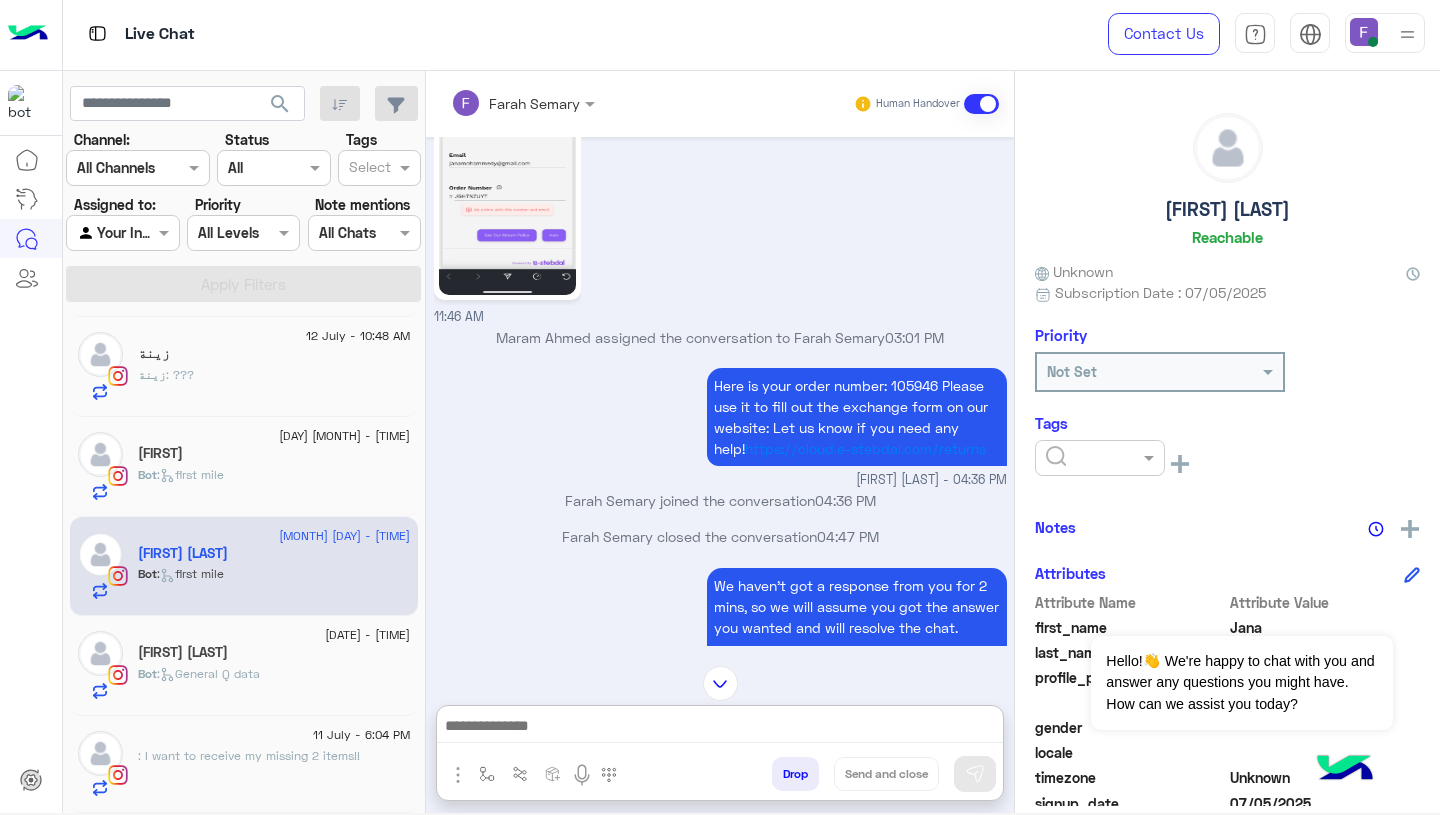 click at bounding box center [720, 728] 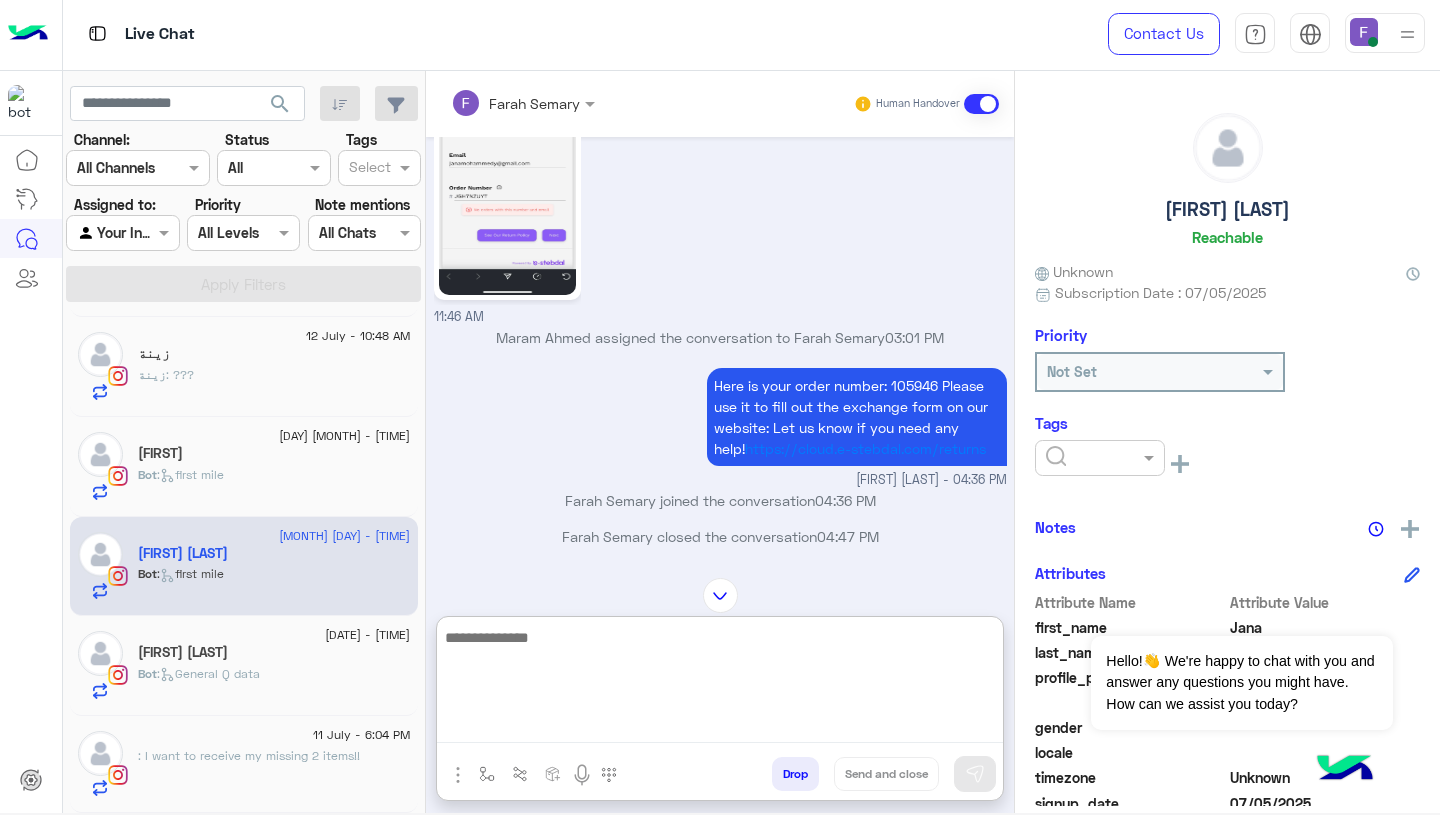paste on "**********" 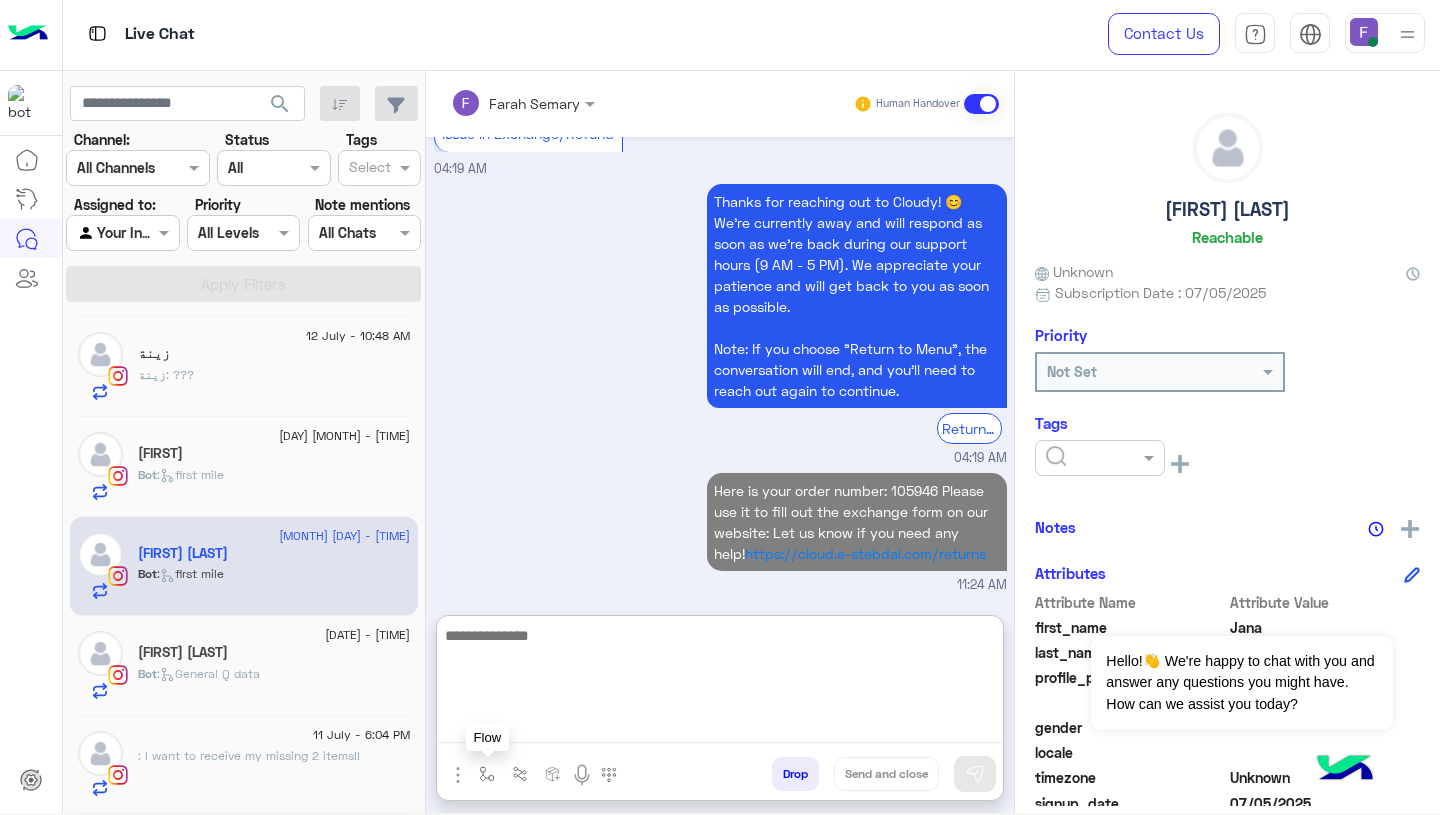 click at bounding box center [487, 774] 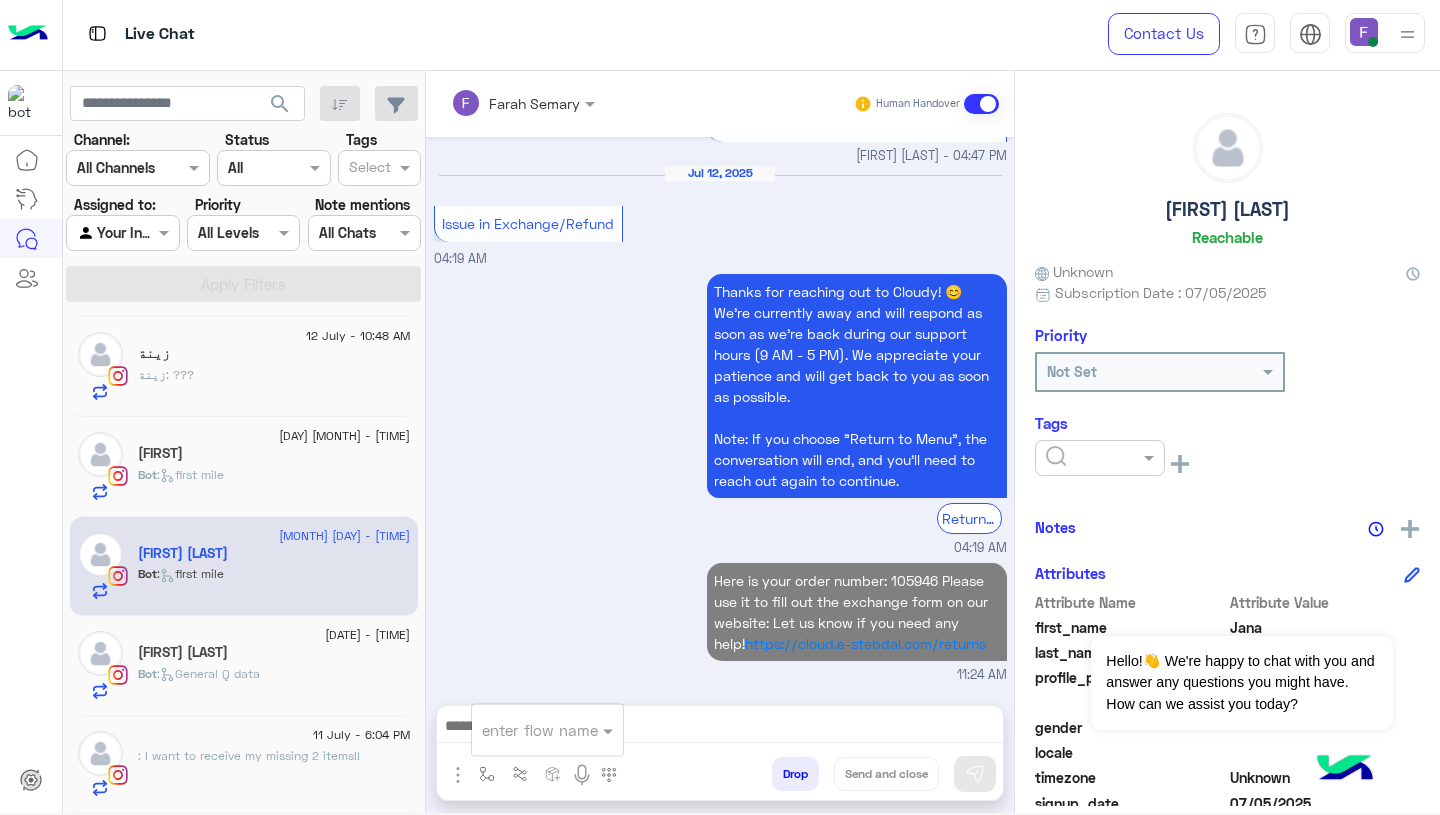 scroll, scrollTop: 2181, scrollLeft: 0, axis: vertical 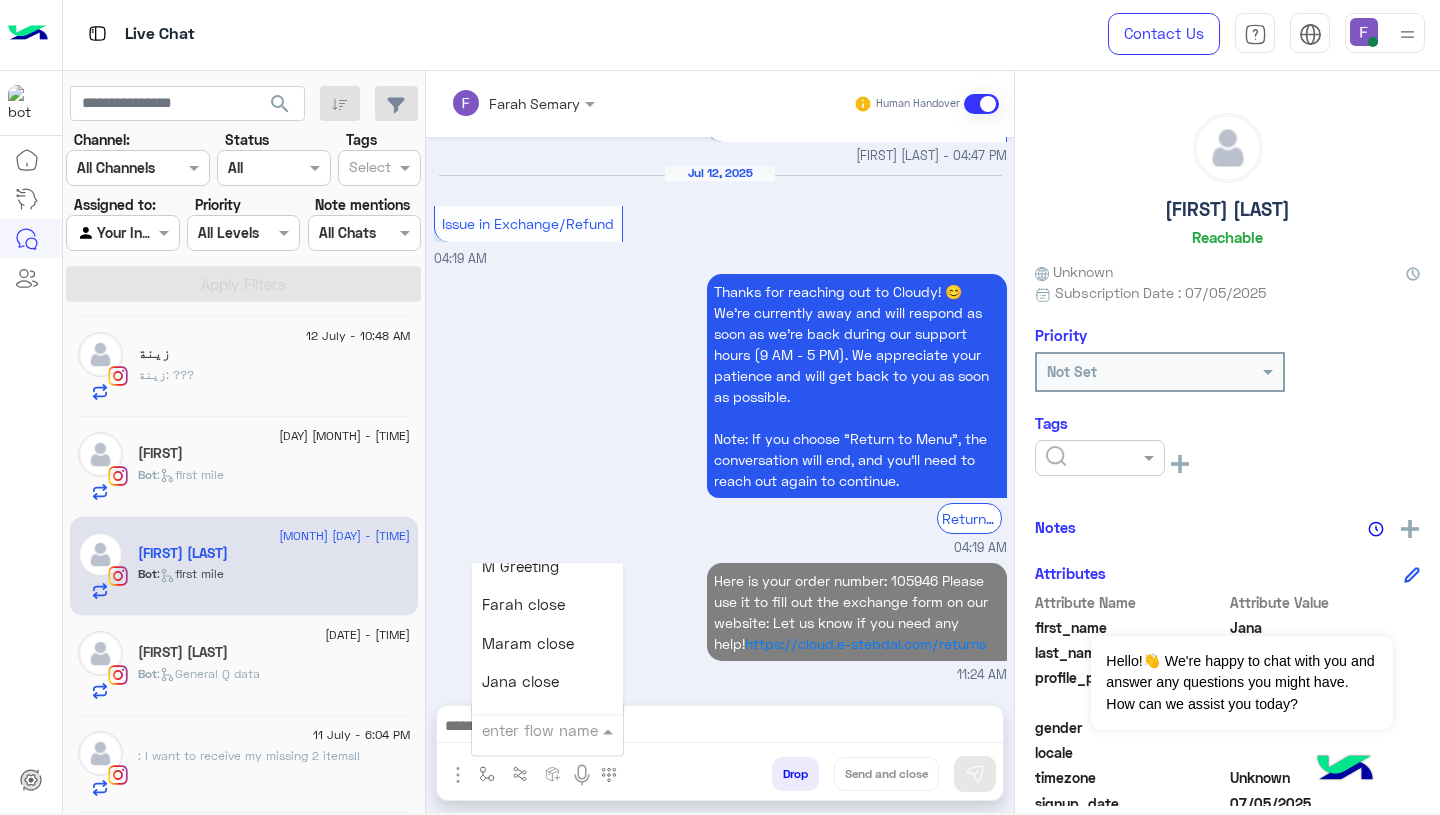 click on "Farah close" at bounding box center (547, 605) 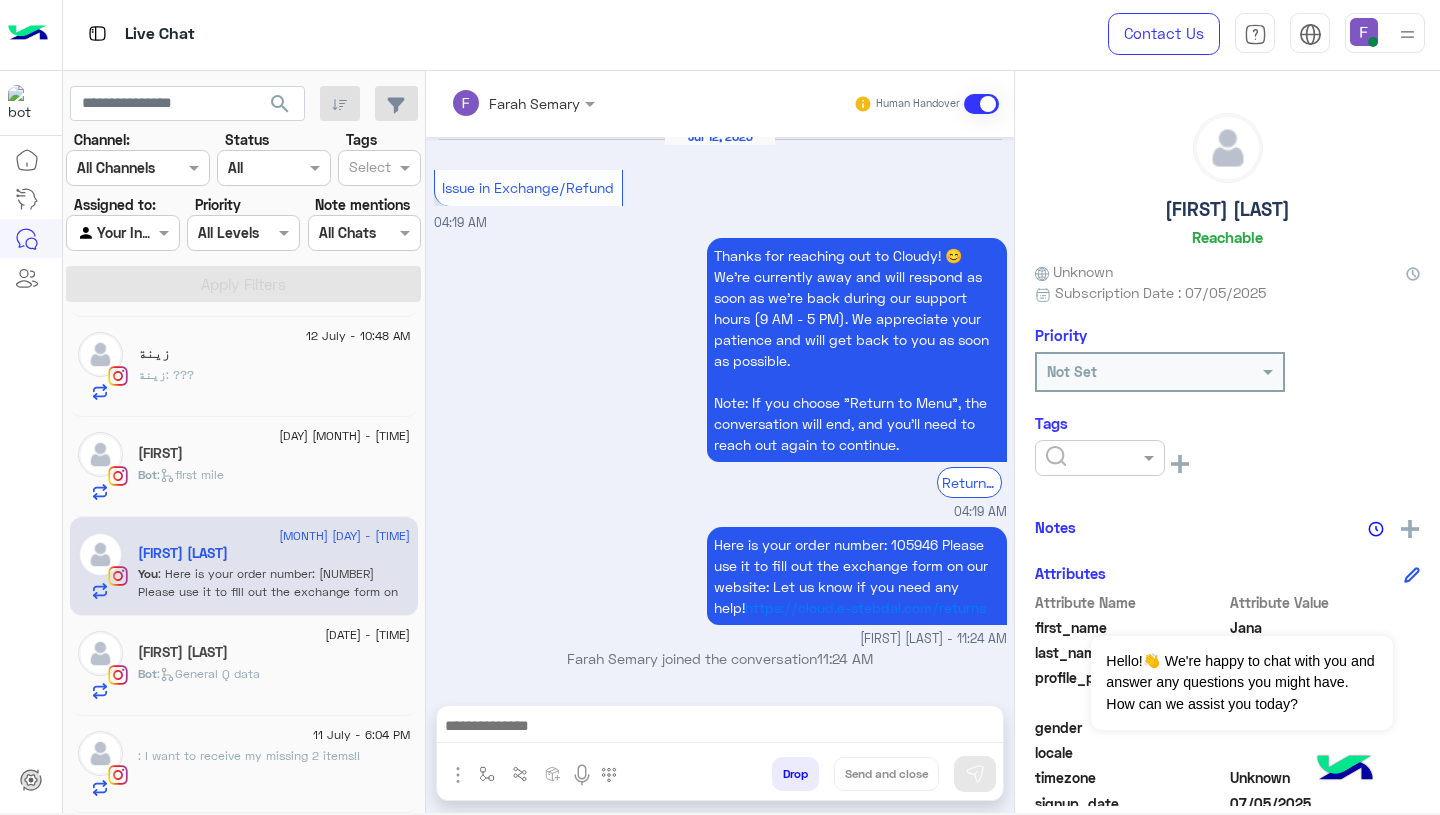 type on "**********" 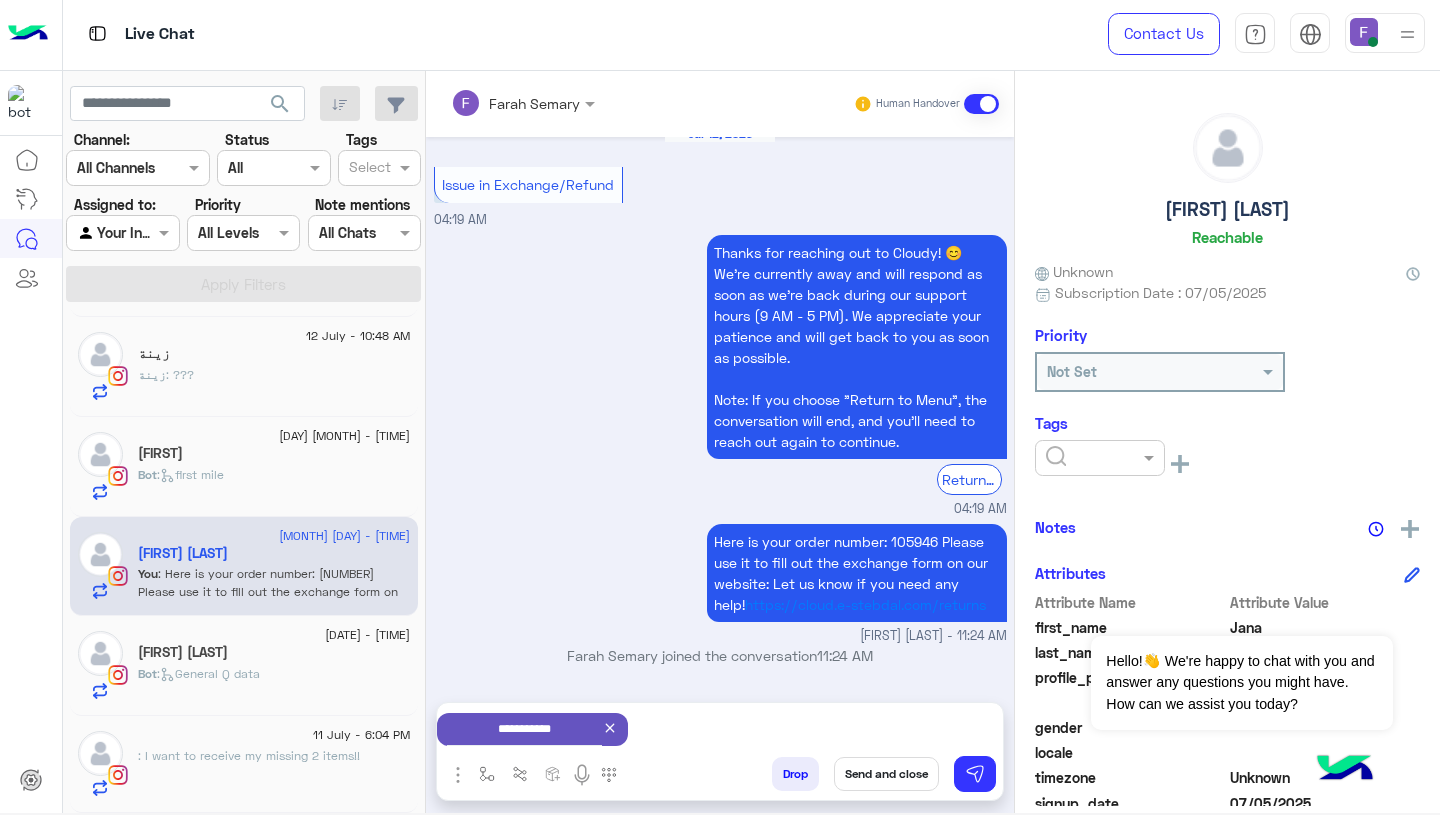 click on "Send and close" at bounding box center (886, 774) 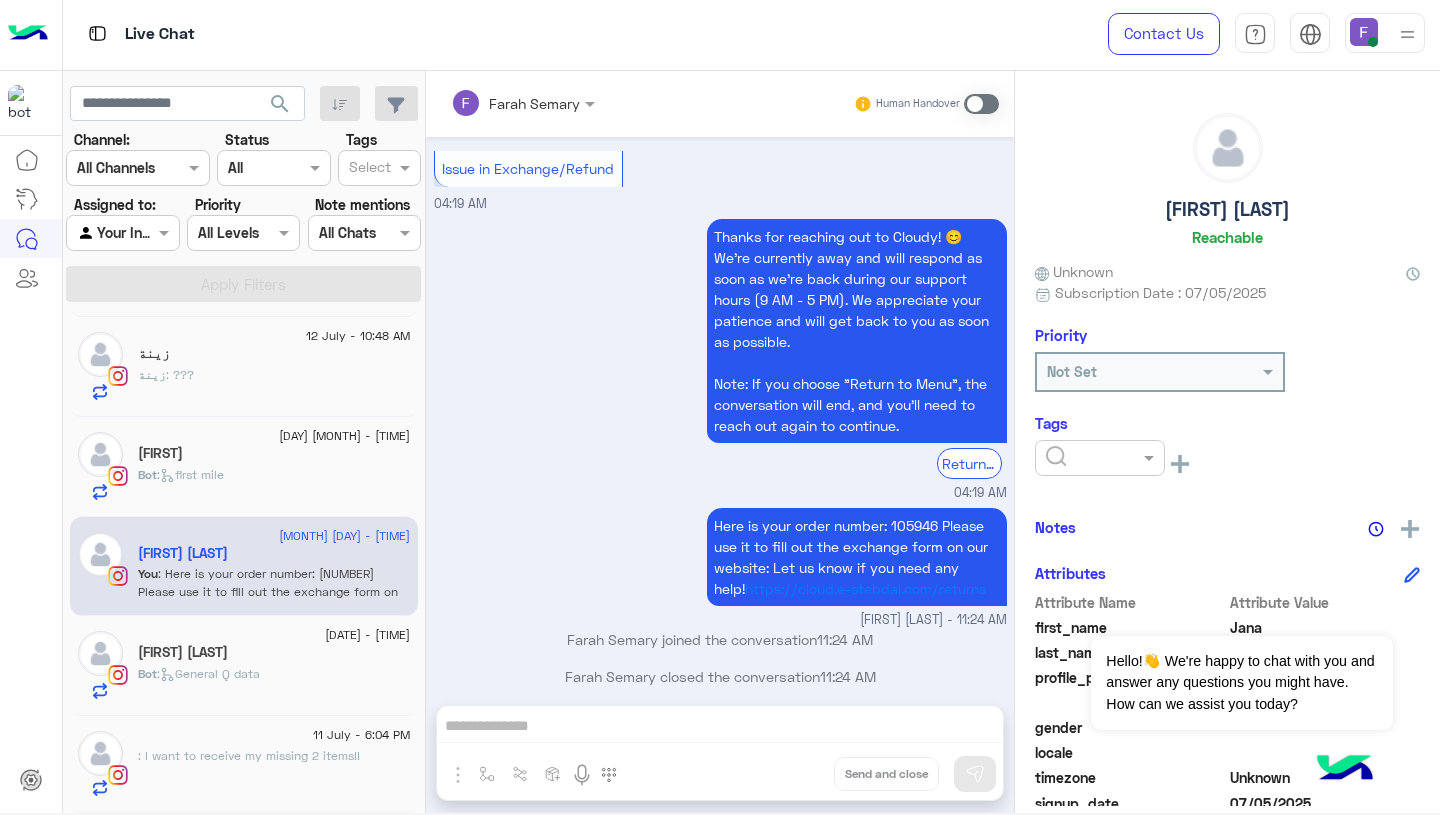 scroll, scrollTop: 2254, scrollLeft: 0, axis: vertical 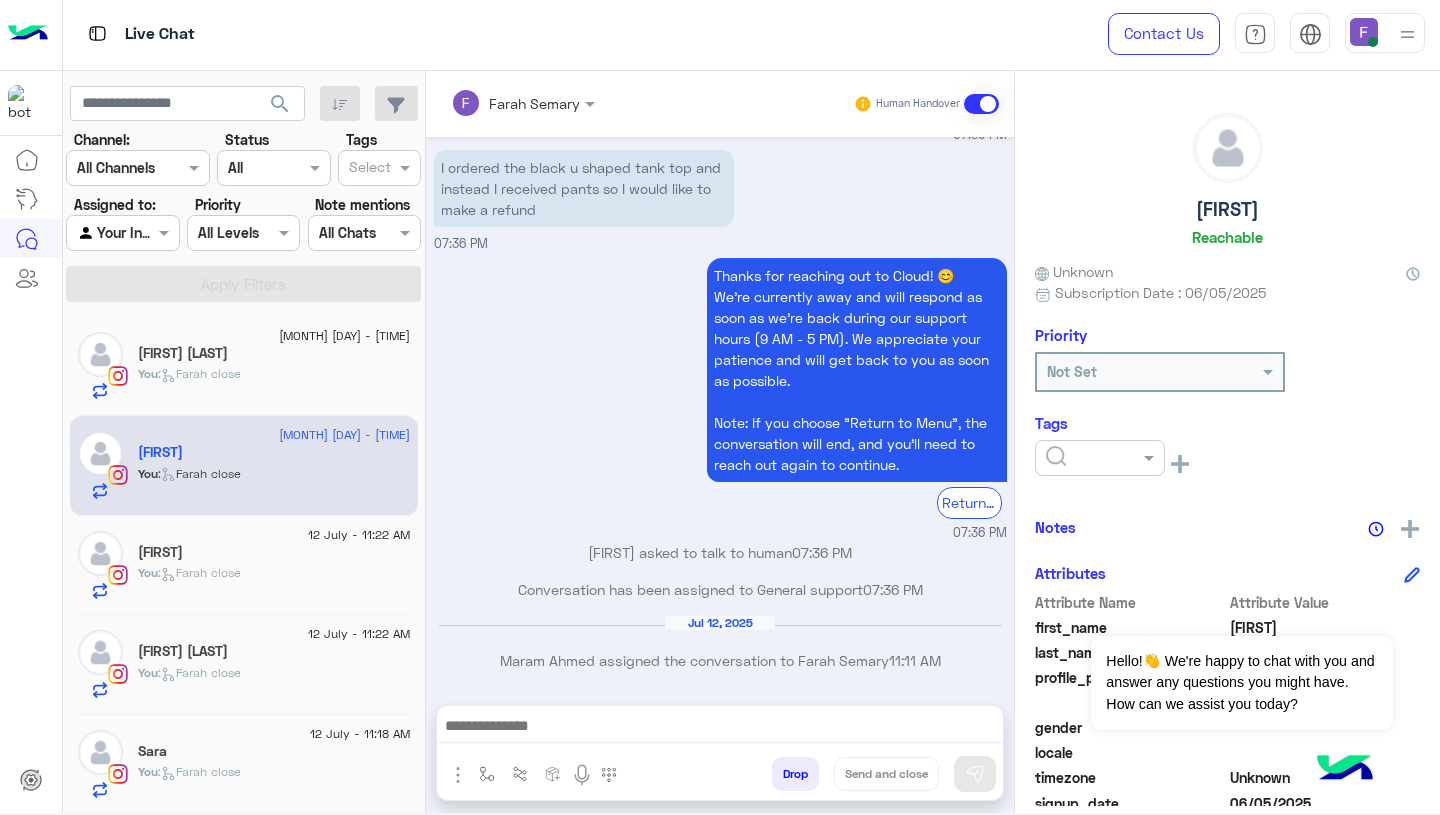 click on "You  :   Farah close" 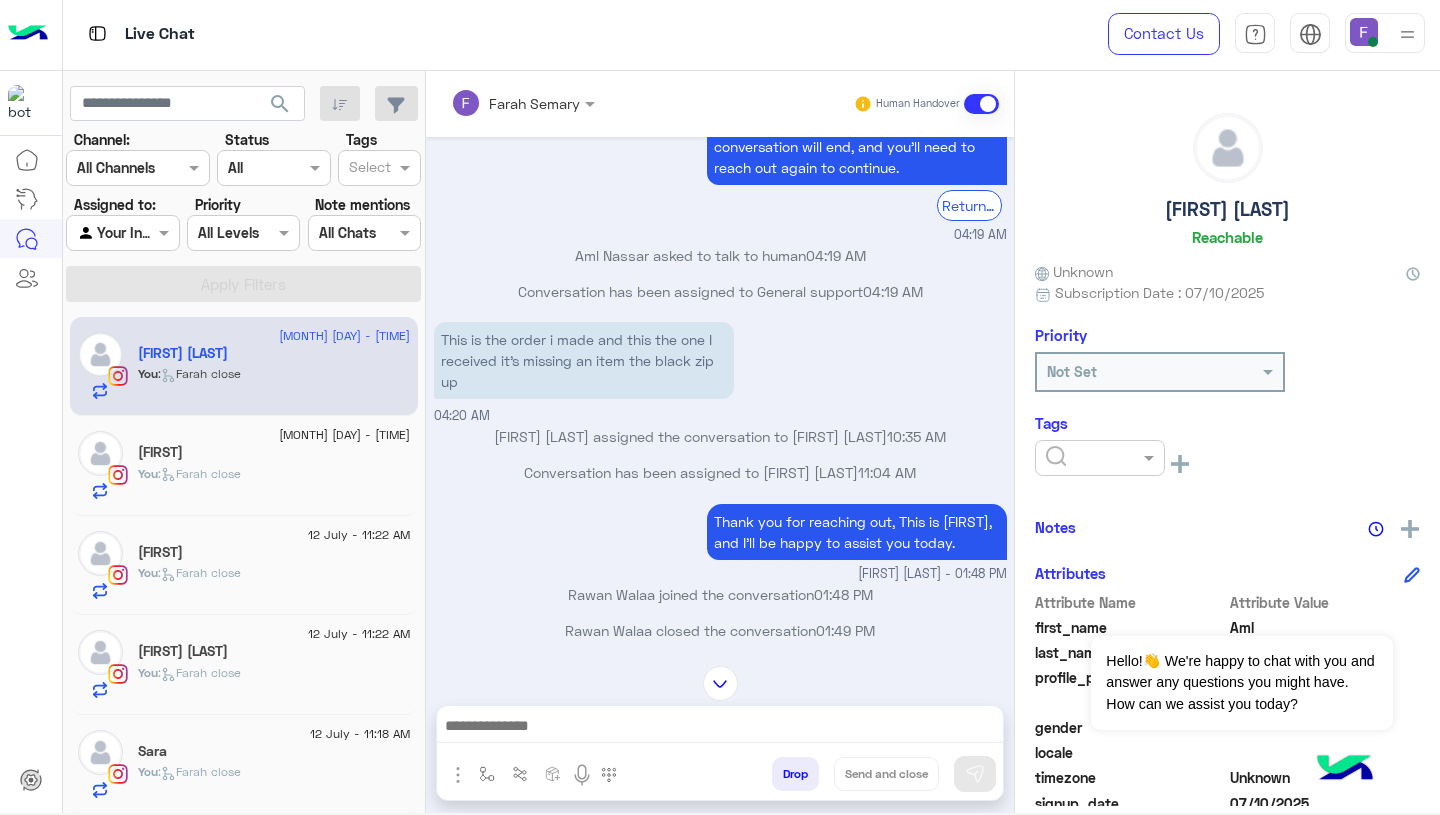 scroll, scrollTop: 1382, scrollLeft: 0, axis: vertical 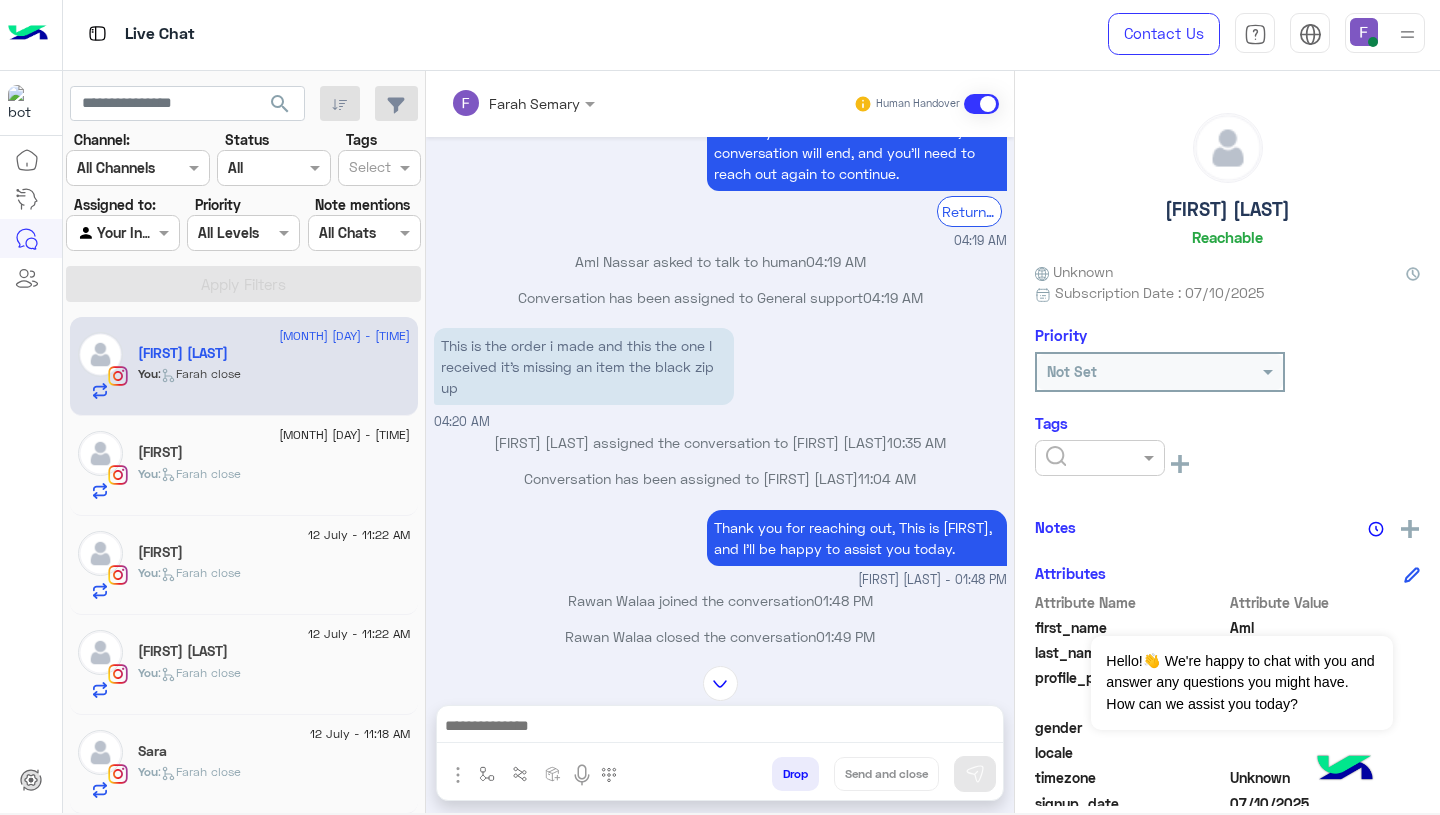 click on "jayane" 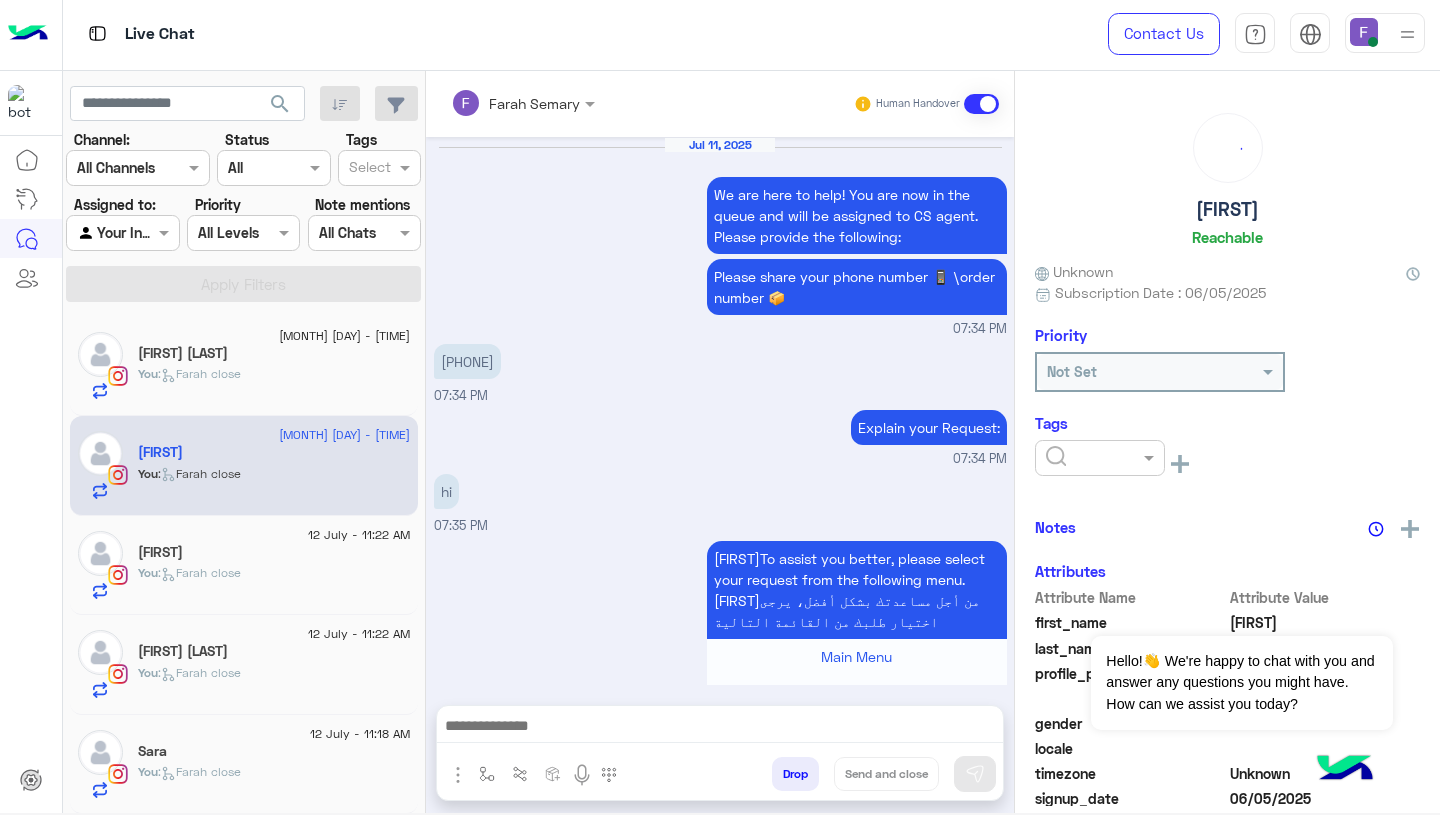 scroll, scrollTop: 1949, scrollLeft: 0, axis: vertical 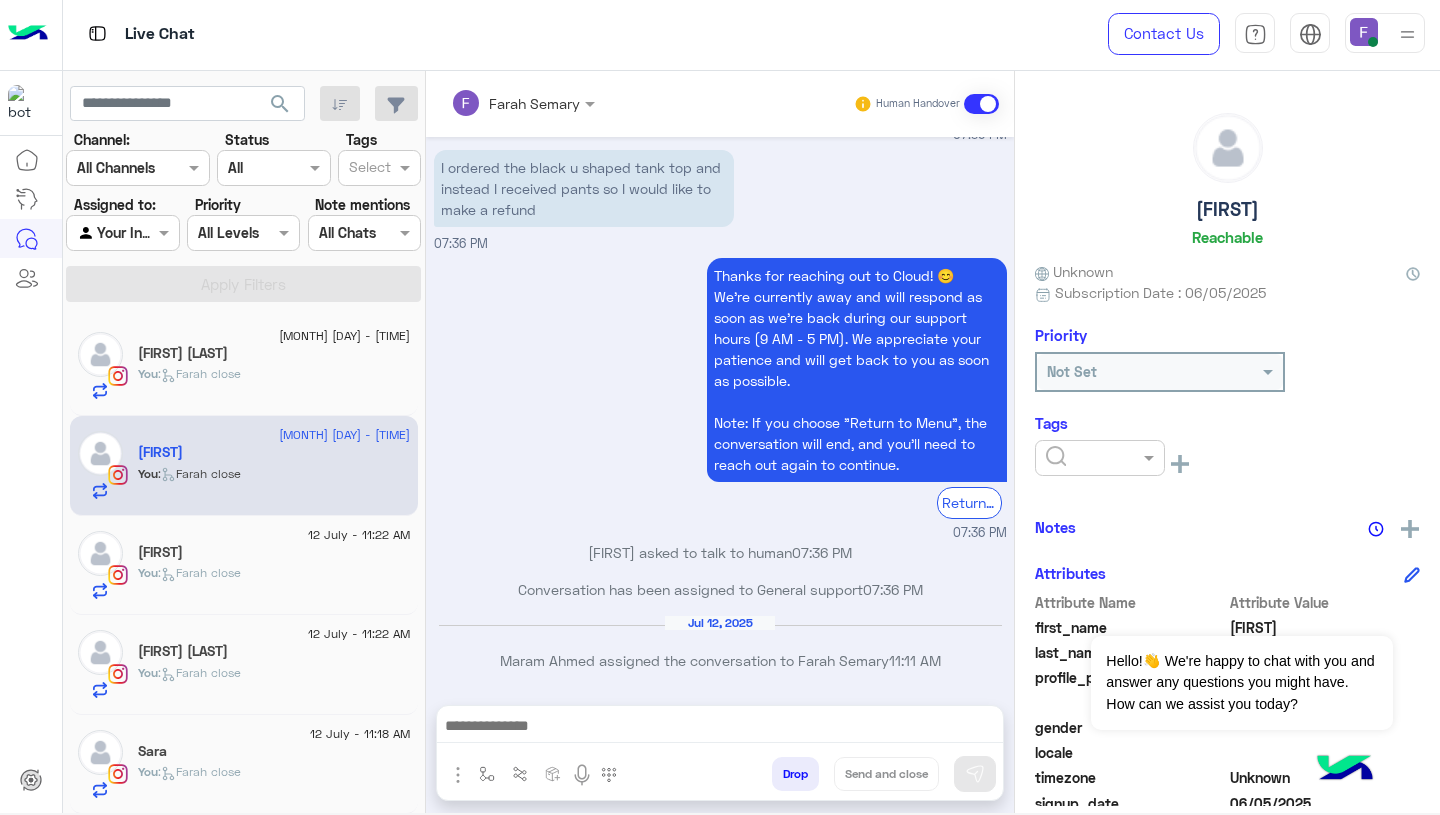 click on "12 July - 11:22 AM" 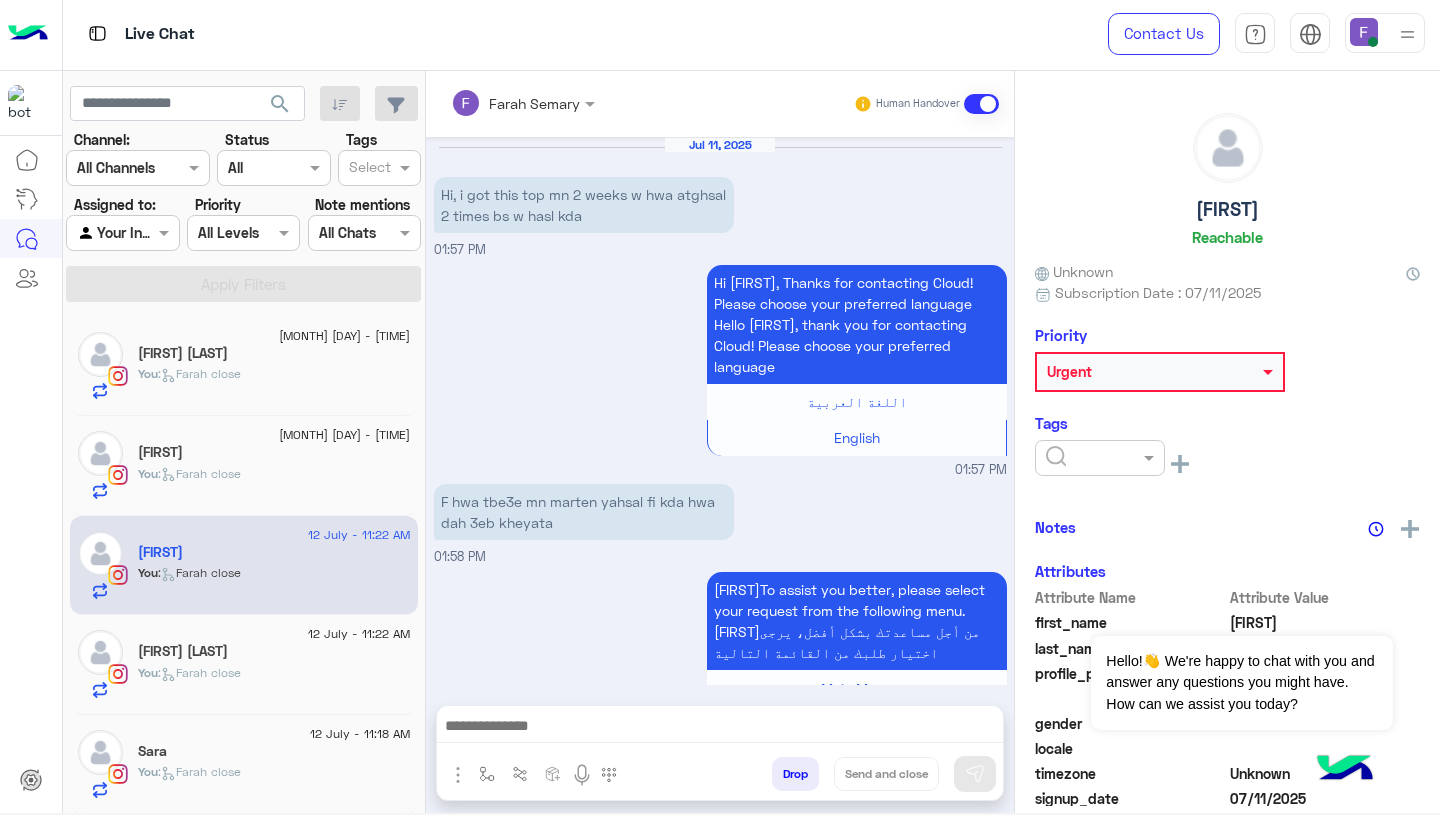 scroll, scrollTop: 1661, scrollLeft: 0, axis: vertical 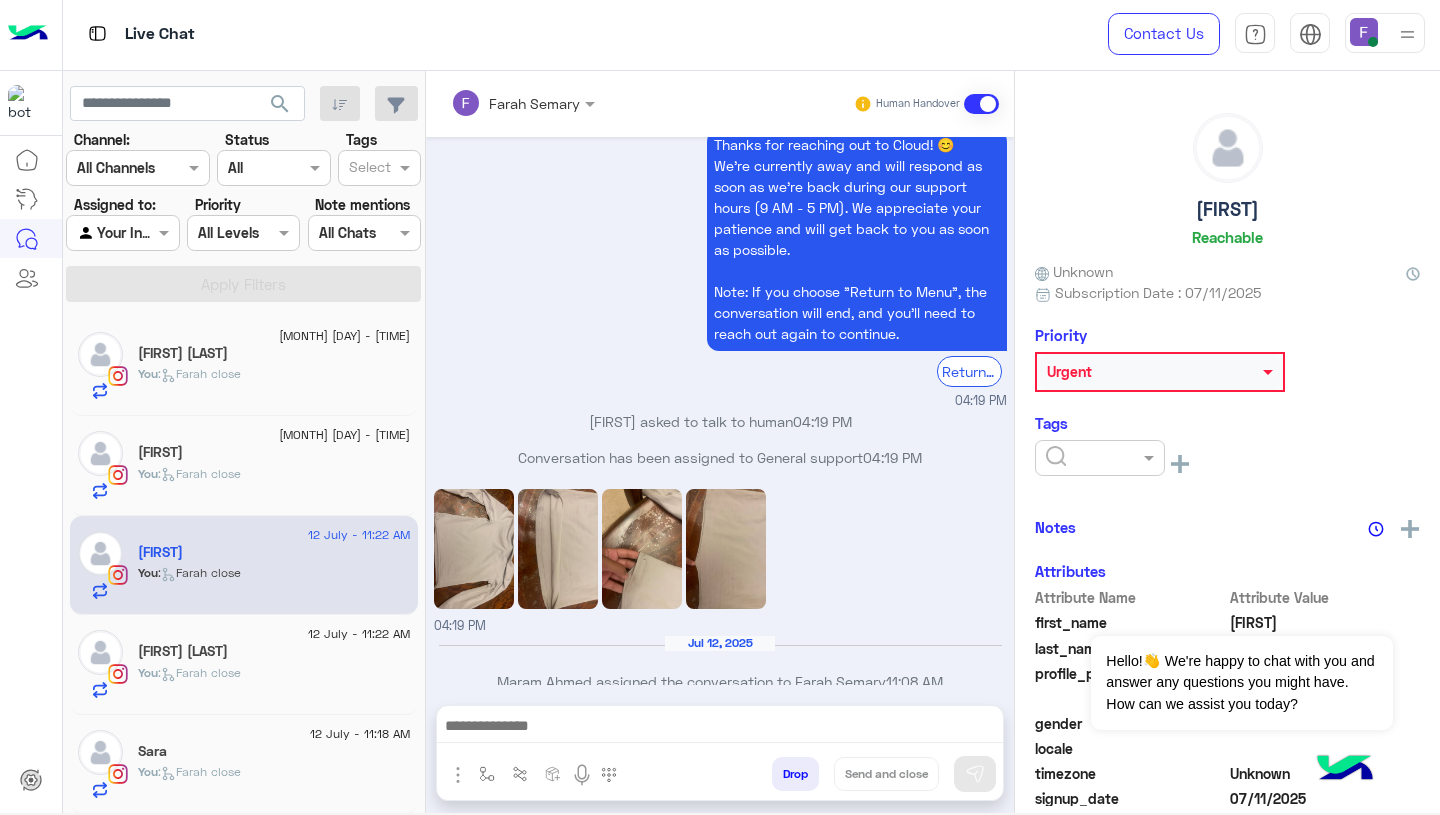 click on "[FIRST] [LAST]" 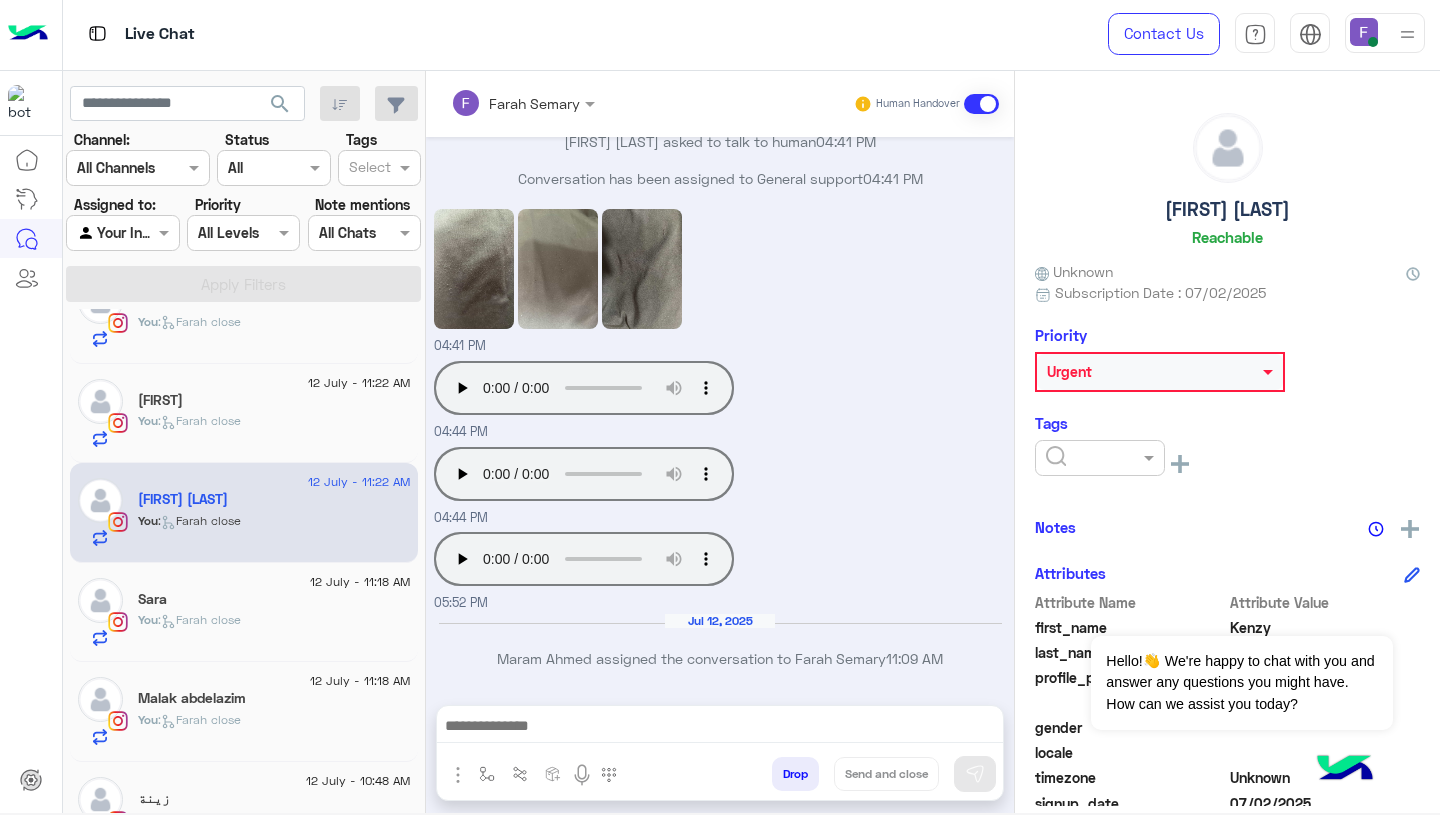 click on "12 July - 11:18 AM  Sara    You  :   Farah close" 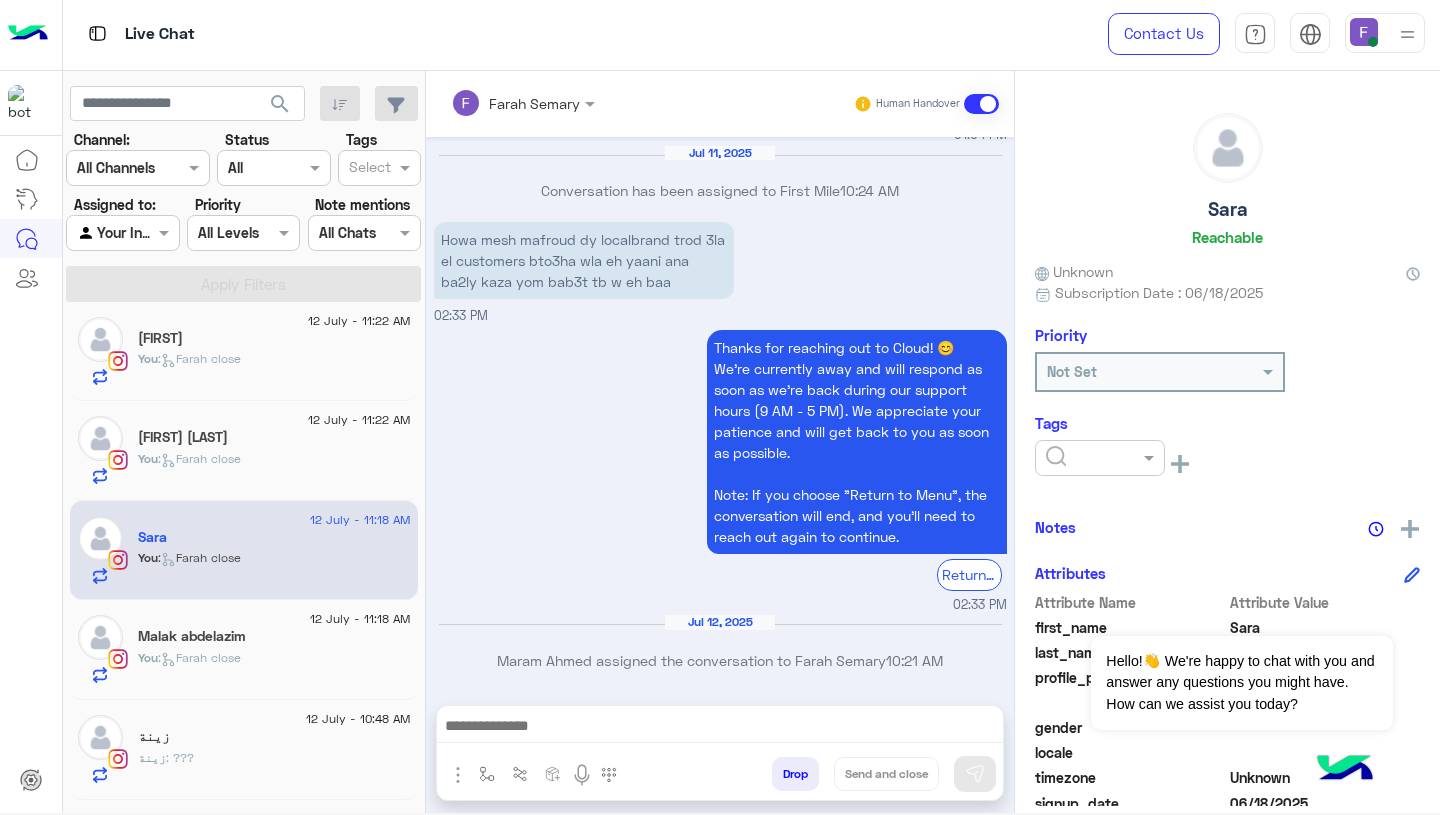 click on "Malak abdelazim" 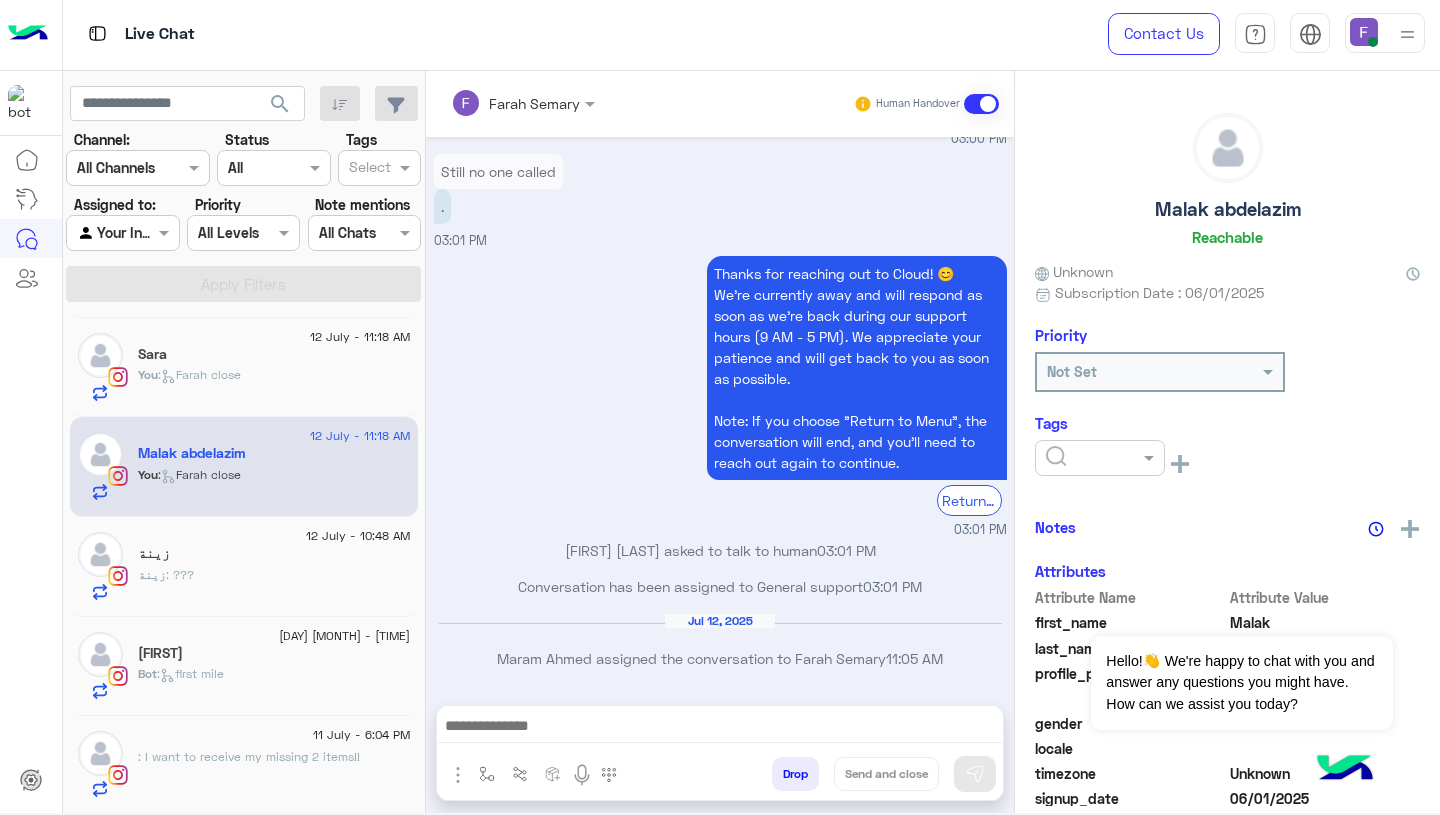 click on "زينة" 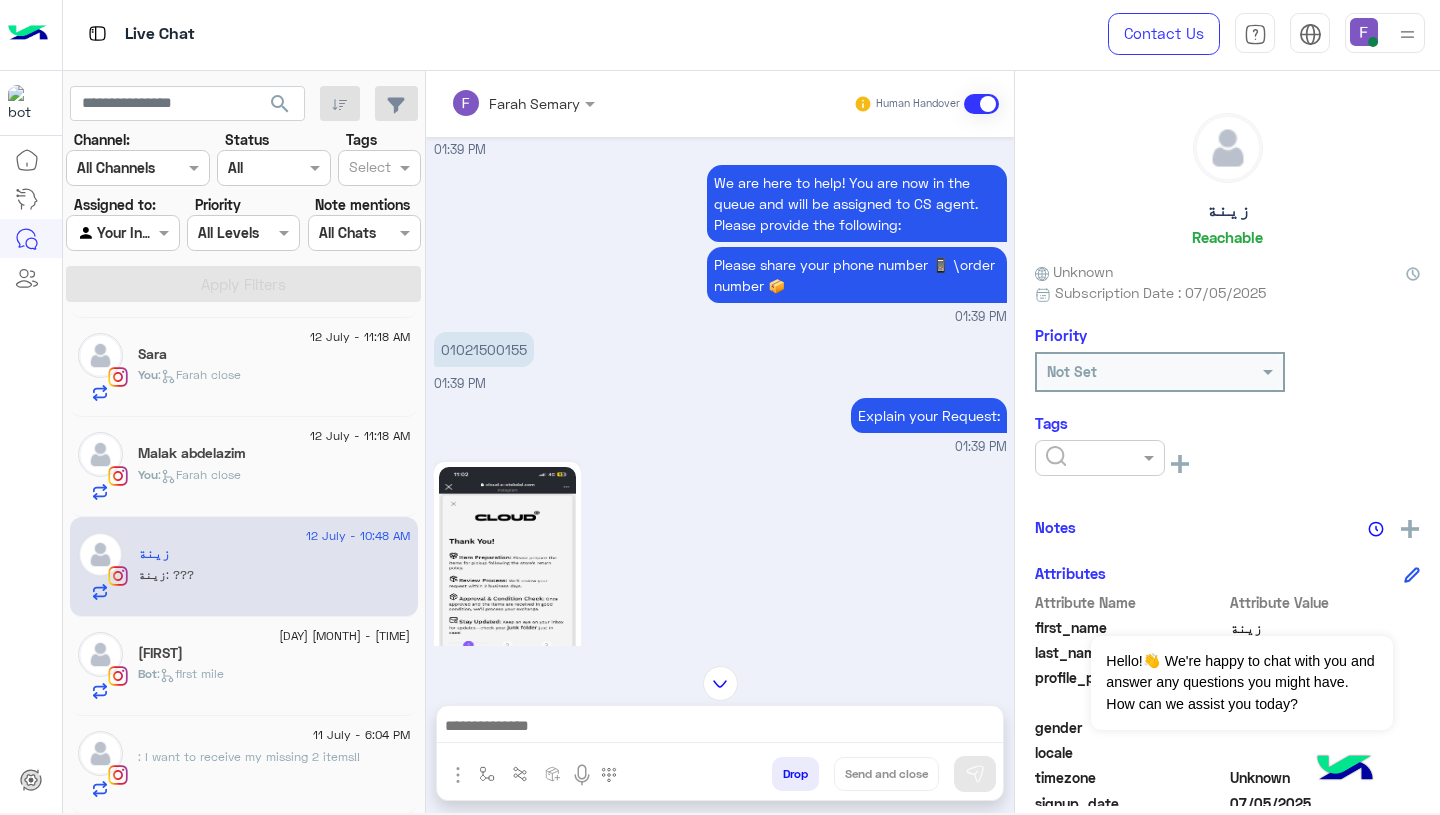 click on "01021500155" at bounding box center [484, 349] 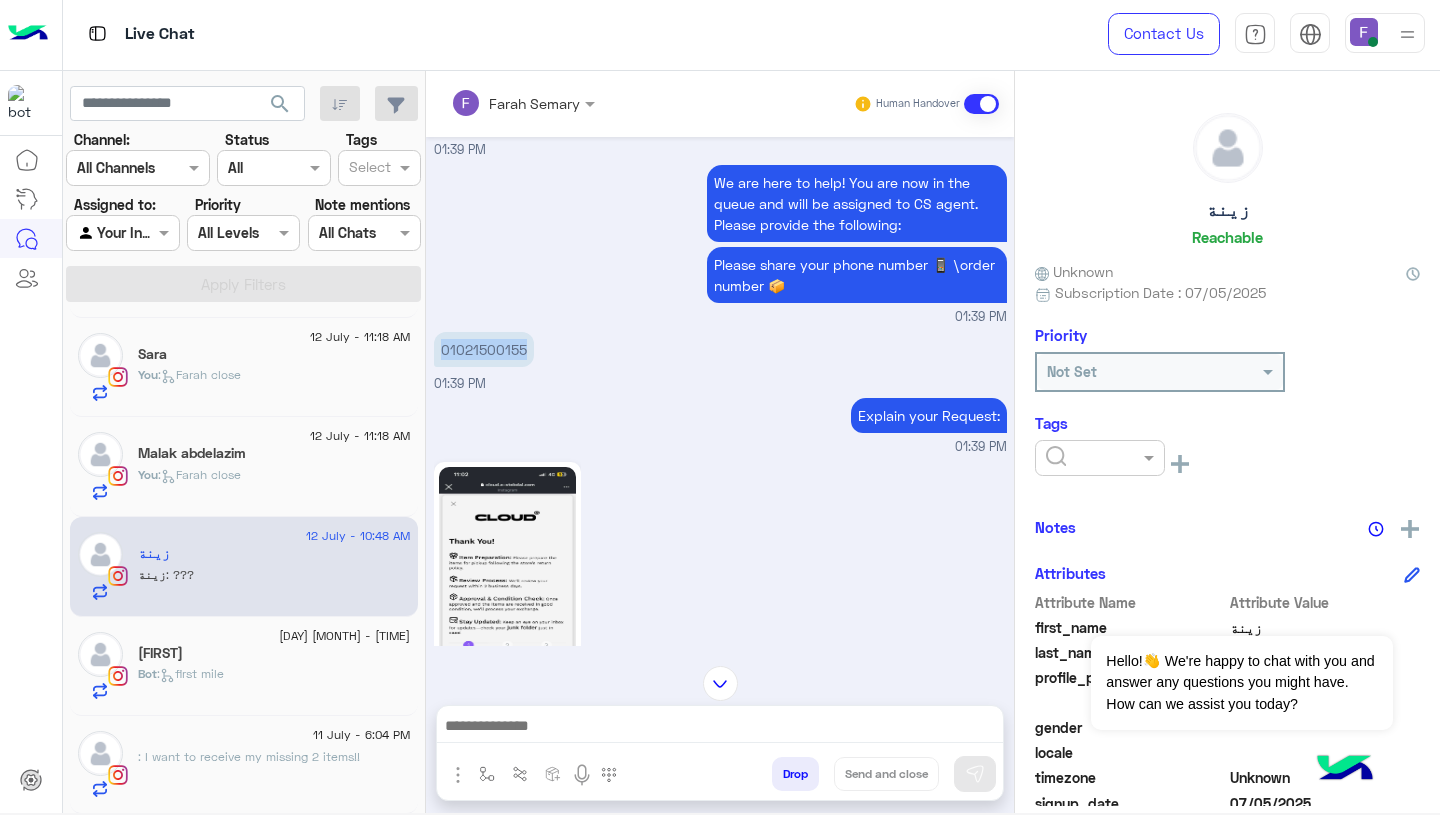click on "01021500155" at bounding box center [484, 349] 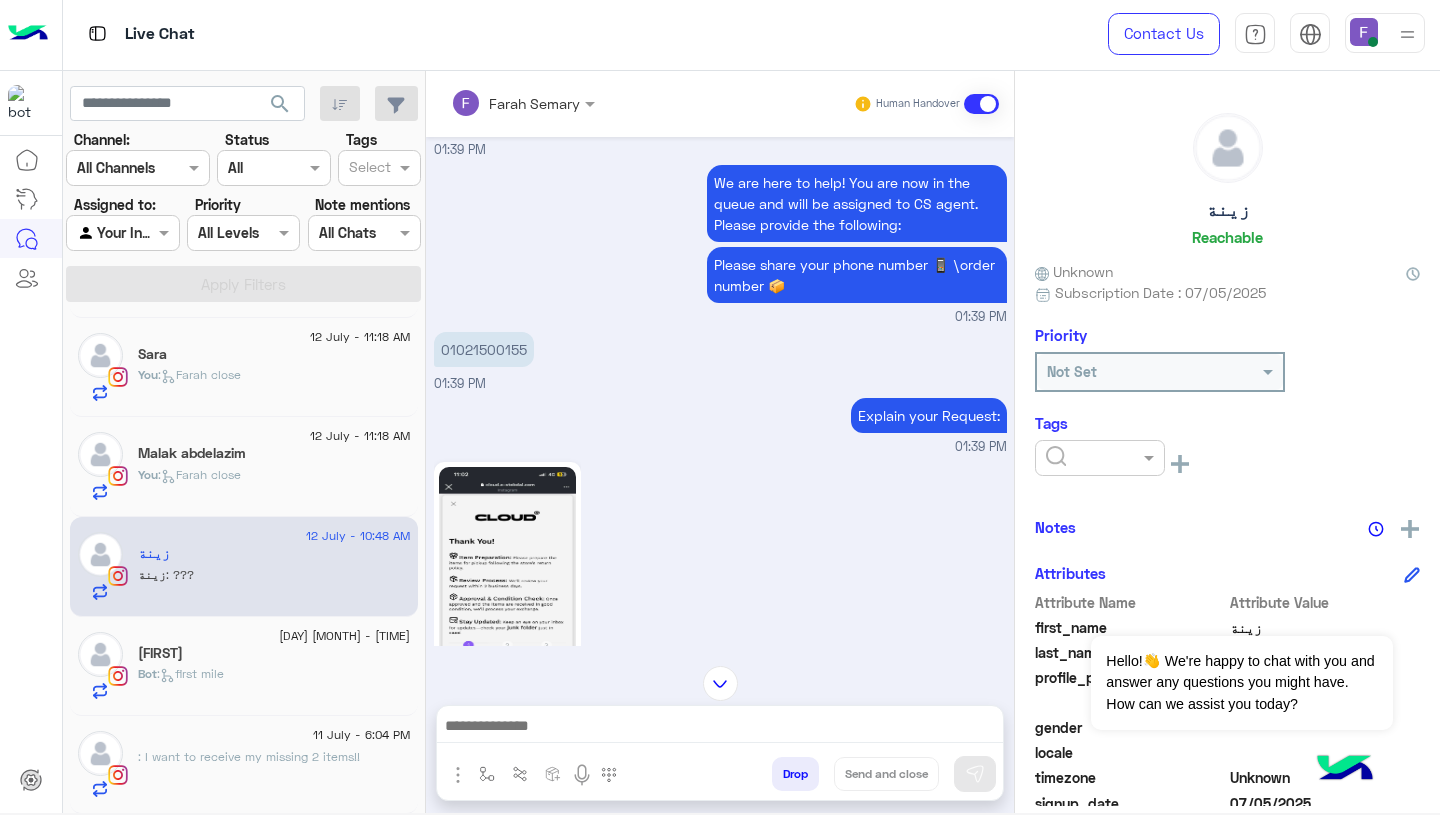 scroll, scrollTop: 1818, scrollLeft: 0, axis: vertical 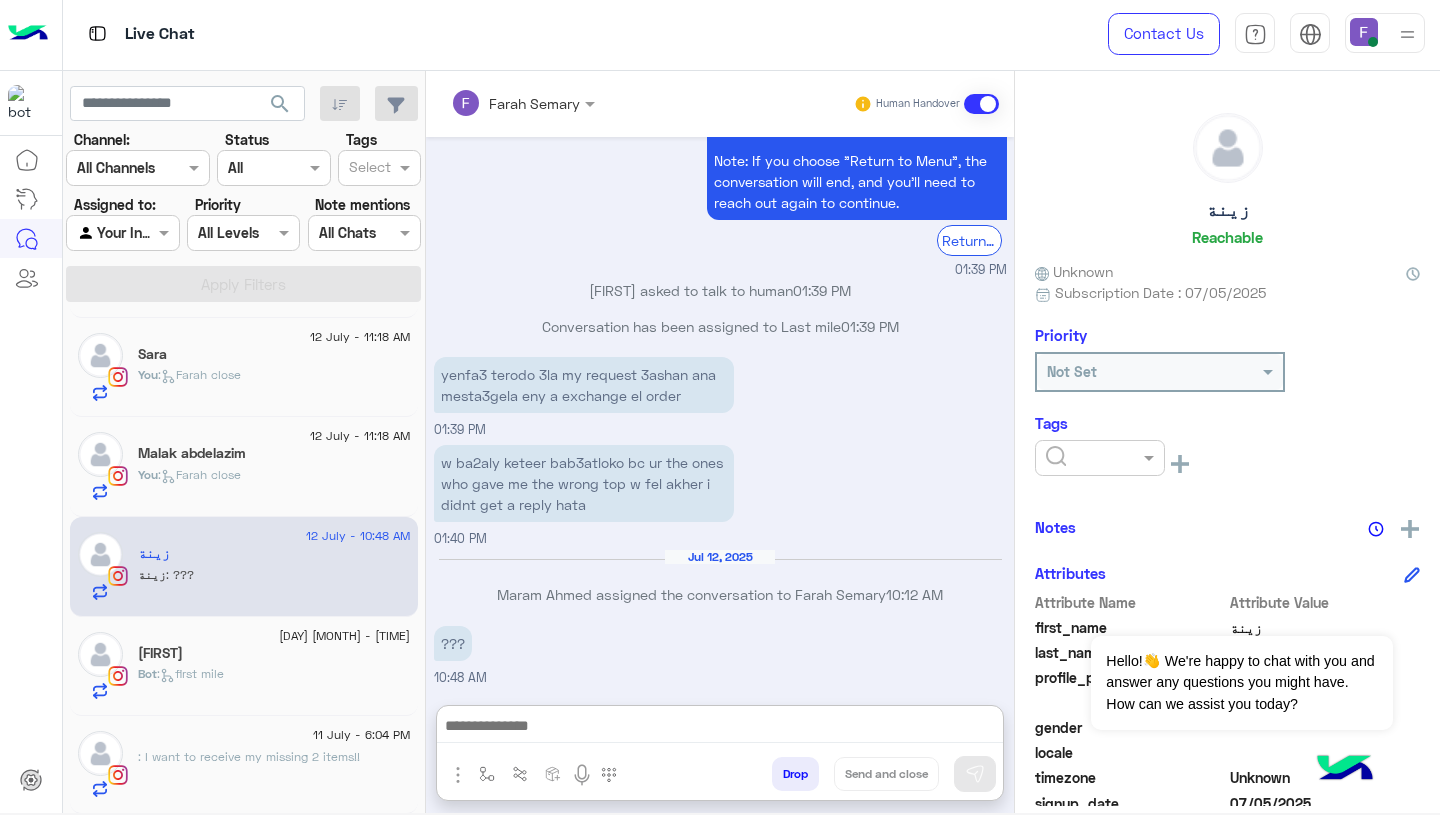 click at bounding box center [720, 728] 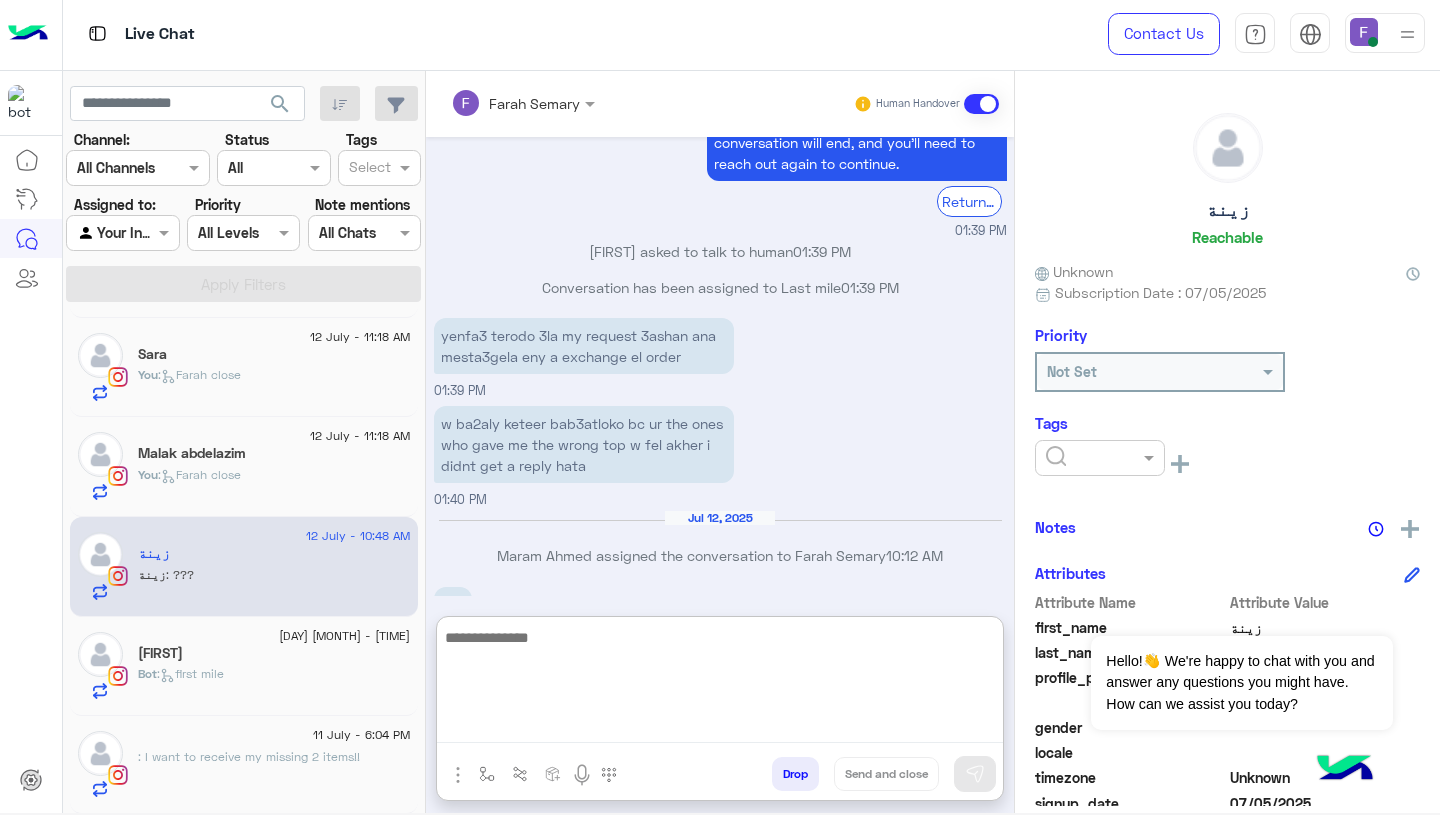 paste on "**********" 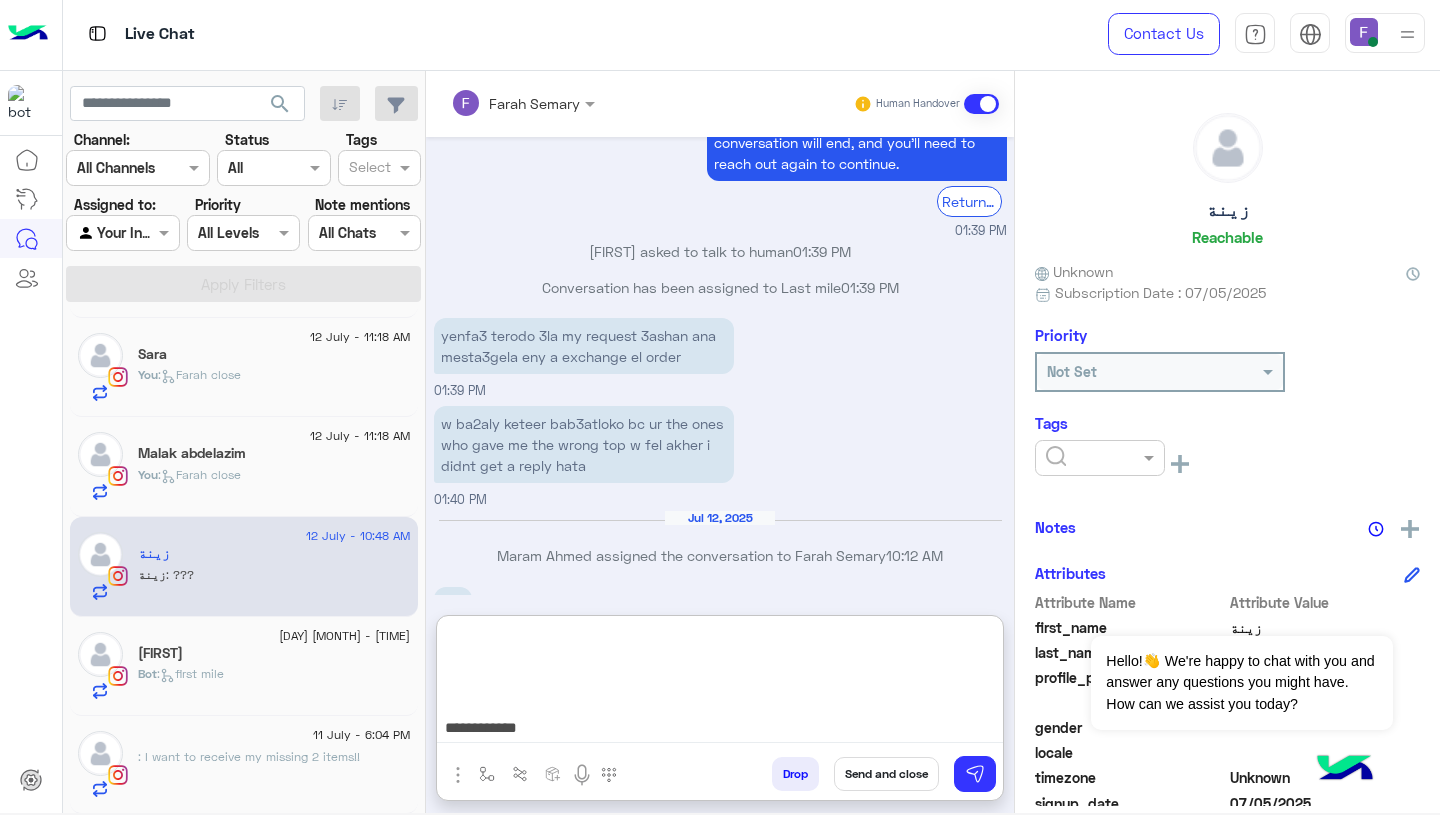 scroll, scrollTop: 87, scrollLeft: 0, axis: vertical 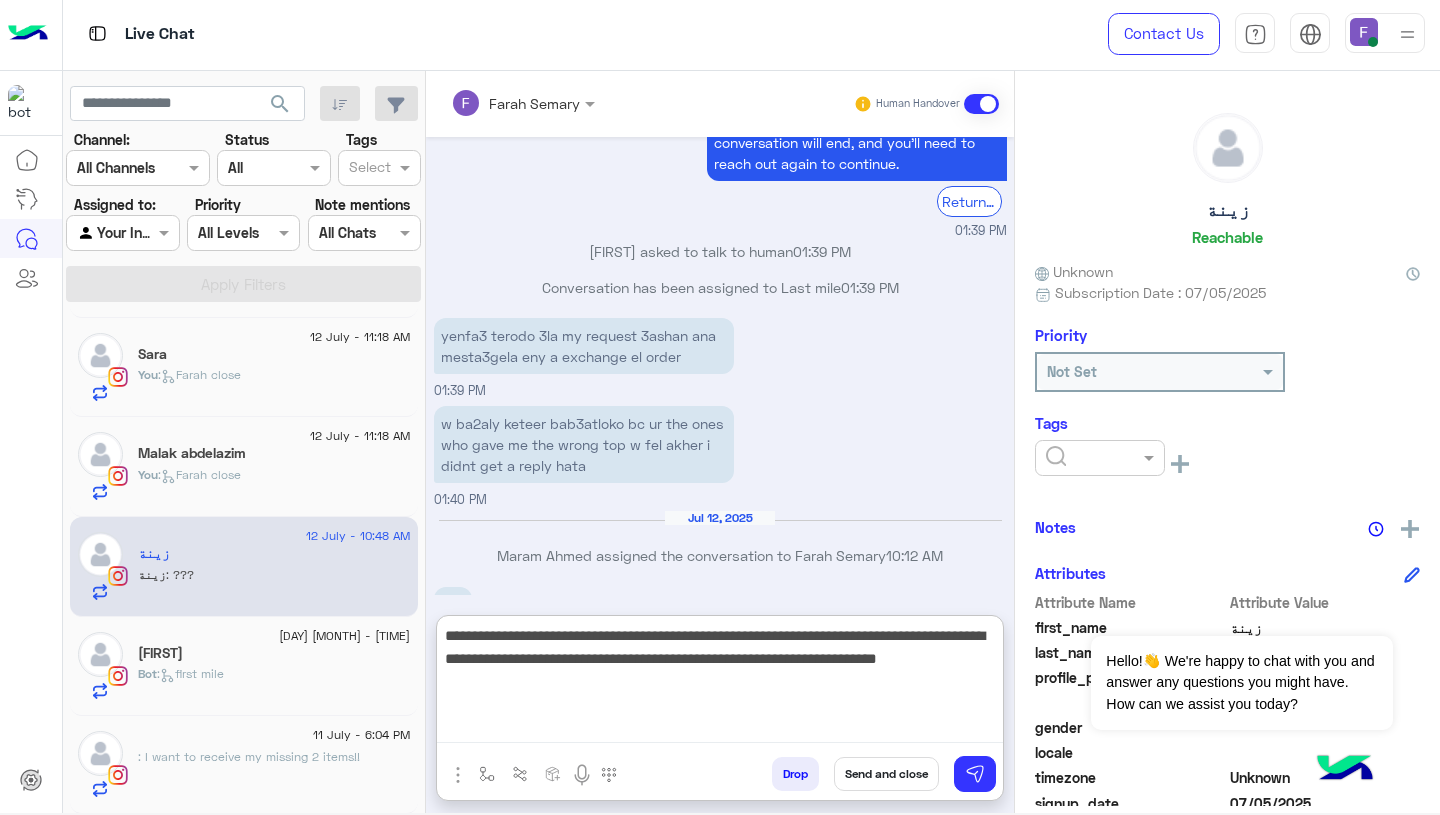 click on "**********" at bounding box center (720, 683) 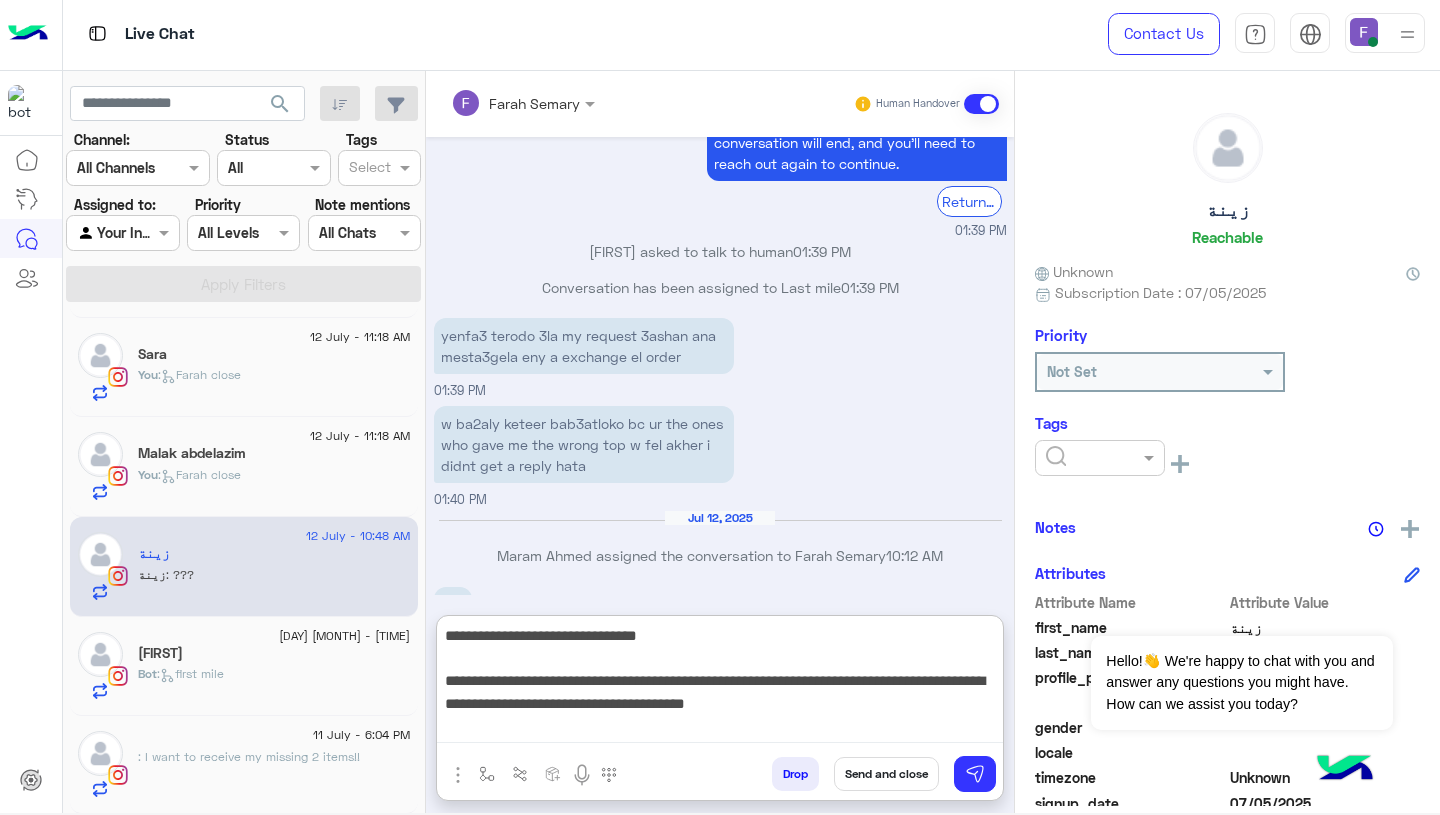 click on "**********" at bounding box center [720, 683] 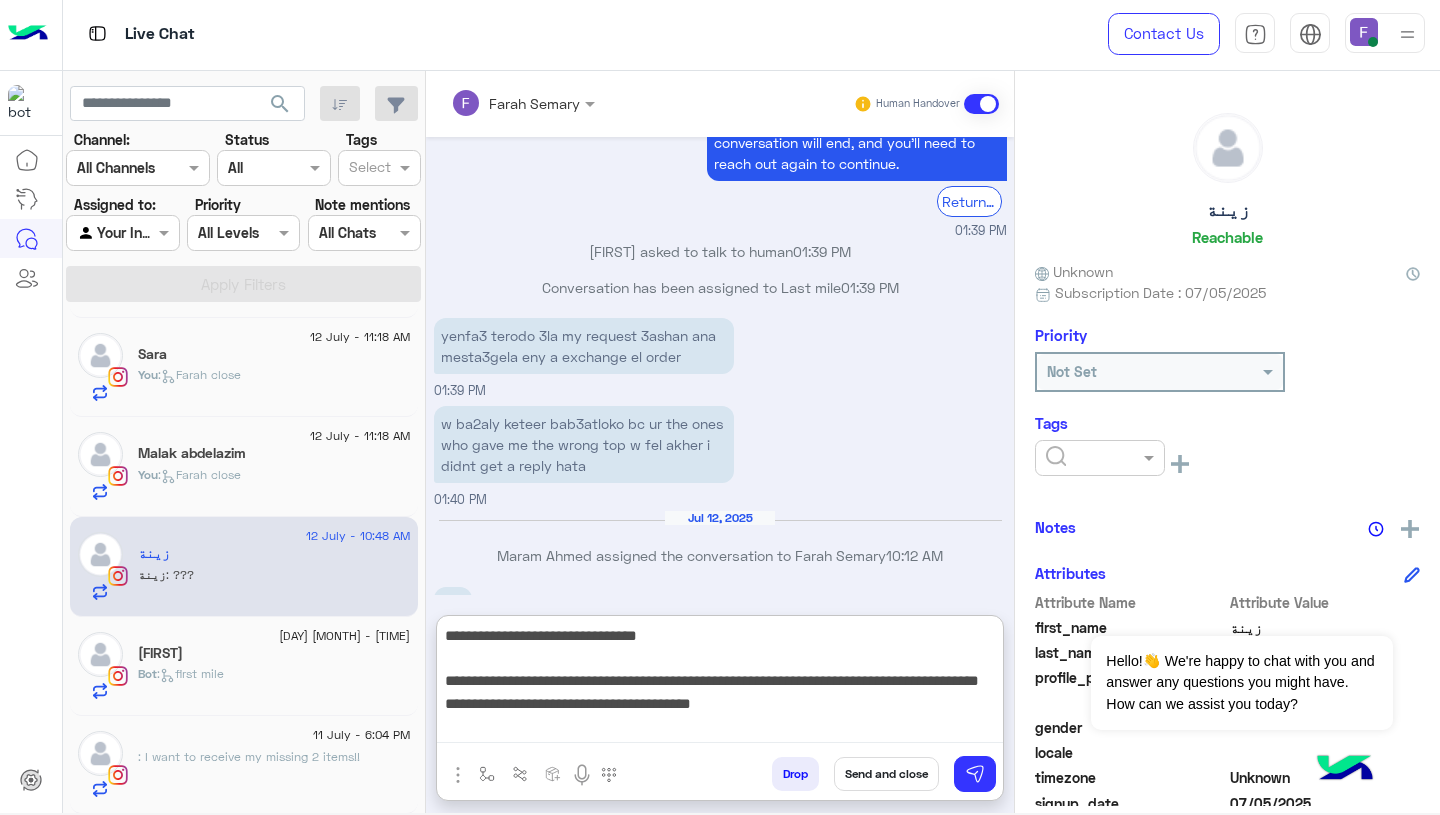 type on "**********" 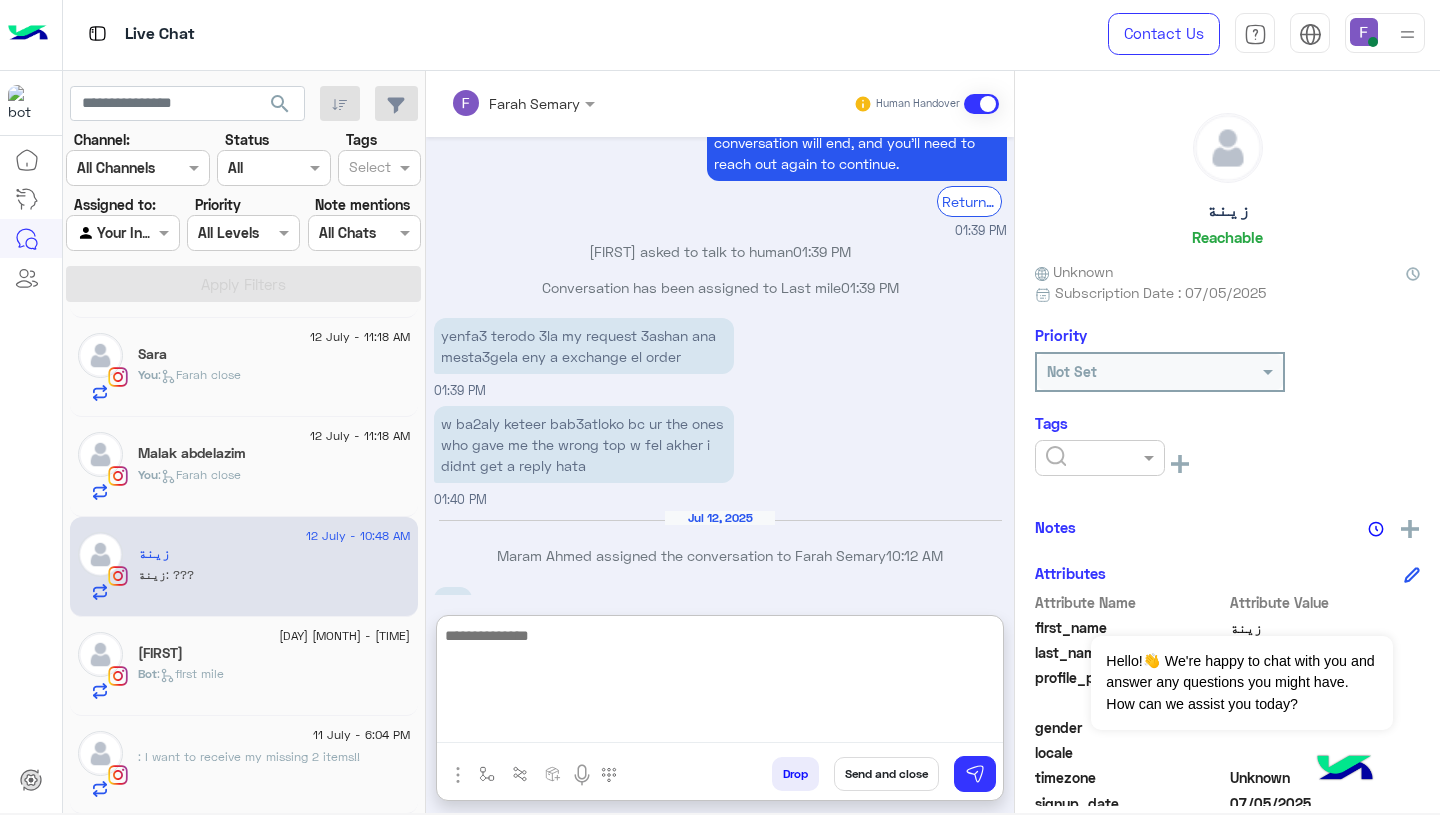 scroll, scrollTop: 0, scrollLeft: 0, axis: both 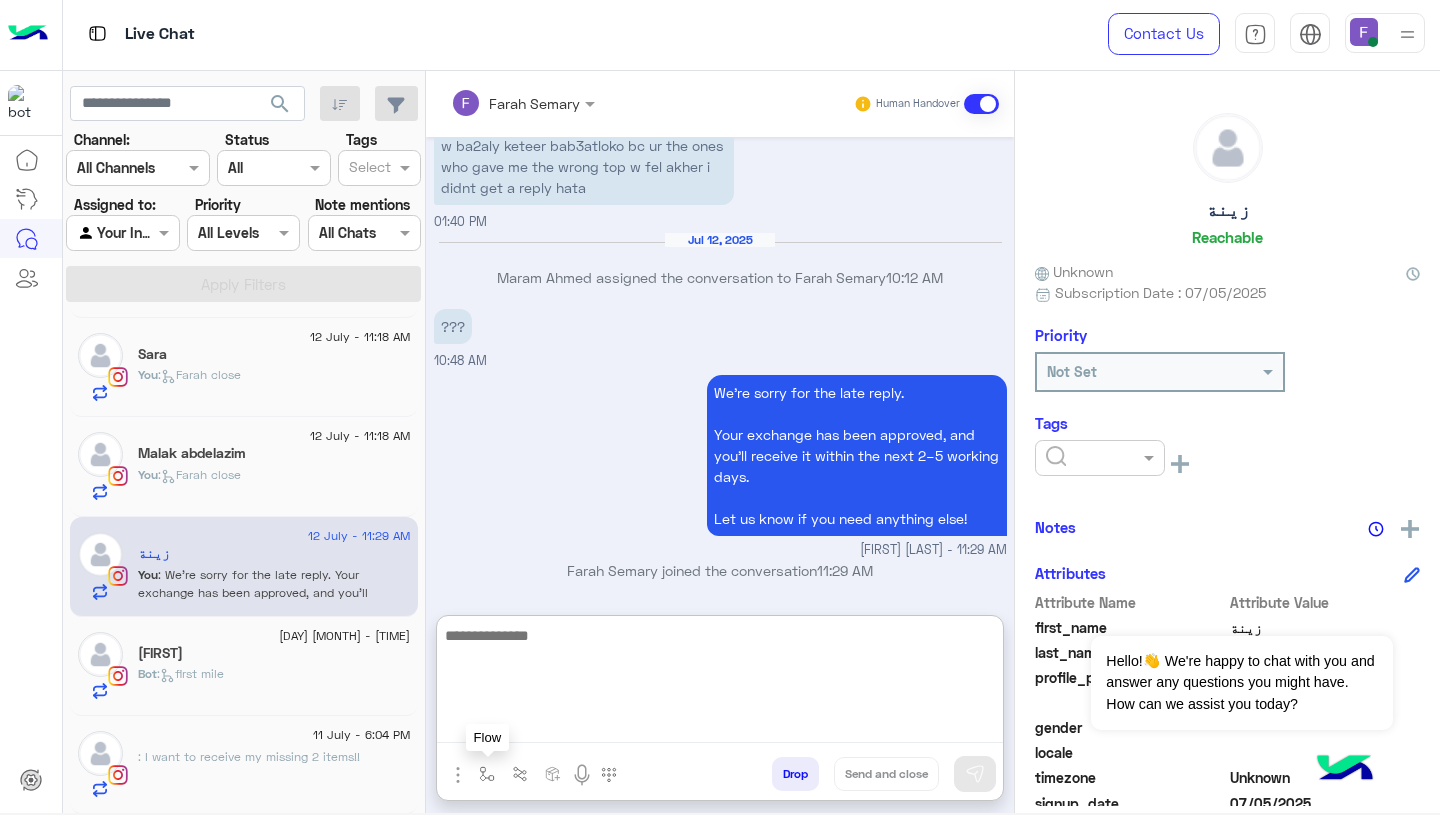 click at bounding box center [487, 774] 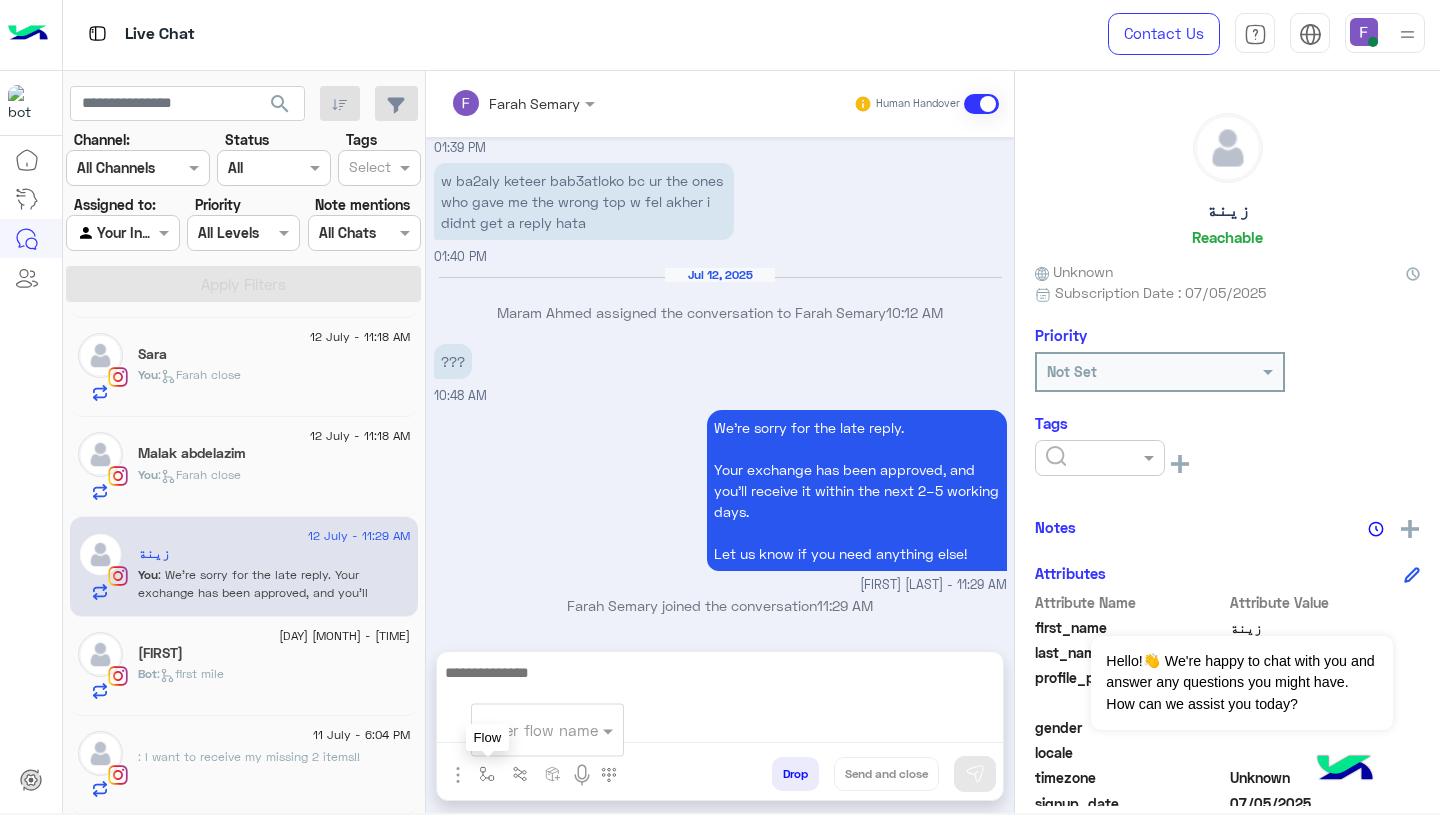 scroll, scrollTop: 2045, scrollLeft: 0, axis: vertical 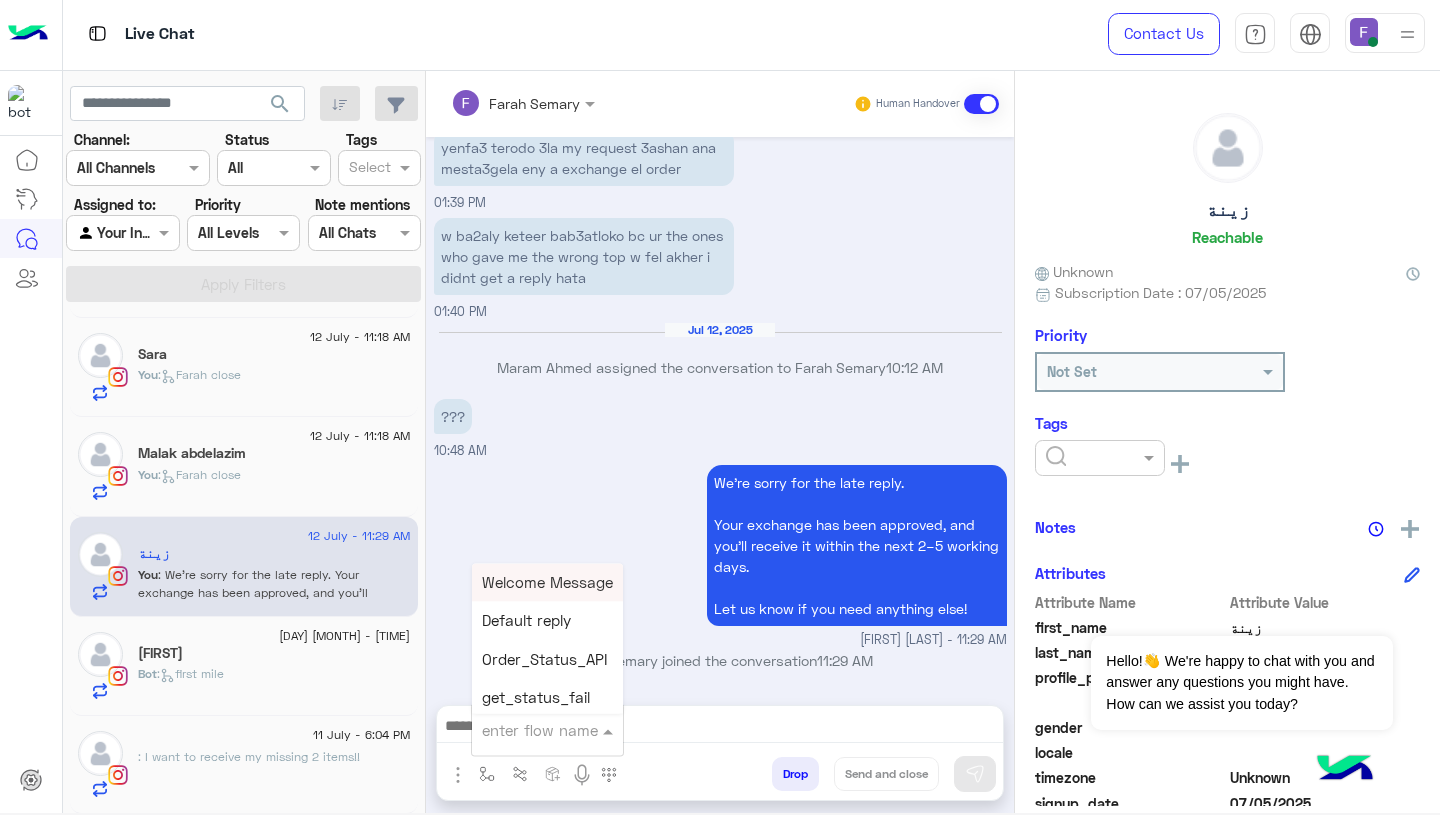 click at bounding box center [523, 730] 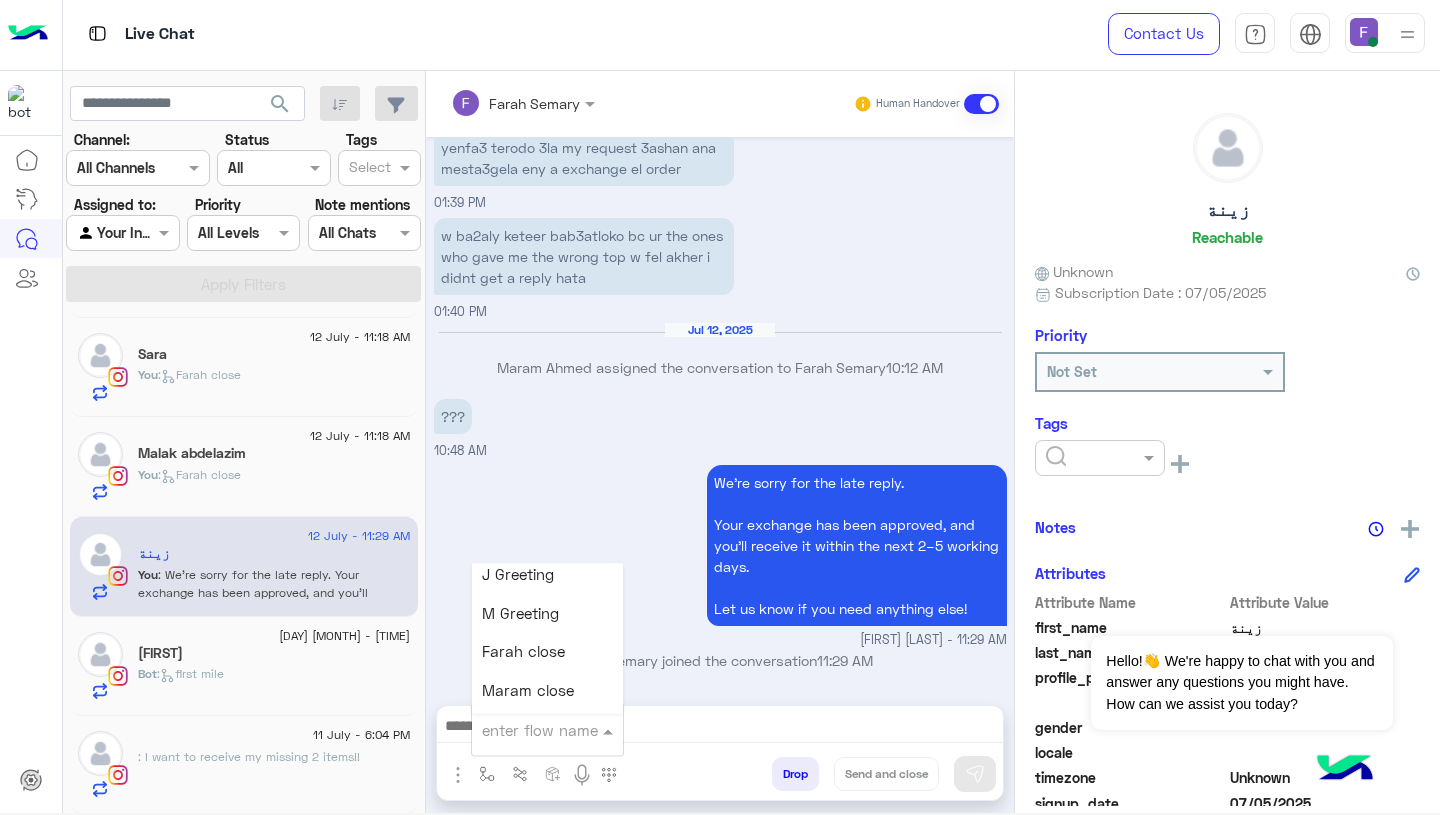 scroll, scrollTop: 2355, scrollLeft: 0, axis: vertical 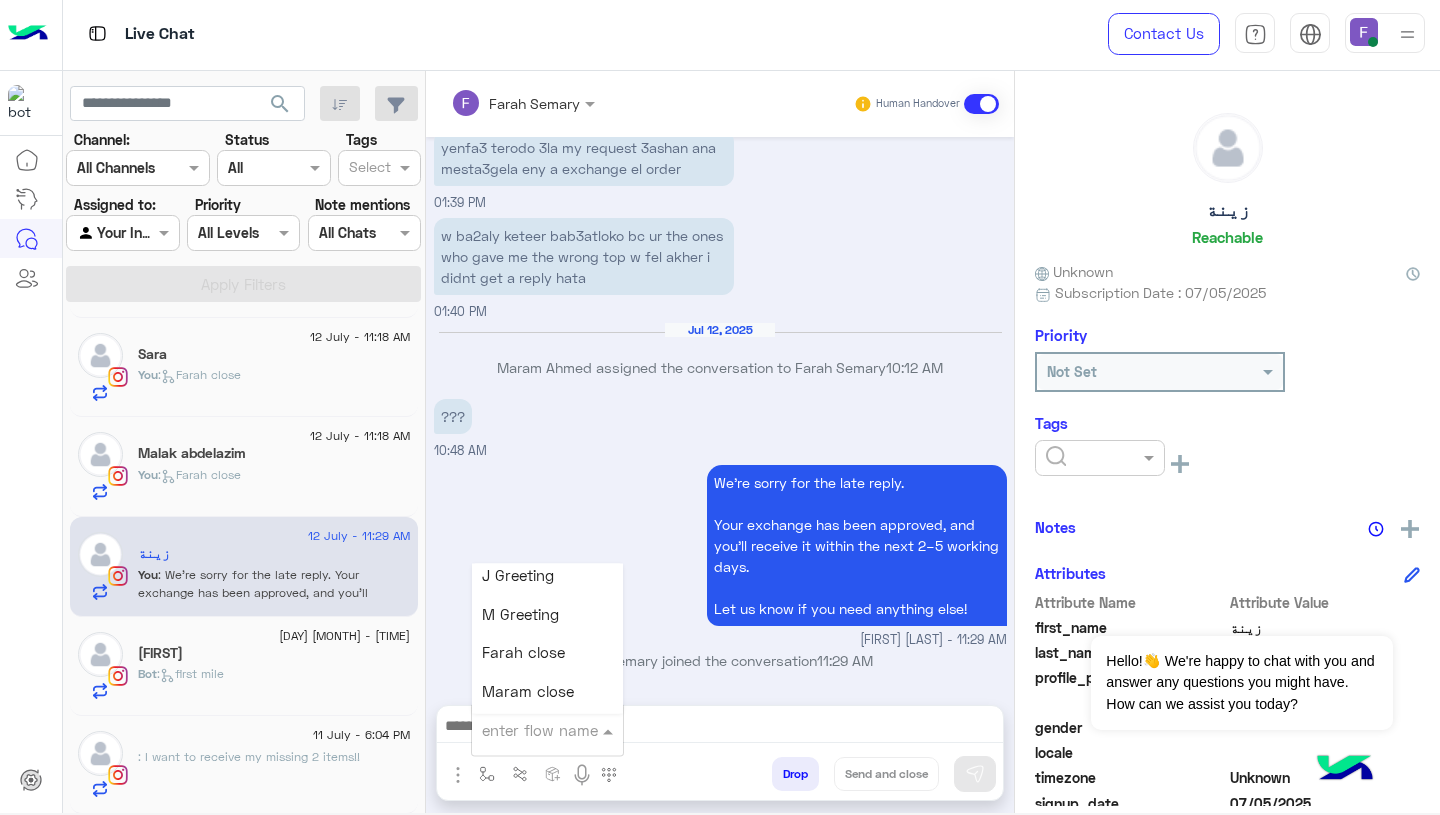 click on "Farah close" at bounding box center (523, 653) 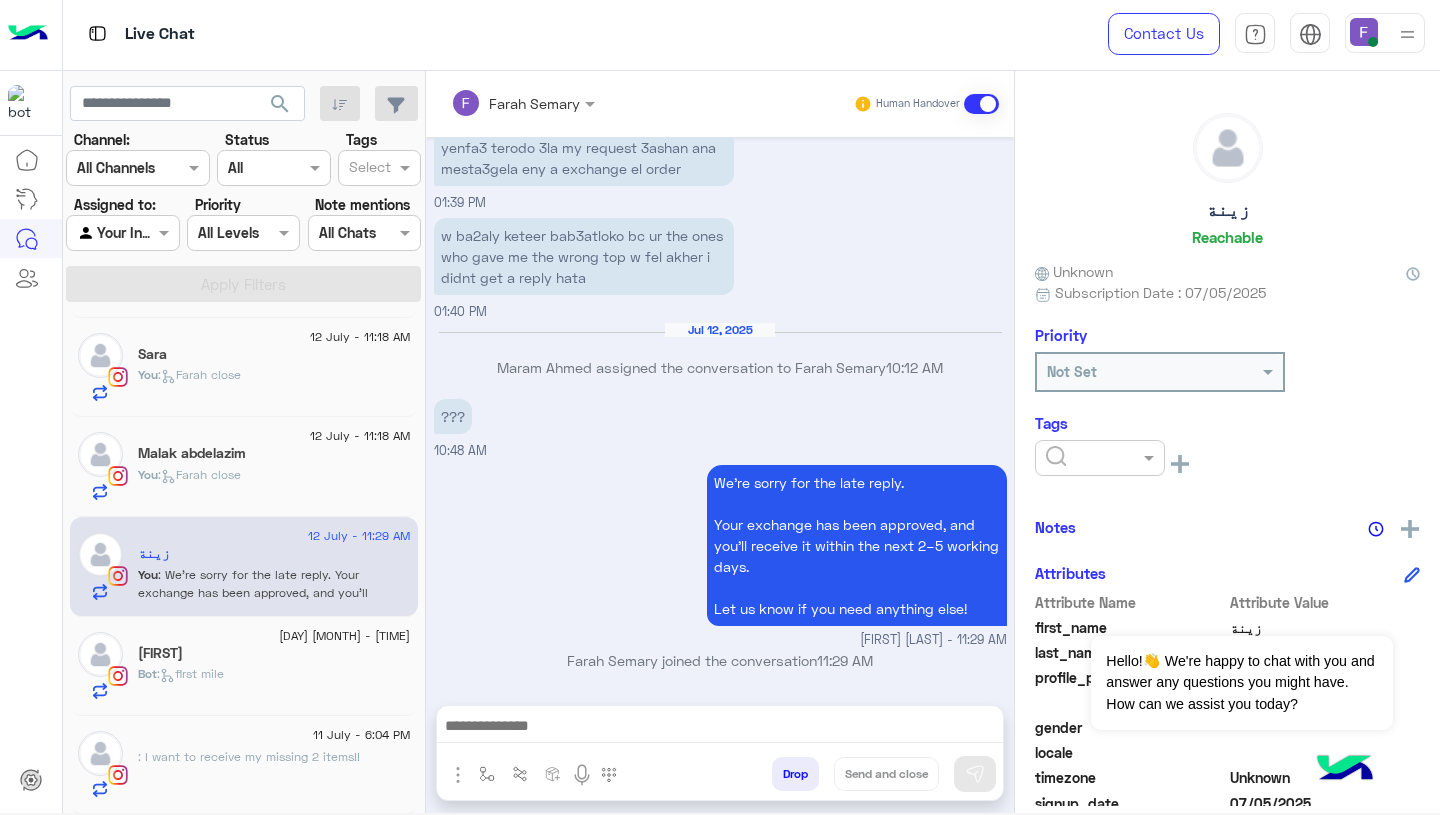type on "**********" 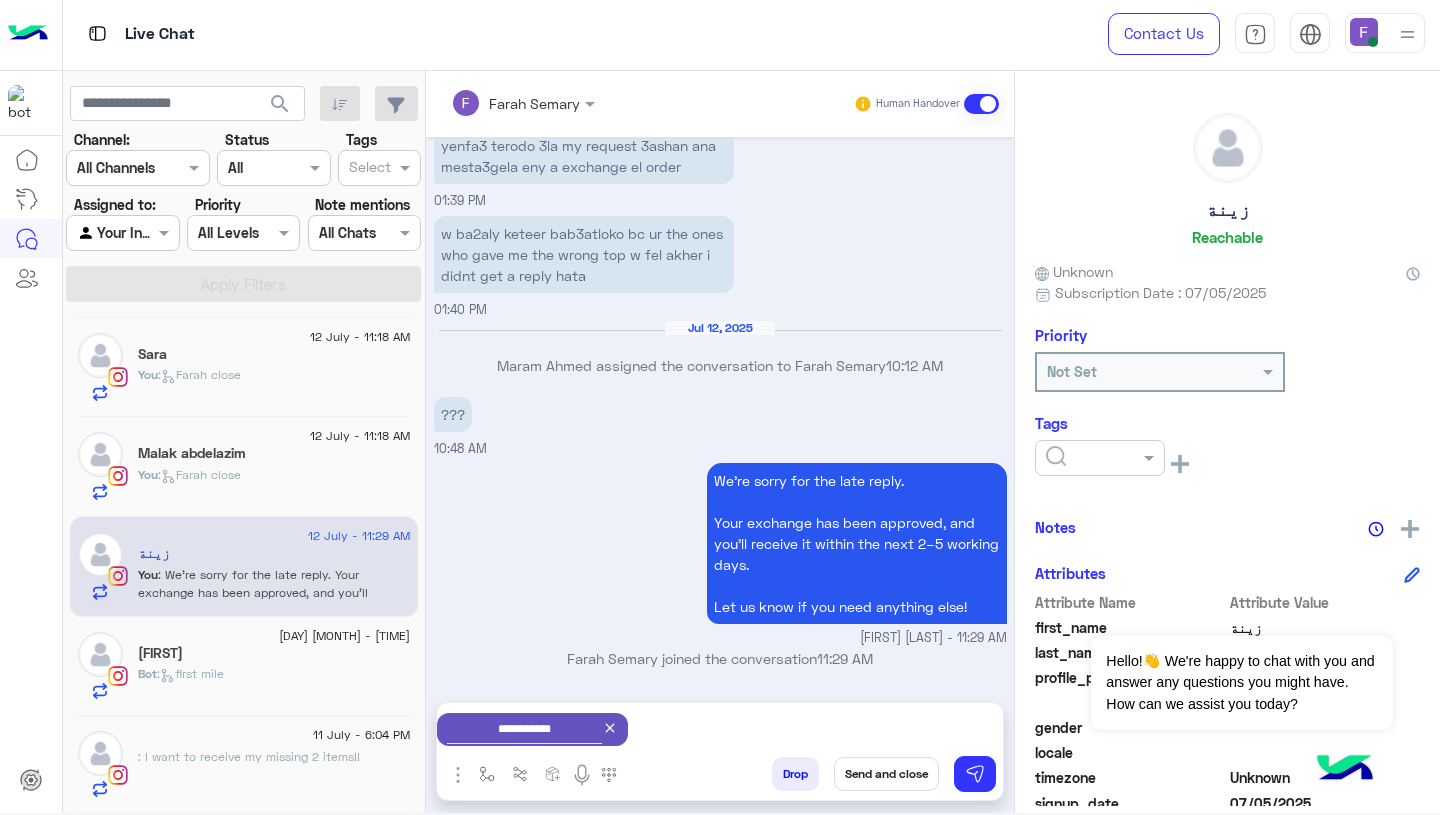 click on "Send and close" at bounding box center [886, 774] 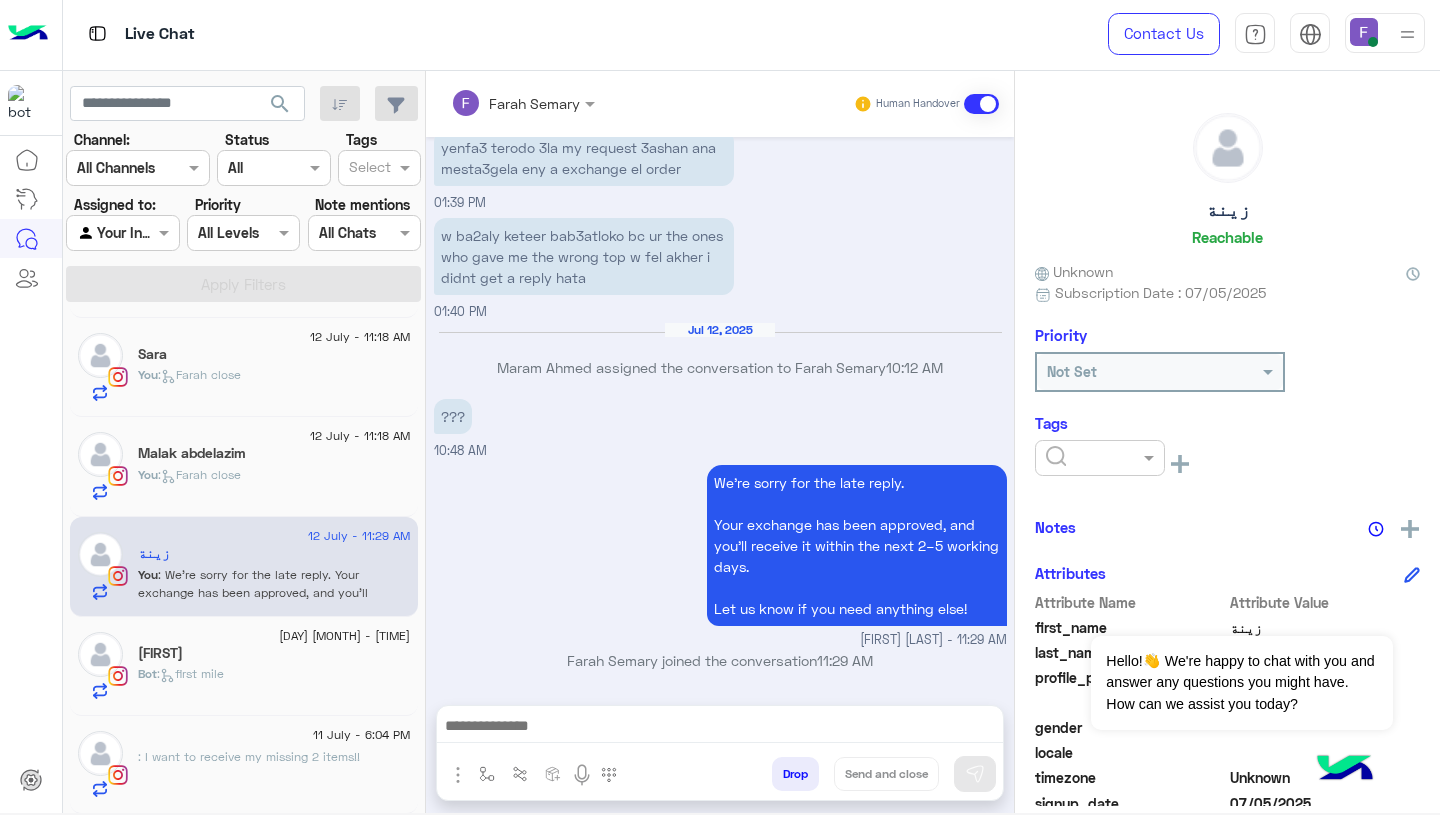scroll, scrollTop: 2081, scrollLeft: 0, axis: vertical 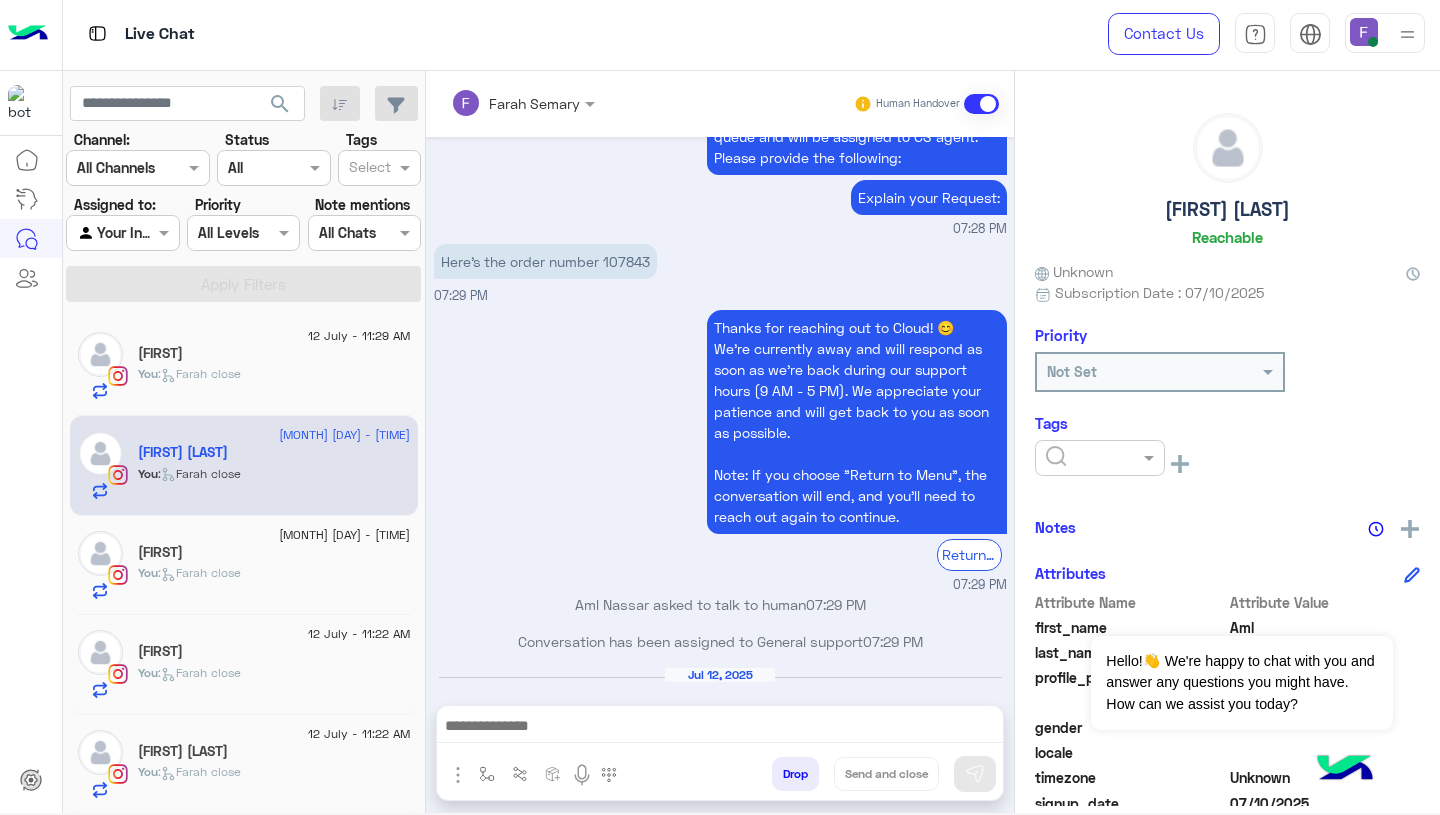 click on "Here’s the order number 107843" at bounding box center (545, 261) 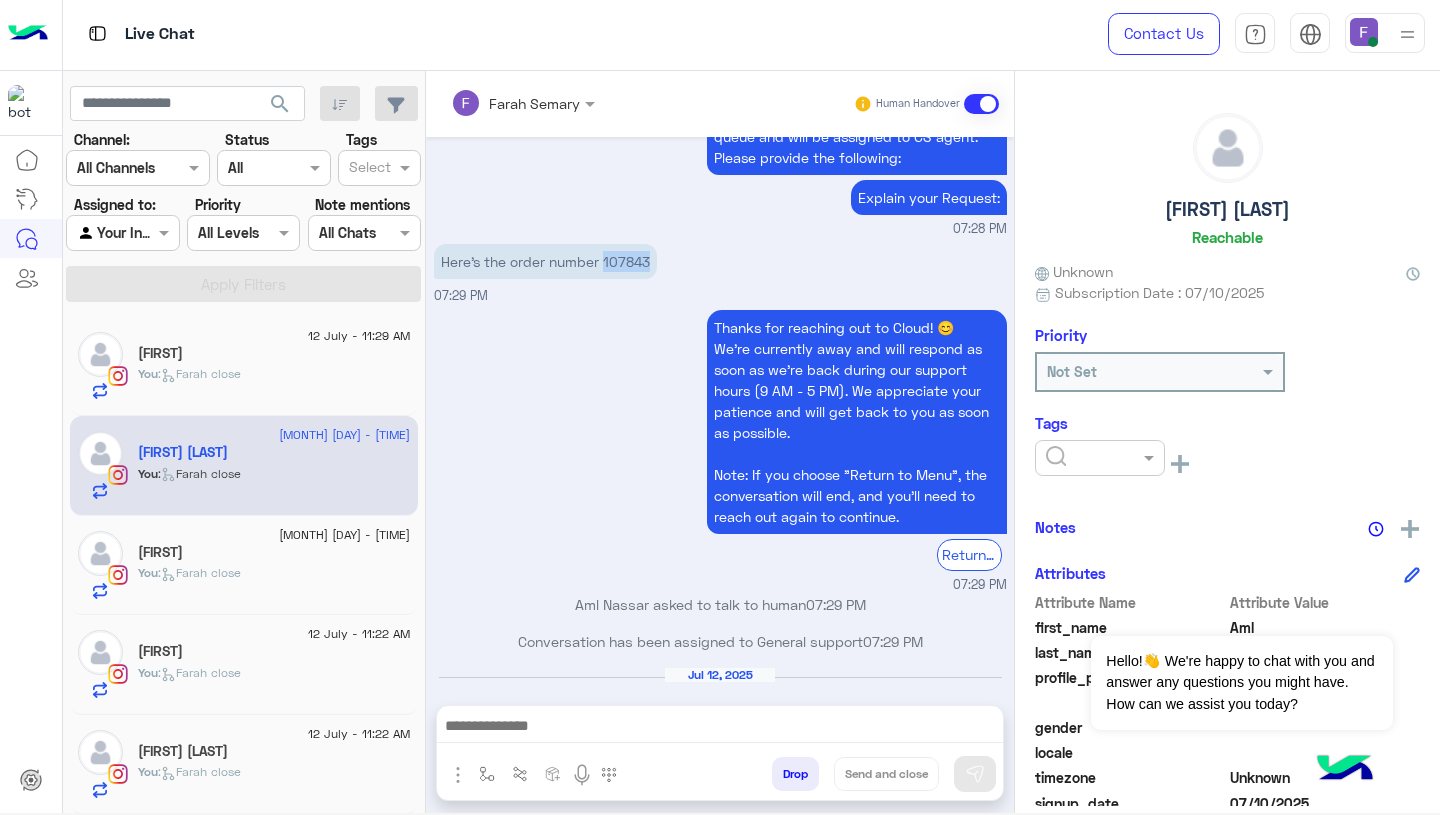 click on "Here’s the order number 107843" at bounding box center (545, 261) 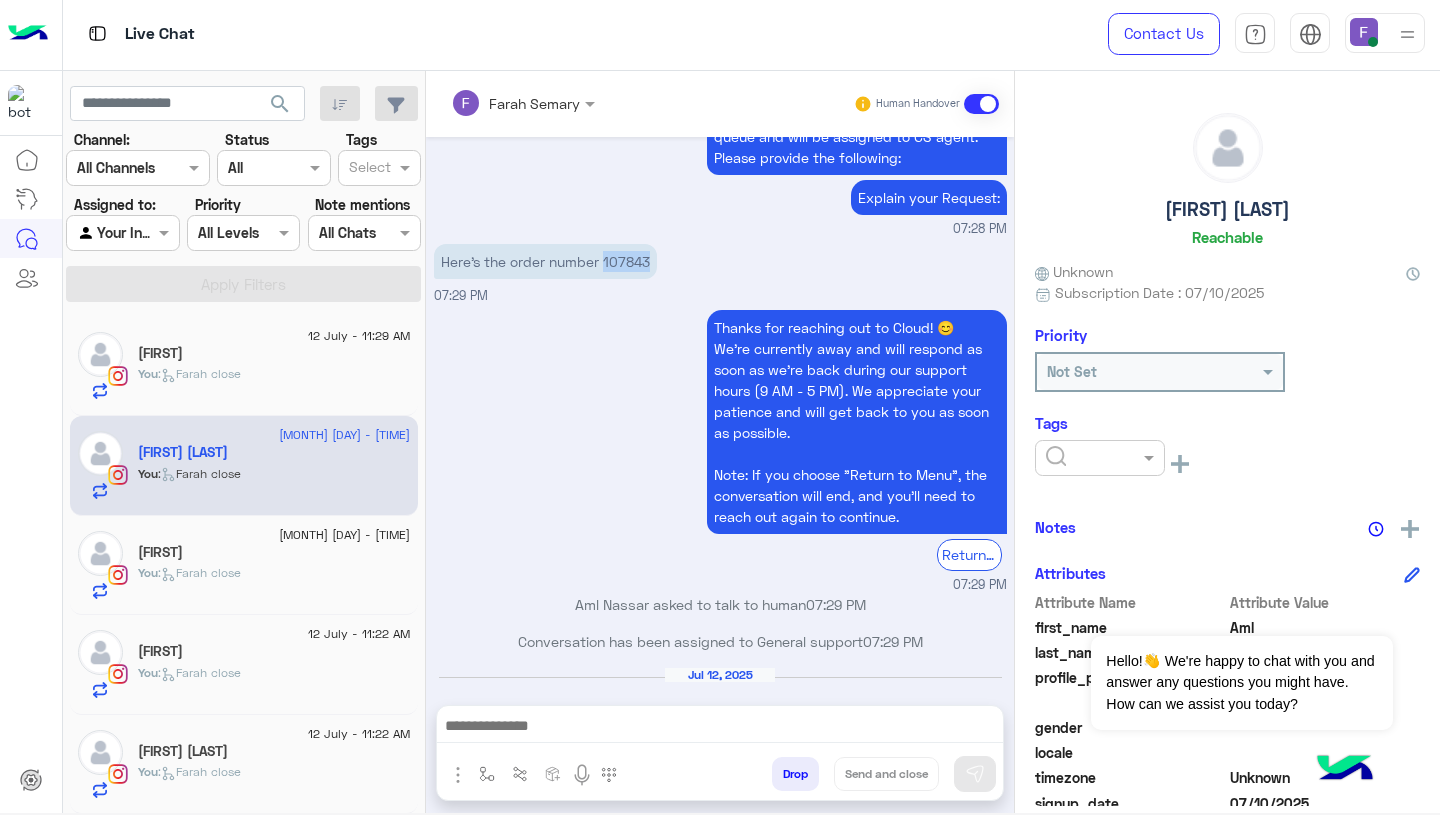 click on "Thanks for reaching out to Cloud! 😊 We're currently away and will respond as soon as we’re back during our support hours (9 AM - 5 PM). We appreciate your patience and will get back to you as soon as possible. Note: If you choose "Return to Menu", the conversation will end, and you’ll need to reach out again to continue.  Return to Main Menu     07:29 PM" at bounding box center (720, 449) 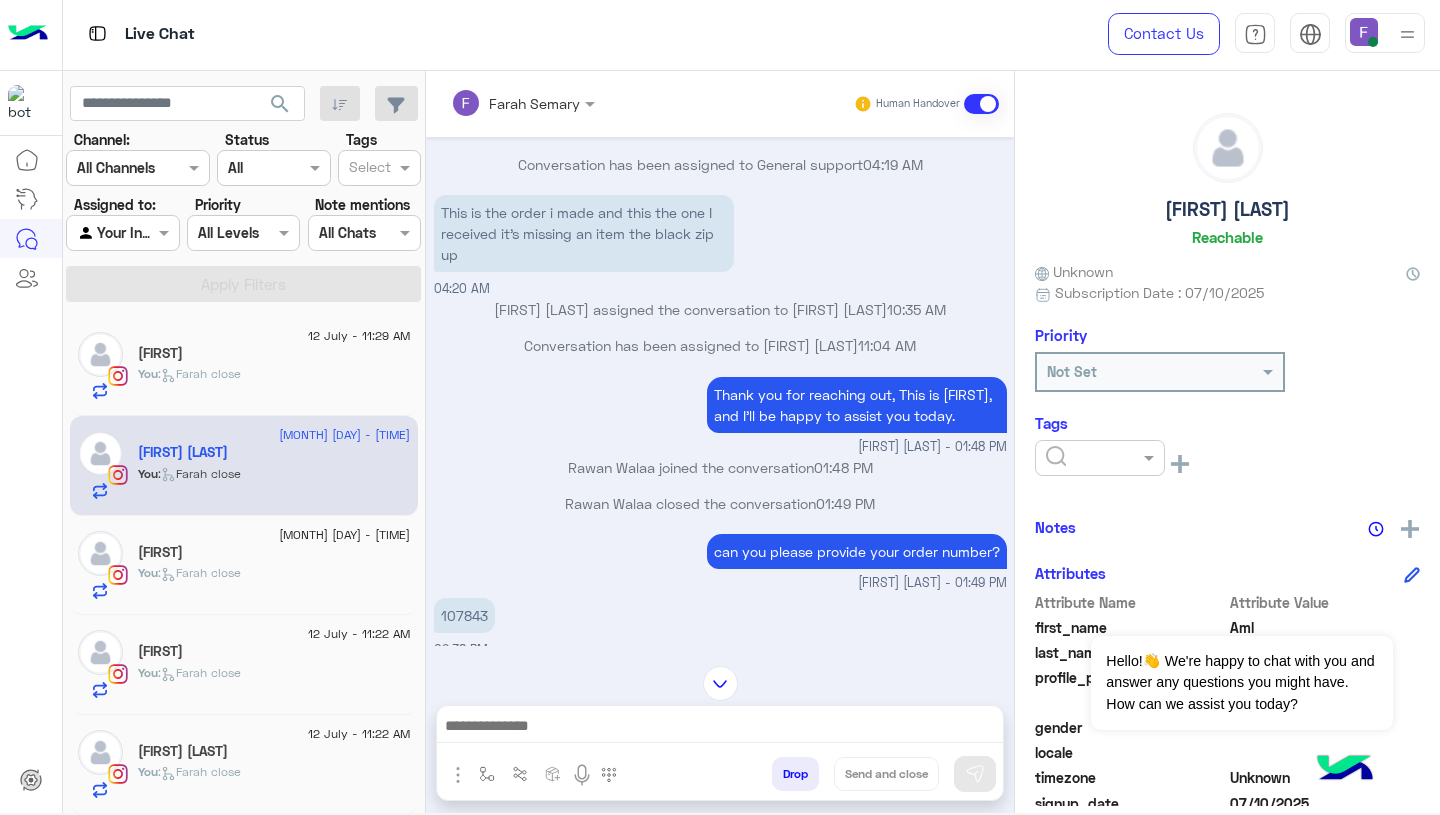 scroll, scrollTop: 1438, scrollLeft: 0, axis: vertical 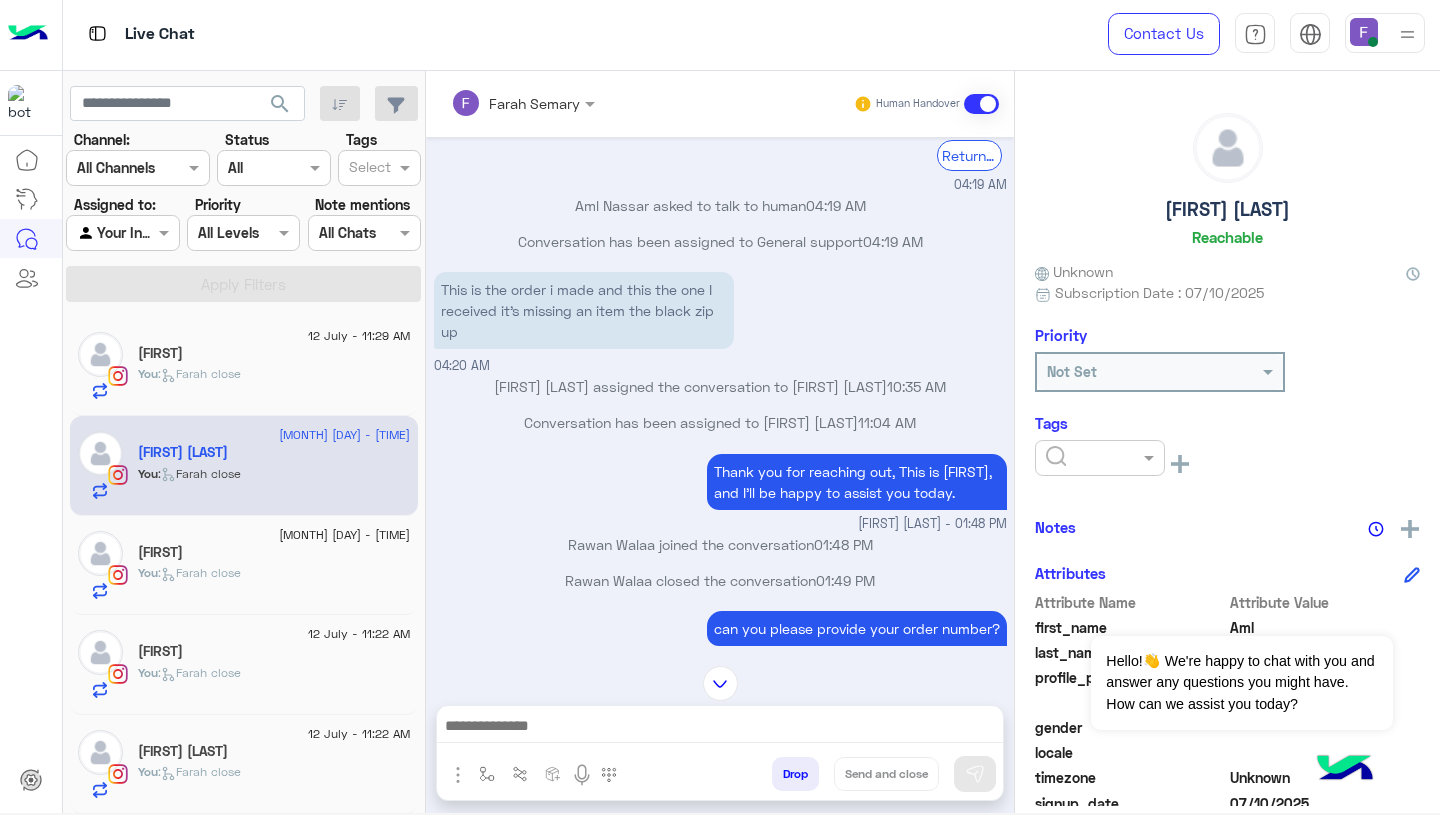 click on "This is the order i made and this the one I received it’s missing an item the black zip up" at bounding box center [584, 310] 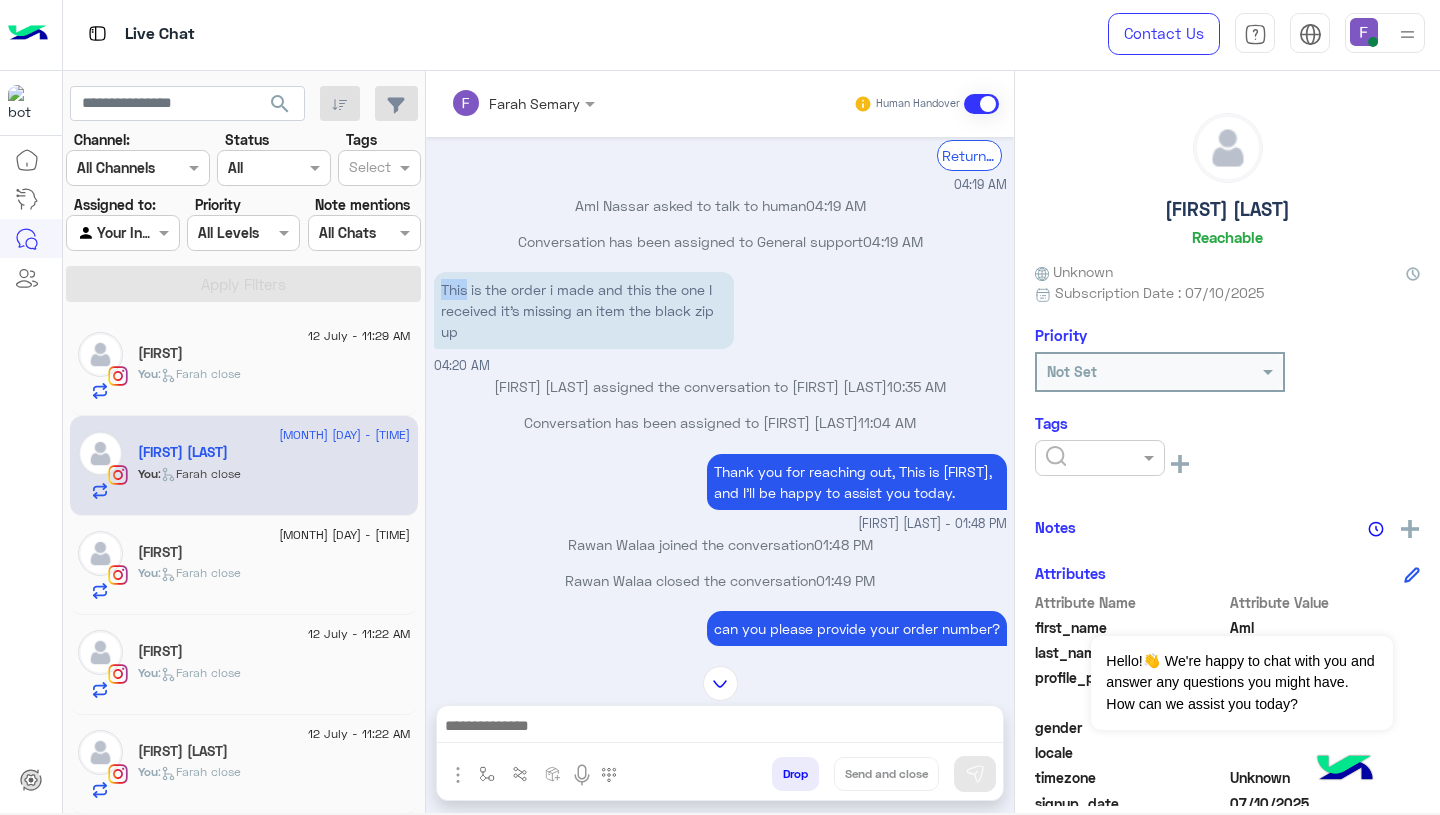 click on "This is the order i made and this the one I received it’s missing an item the black zip up" at bounding box center [584, 310] 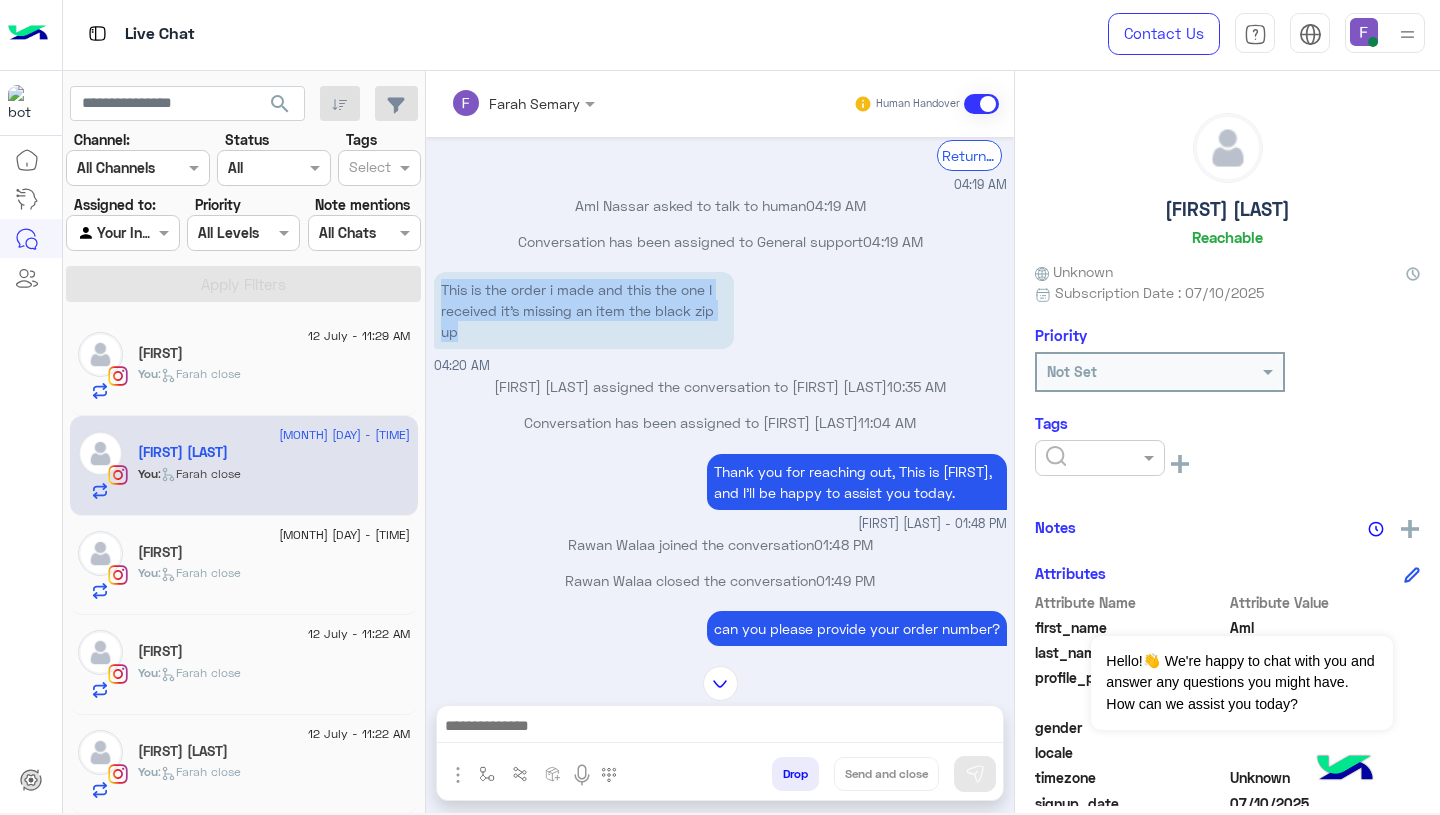 click on "This is the order i made and this the one I received it’s missing an item the black zip up" at bounding box center (584, 310) 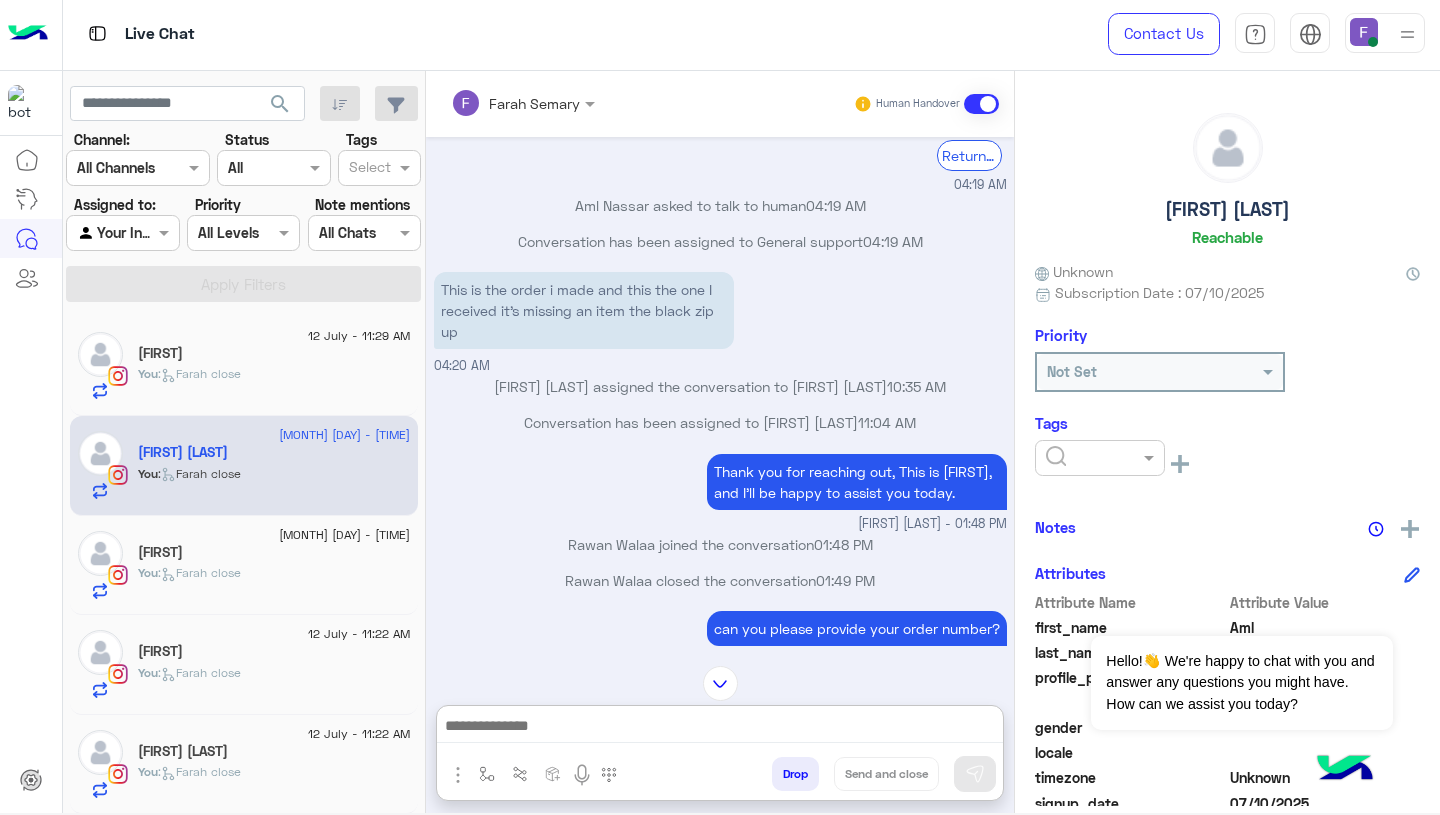 click at bounding box center [720, 728] 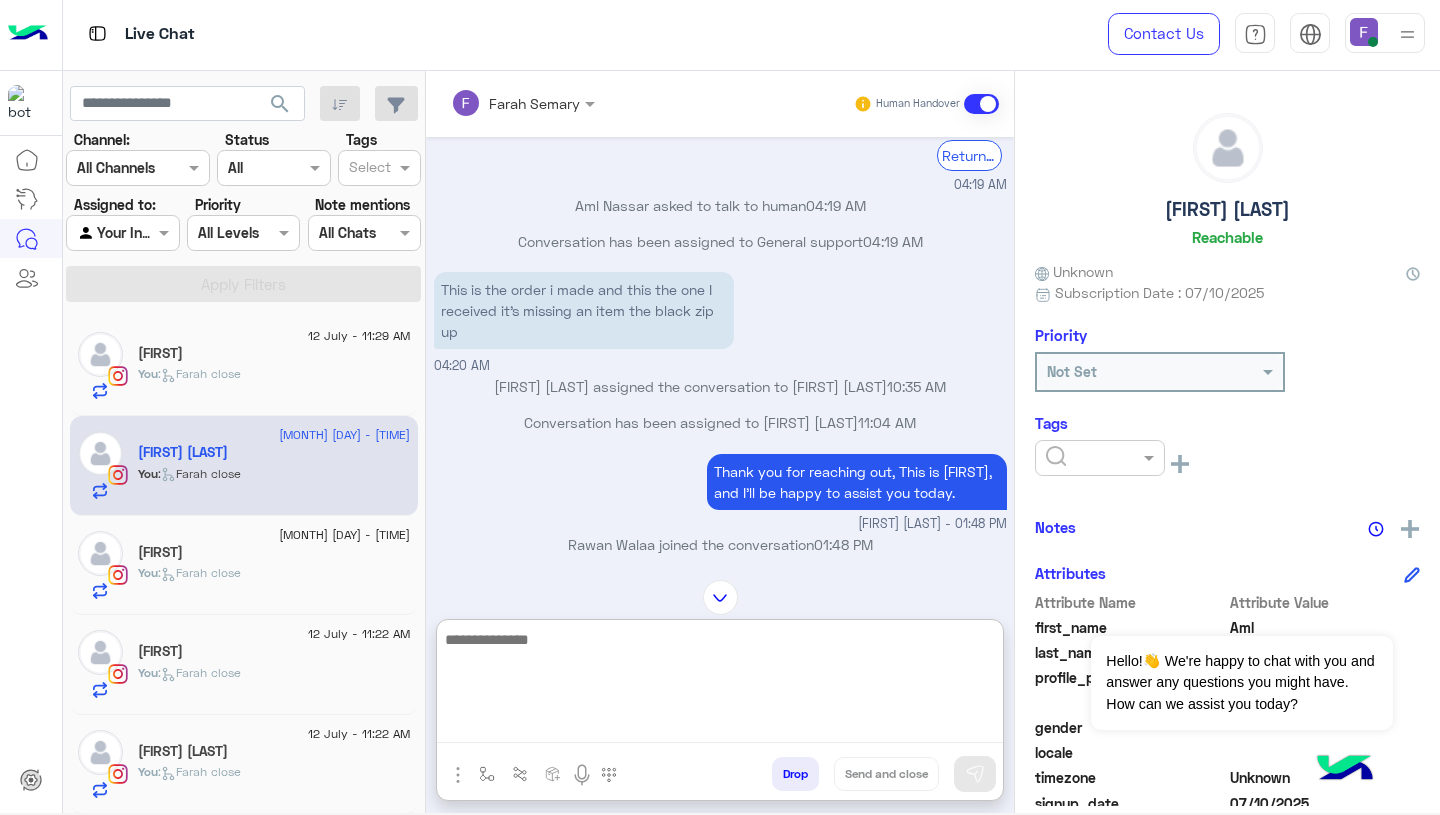 paste on "**********" 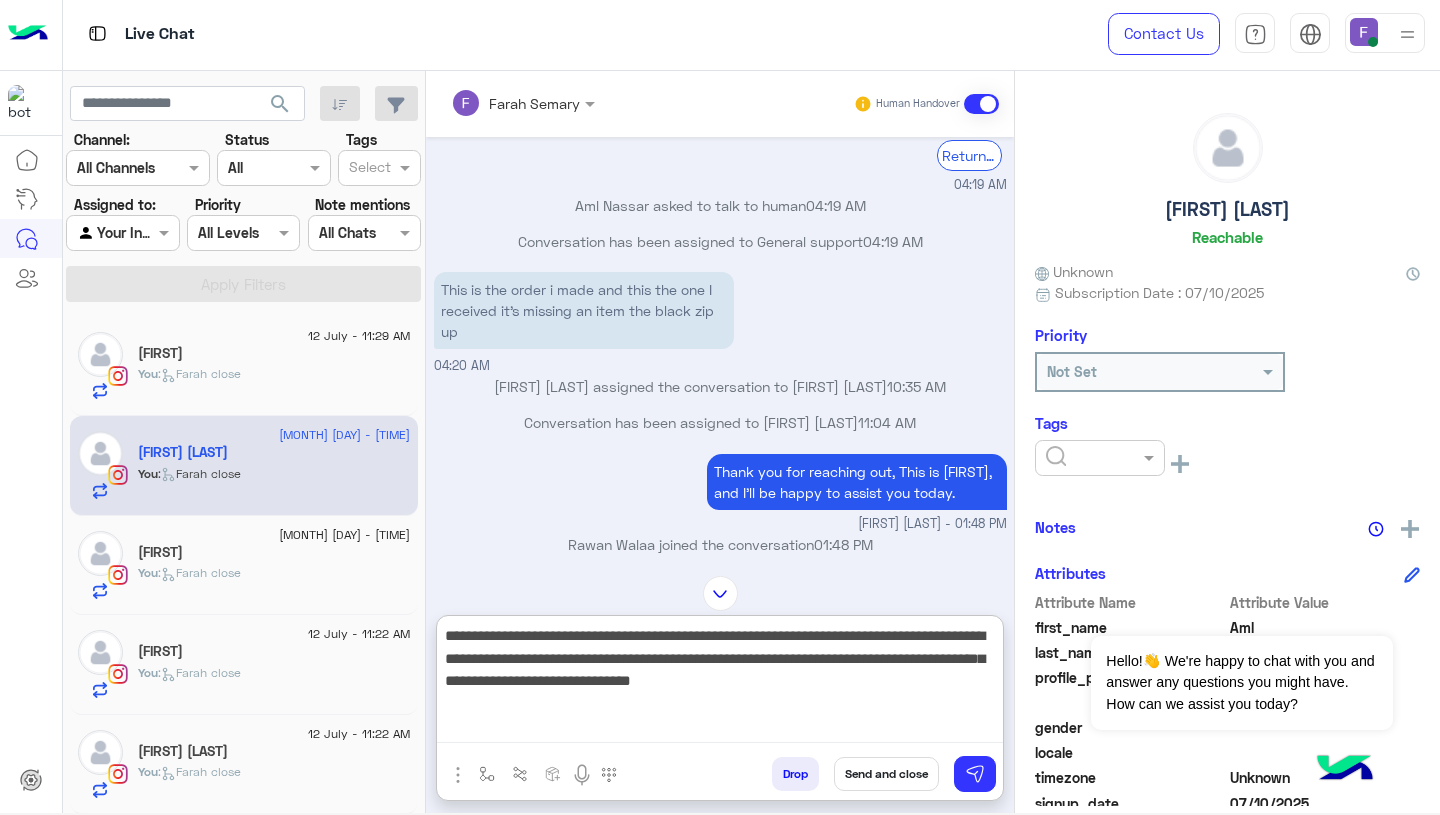 scroll, scrollTop: 87, scrollLeft: 0, axis: vertical 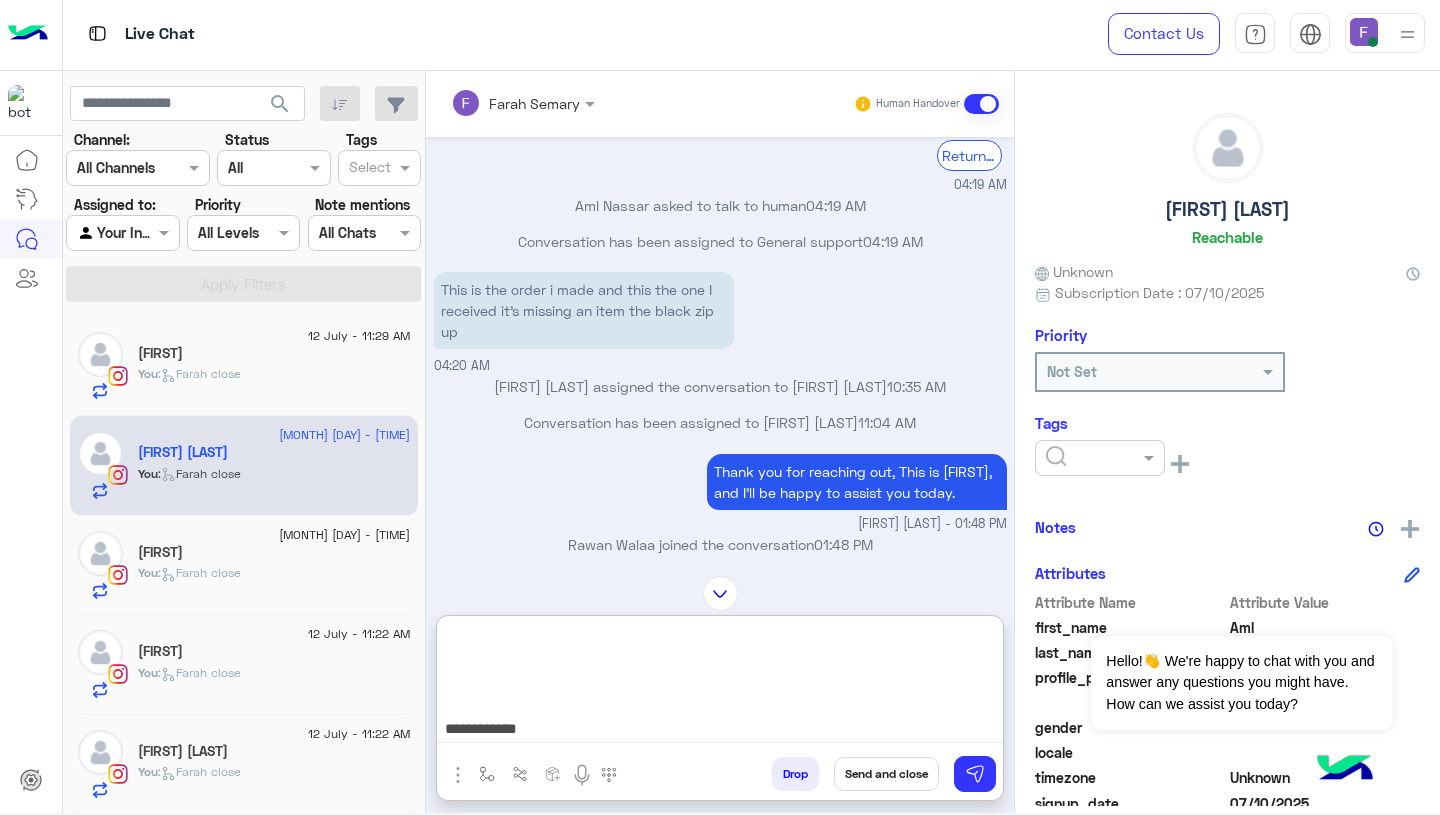 click on "**********" at bounding box center [720, 683] 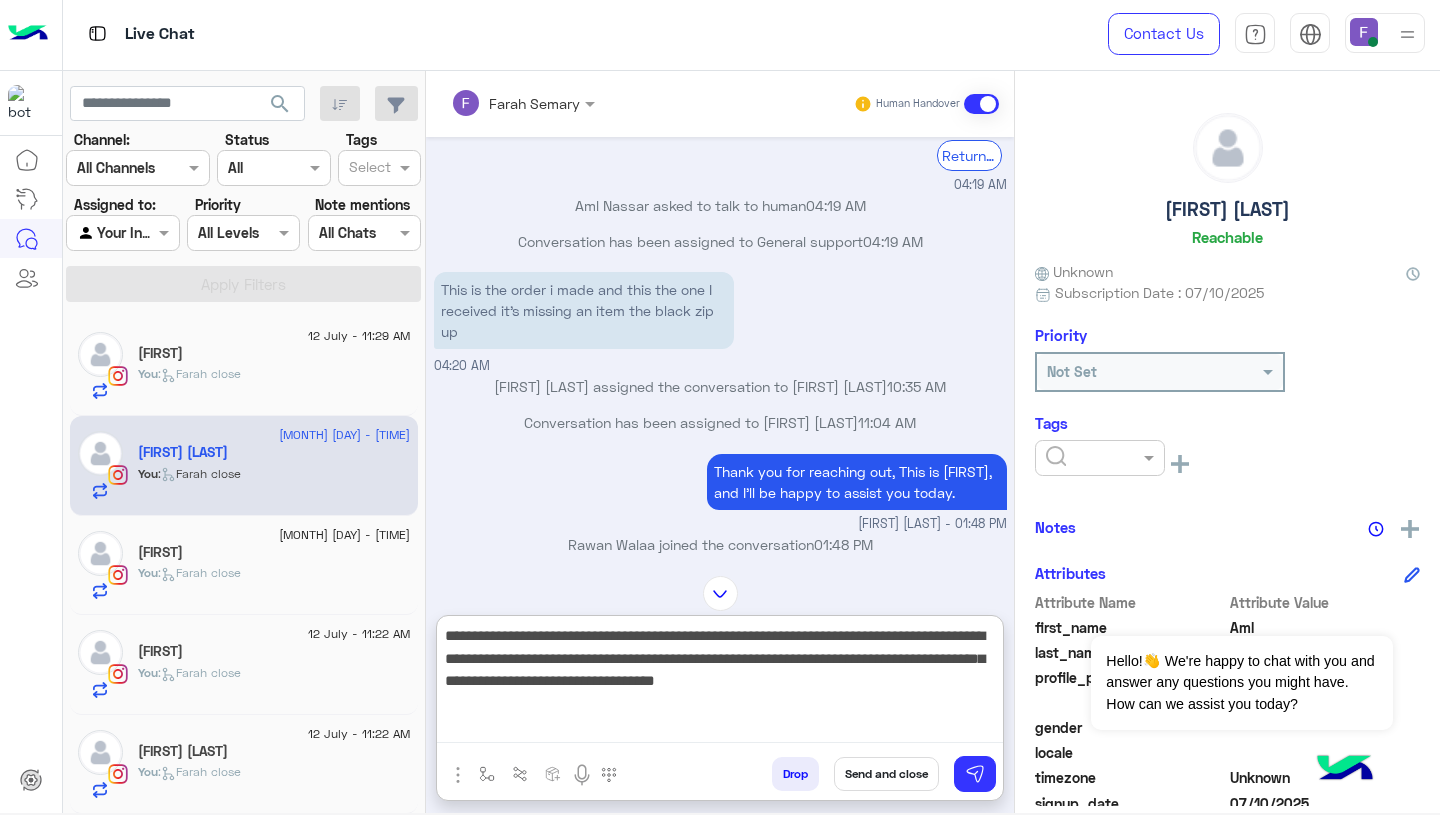 scroll, scrollTop: 0, scrollLeft: 0, axis: both 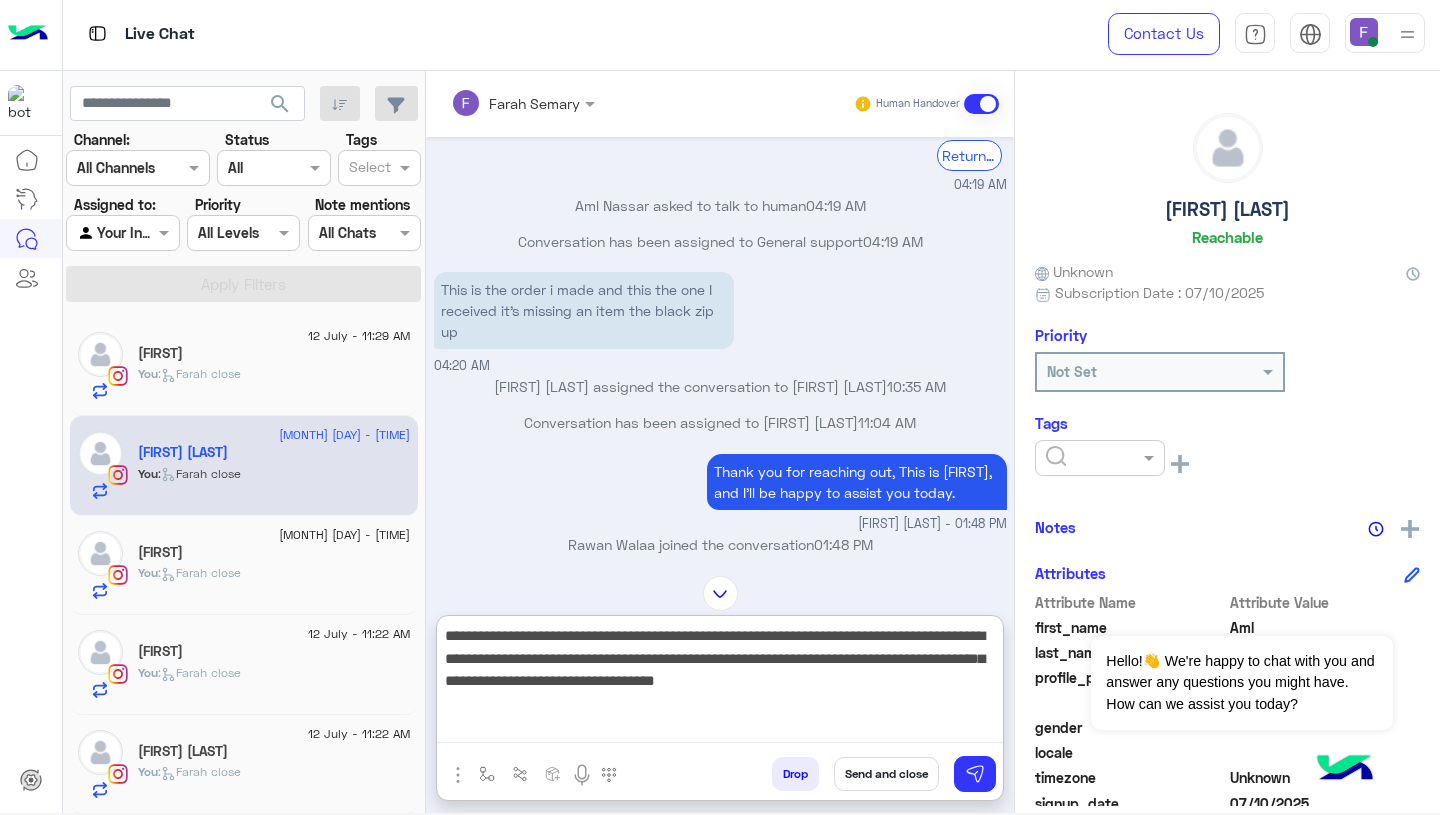 click on "**********" at bounding box center (720, 683) 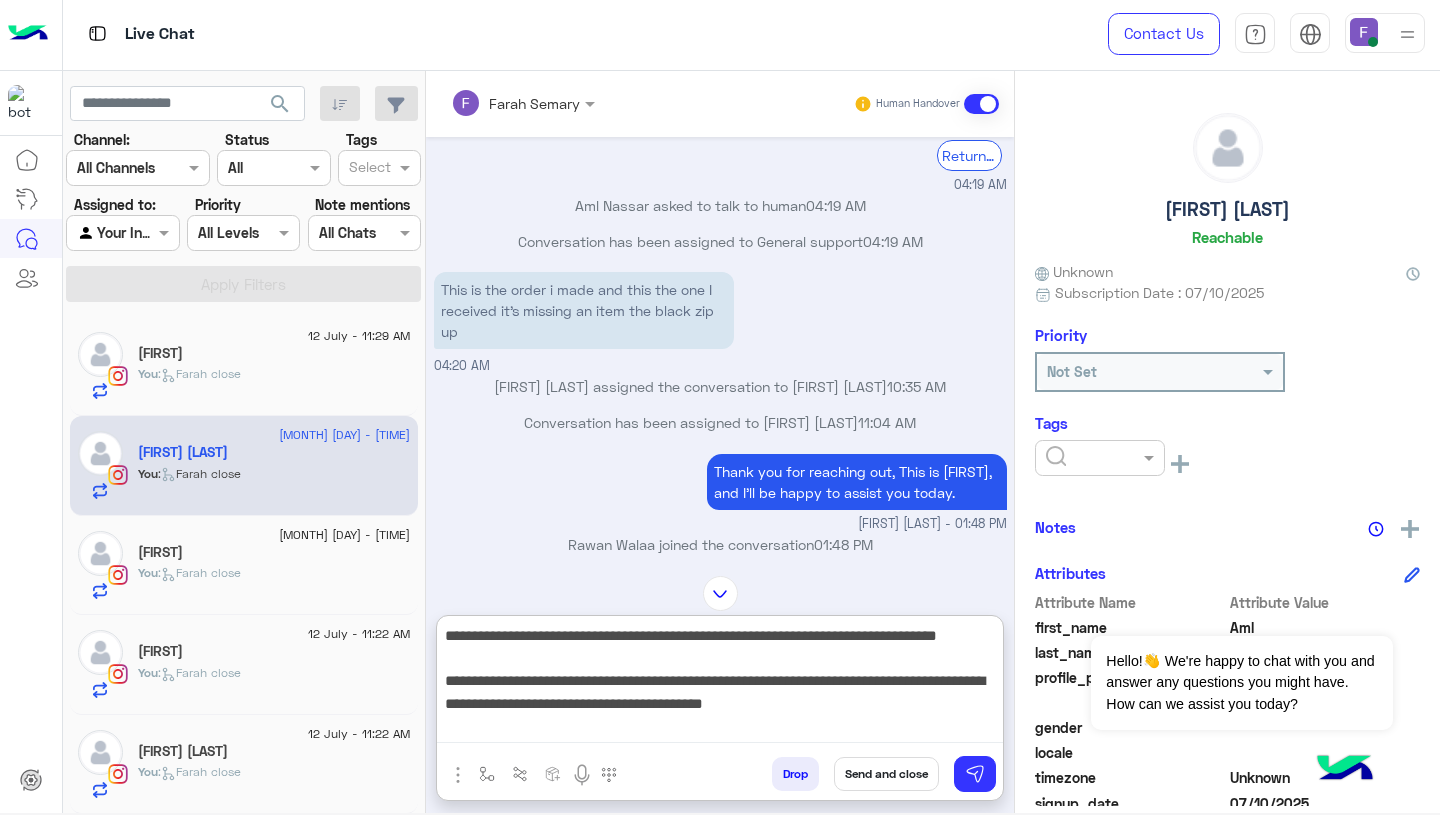 click on "**********" at bounding box center (720, 683) 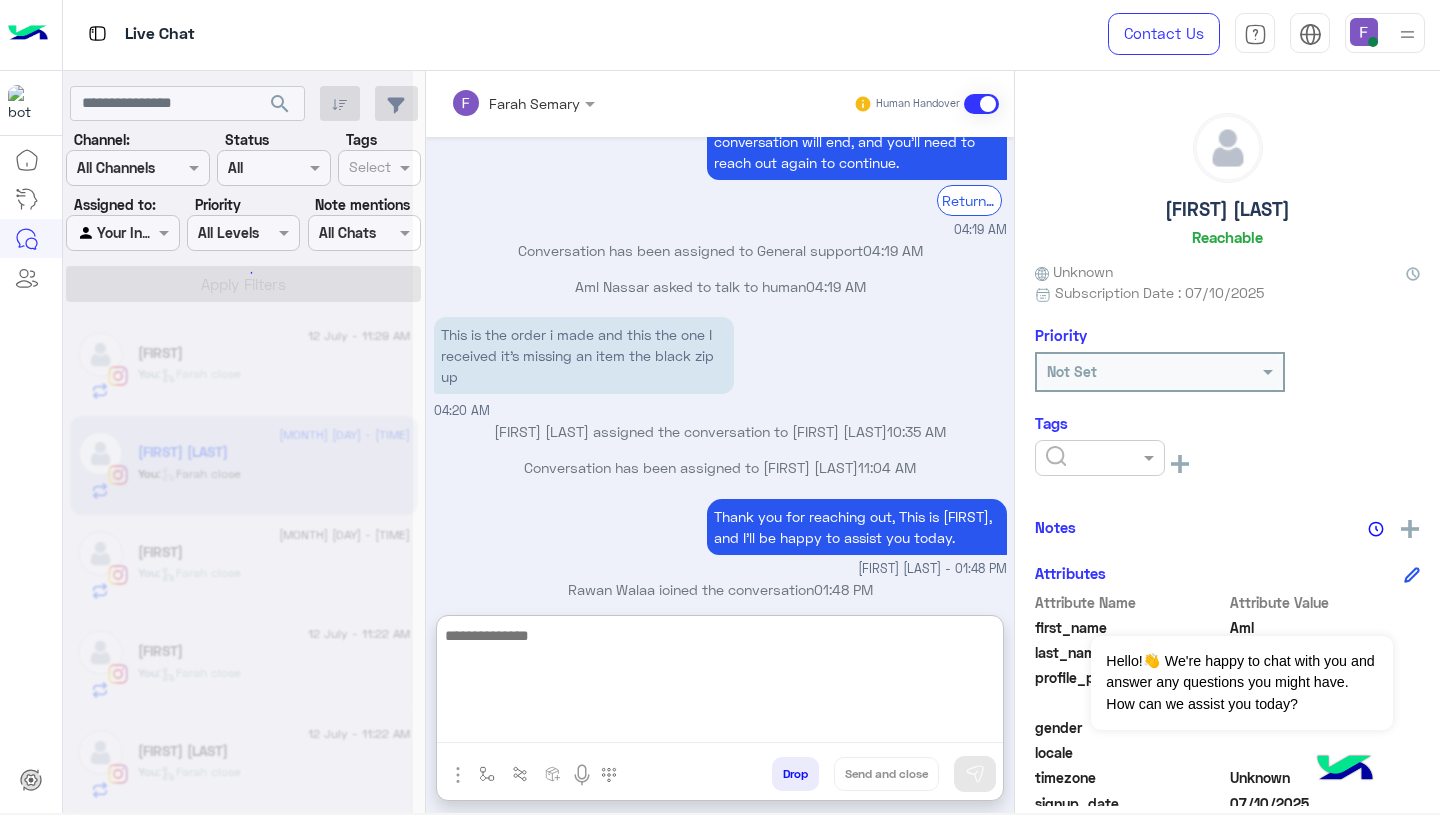 scroll, scrollTop: 0, scrollLeft: 0, axis: both 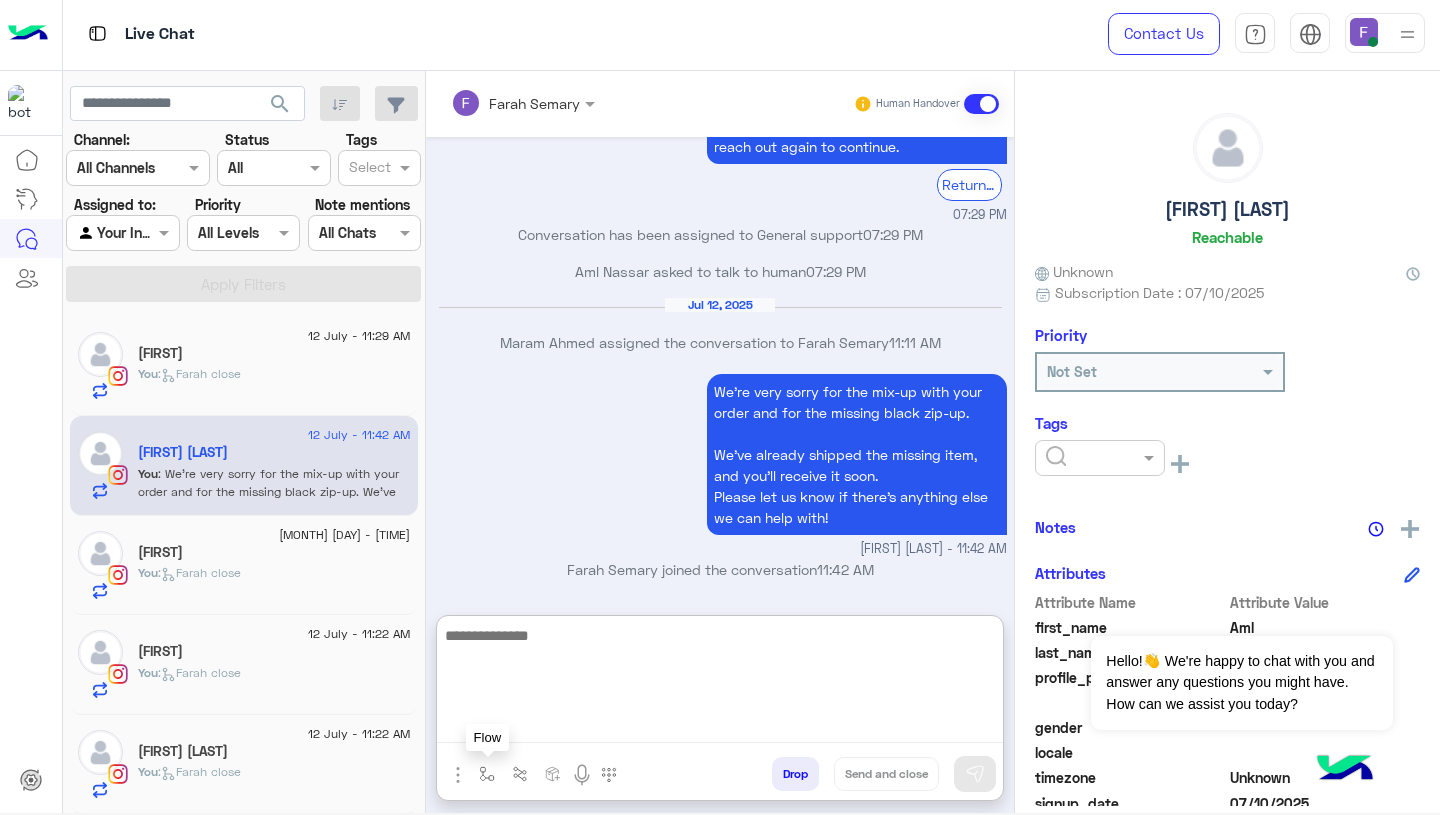 click at bounding box center (487, 774) 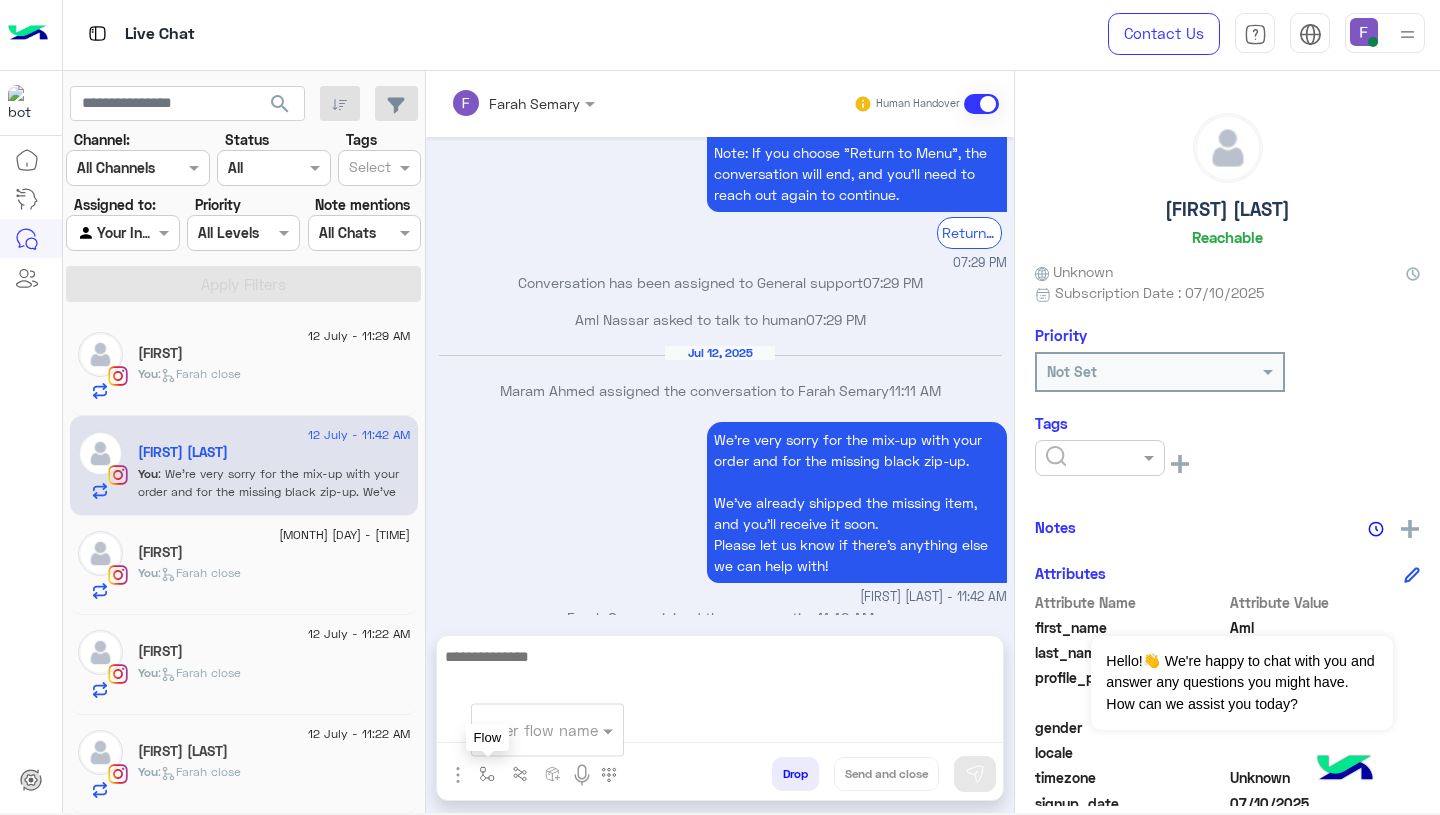 scroll, scrollTop: 3307, scrollLeft: 0, axis: vertical 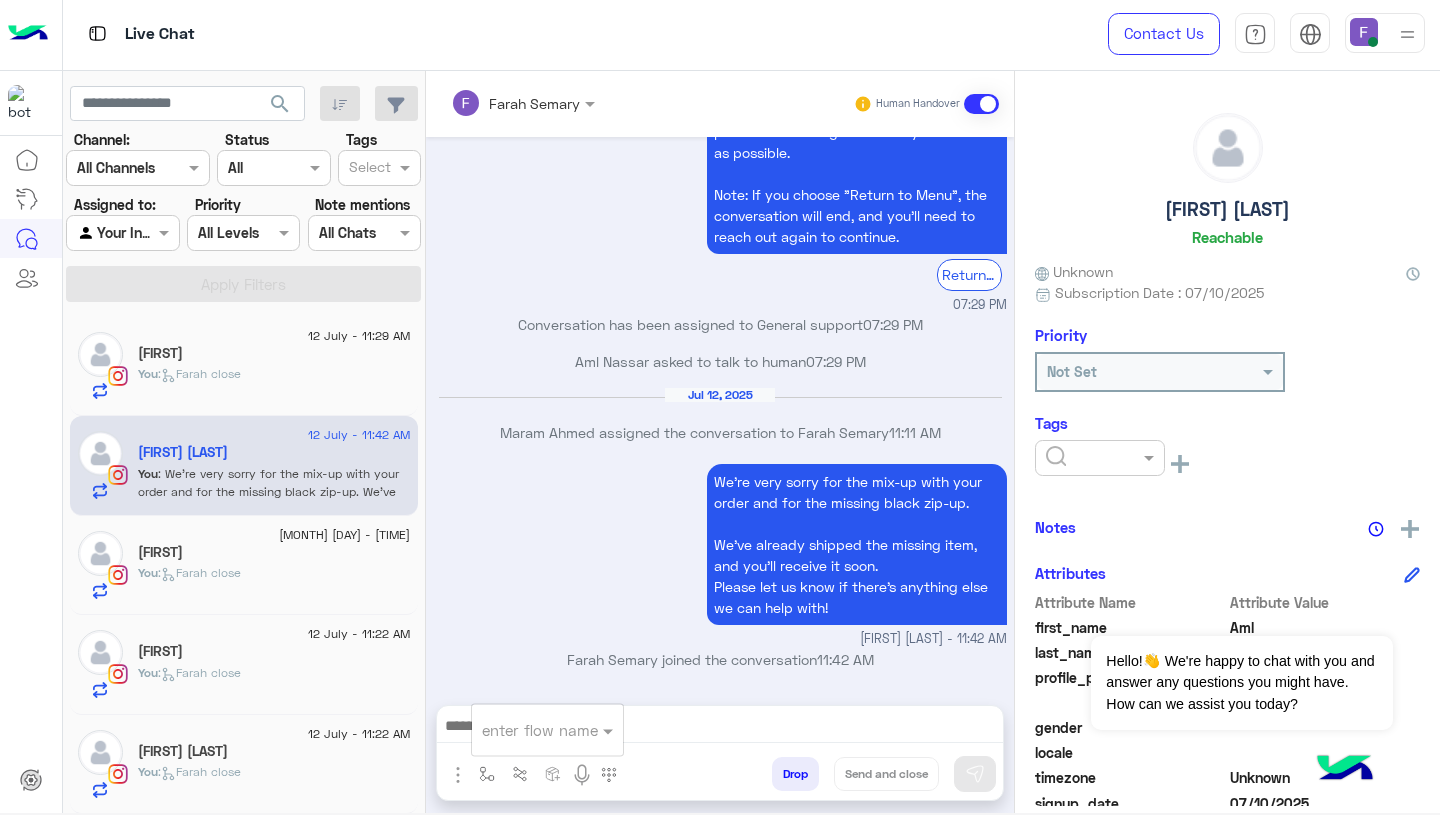 click at bounding box center [523, 730] 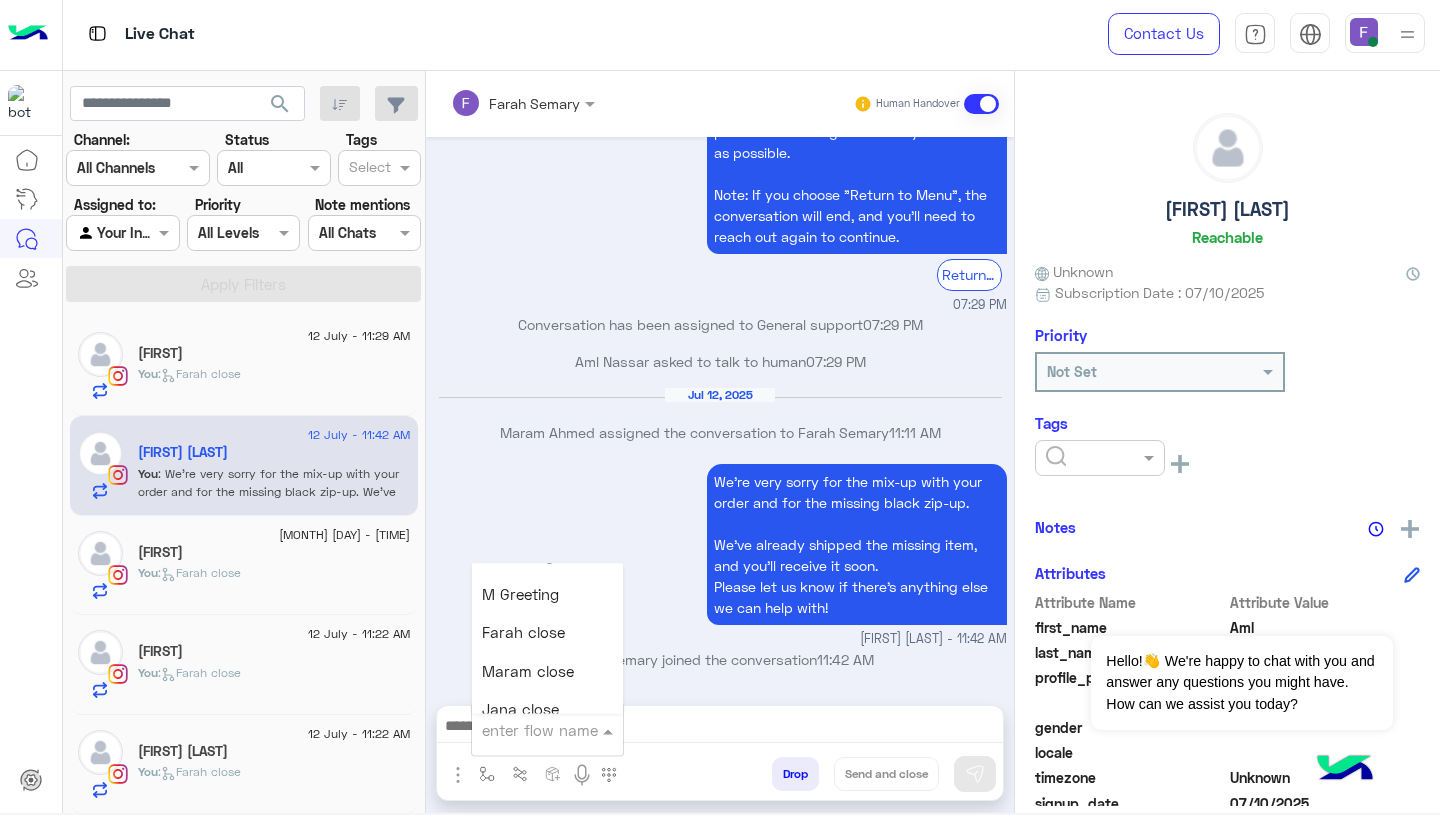 scroll, scrollTop: 2355, scrollLeft: 0, axis: vertical 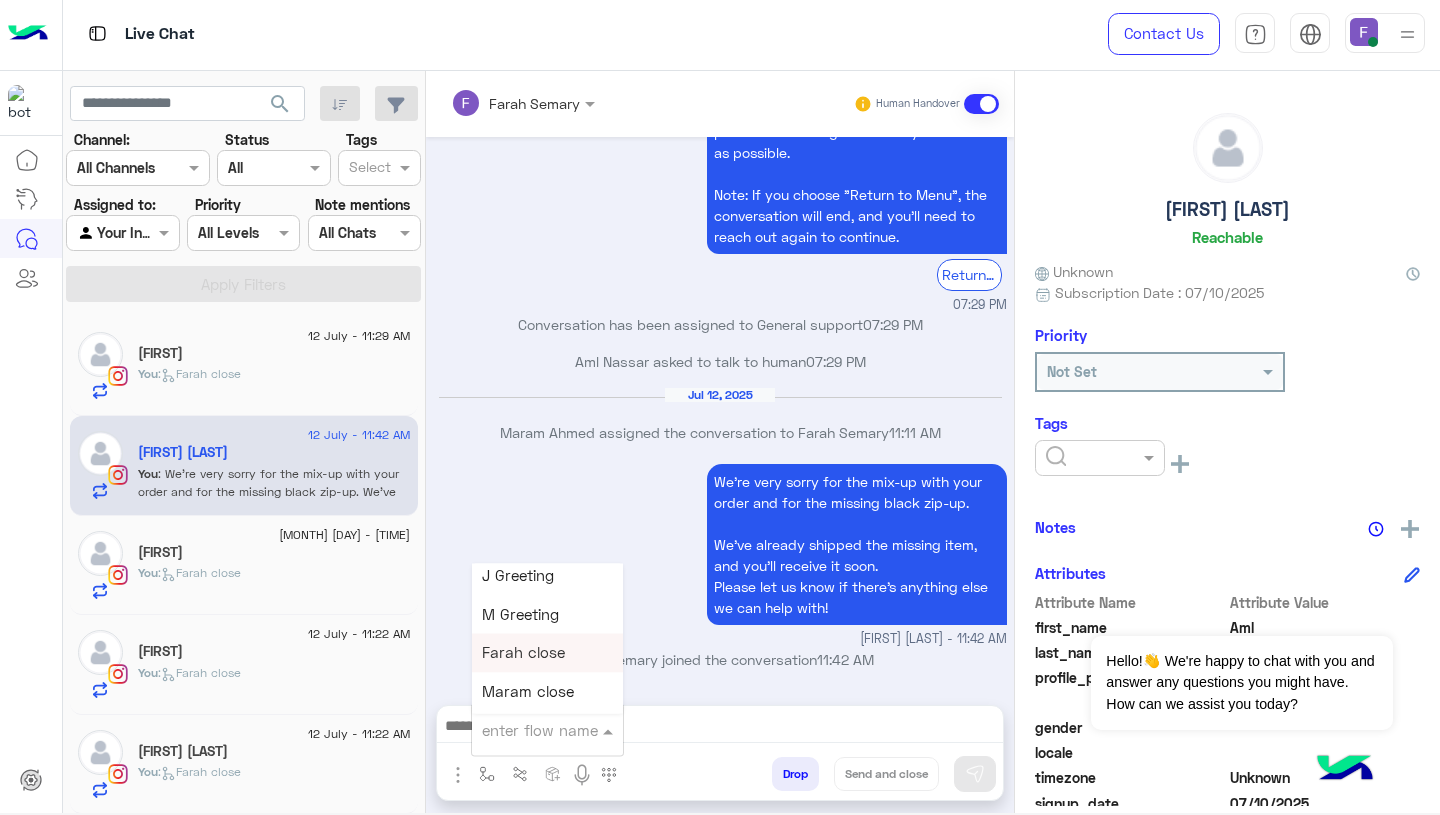 click on "Farah close" at bounding box center (523, 653) 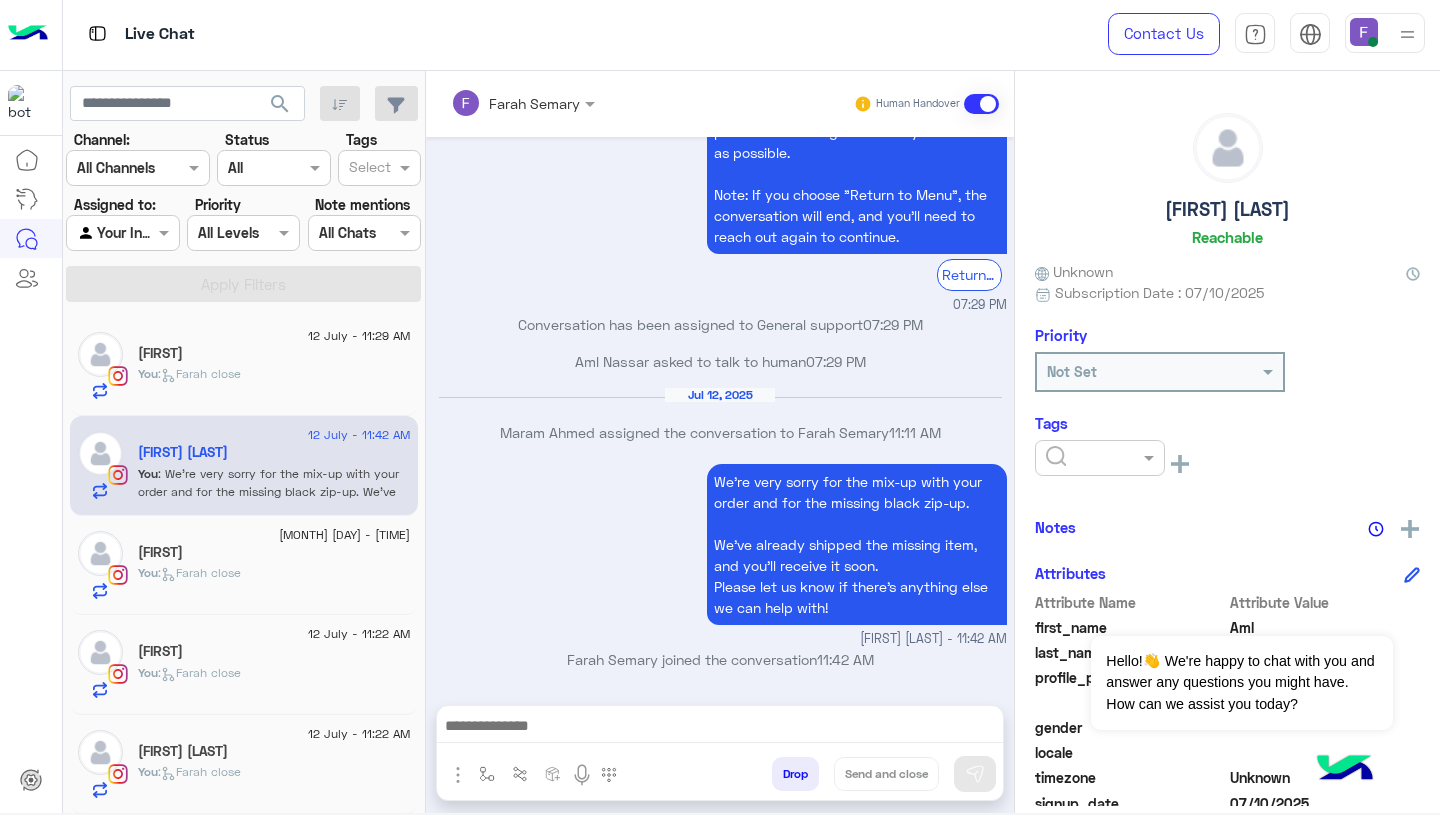 type on "**********" 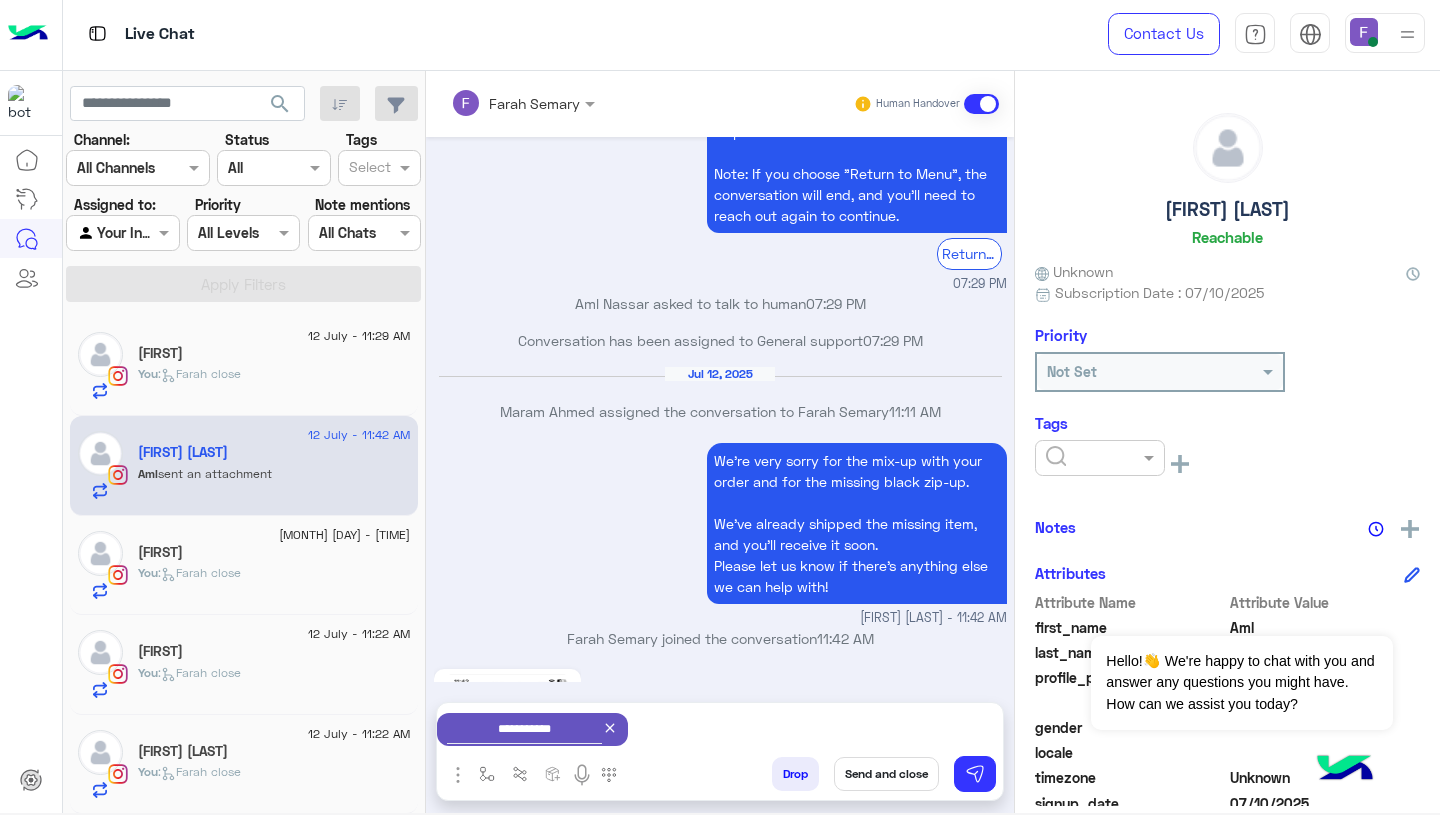 scroll, scrollTop: 3594, scrollLeft: 0, axis: vertical 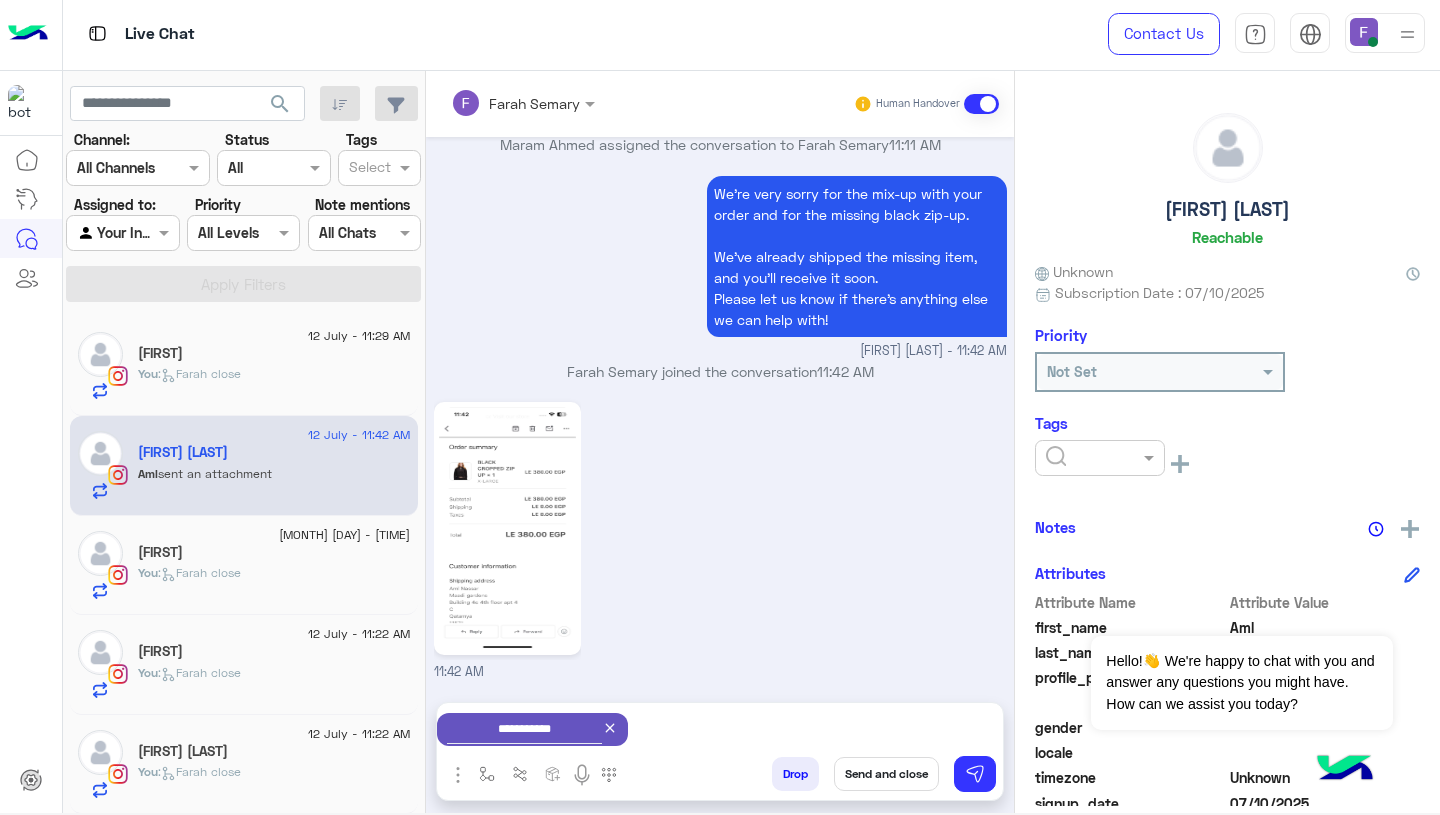 click on "Send and close" at bounding box center (886, 774) 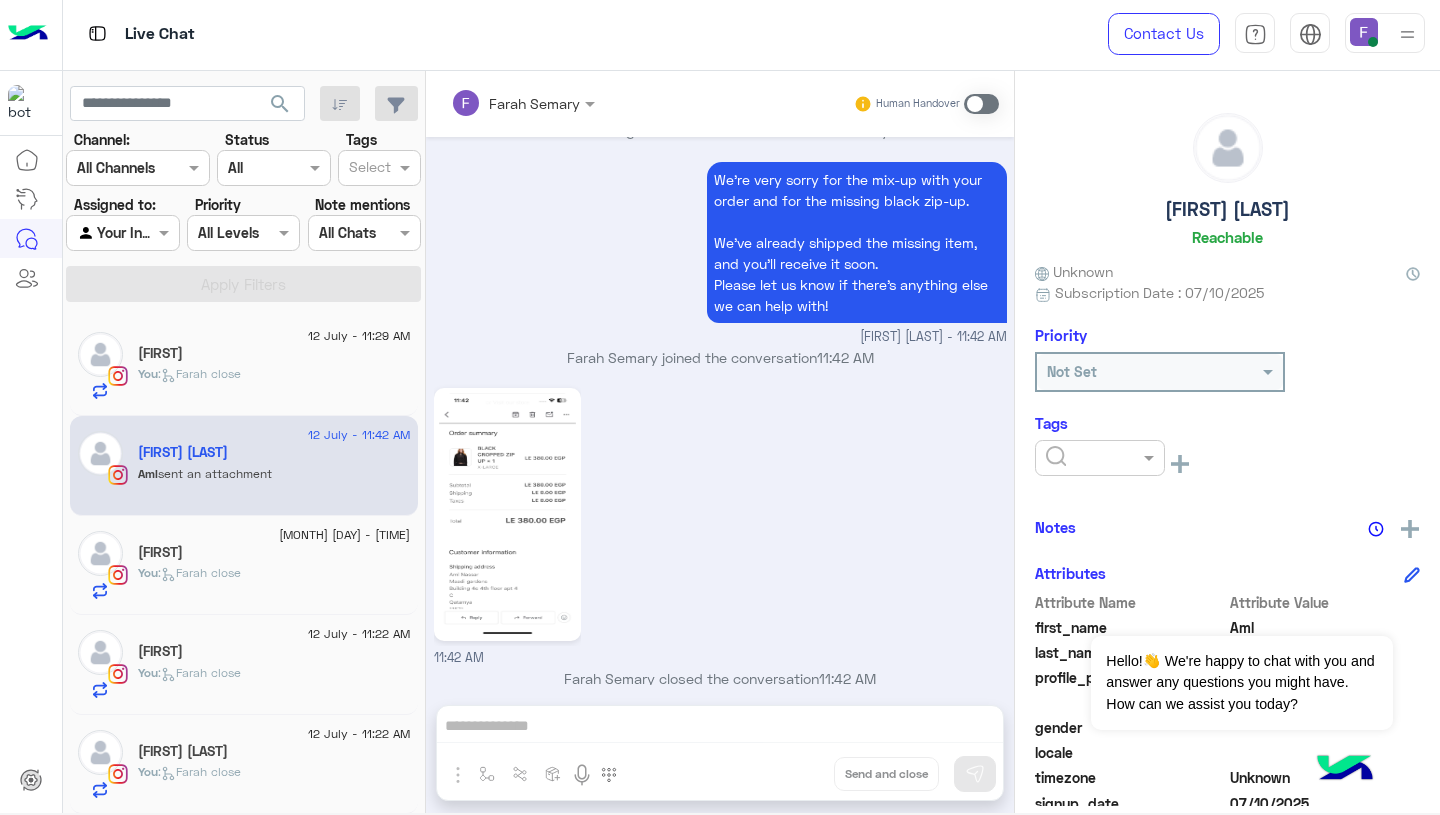 scroll, scrollTop: 3628, scrollLeft: 0, axis: vertical 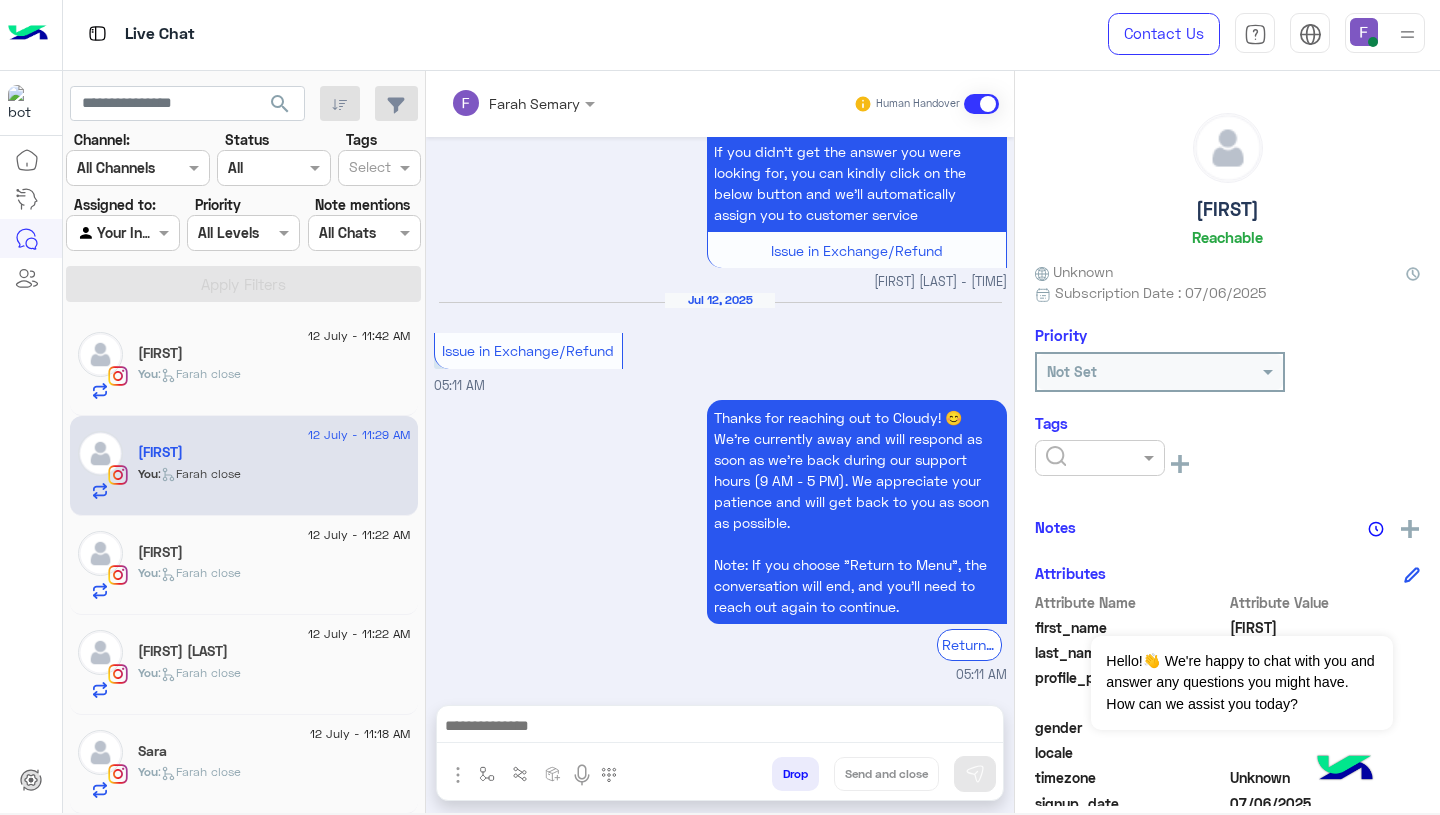 click on "Thanks for reaching out to Cloudy! 😊 We're currently away and will respond as soon as we’re back during our support hours (9 AM - 5 PM). We appreciate your patience and will get back to you as soon as possible. Note: If you choose "Return to Menu", the conversation will end, and you’ll need to reach out again to continue.  Return to Main Menu     05:11 AM" at bounding box center [720, 539] 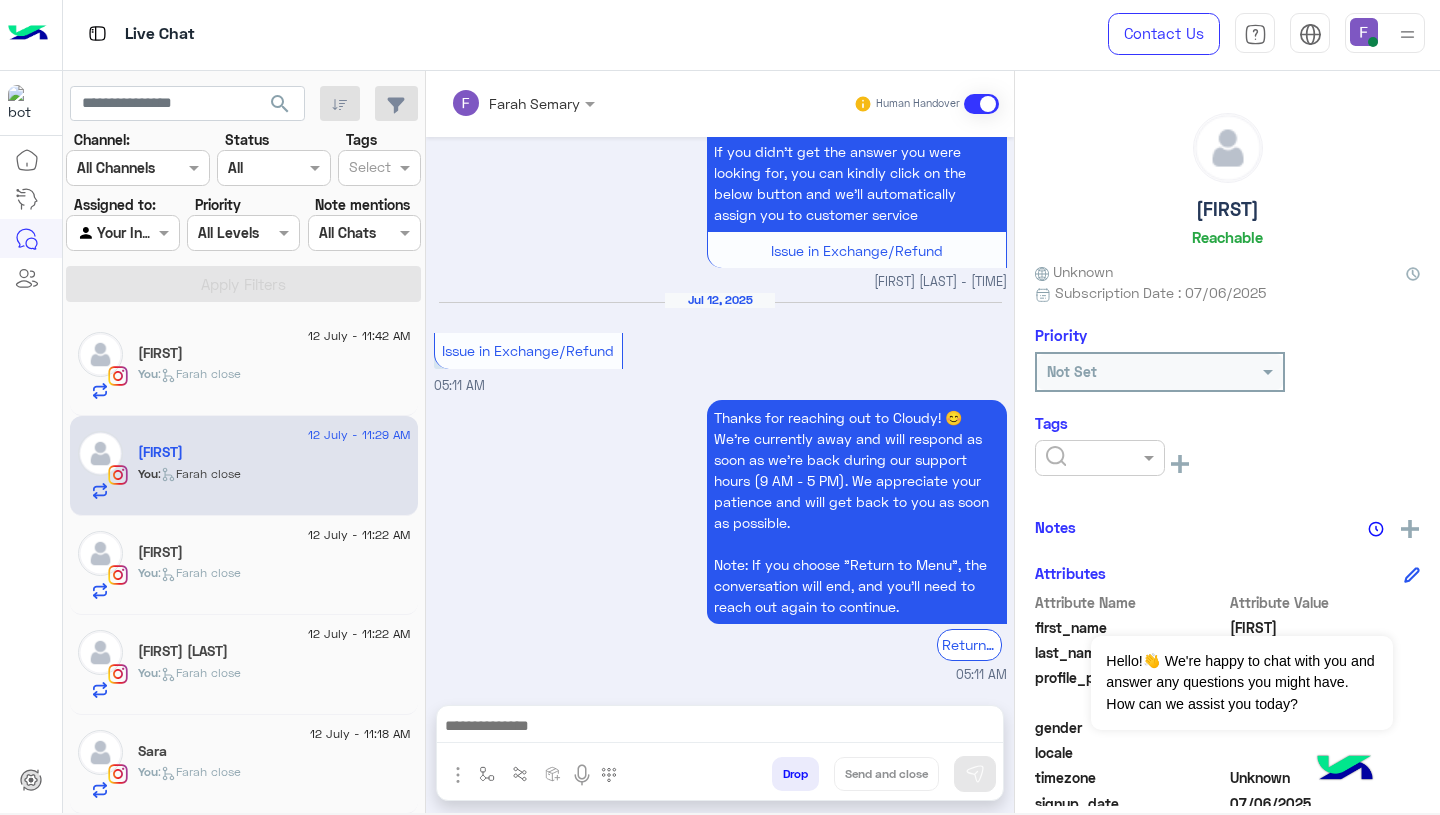 click on ":   Farah close" 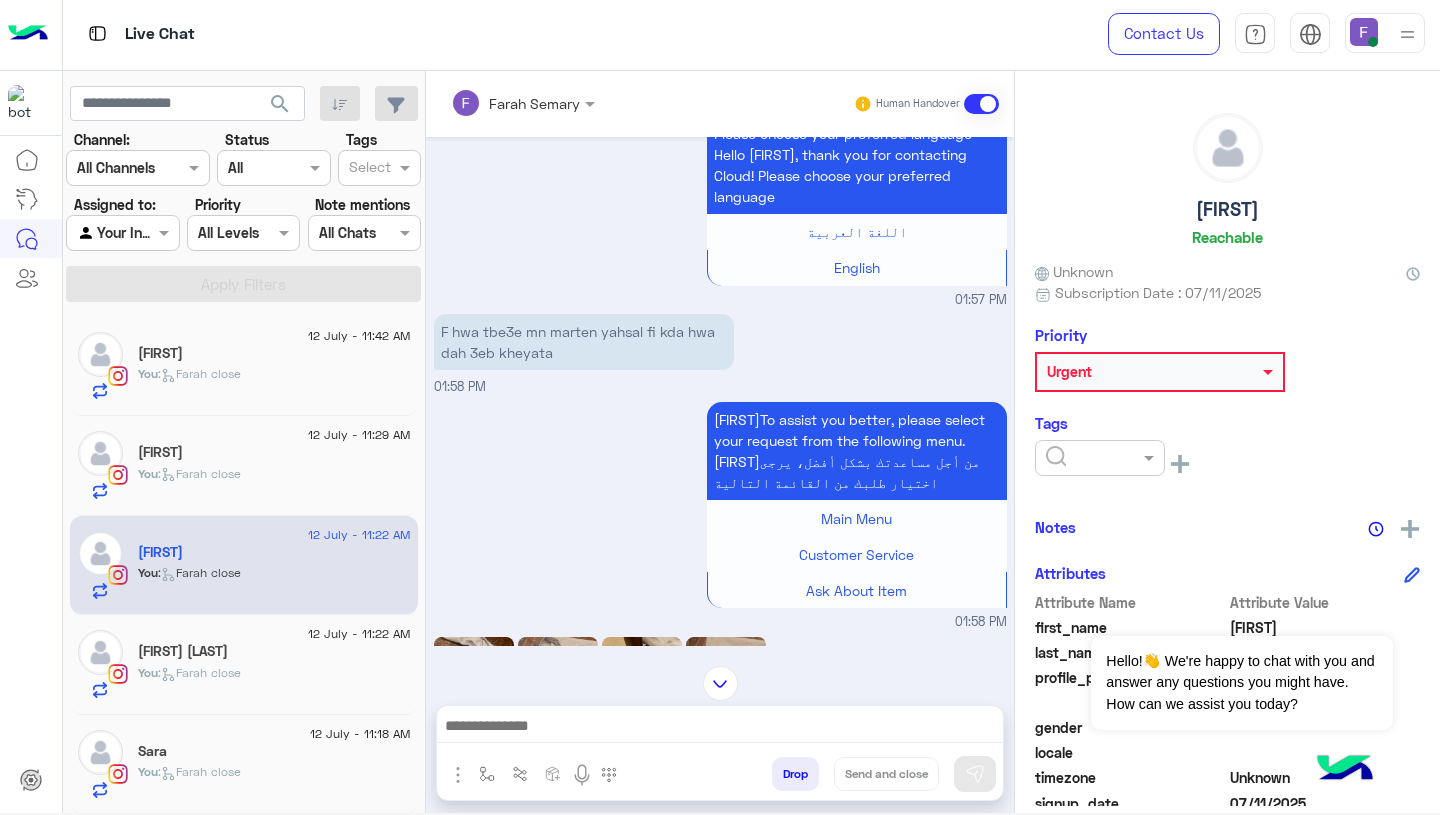 scroll, scrollTop: 0, scrollLeft: 0, axis: both 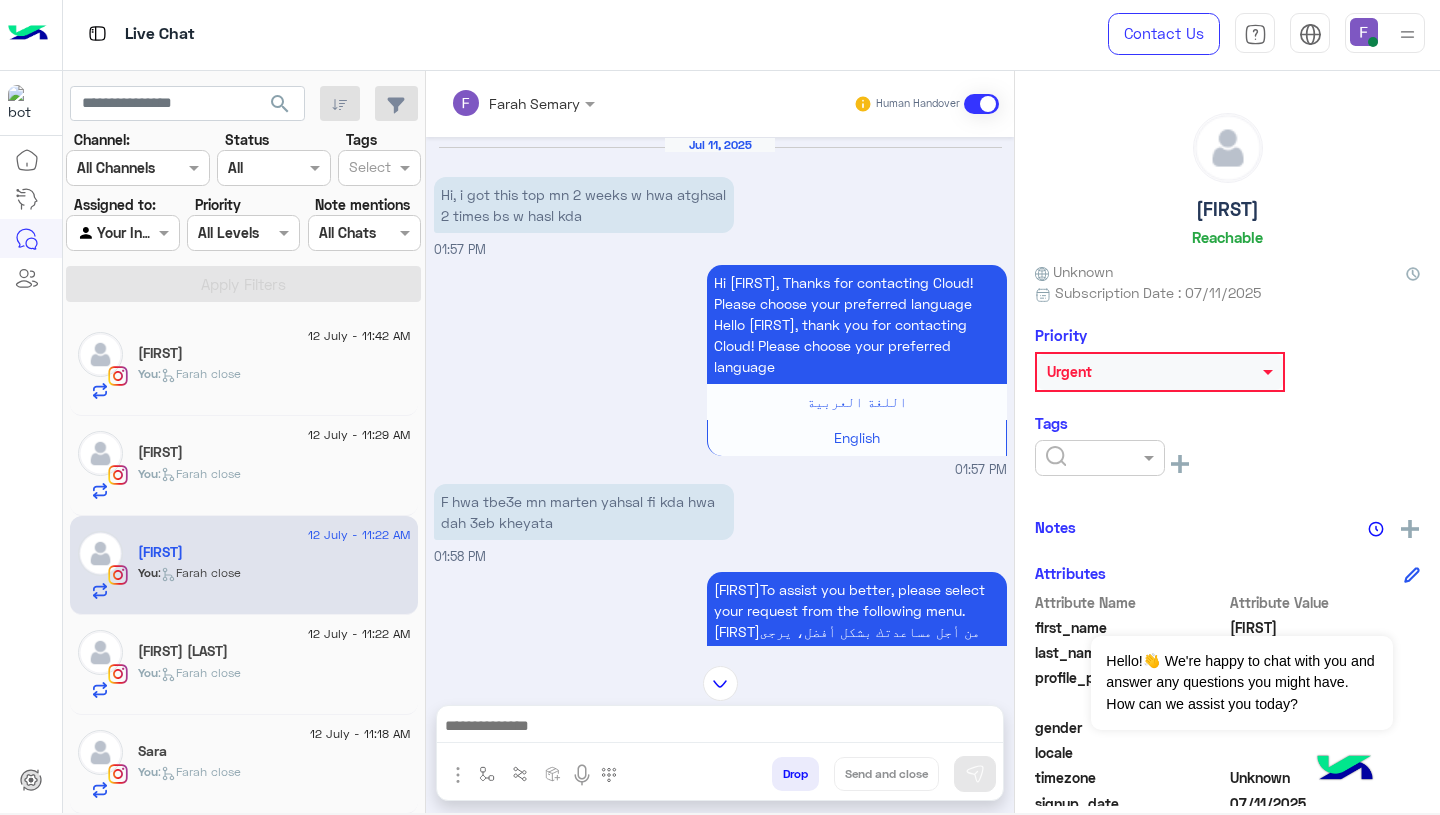 click on "Hi, i got this top mn 2 weeks w hwa atghsal 2 times bs w hasl kda" at bounding box center (584, 205) 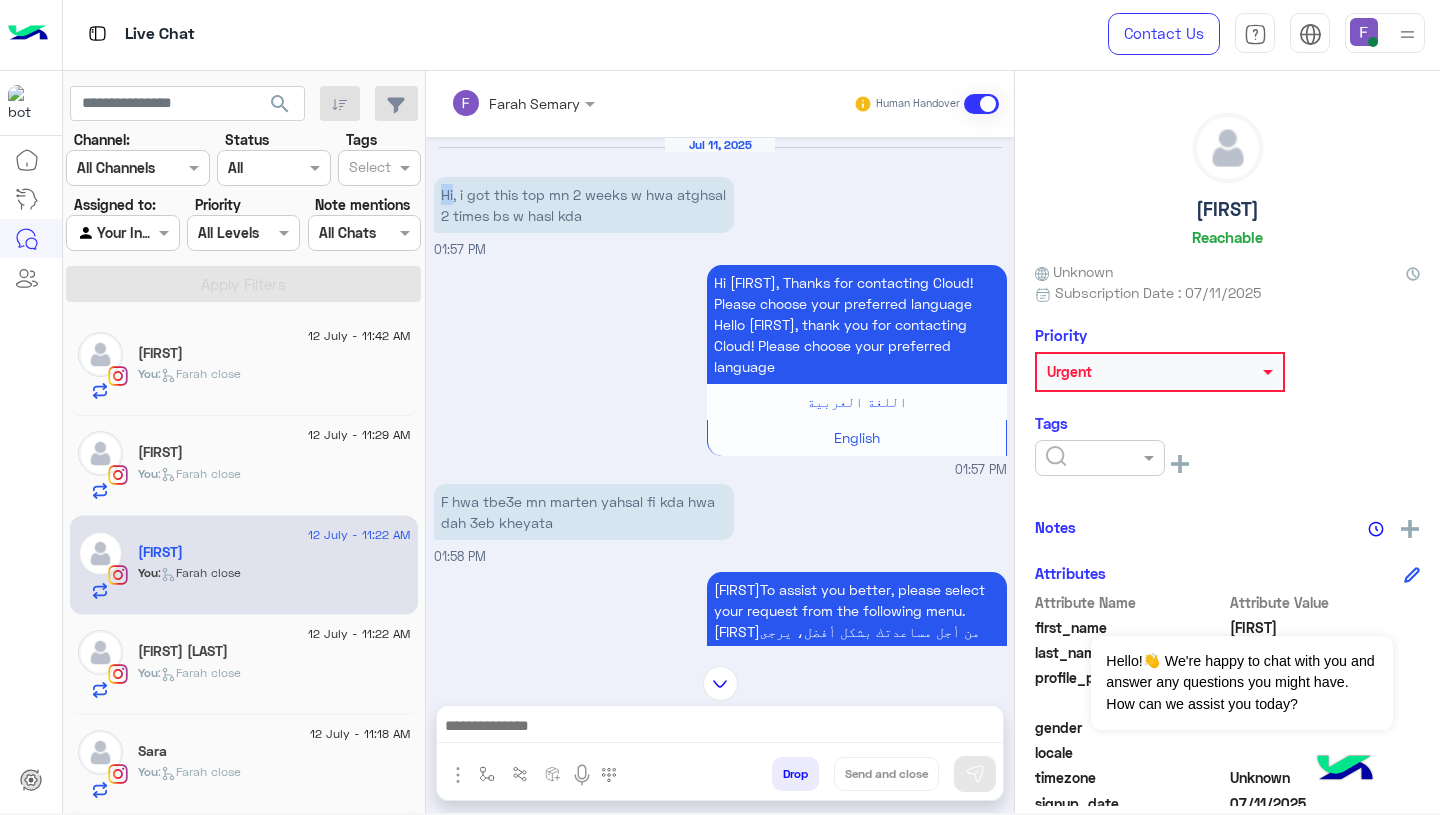 click on "Hi, i got this top mn 2 weeks w hwa atghsal 2 times bs w hasl kda" at bounding box center [584, 205] 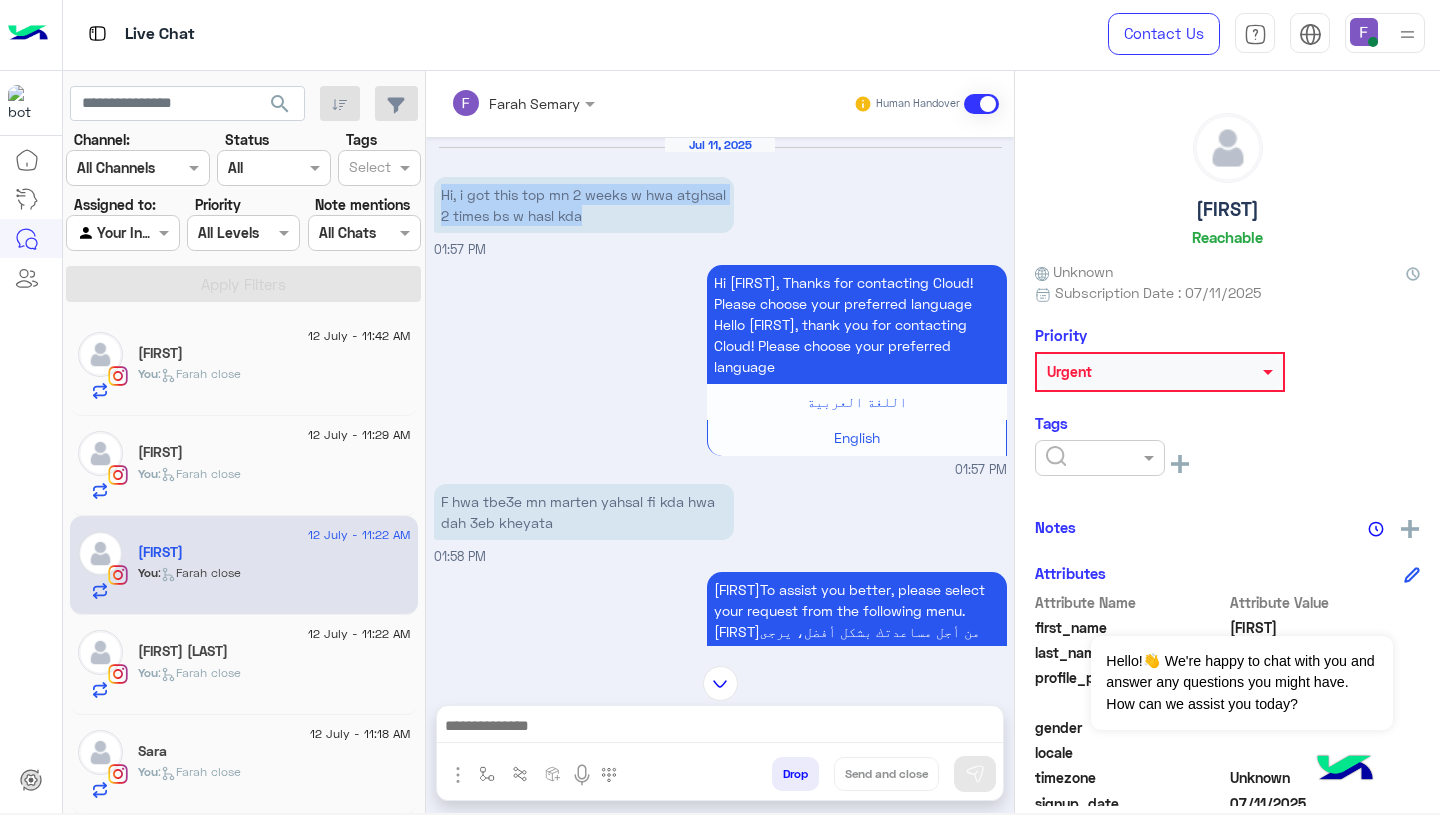 click on "Hi, i got this top mn 2 weeks w hwa atghsal 2 times bs w hasl kda" at bounding box center [584, 205] 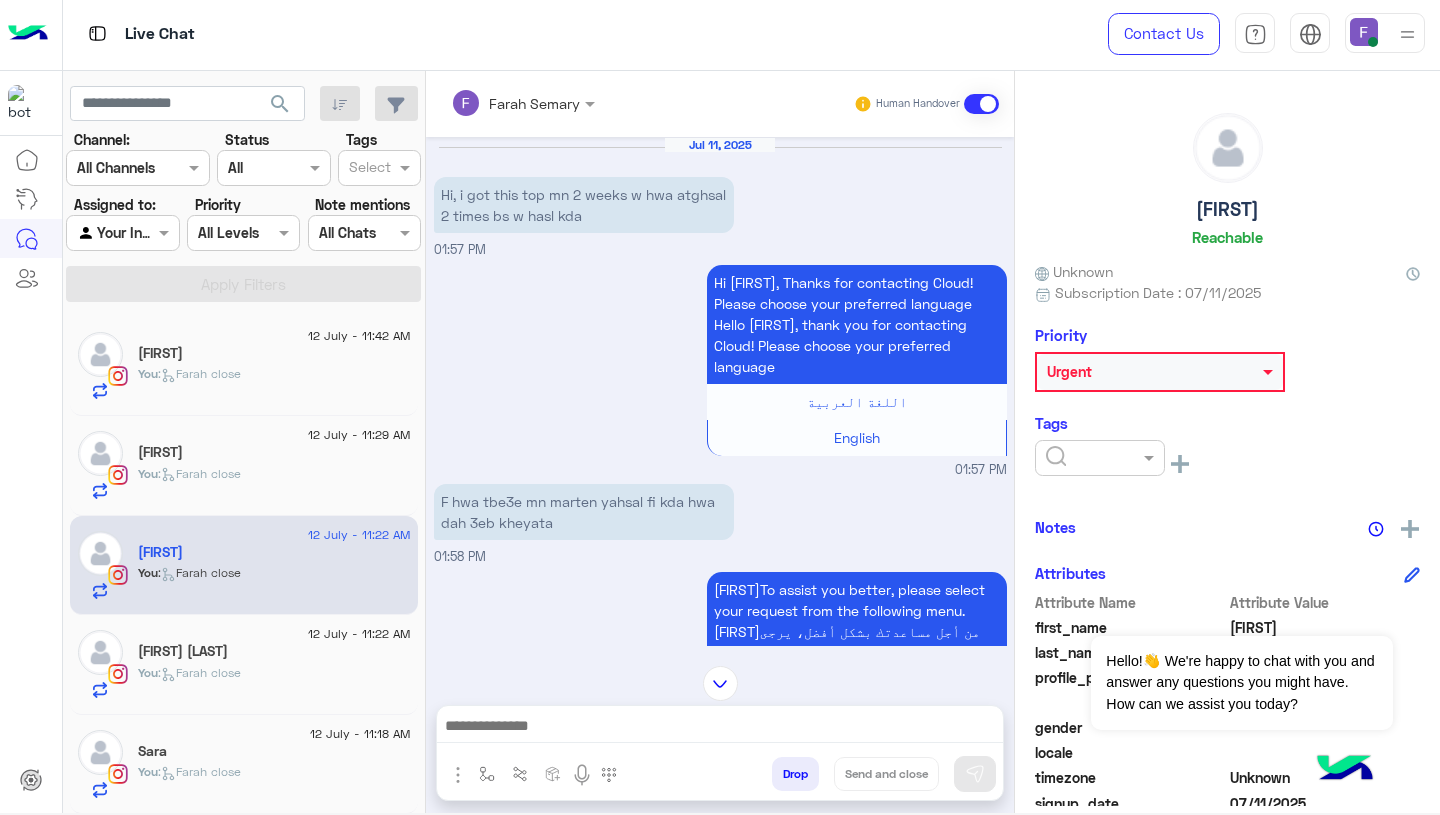 click at bounding box center [720, 728] 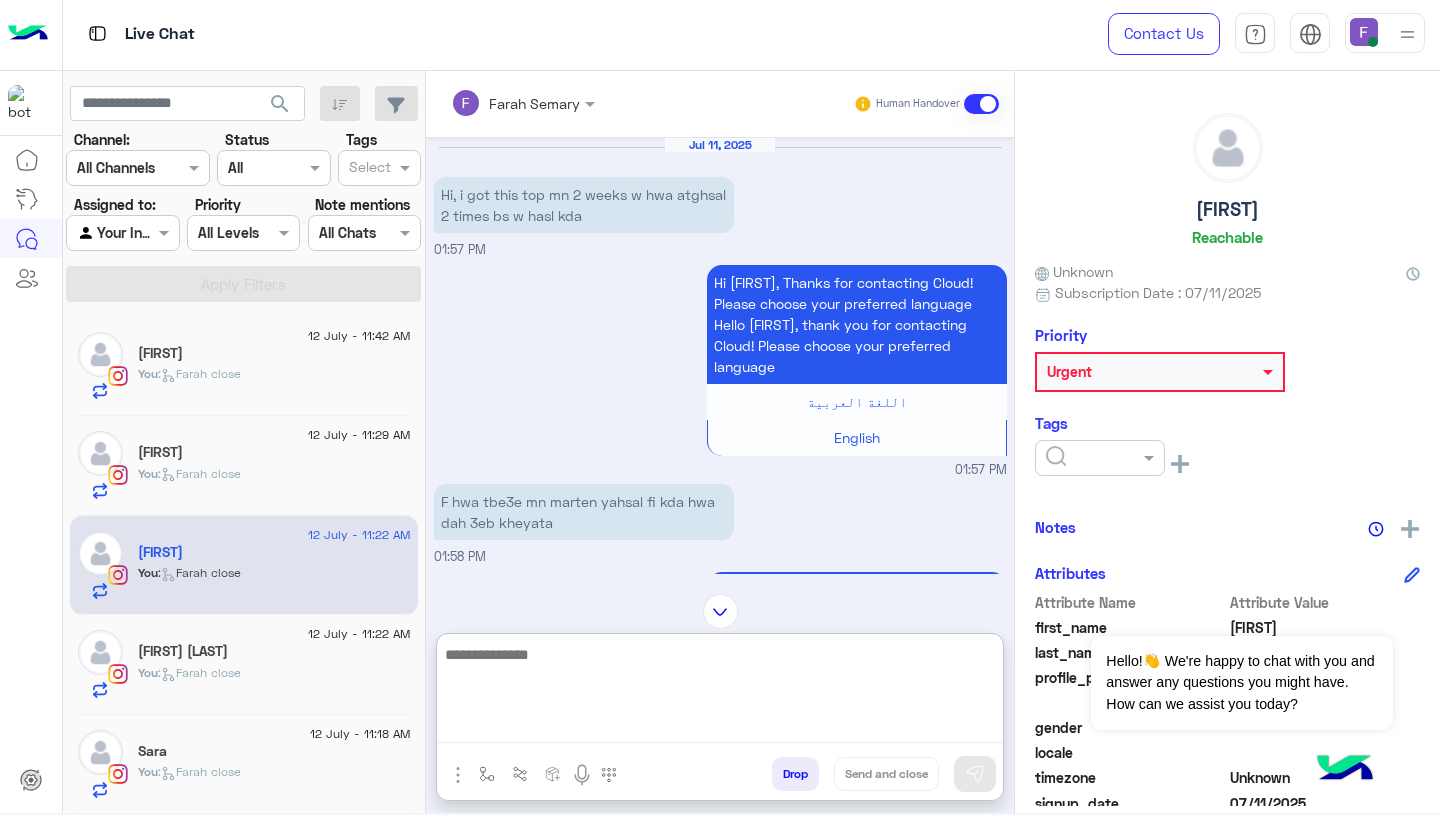 paste on "**********" 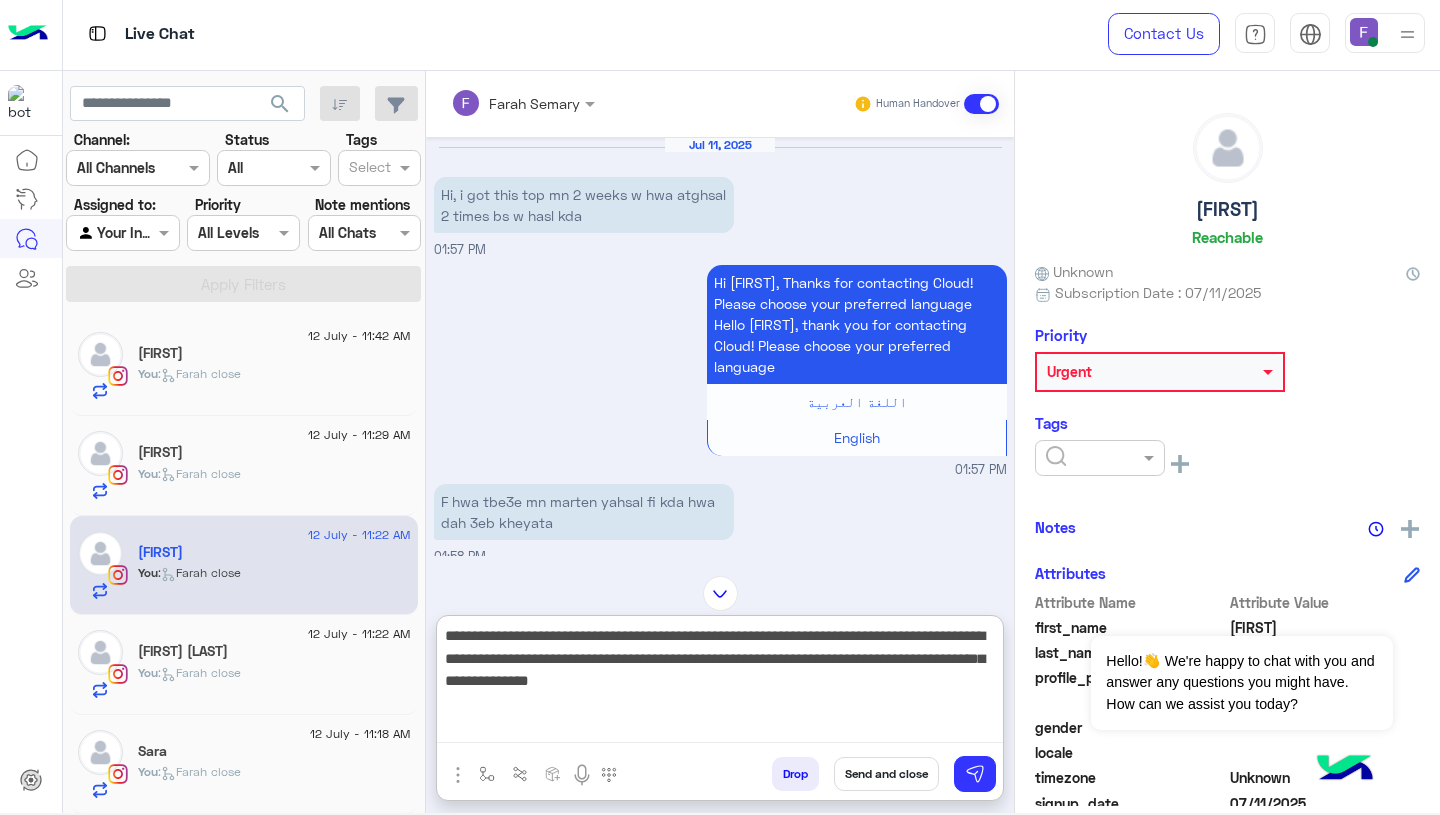 scroll, scrollTop: 83, scrollLeft: 0, axis: vertical 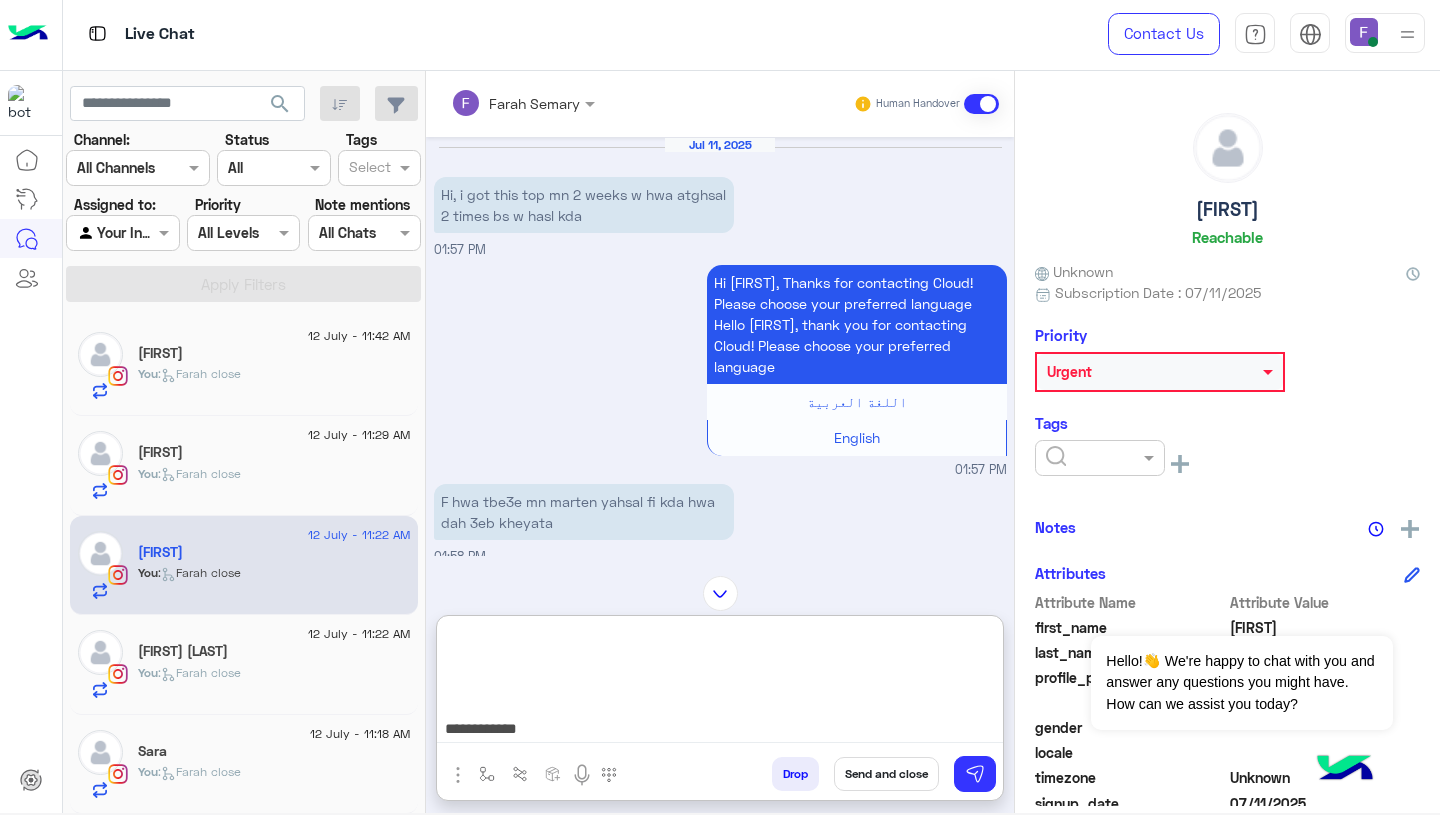 click on "**********" at bounding box center (720, 683) 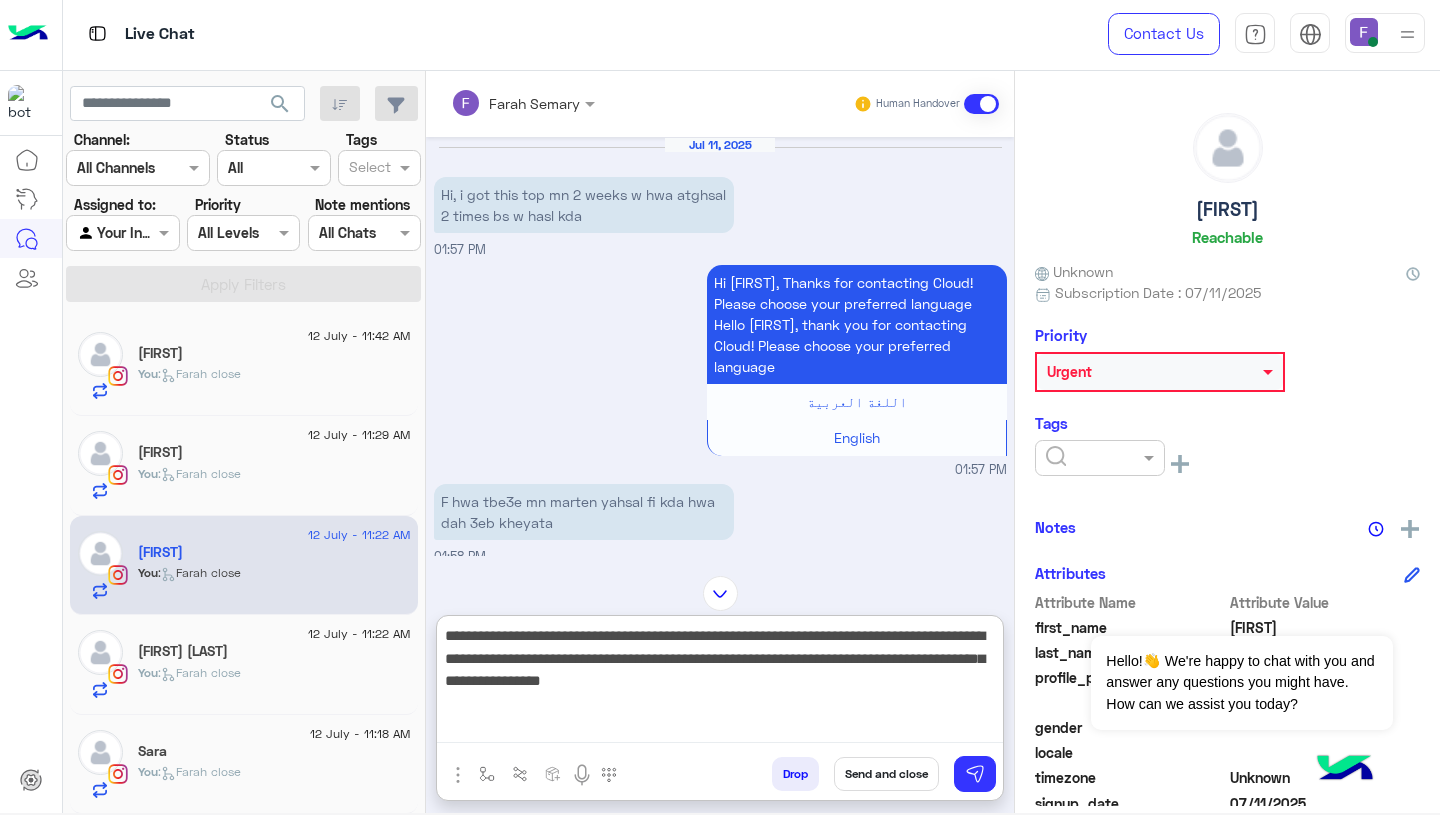 scroll, scrollTop: 0, scrollLeft: 0, axis: both 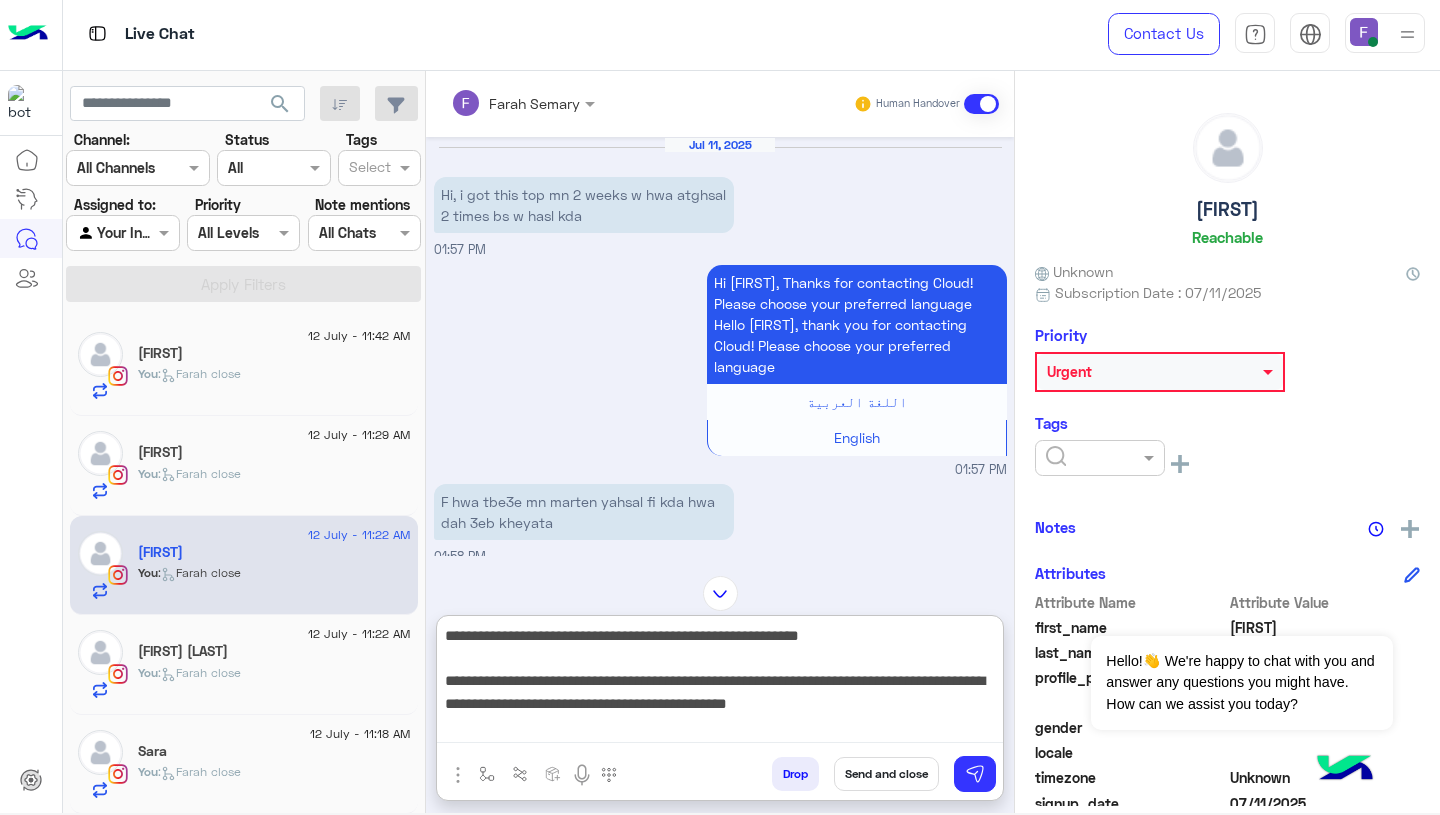 click on "**********" at bounding box center (720, 683) 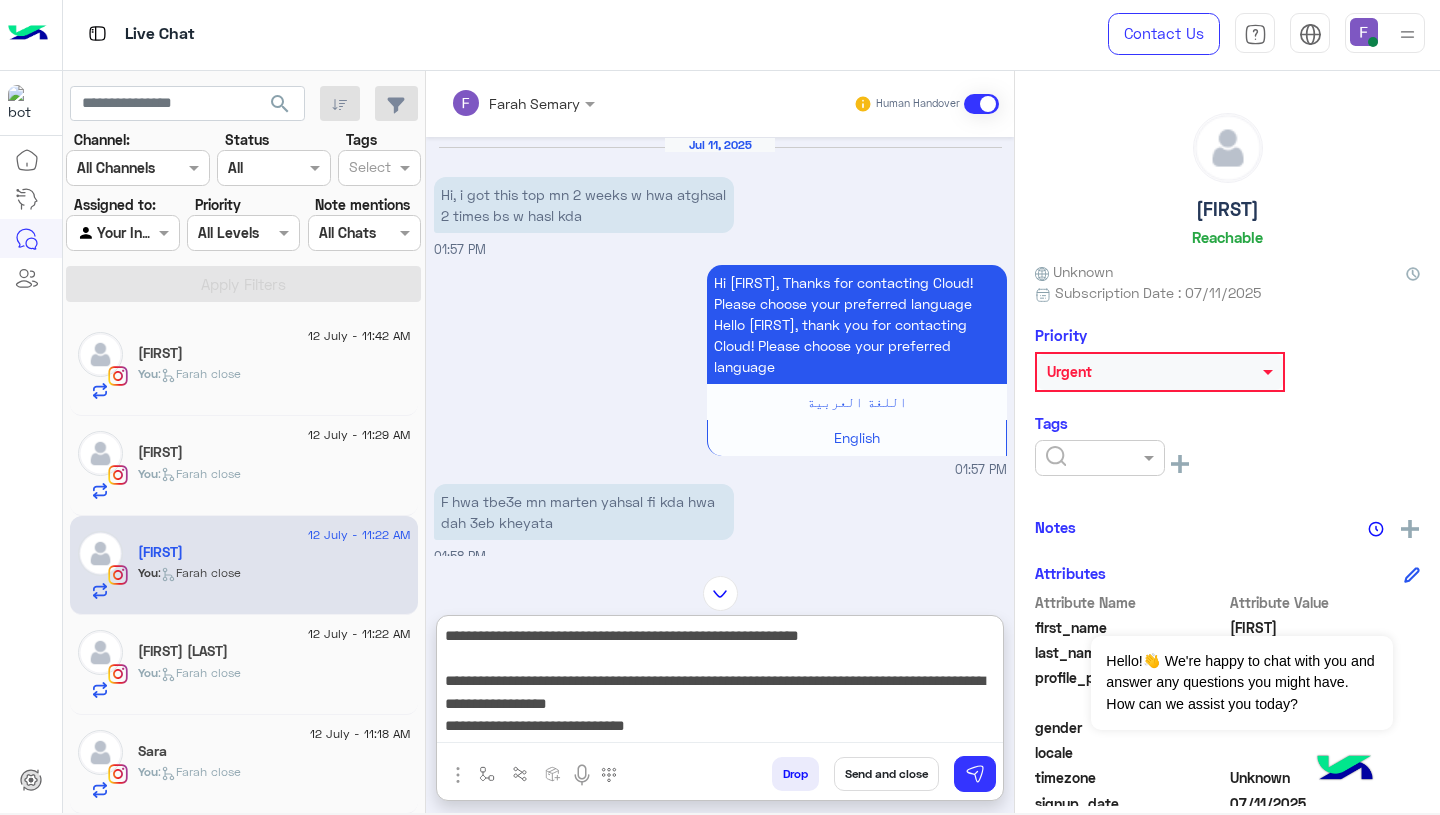 type on "**********" 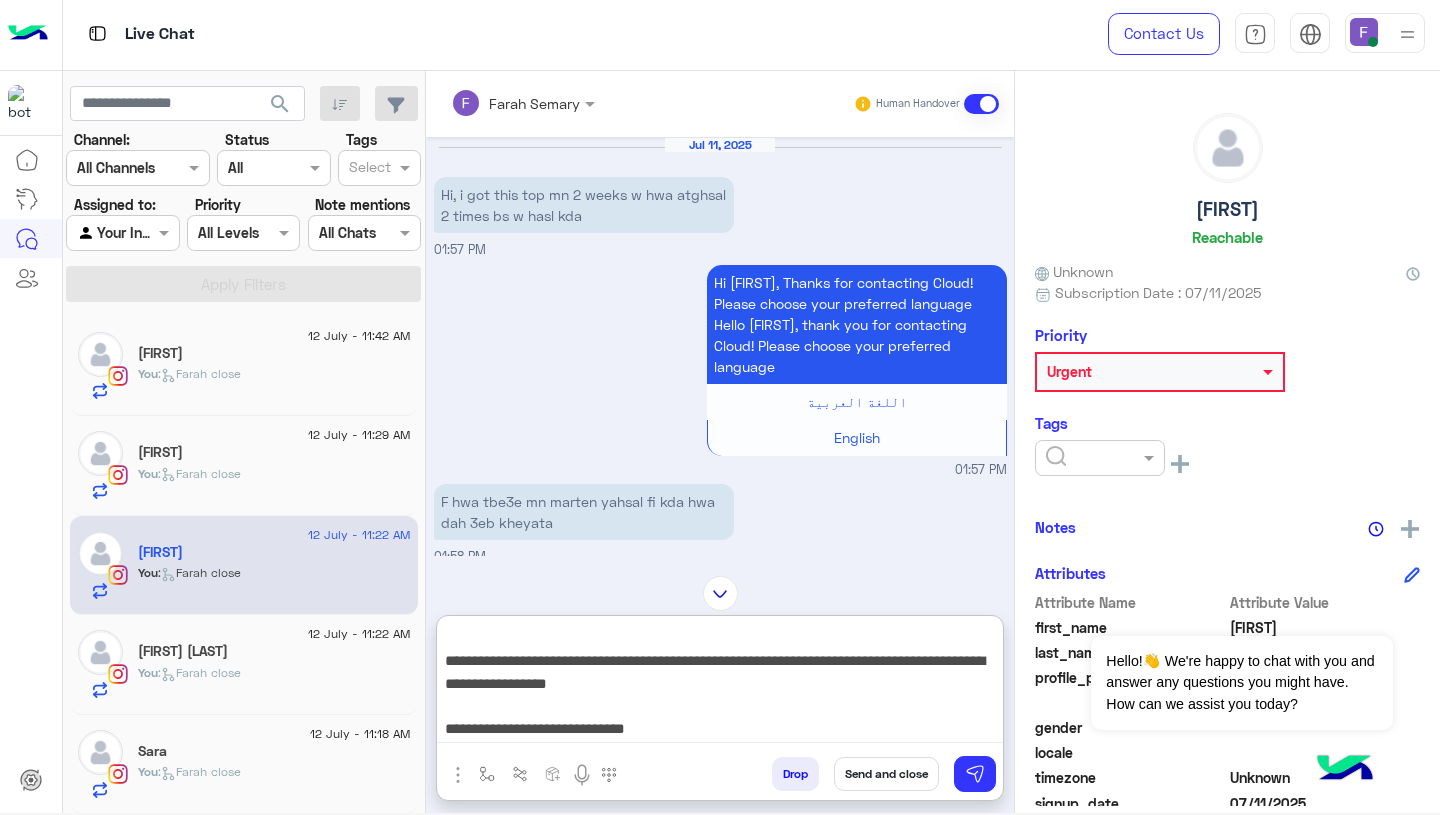 scroll, scrollTop: 16, scrollLeft: 0, axis: vertical 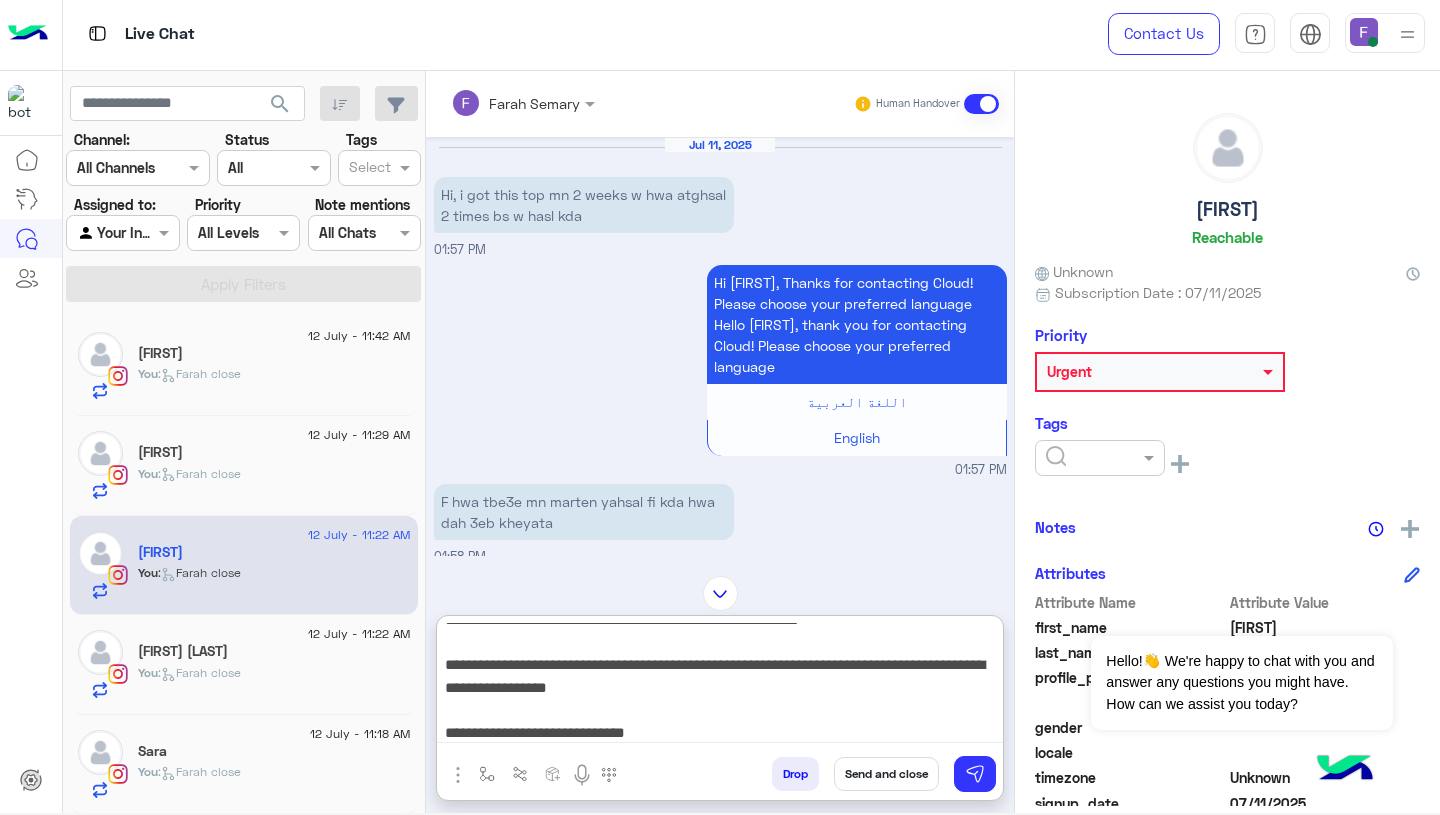 type 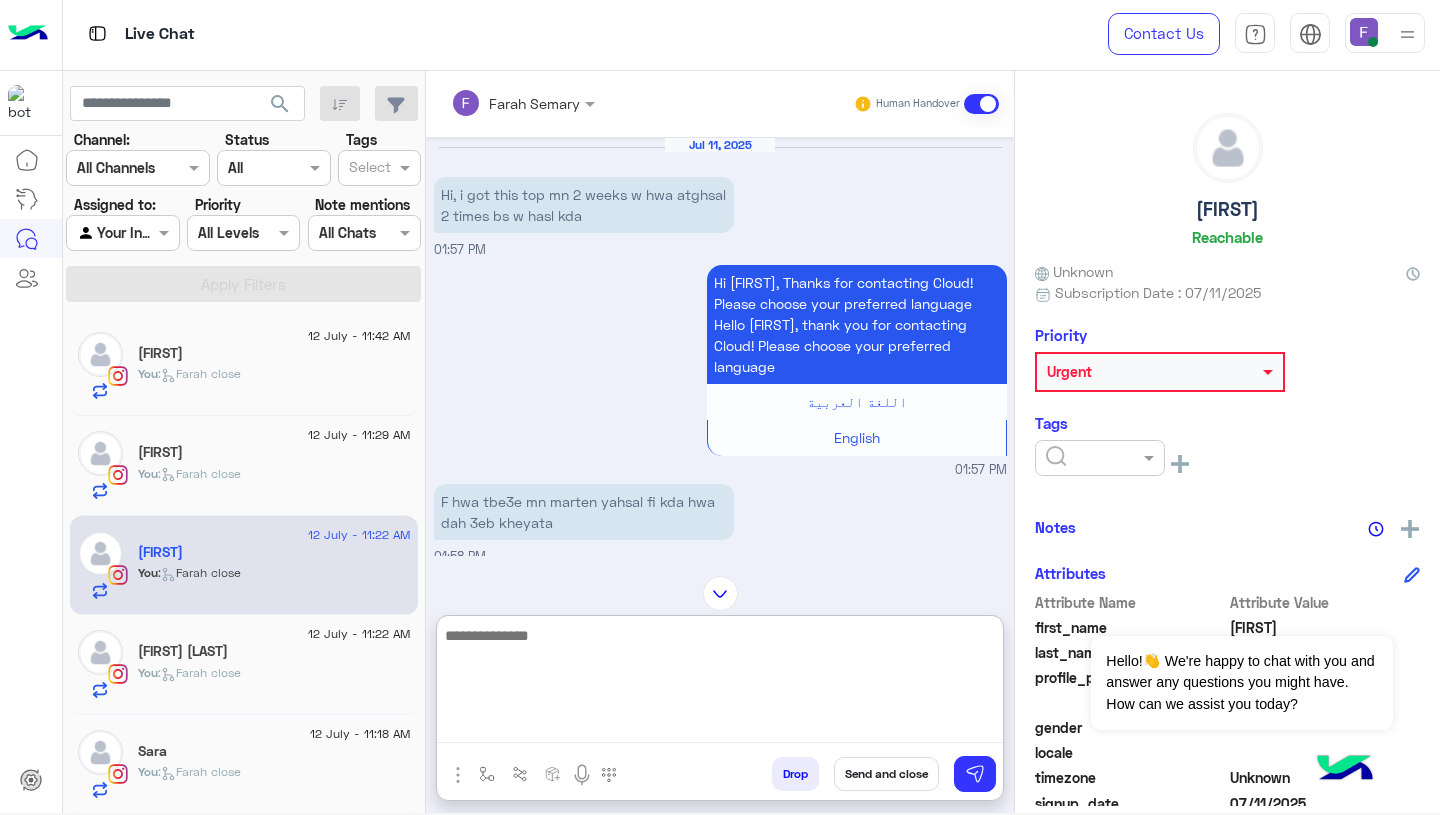 scroll, scrollTop: 0, scrollLeft: 0, axis: both 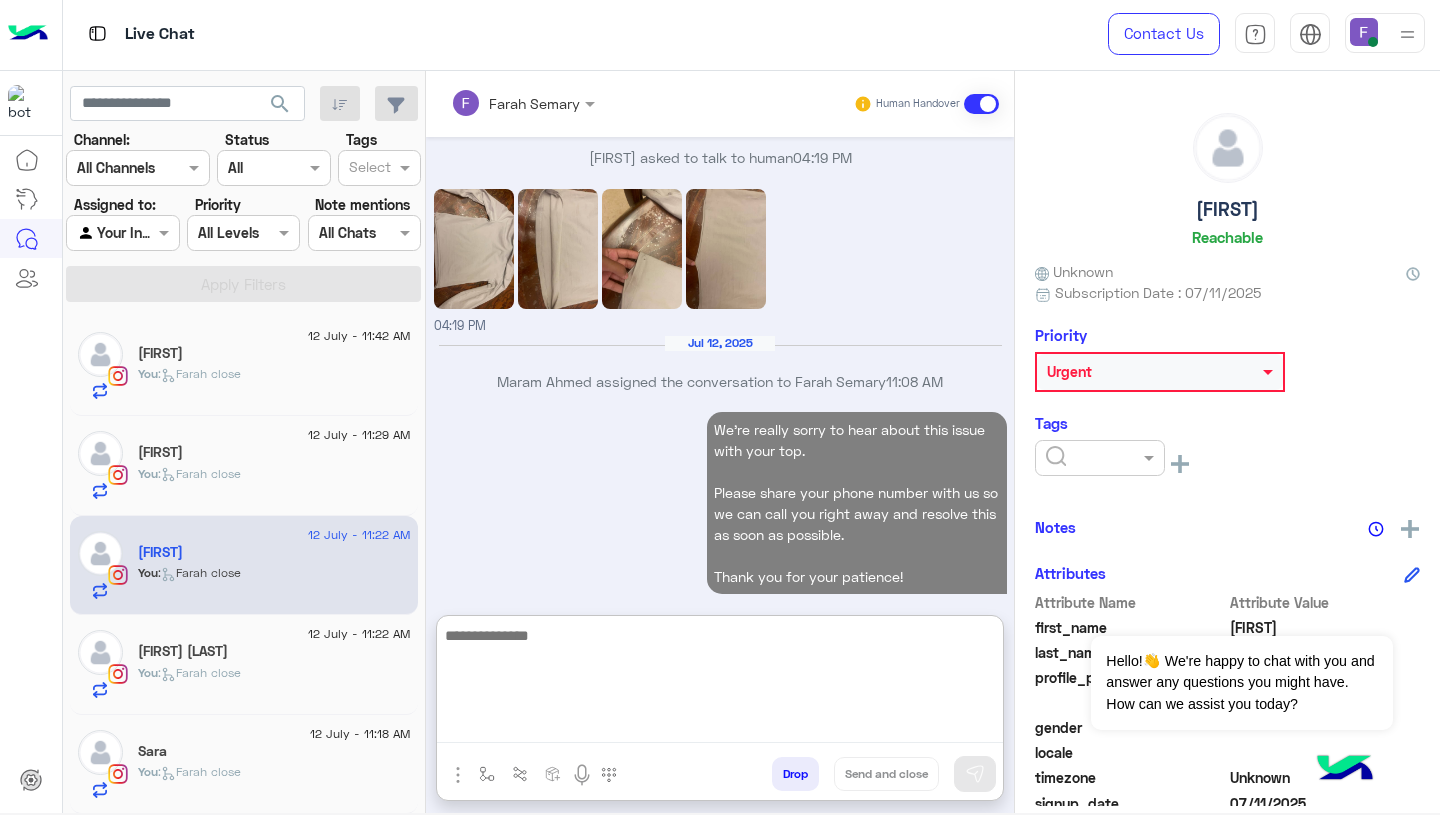 click 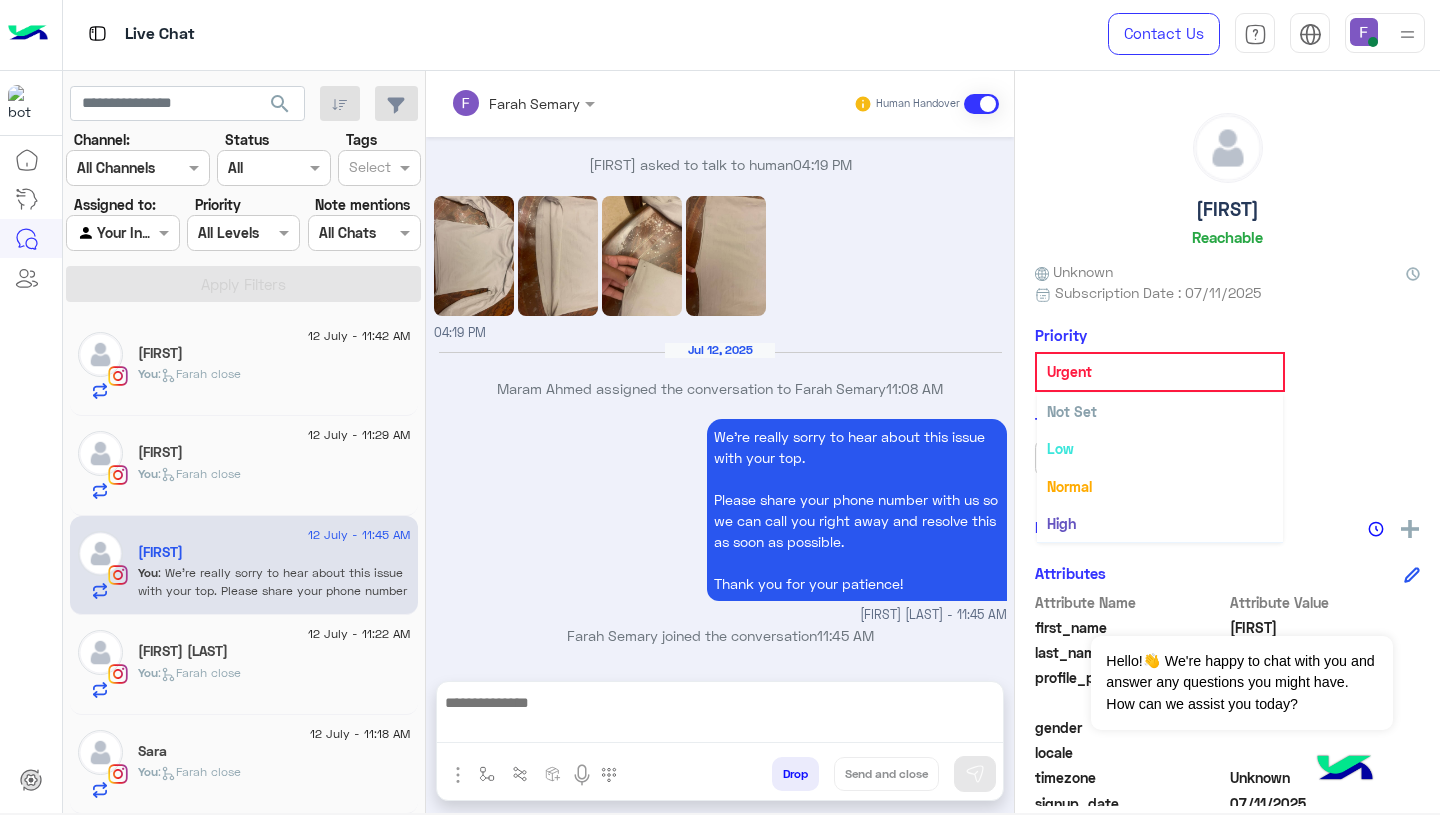 scroll, scrollTop: 1908, scrollLeft: 0, axis: vertical 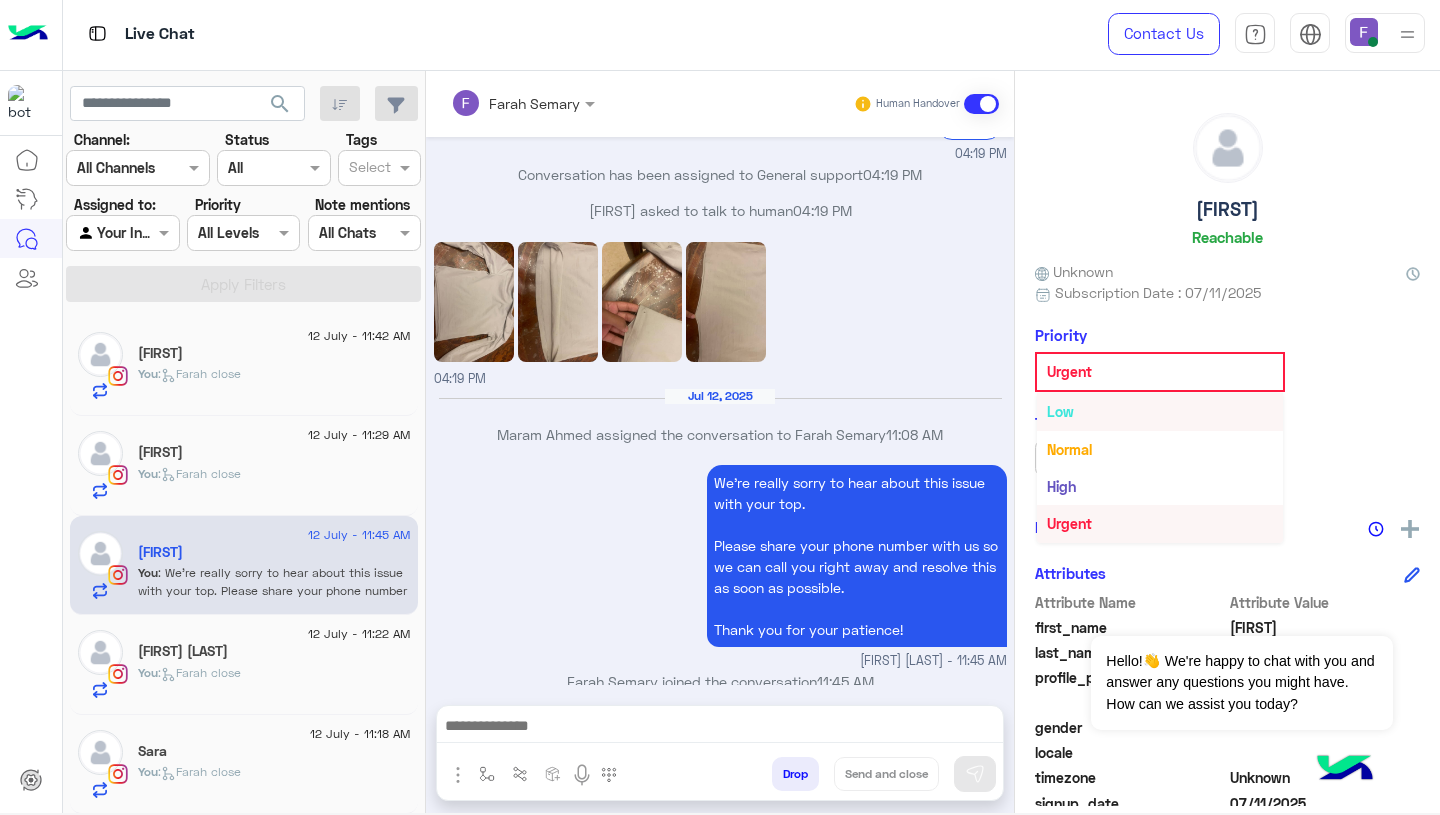 click on "Low" at bounding box center (1160, 411) 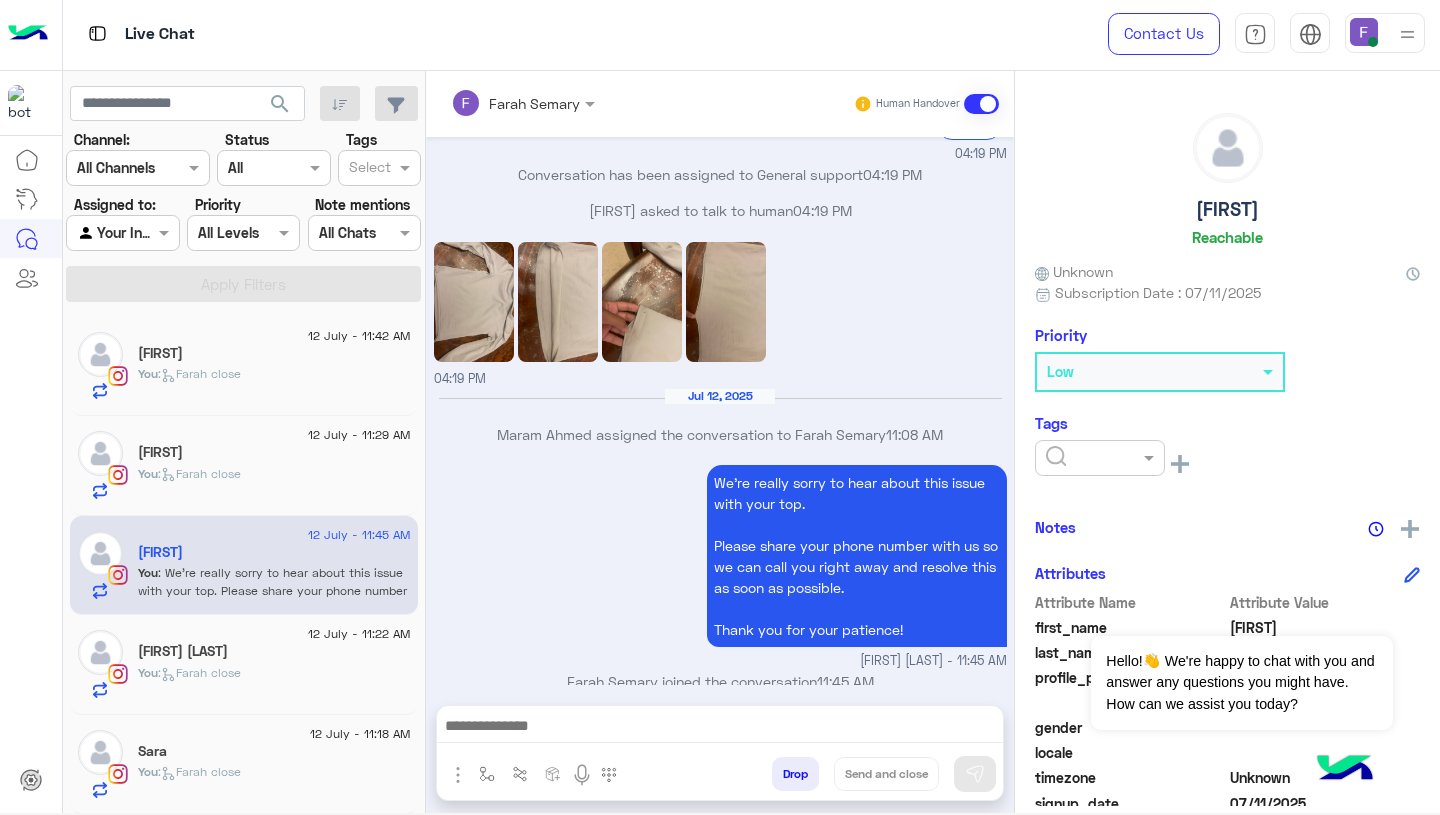 click on "Low" 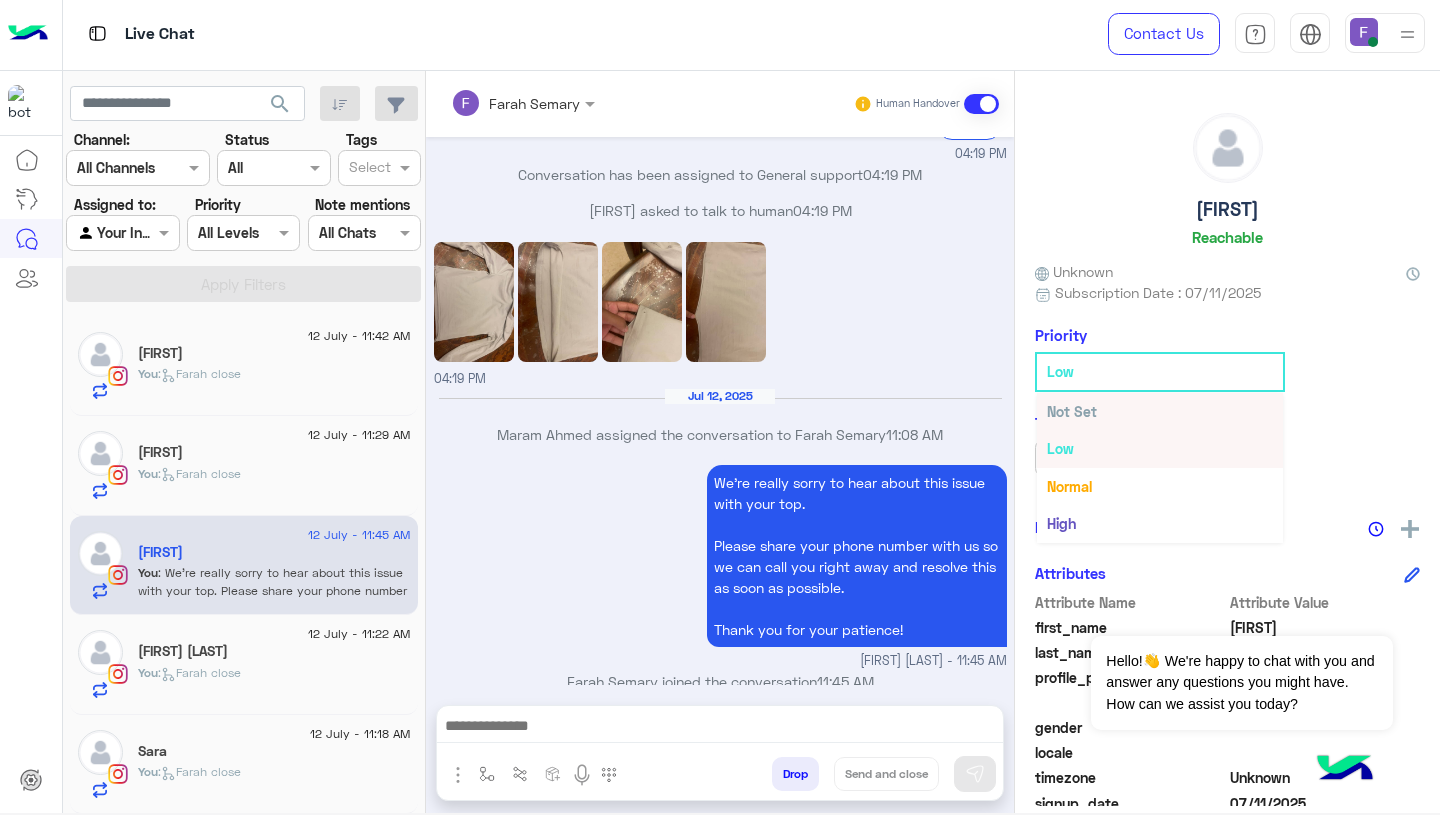 click on "Not Set" at bounding box center (1160, 411) 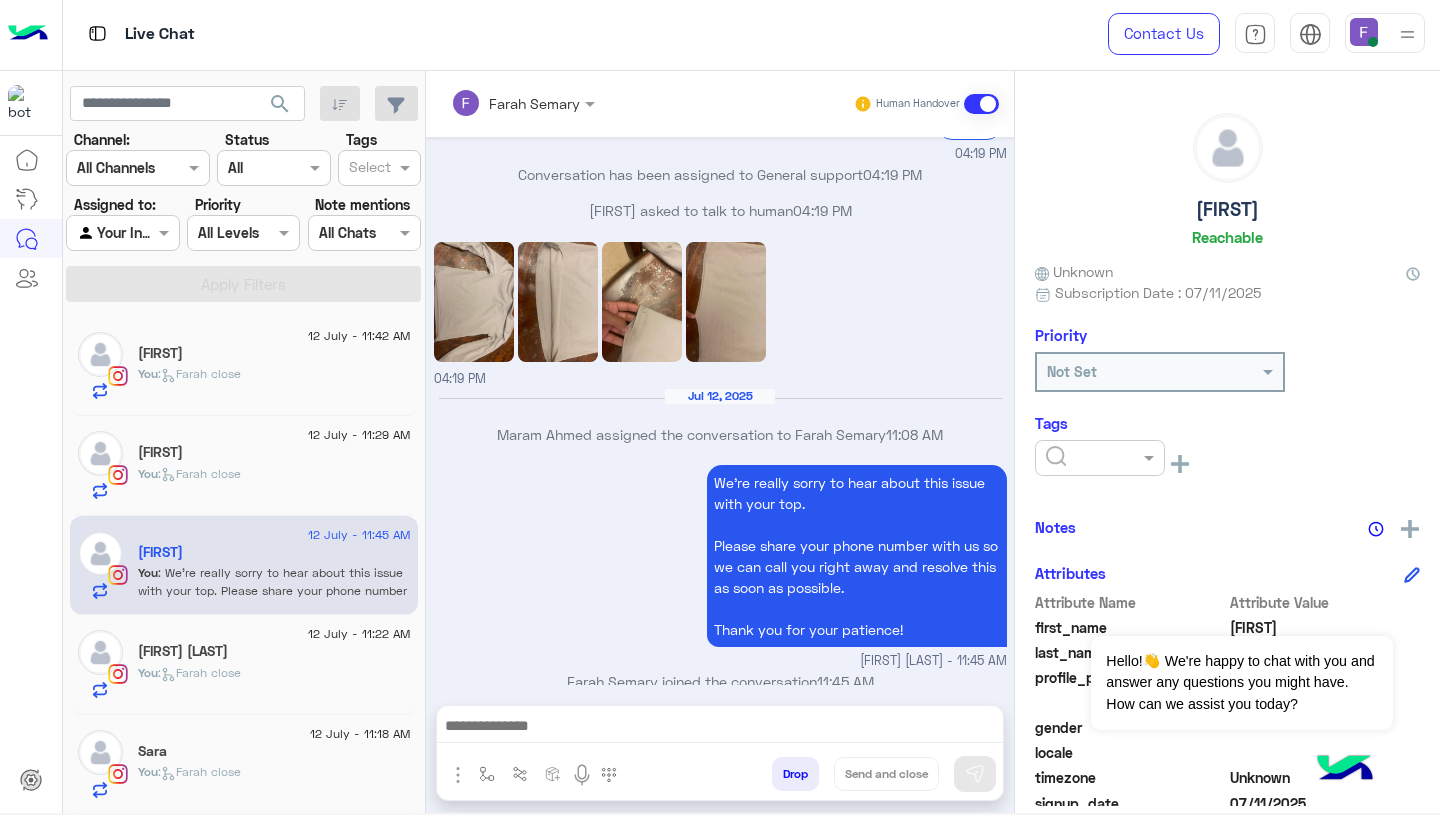 click on "Tags" 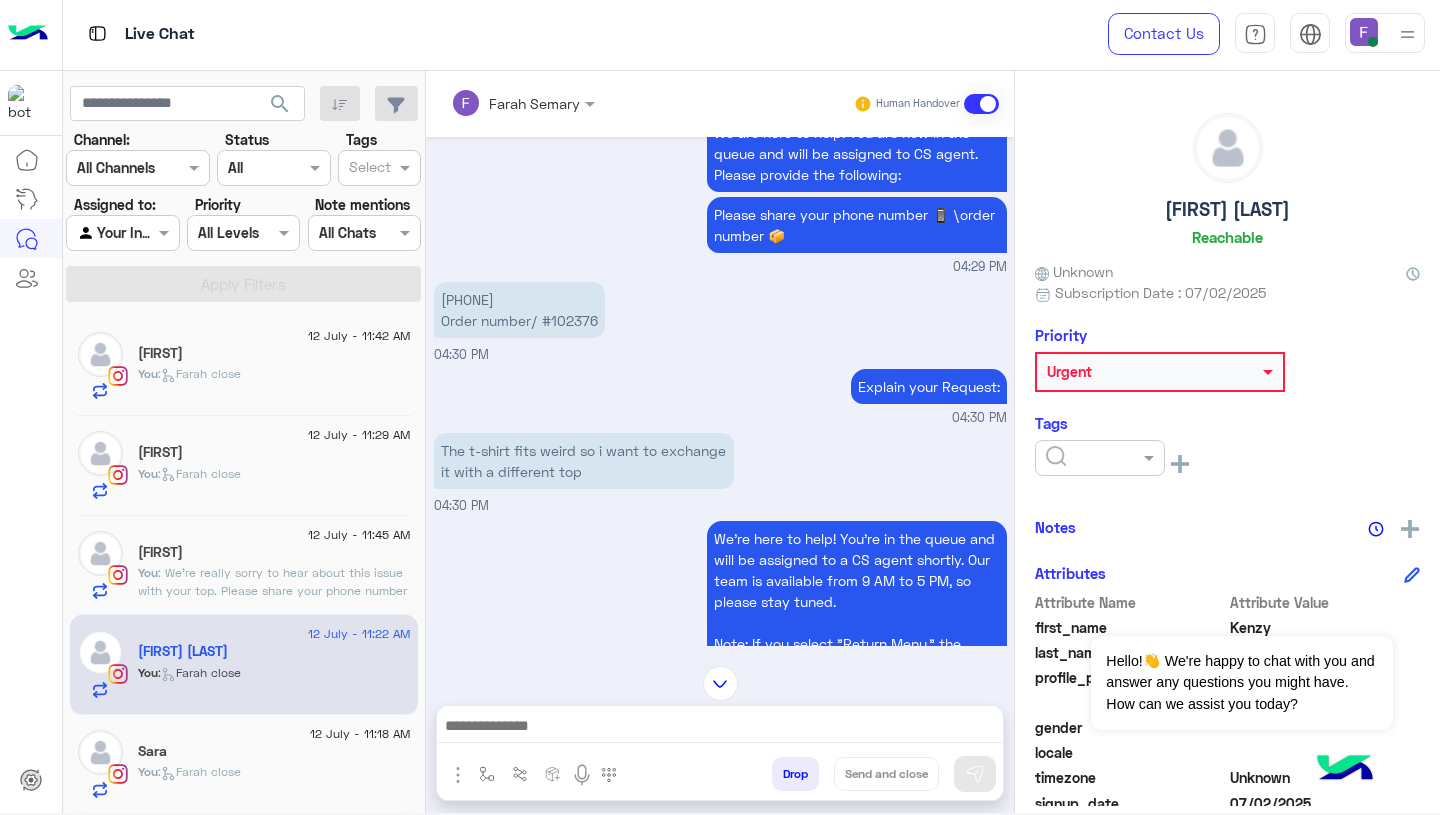 scroll, scrollTop: 978, scrollLeft: 0, axis: vertical 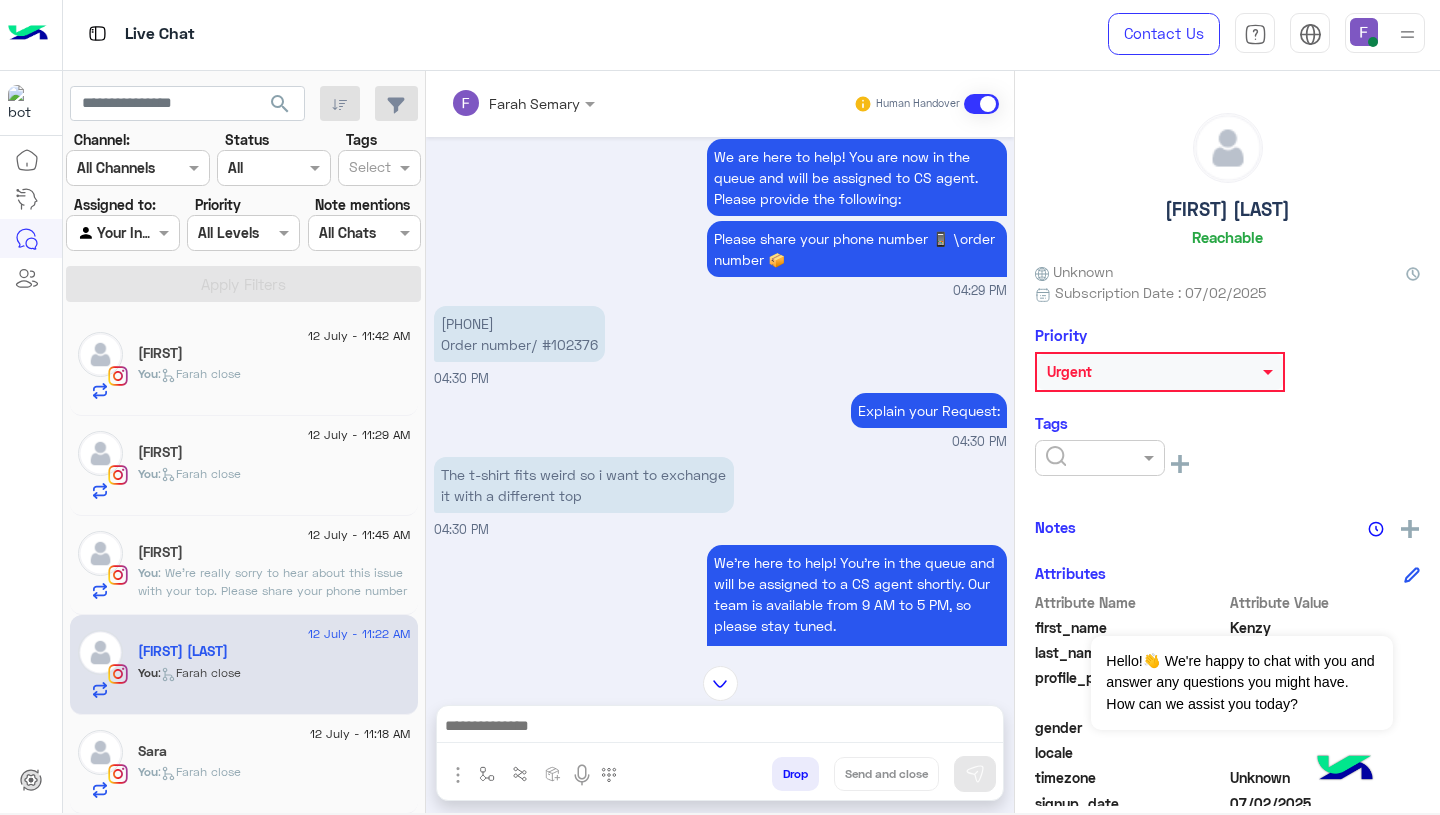 click on "01115142637 Order number/ #102376" at bounding box center [519, 334] 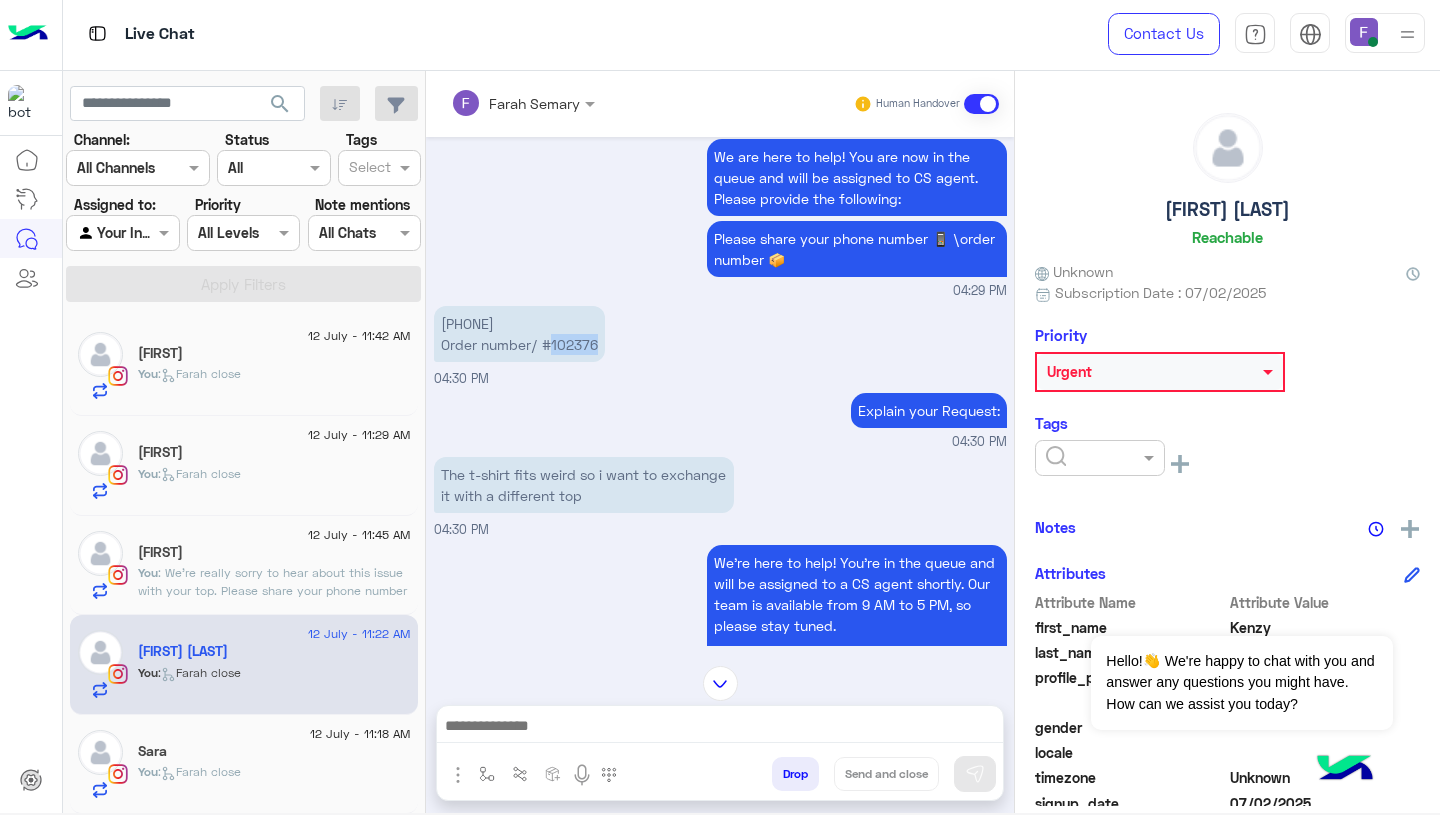 click on "01115142637 Order number/ #102376" at bounding box center [519, 334] 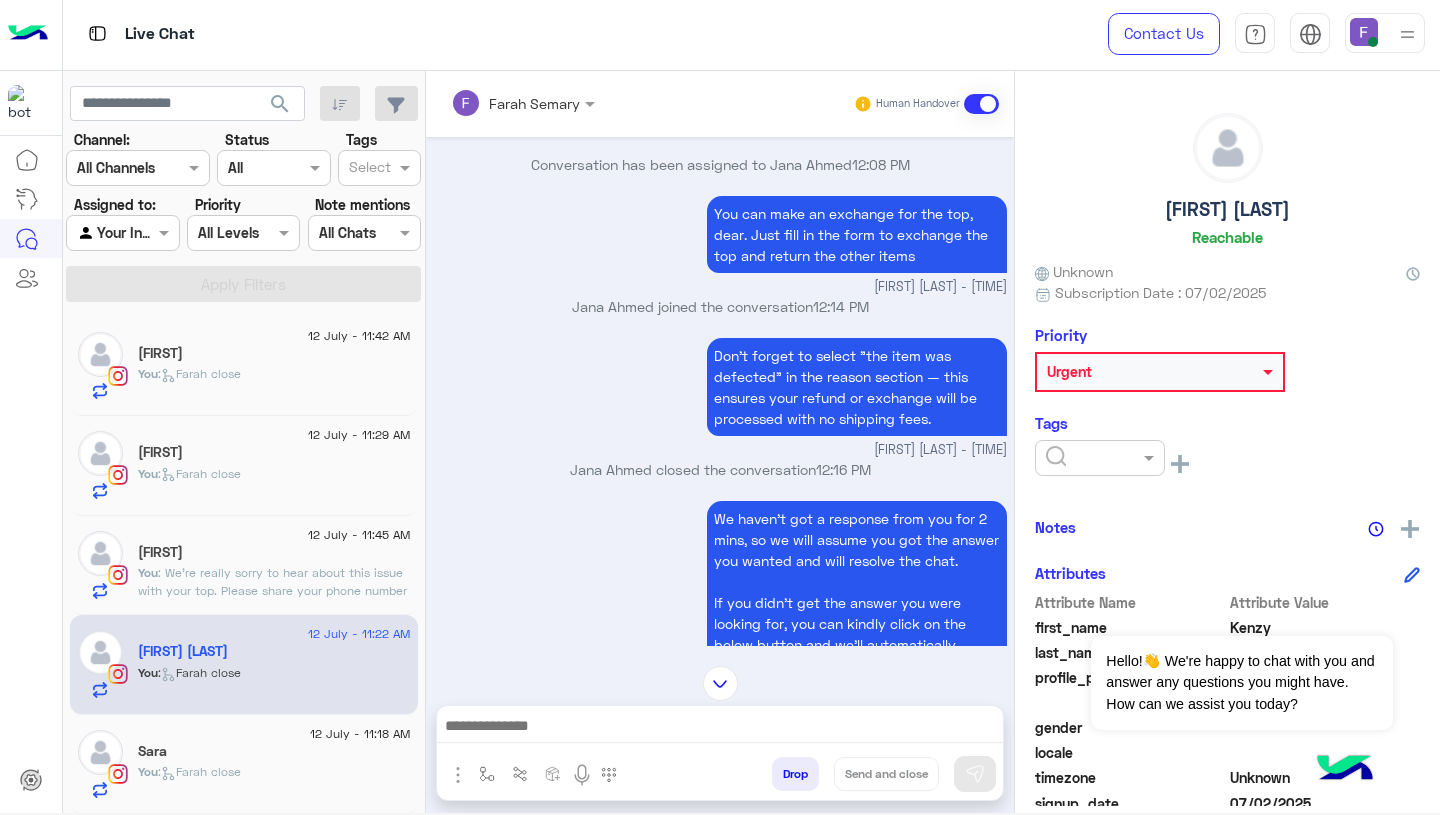 scroll, scrollTop: 9440, scrollLeft: 0, axis: vertical 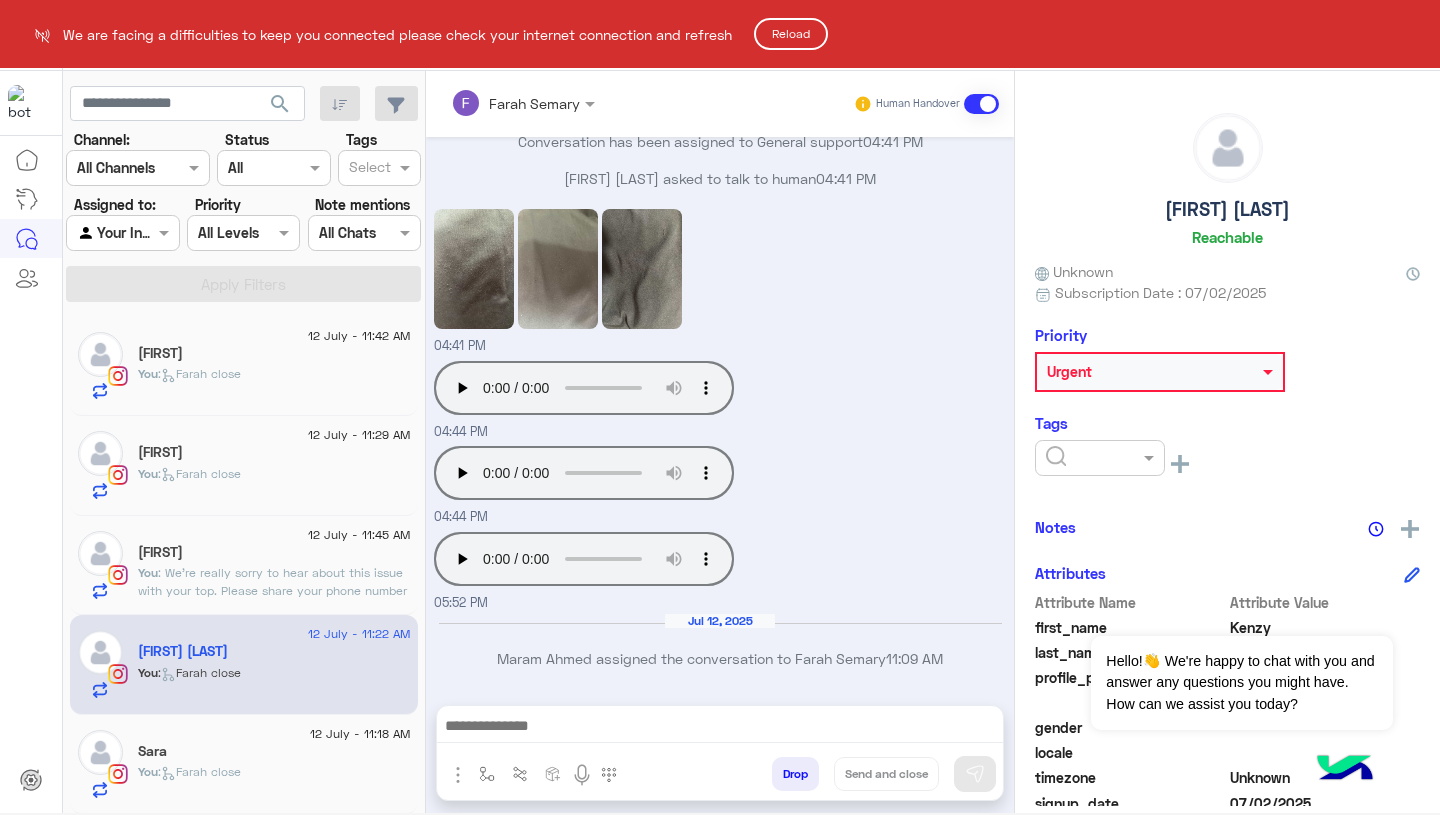 click on "We are facing a difficulties to keep you connected please check your internet connection and refresh Reload  Live Chat   Contact Us  Help Center عربي English search Channel: Channel All Channels Status Channel All Tags Select Assigned to: Agent Filter Your Inbox Priority All Levels All Levels Note mentions Select All Chats Apply Filters 12 July - 11:42 AM  jayane    You  :   Farah close  12 July - 11:29 AM  آلاء    You  :   Farah close  12 July - 11:45 AM  فَرح    You  : We’re really sorry to hear about this issue with your top.
Please share your phone number with us so we can call you right away and resolve this as soon as possible.
Thank you for your patience!
12 July - 11:22 AM  Kenzy Salah   You  :   Farah close  12 July - 11:18 AM  Sara    You  :   Farah close  12 July - 11:18 AM  Malak abdelazim   You  :   Farah close  11 July - 6:04 PM     : I want to receive my missing 2 items!! Farah Semary Human Handover     Jul 2, 2025   Farah Semary joined the conversation" at bounding box center (720, 407) 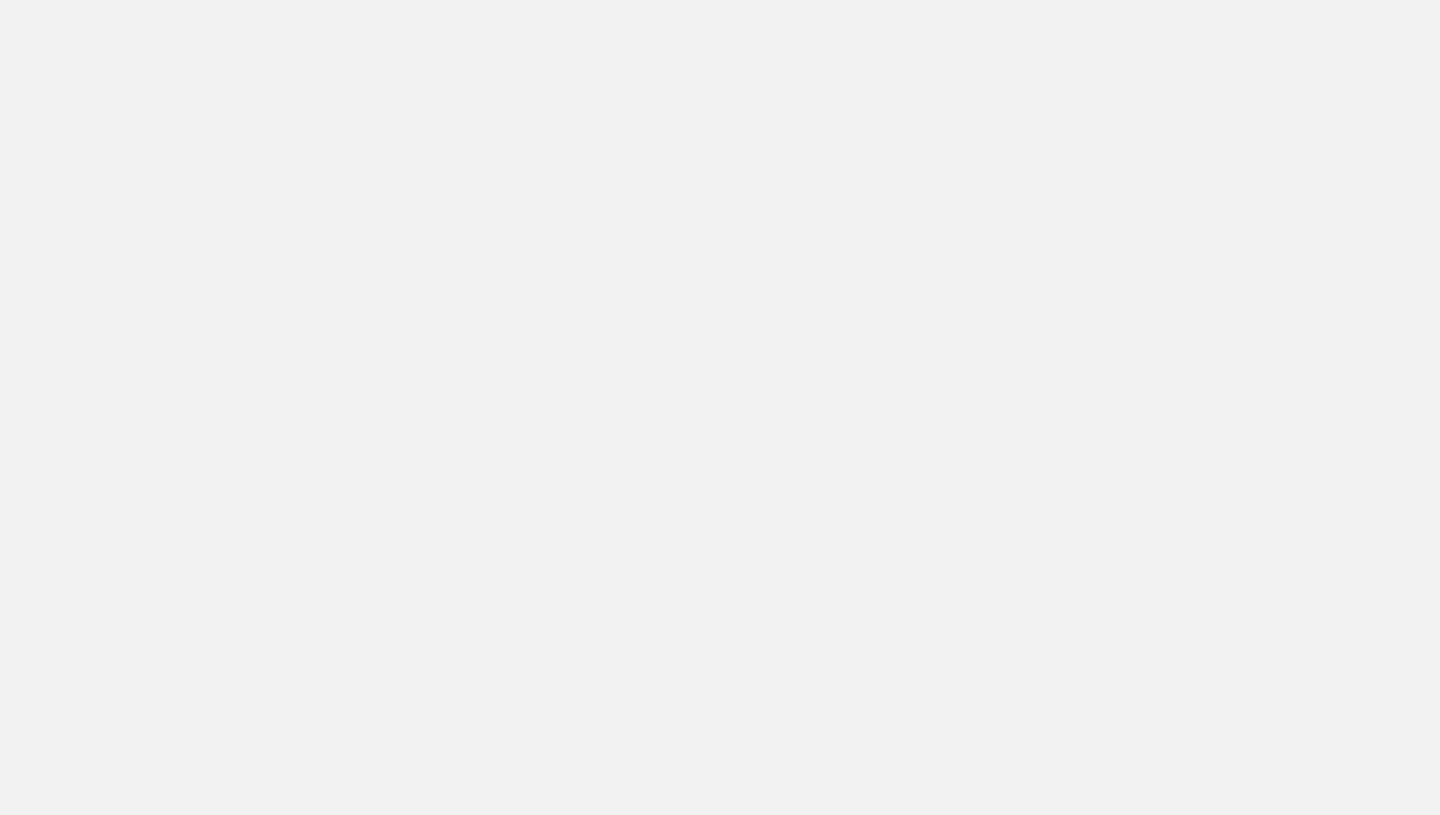 scroll, scrollTop: 0, scrollLeft: 0, axis: both 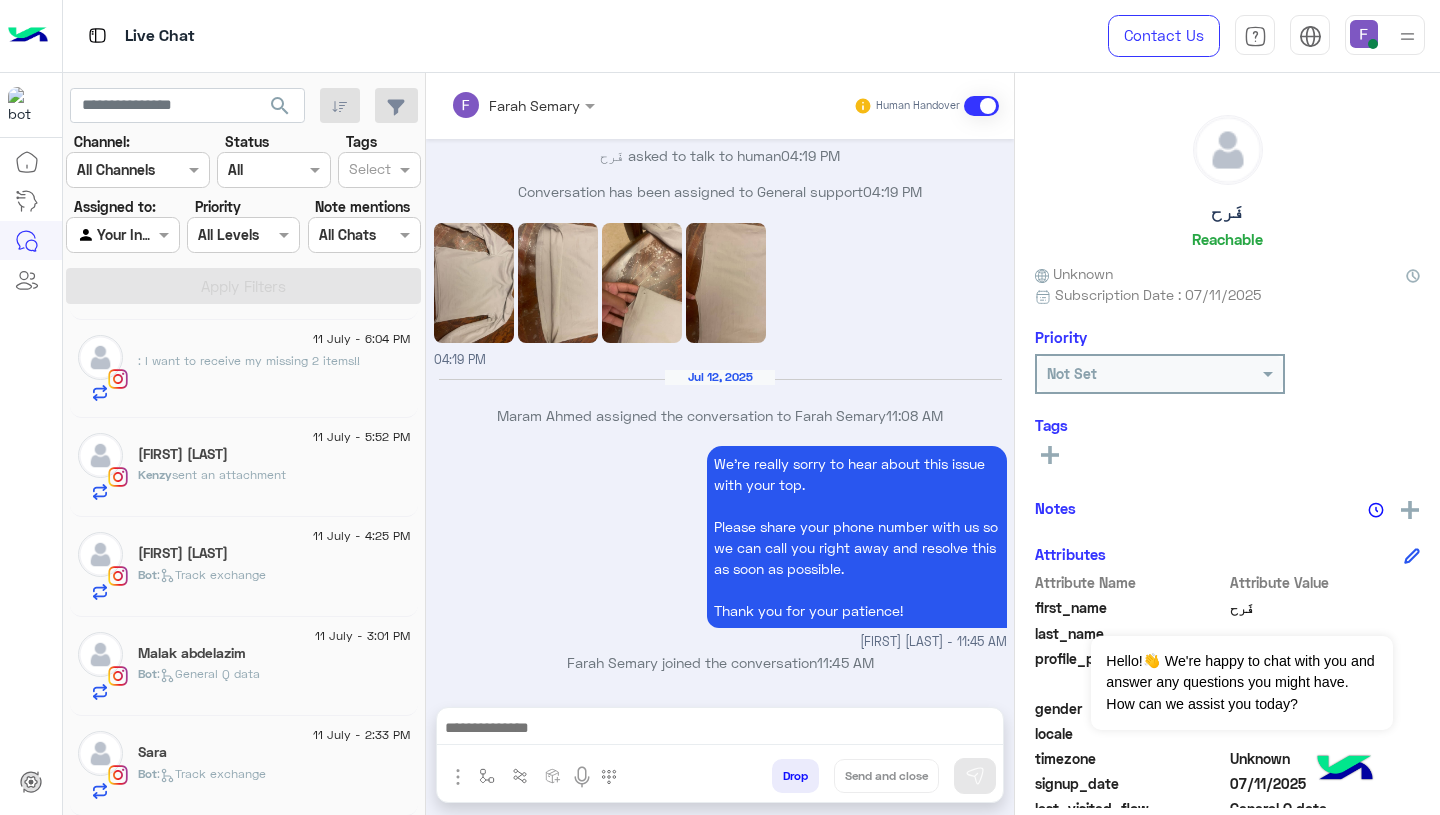click on "[FIRST] [LAST]" 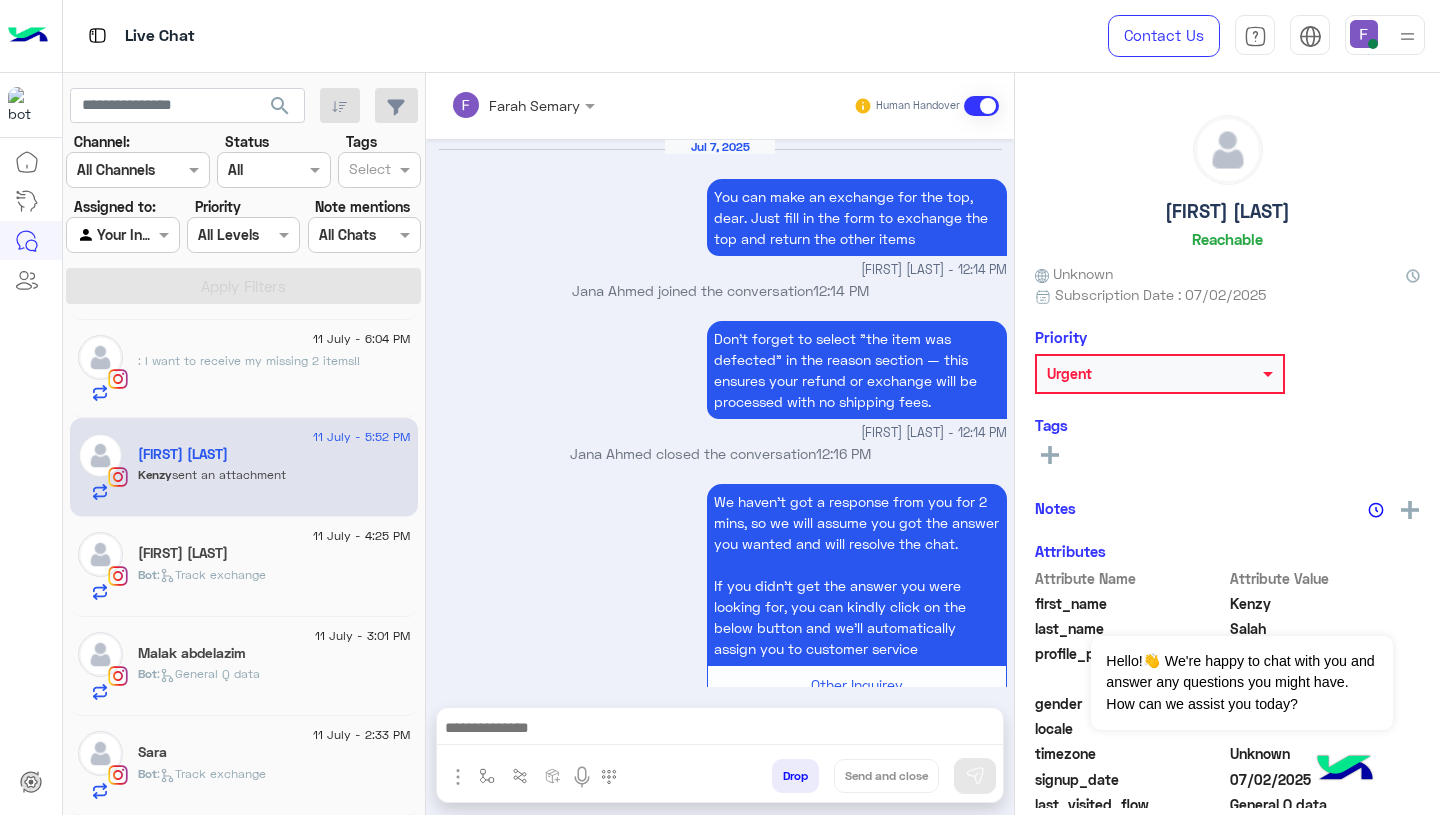 scroll, scrollTop: 1854, scrollLeft: 0, axis: vertical 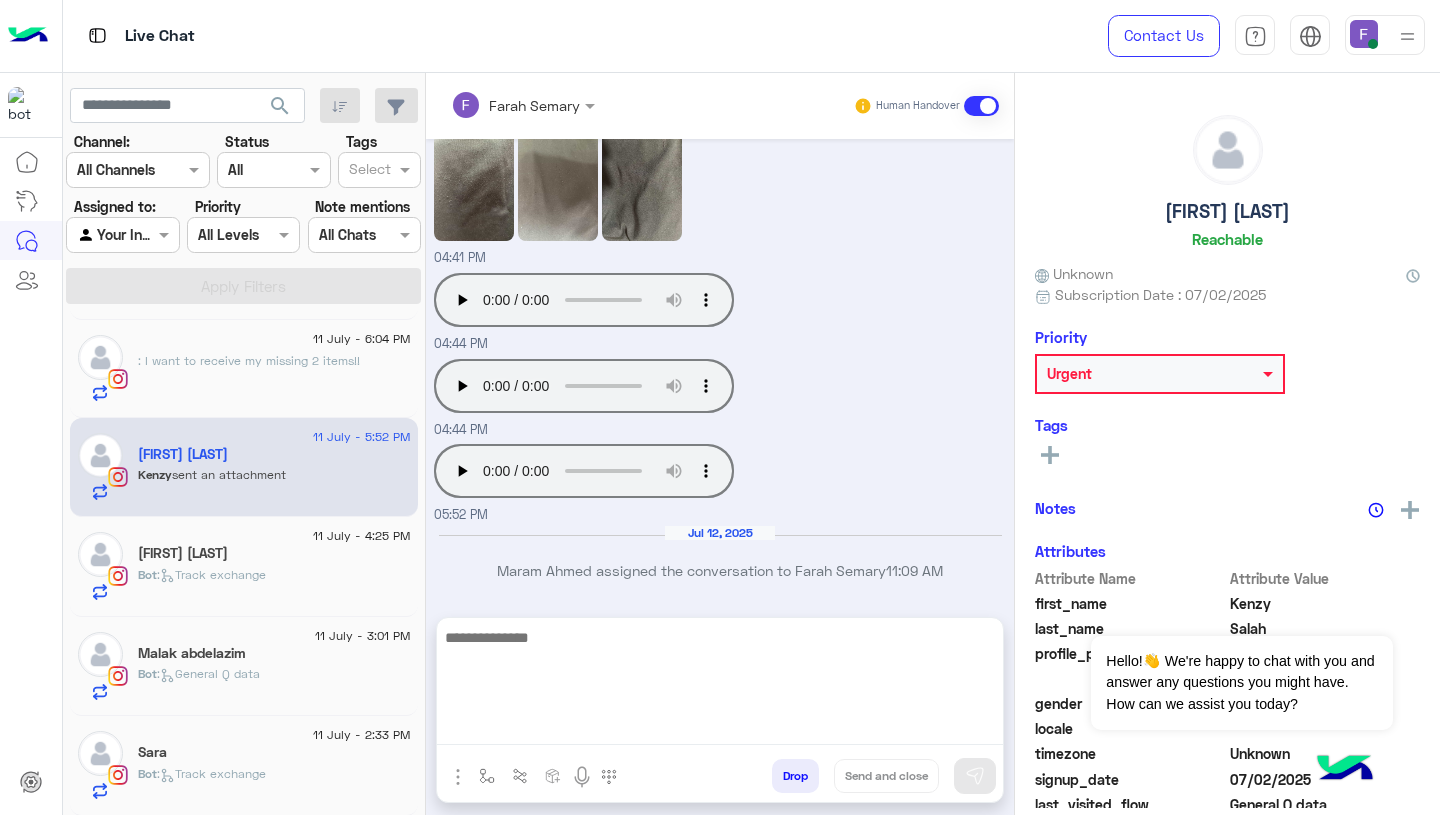 click at bounding box center [720, 685] 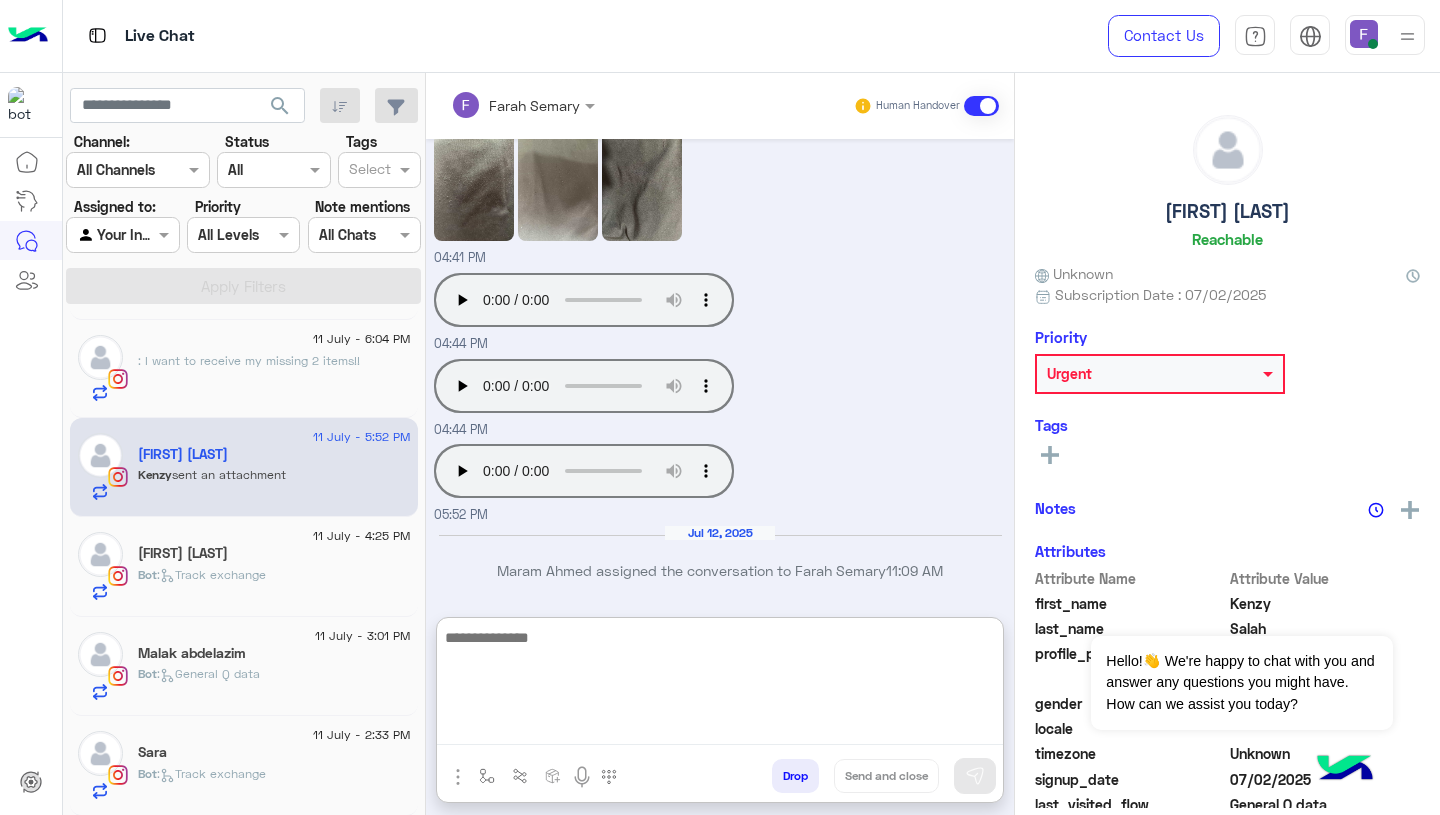 paste on "**********" 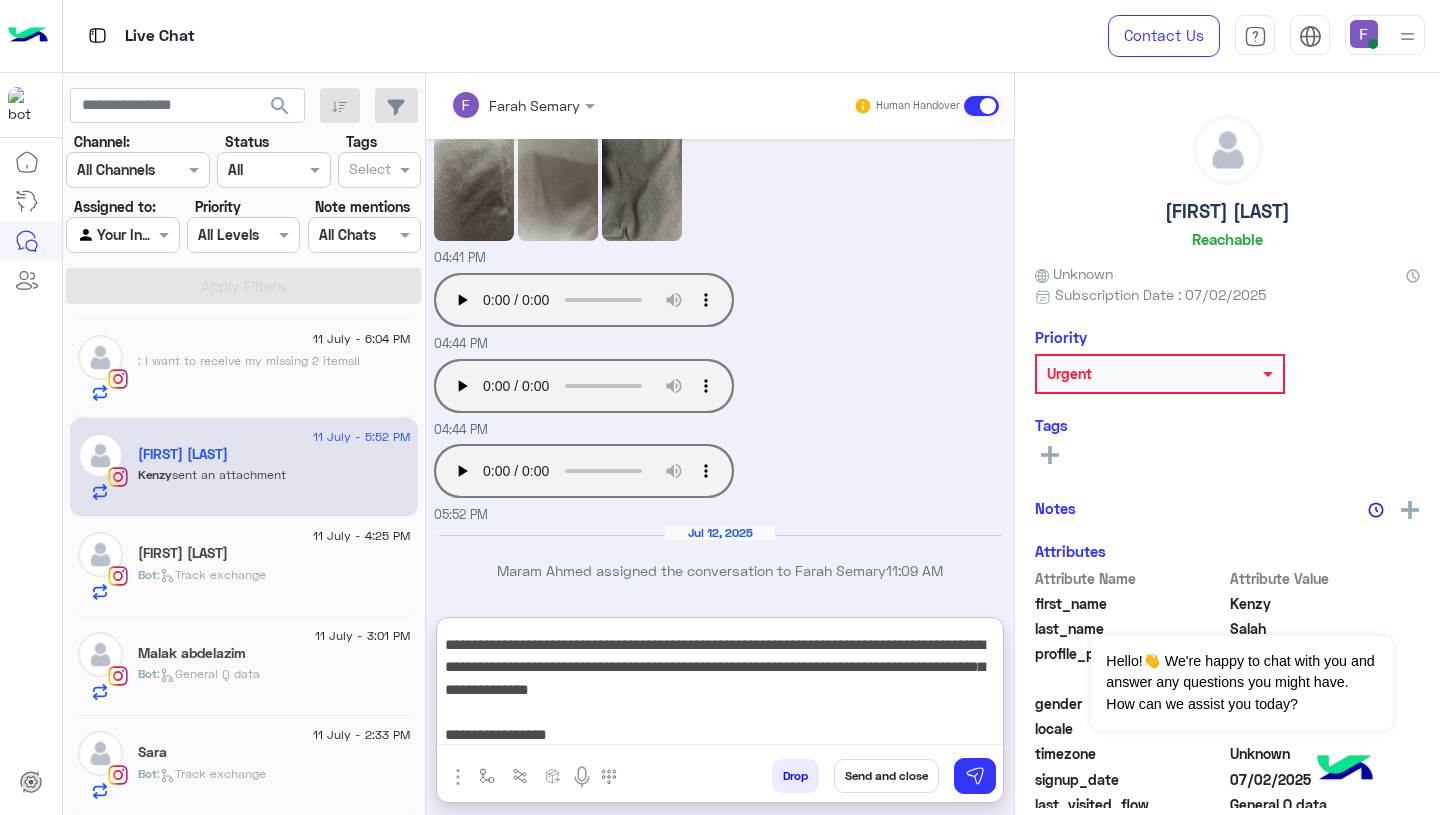 scroll, scrollTop: 0, scrollLeft: 0, axis: both 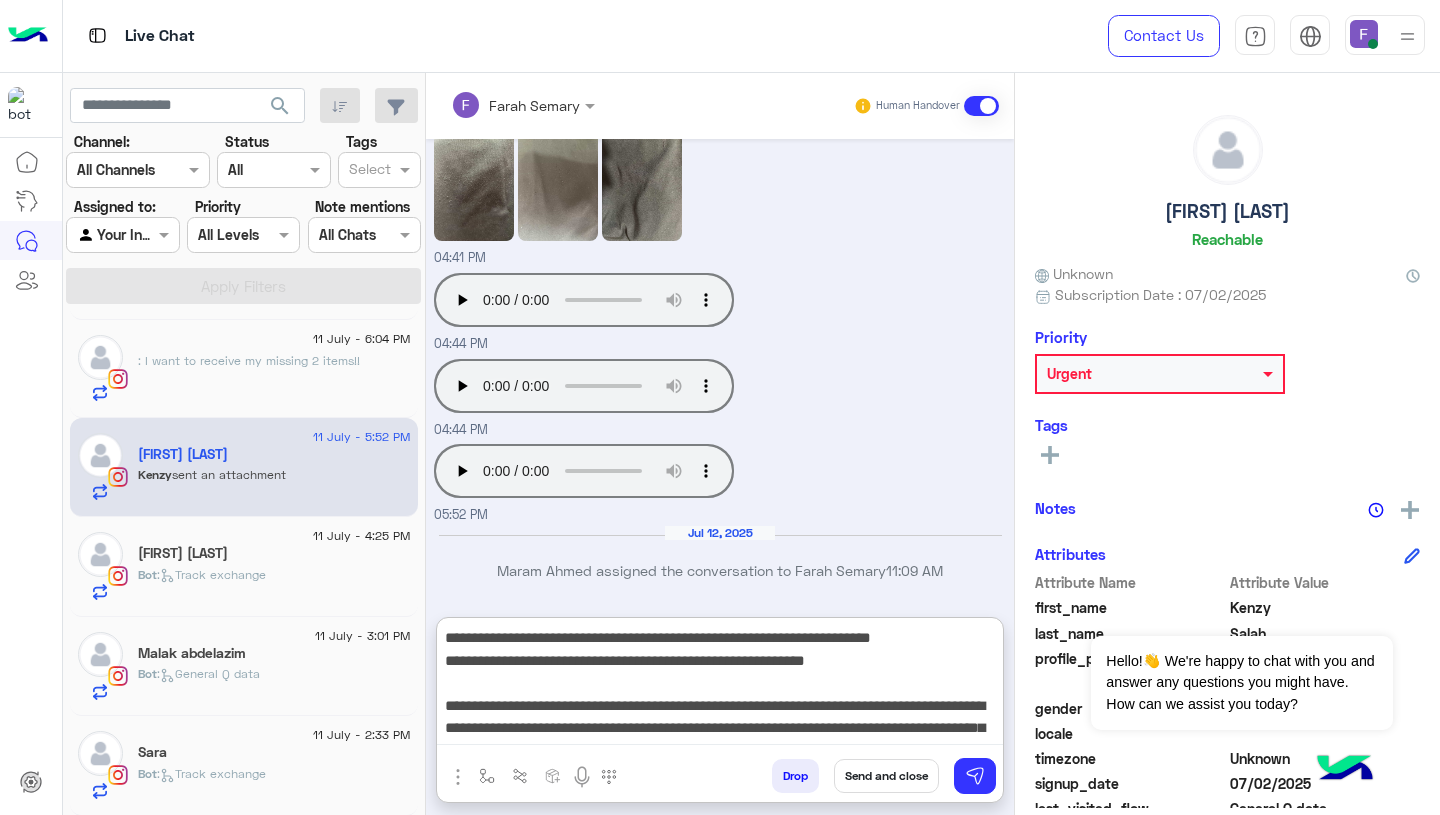 click on "**********" at bounding box center [720, 685] 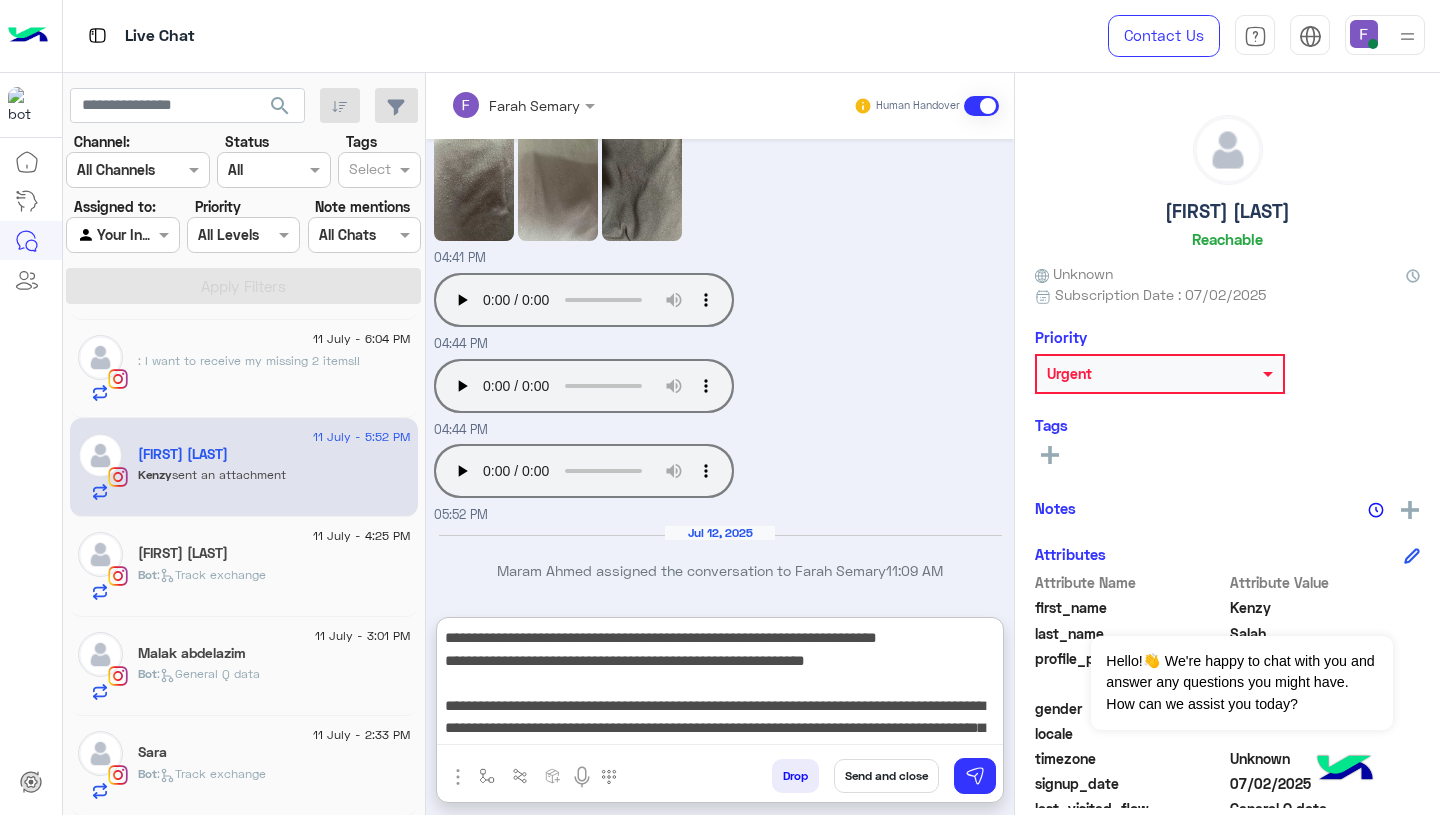 type on "**********" 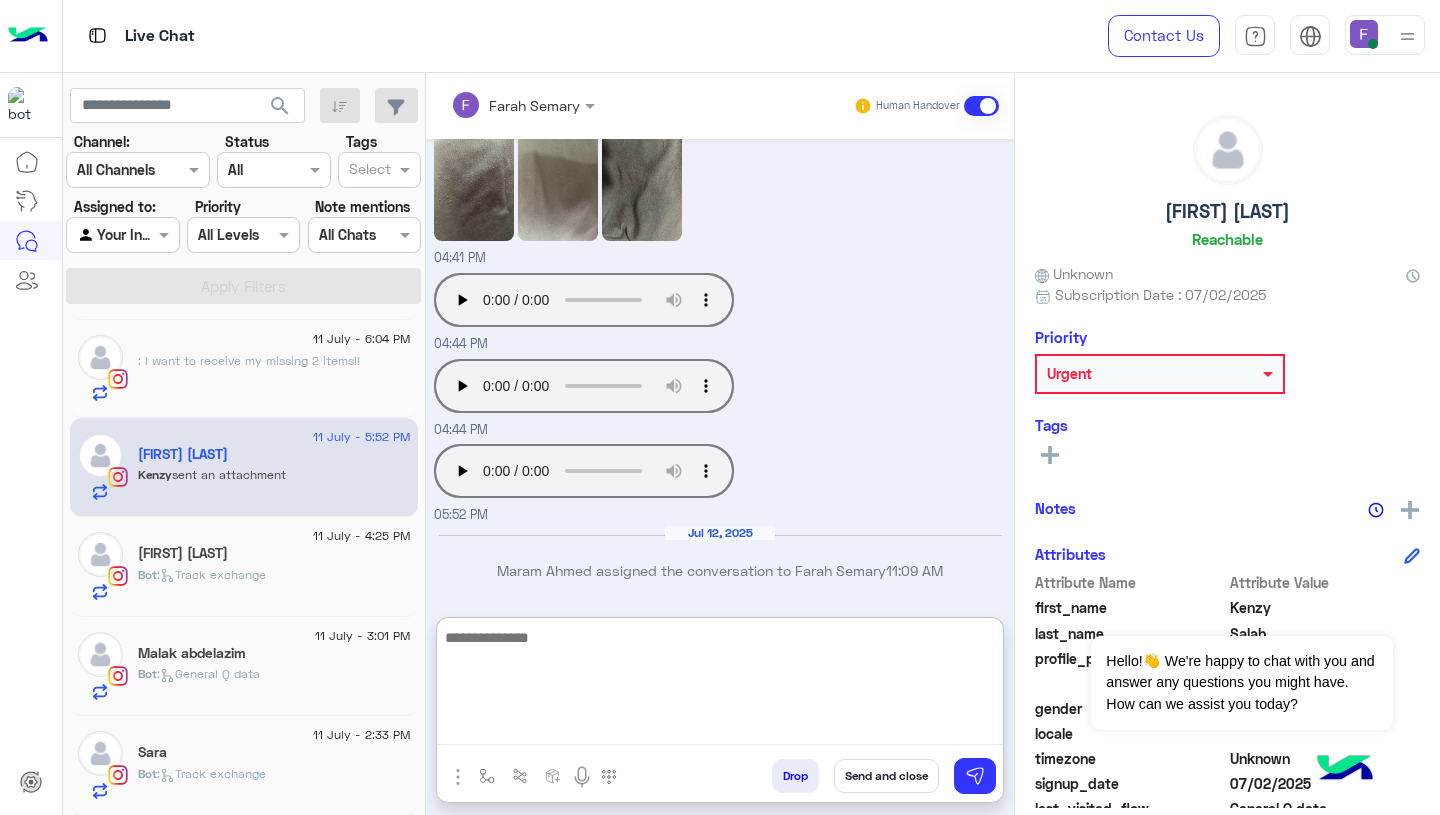 scroll, scrollTop: 0, scrollLeft: 0, axis: both 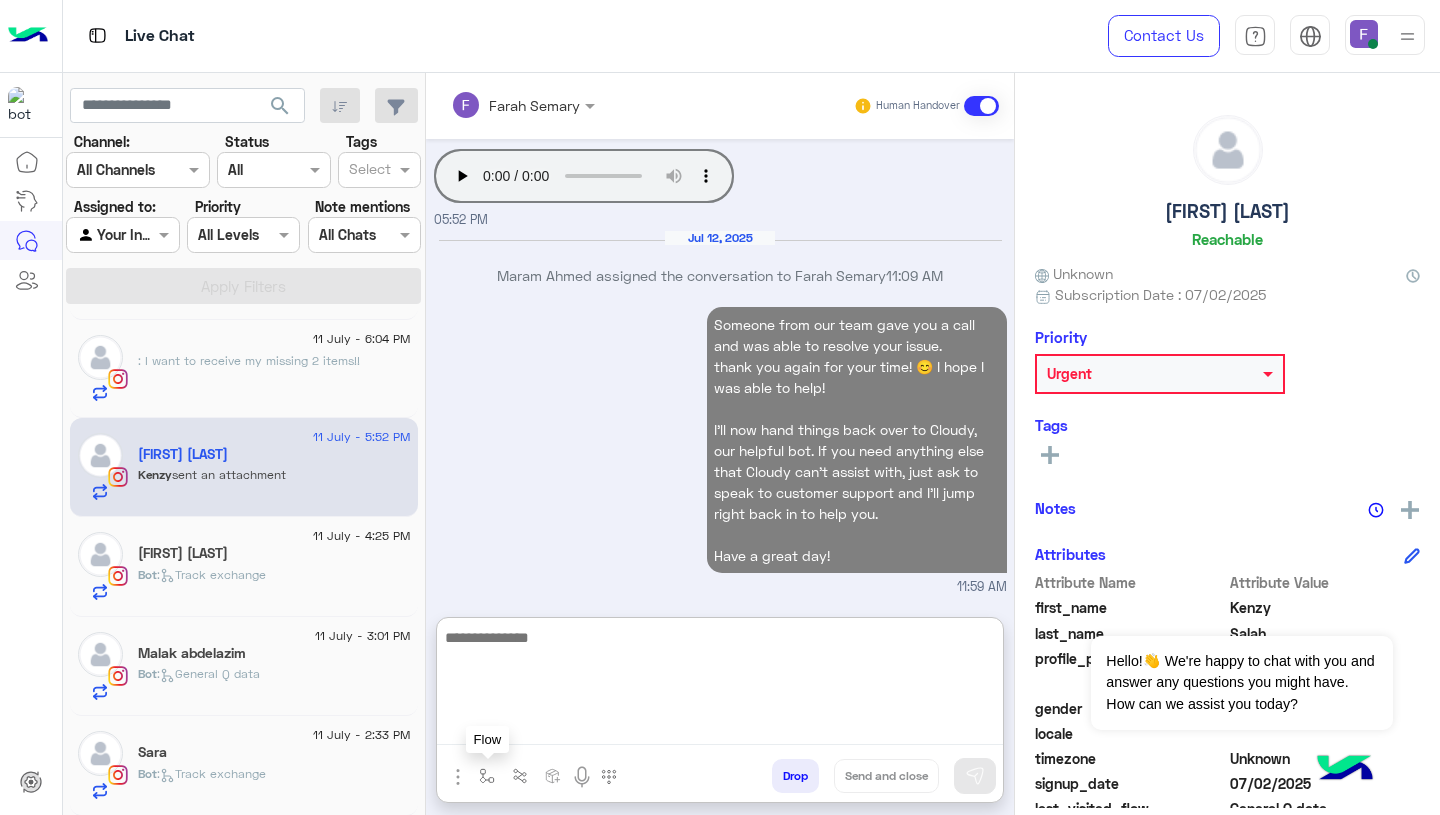 click at bounding box center [487, 775] 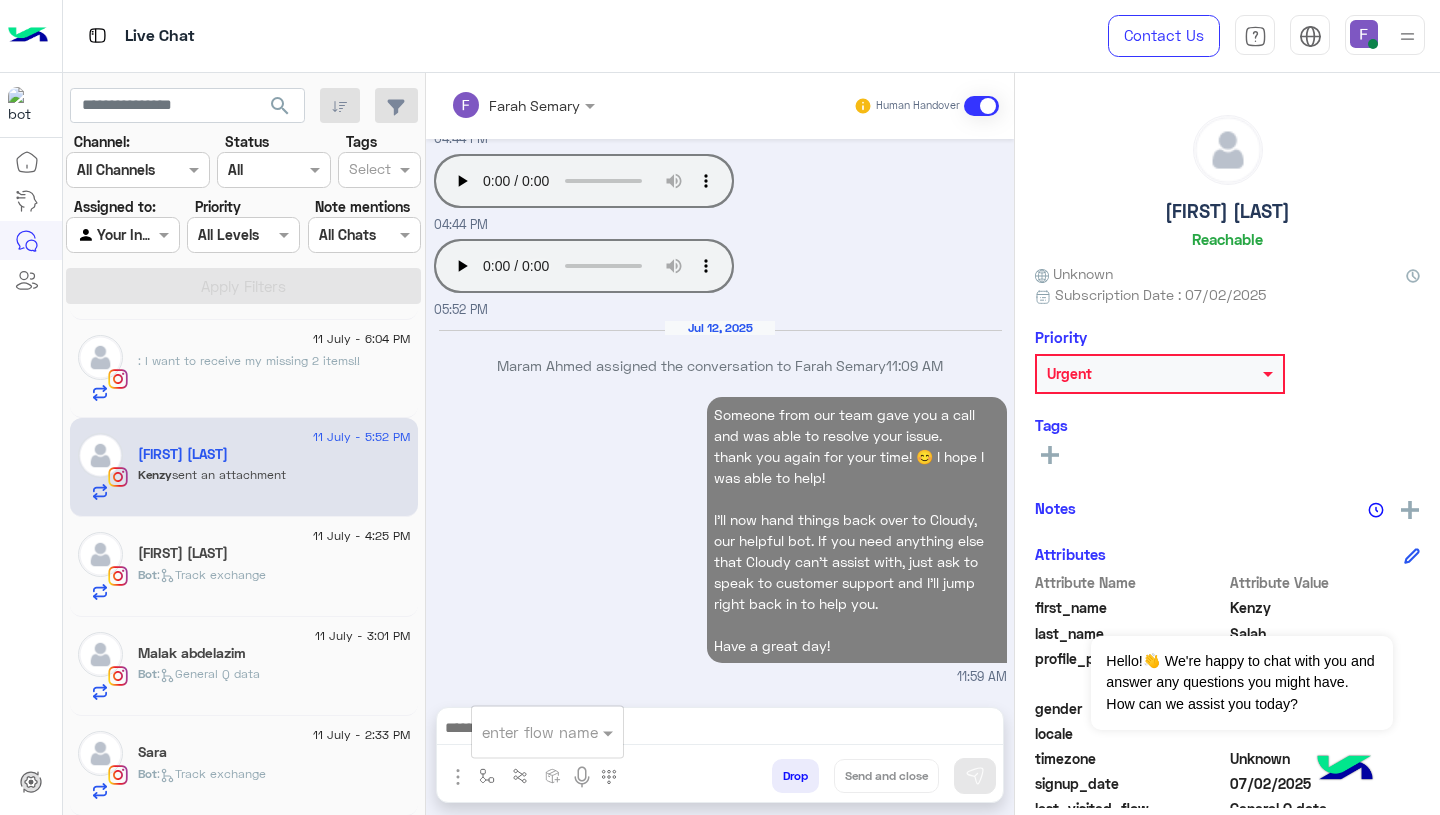 scroll, scrollTop: 2185, scrollLeft: 0, axis: vertical 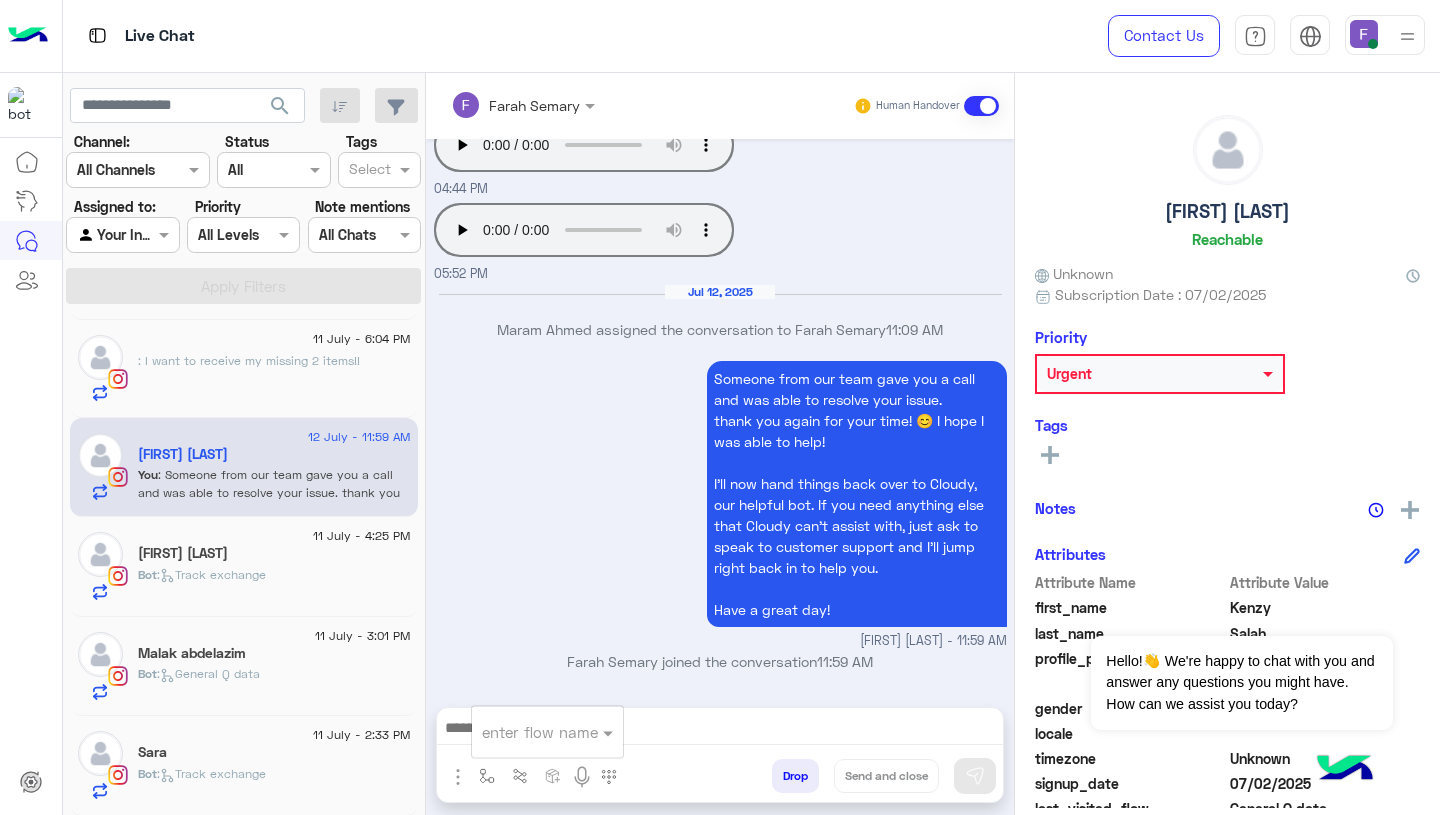 click at bounding box center (523, 732) 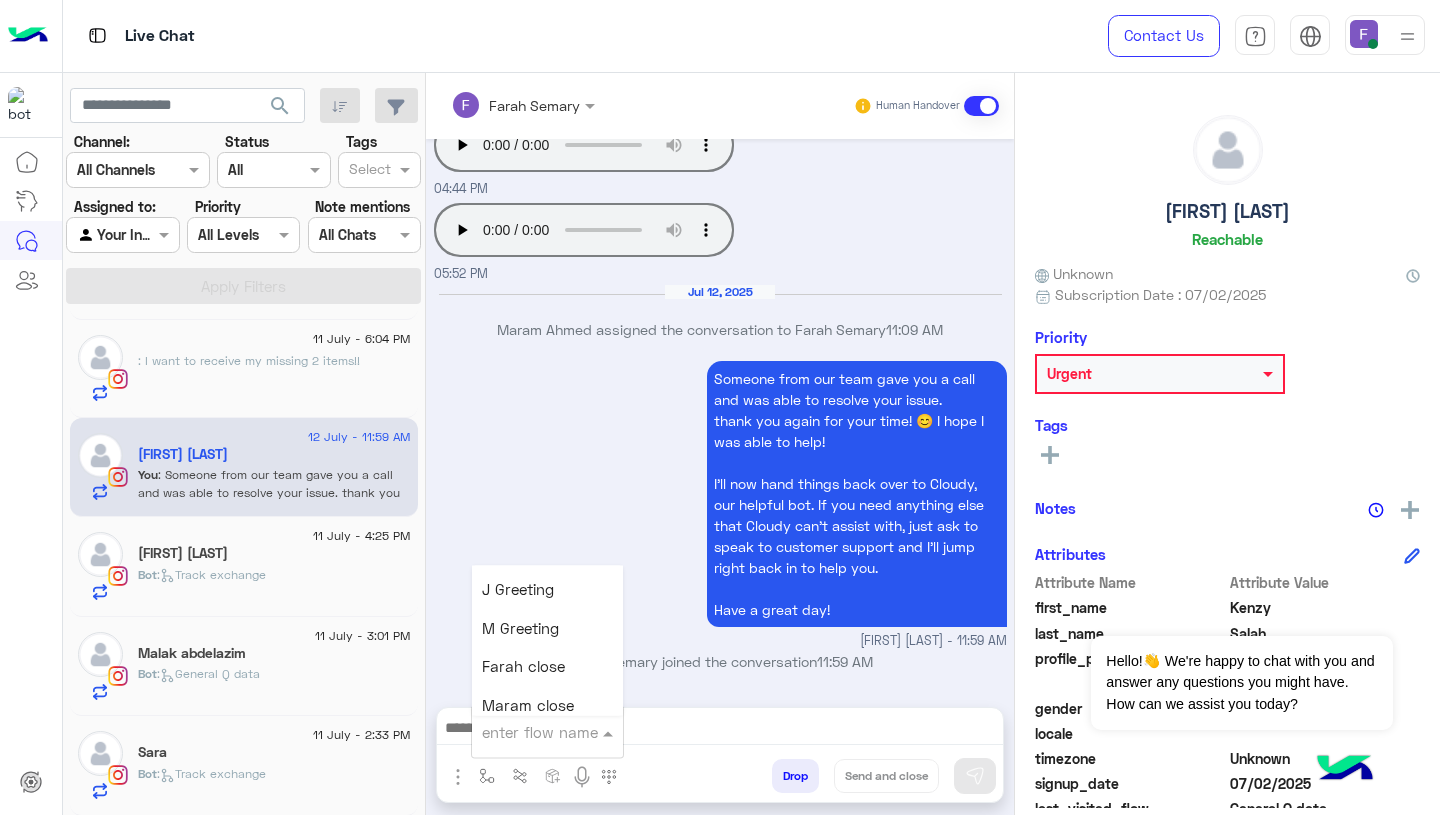 scroll, scrollTop: 2339, scrollLeft: 0, axis: vertical 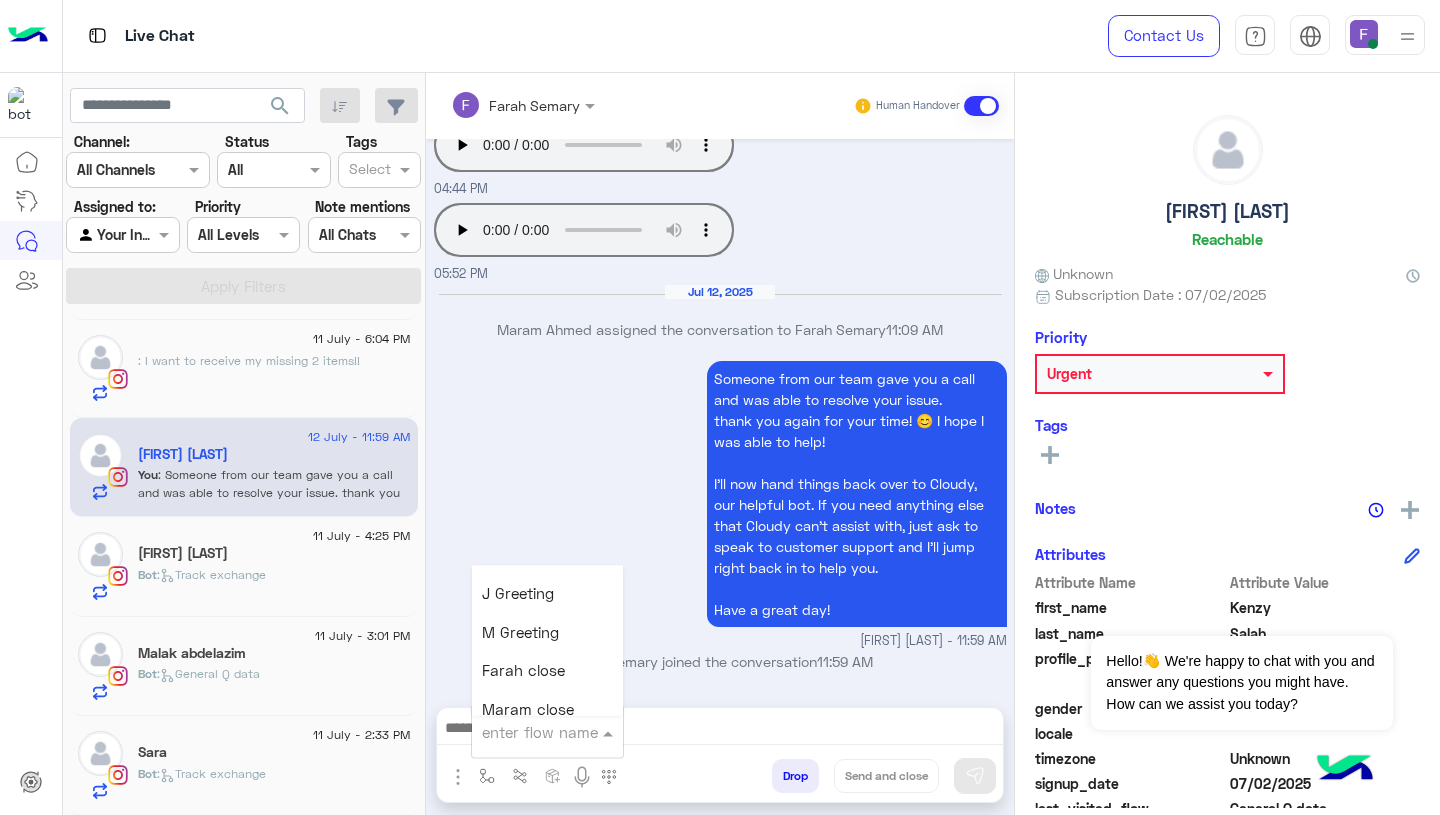 click on "Farah close" at bounding box center [523, 671] 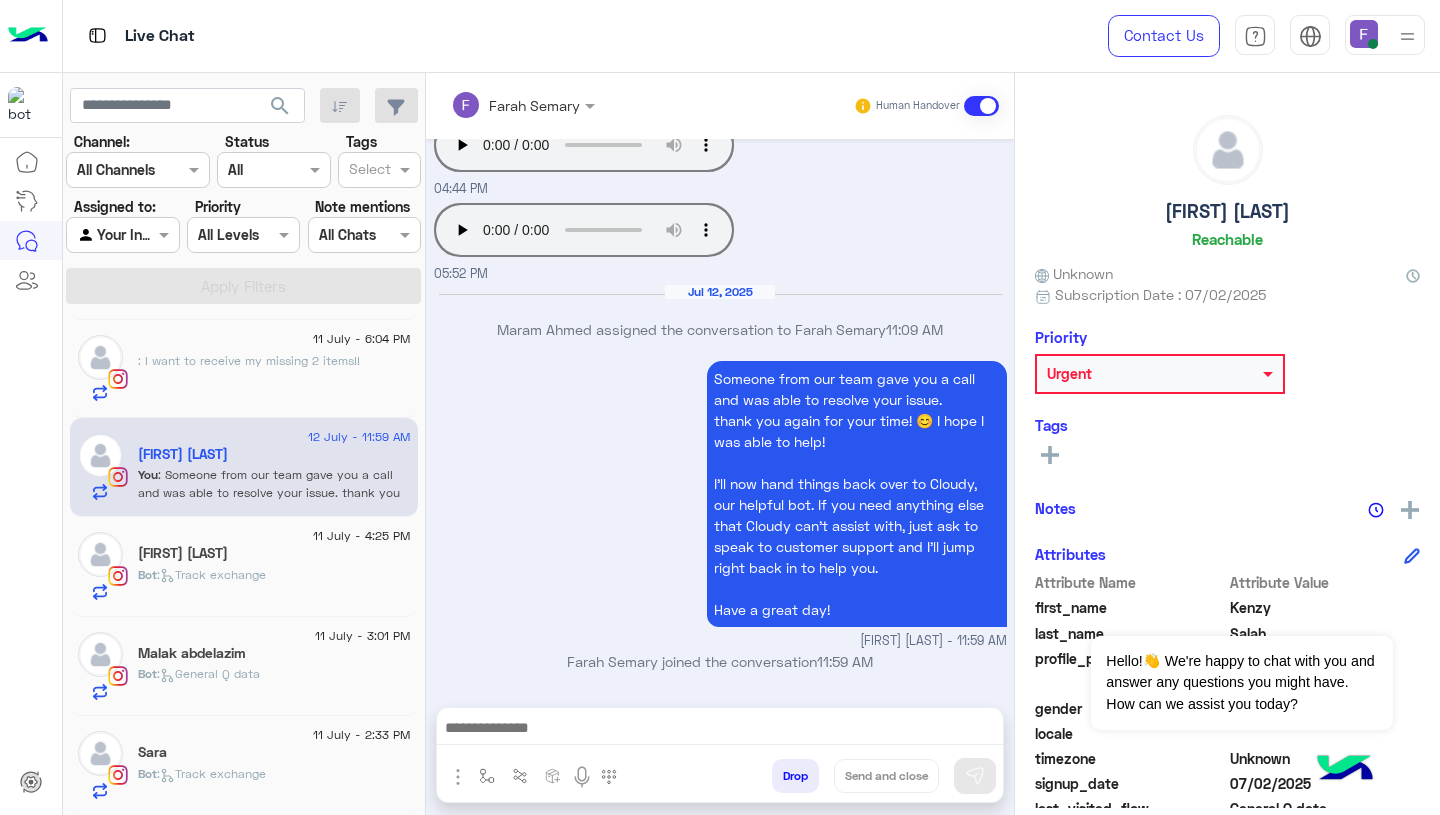 type on "**********" 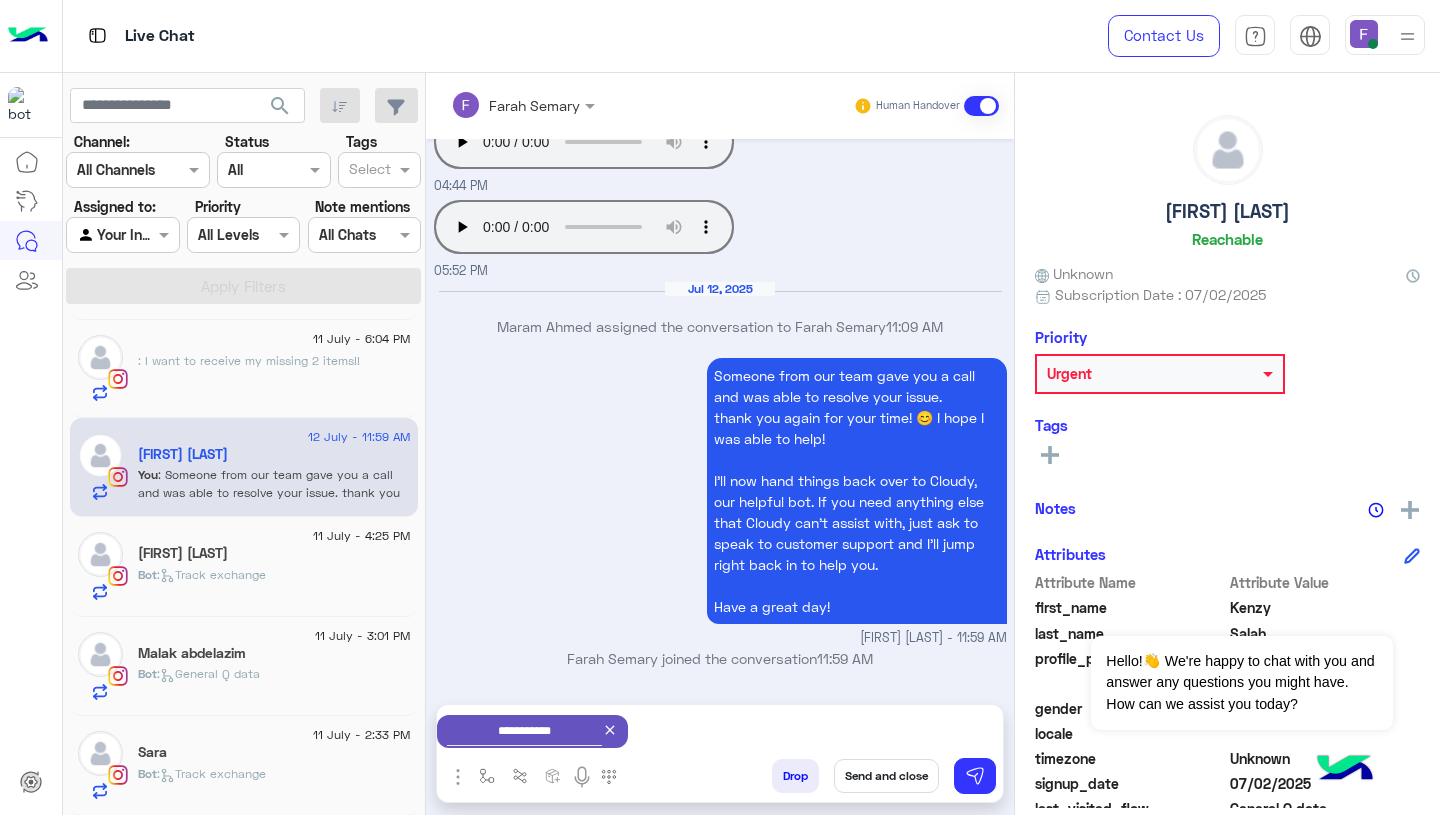 click on "Send and close" at bounding box center (886, 776) 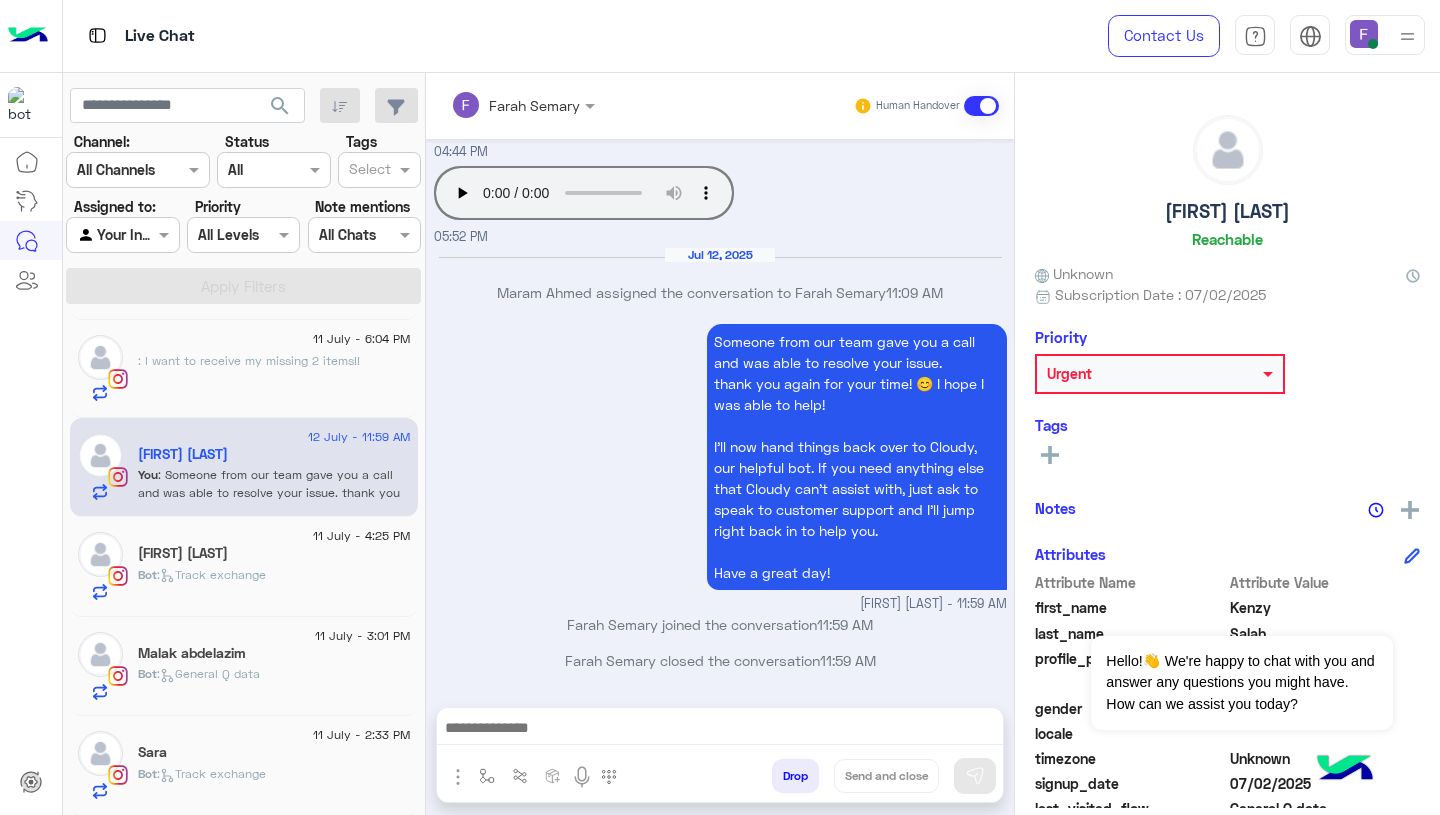 scroll, scrollTop: 2221, scrollLeft: 0, axis: vertical 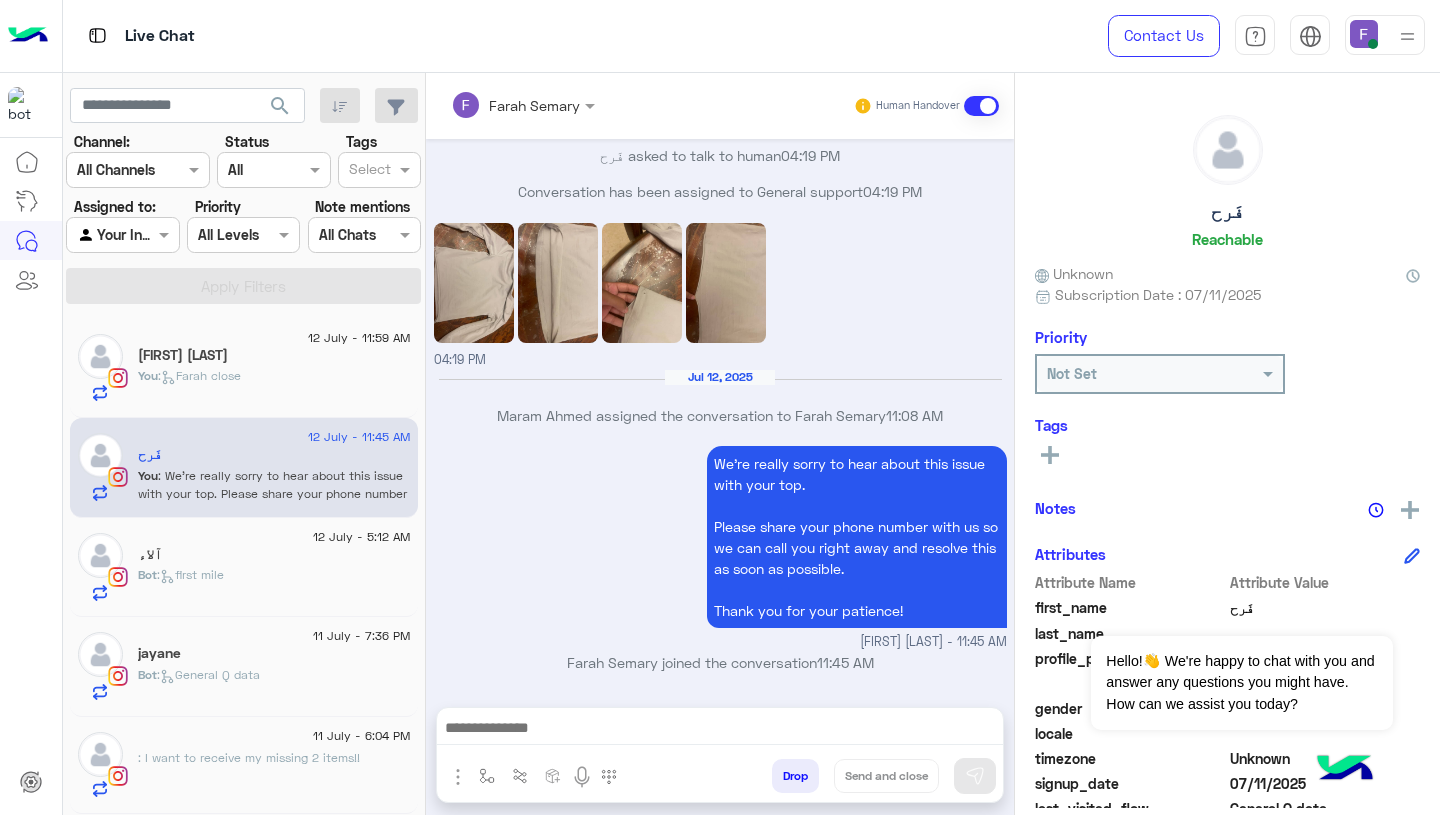 click on "You  :   Farah close" 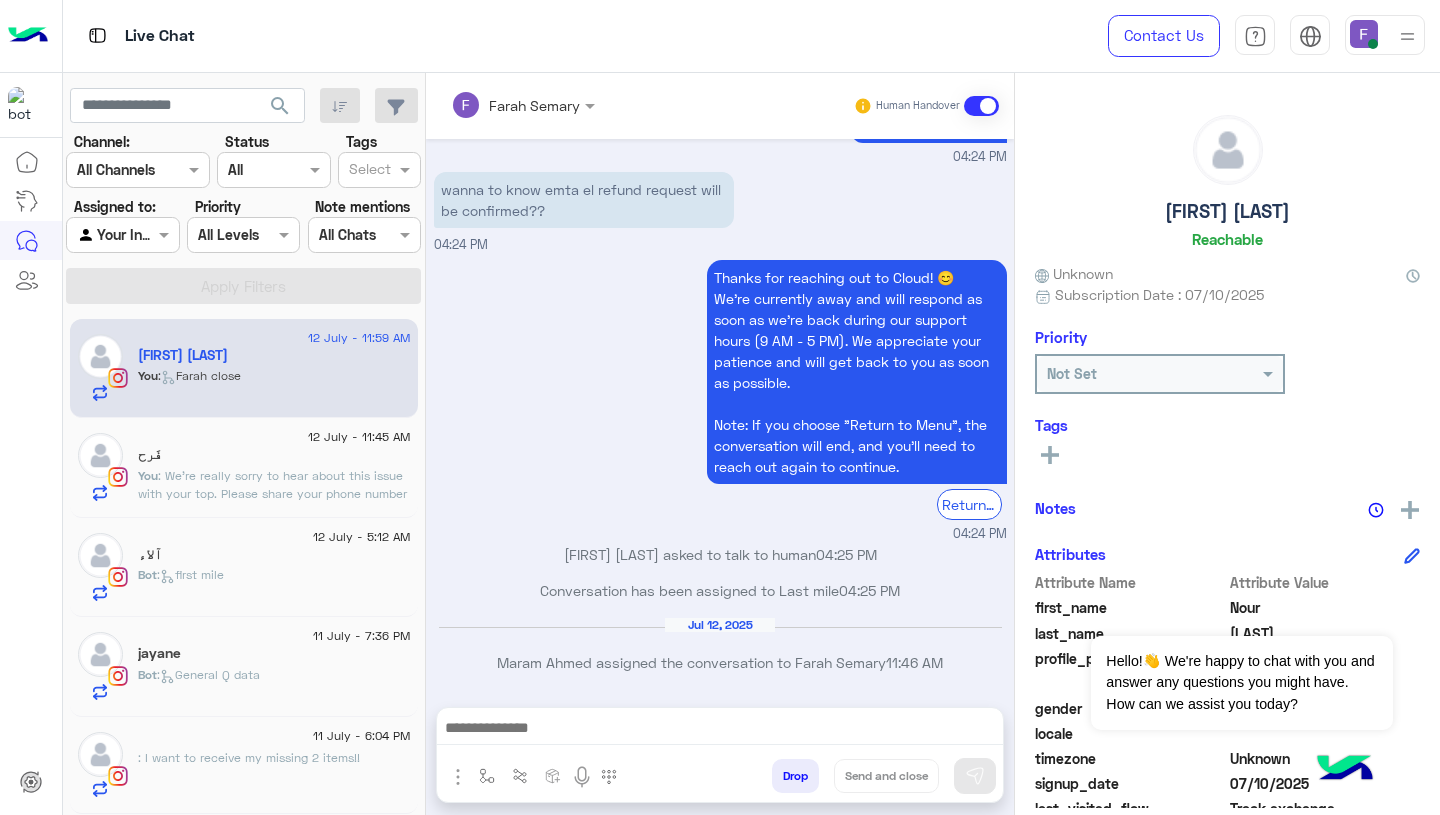 scroll, scrollTop: 1648, scrollLeft: 0, axis: vertical 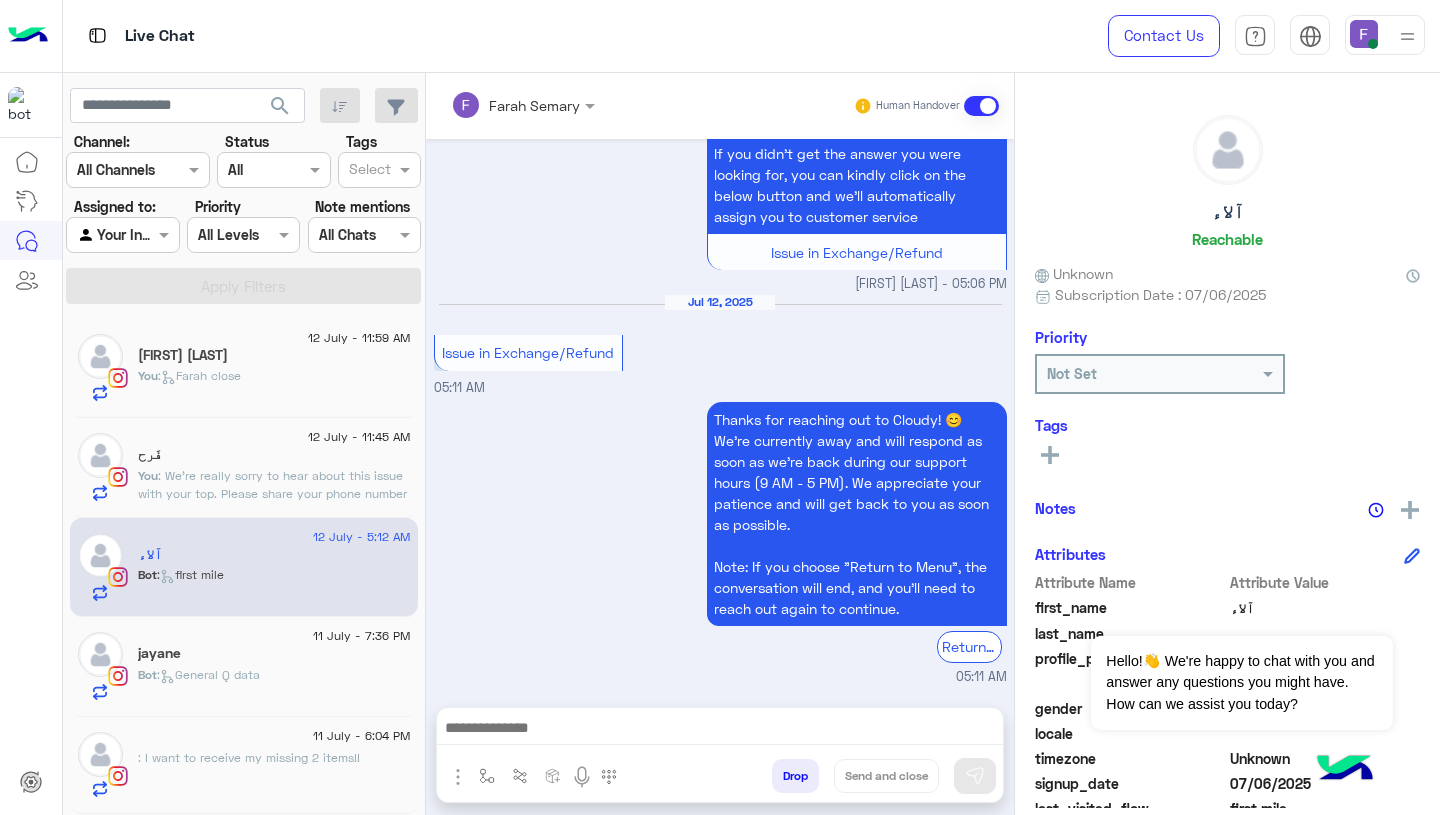 click at bounding box center [720, 730] 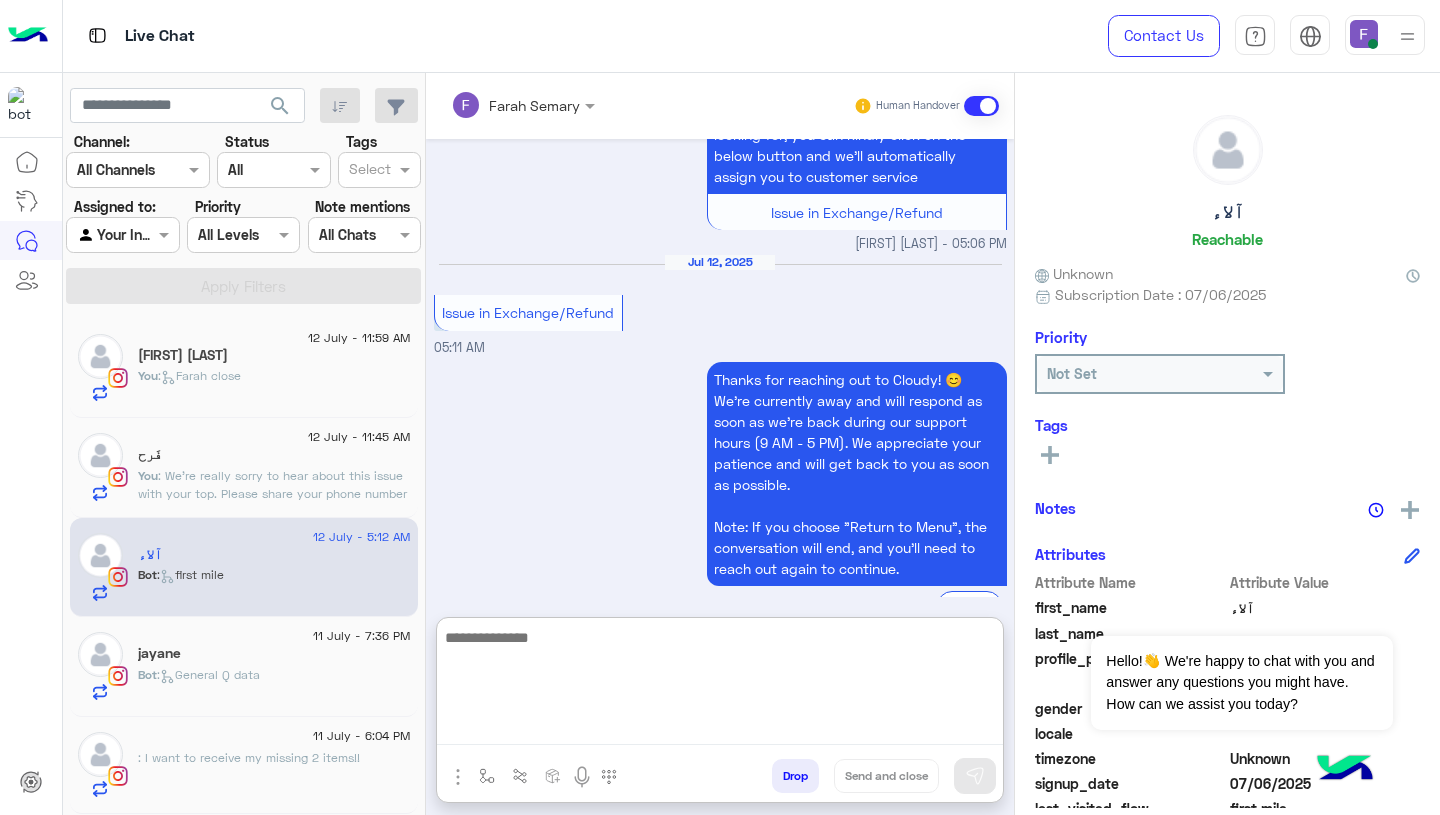 paste on "**********" 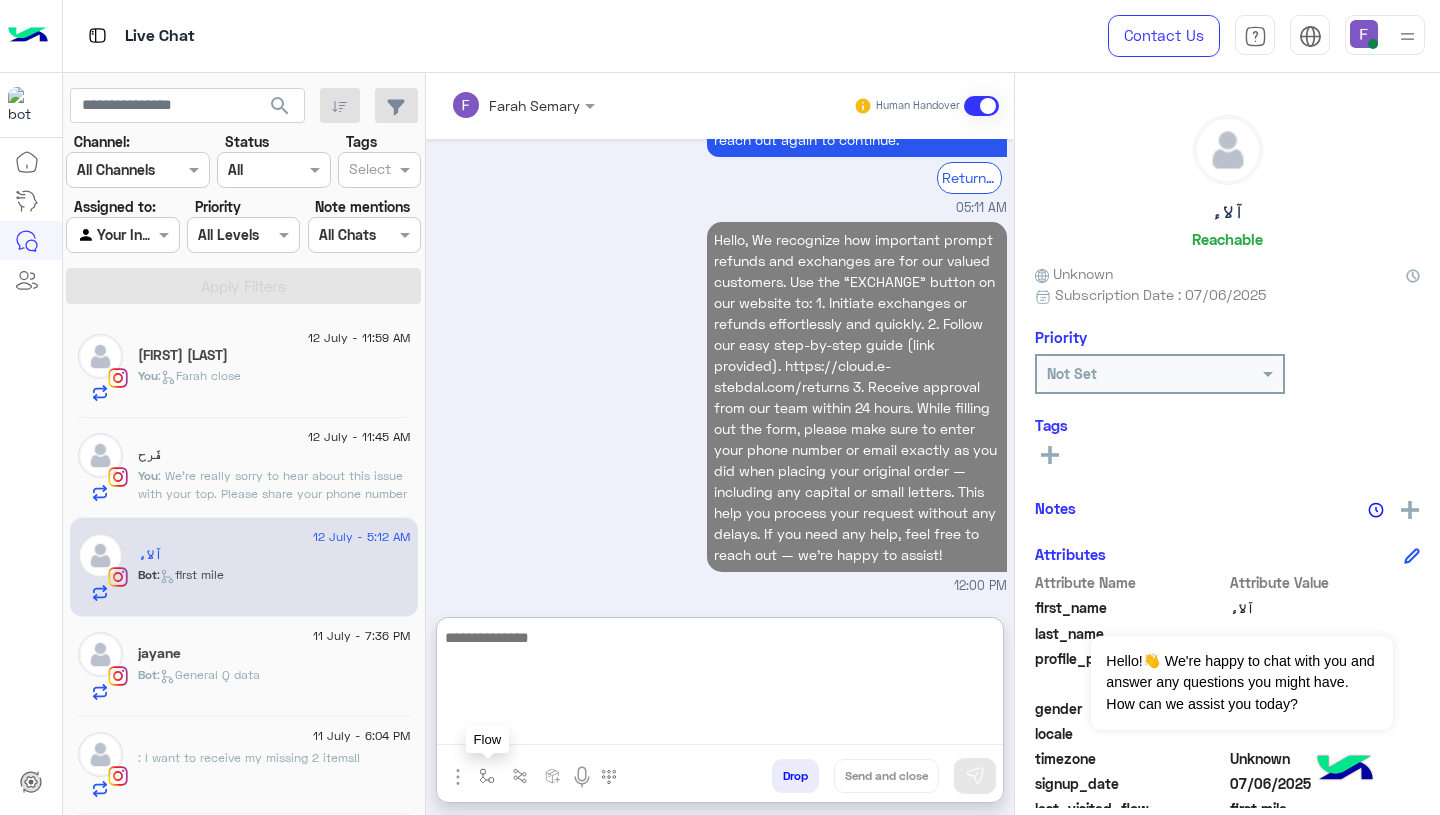 click at bounding box center [487, 775] 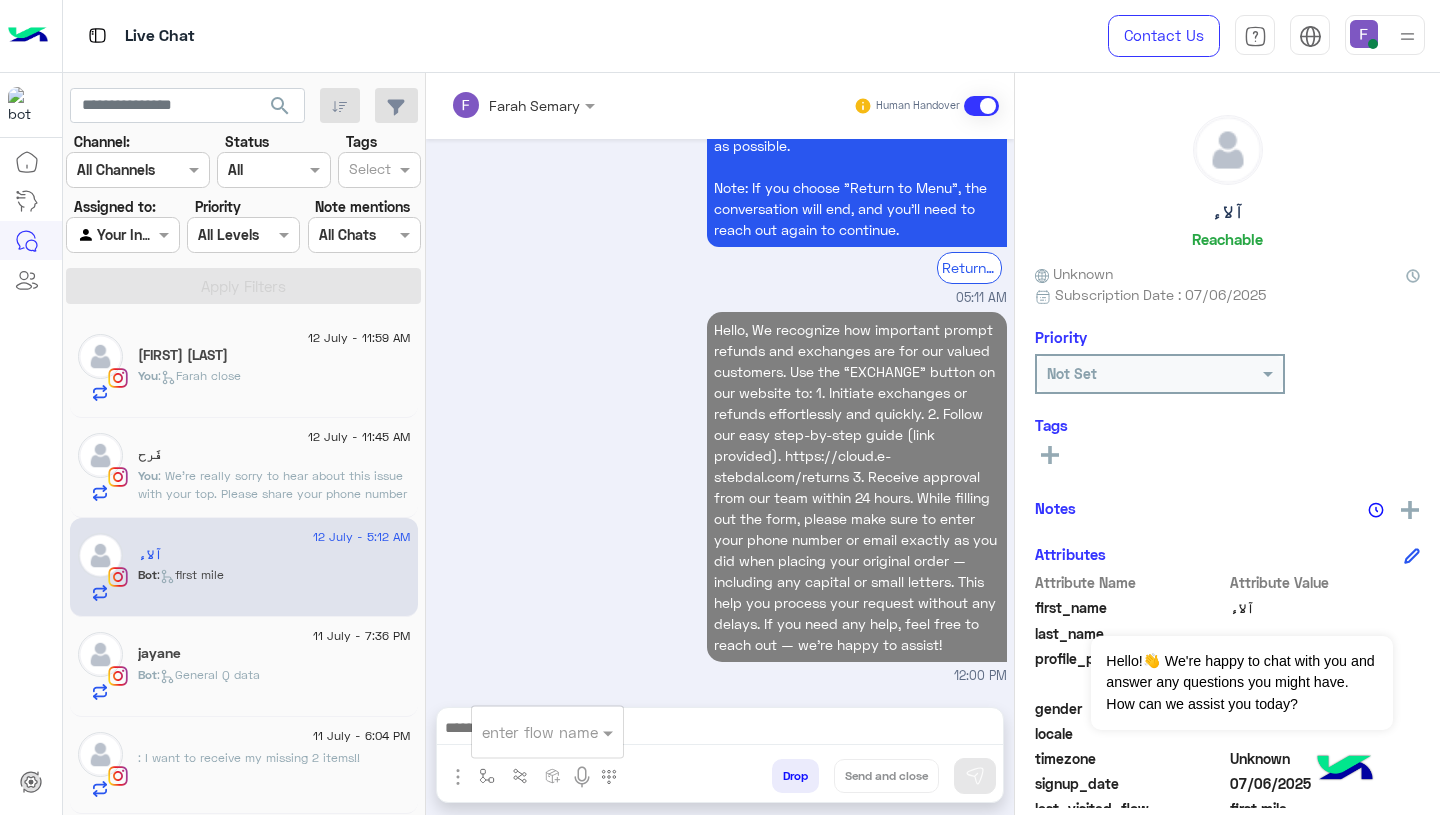 click at bounding box center (523, 732) 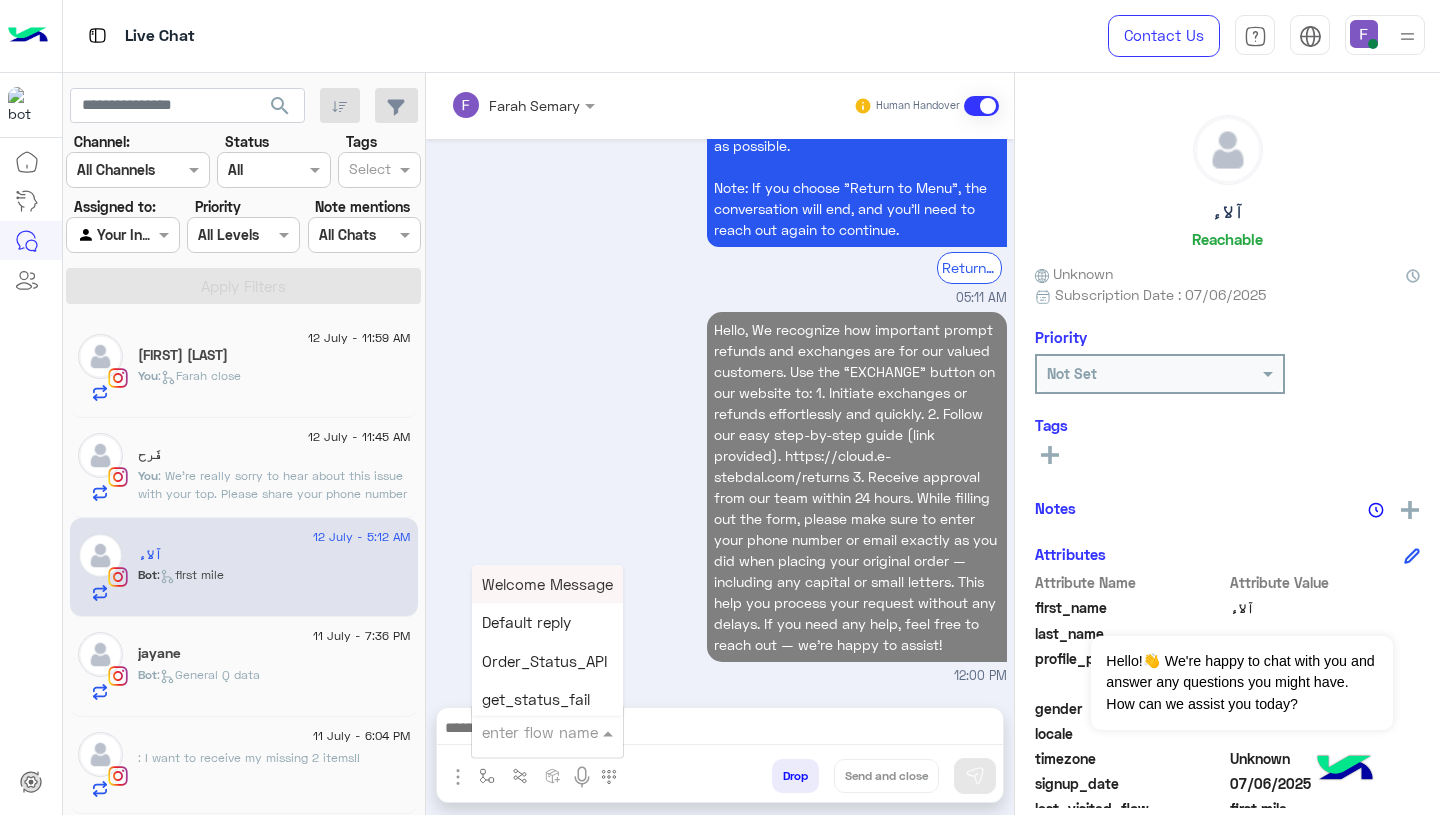 scroll, scrollTop: 2184, scrollLeft: 0, axis: vertical 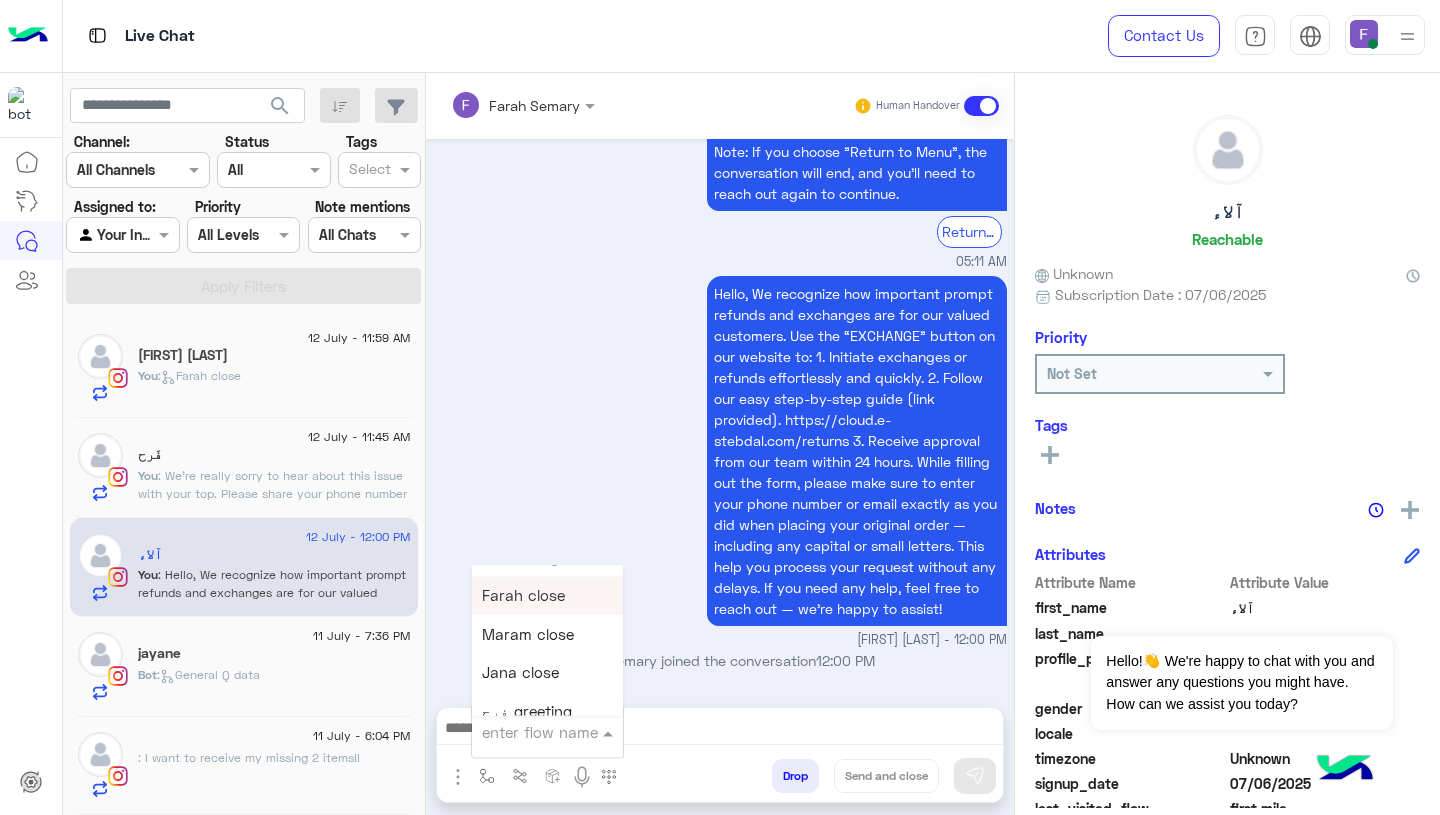 click on "Farah close" at bounding box center [547, 596] 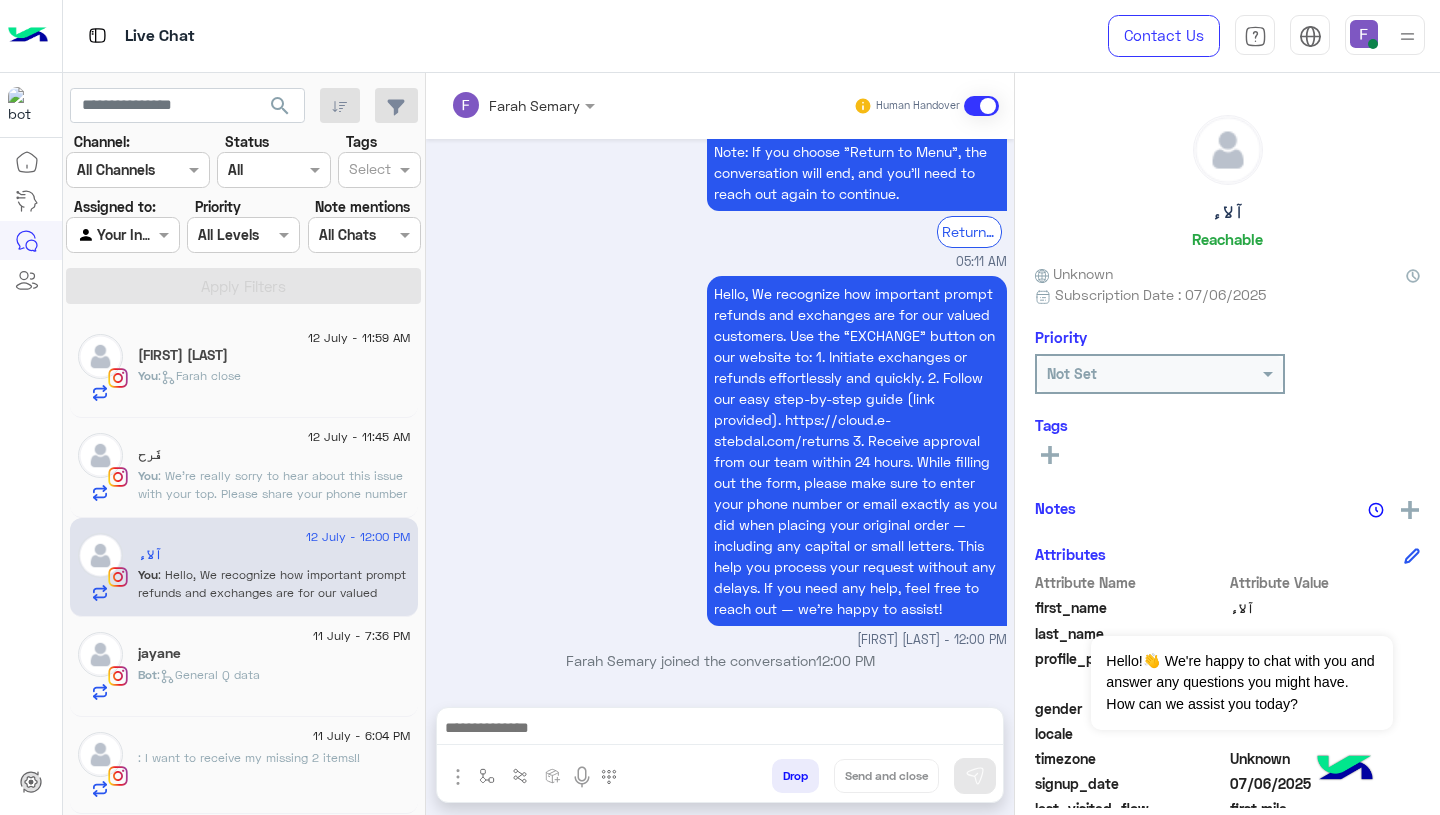 type on "**********" 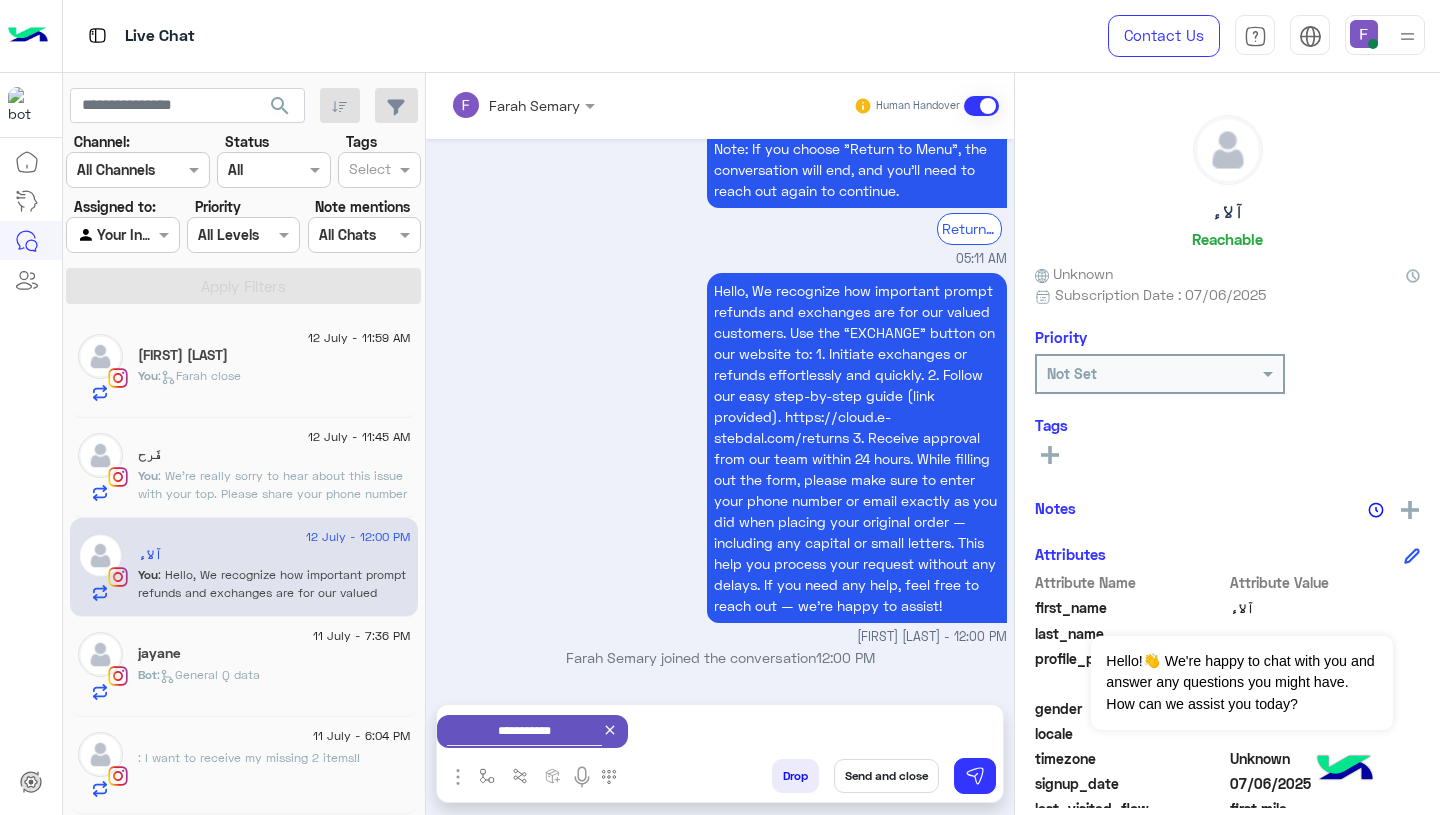 click on "Send and close" at bounding box center [886, 776] 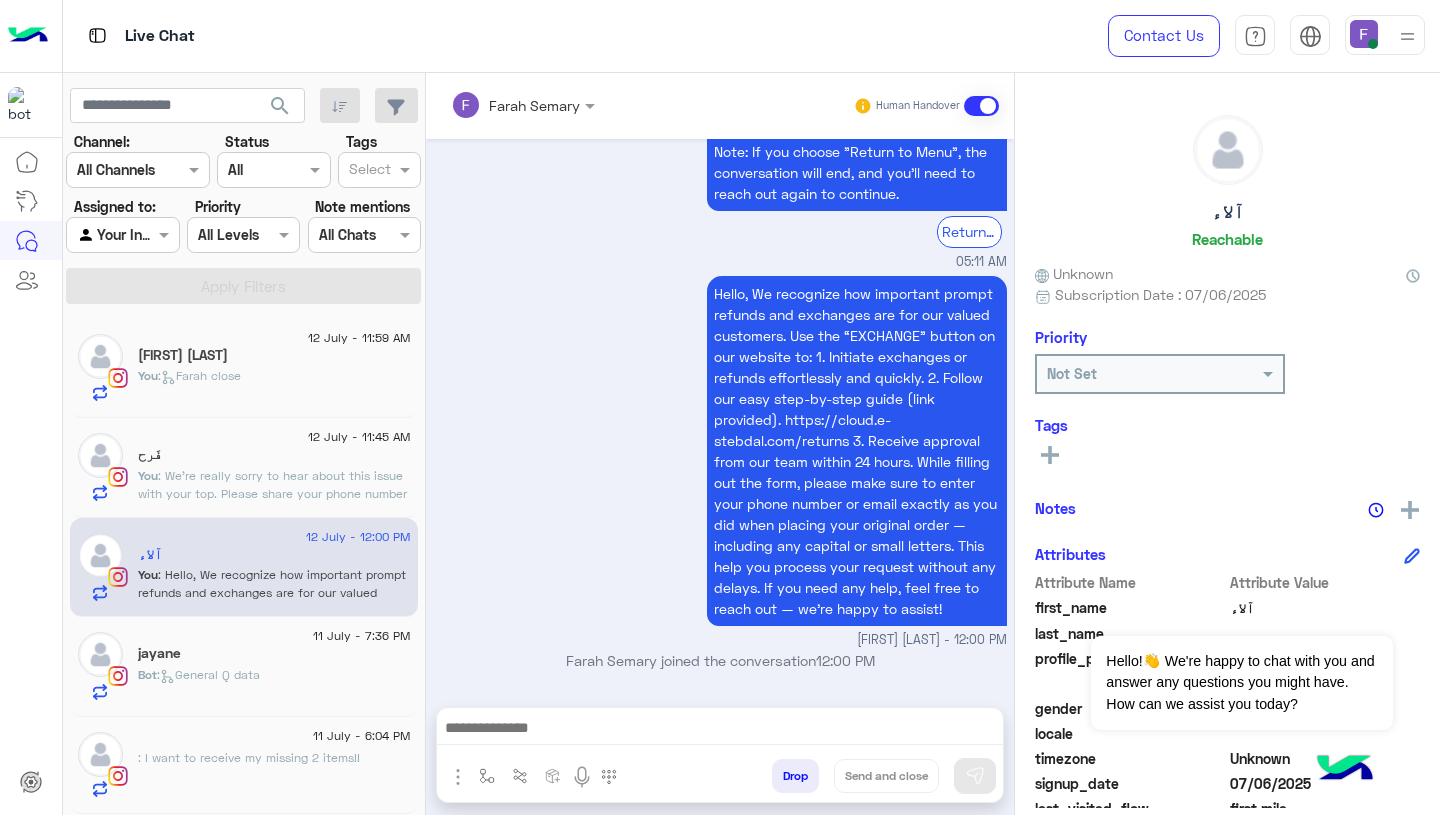 scroll, scrollTop: 2221, scrollLeft: 0, axis: vertical 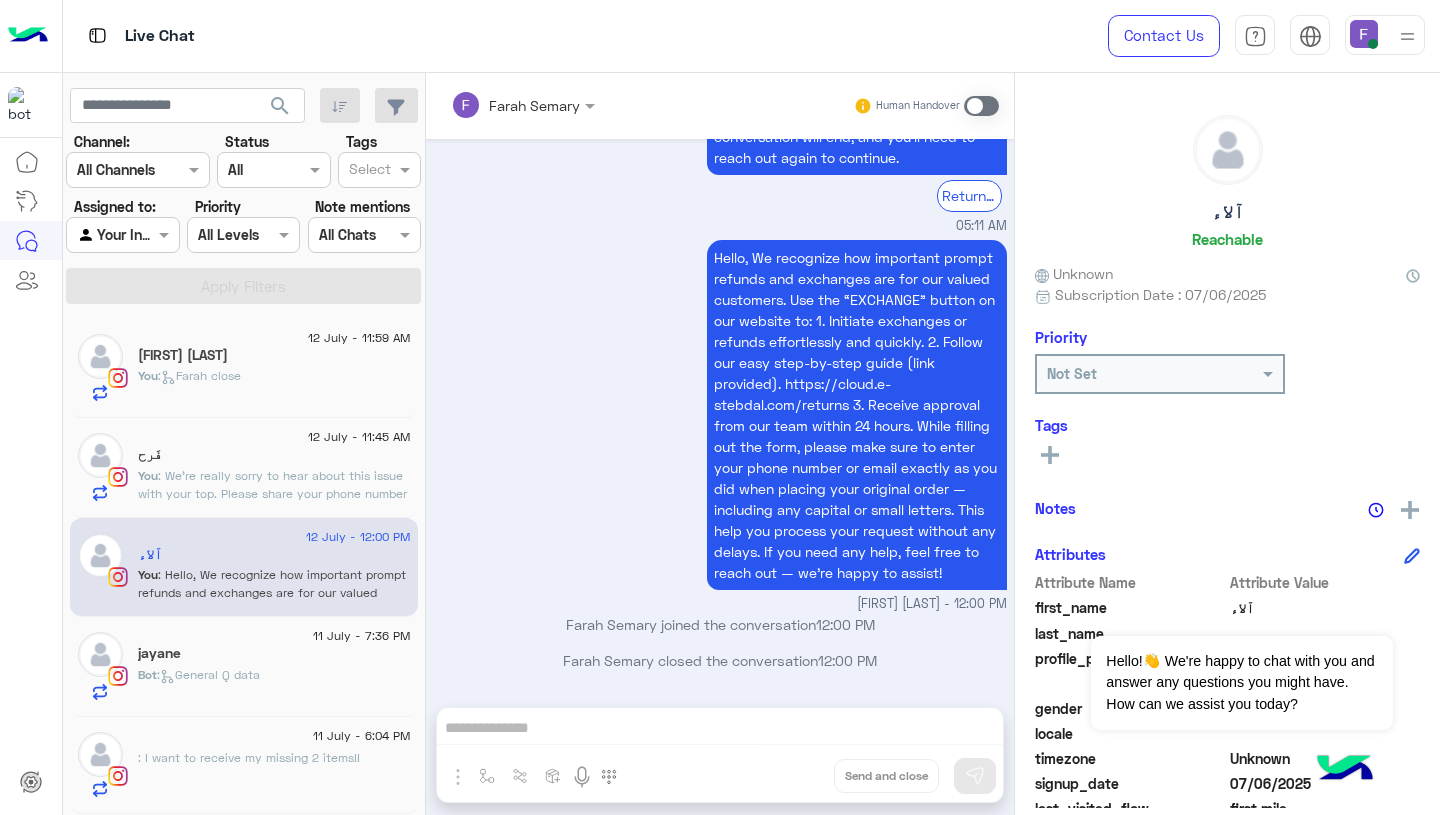 click on "jayane" 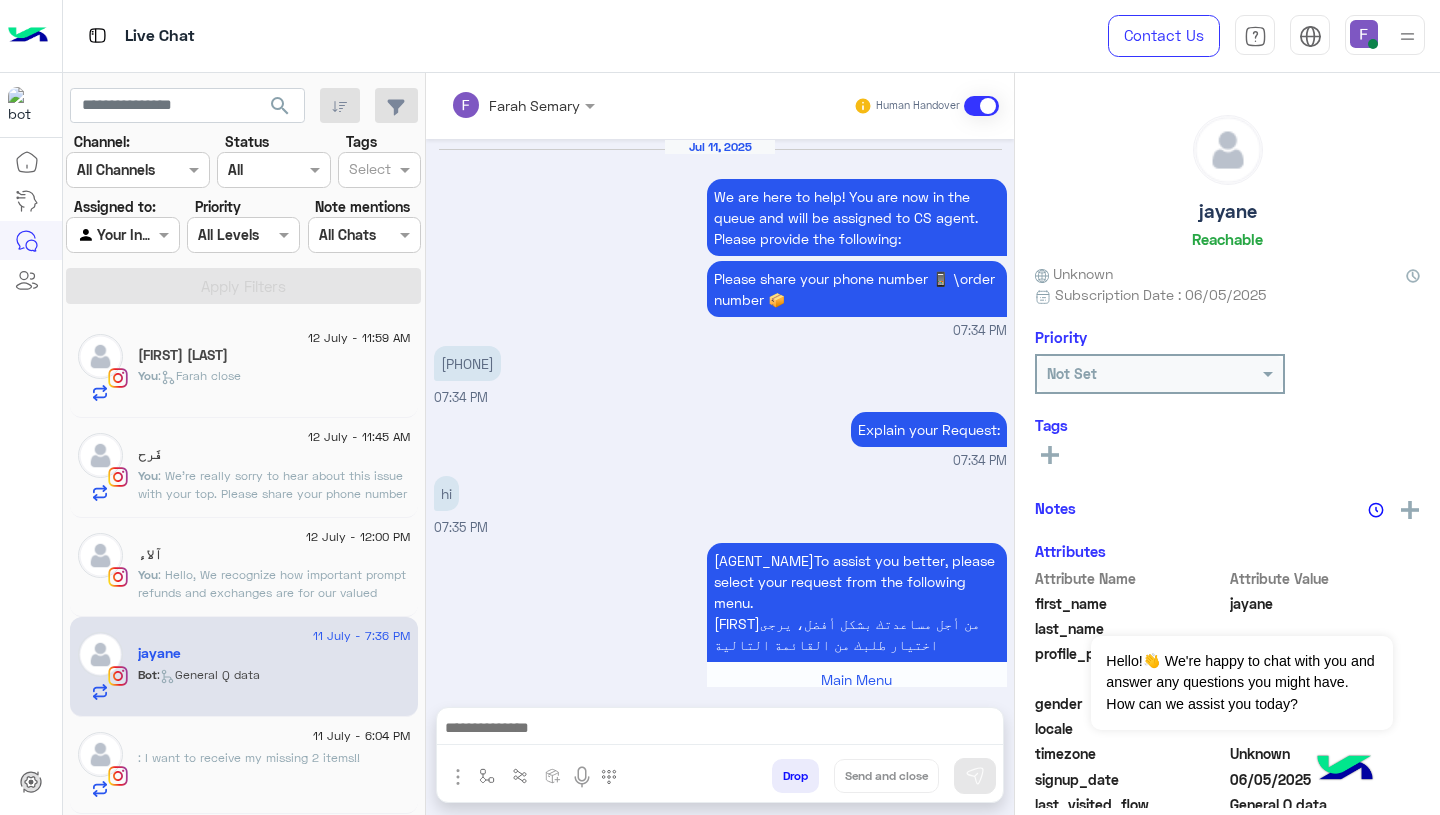 scroll, scrollTop: 1949, scrollLeft: 0, axis: vertical 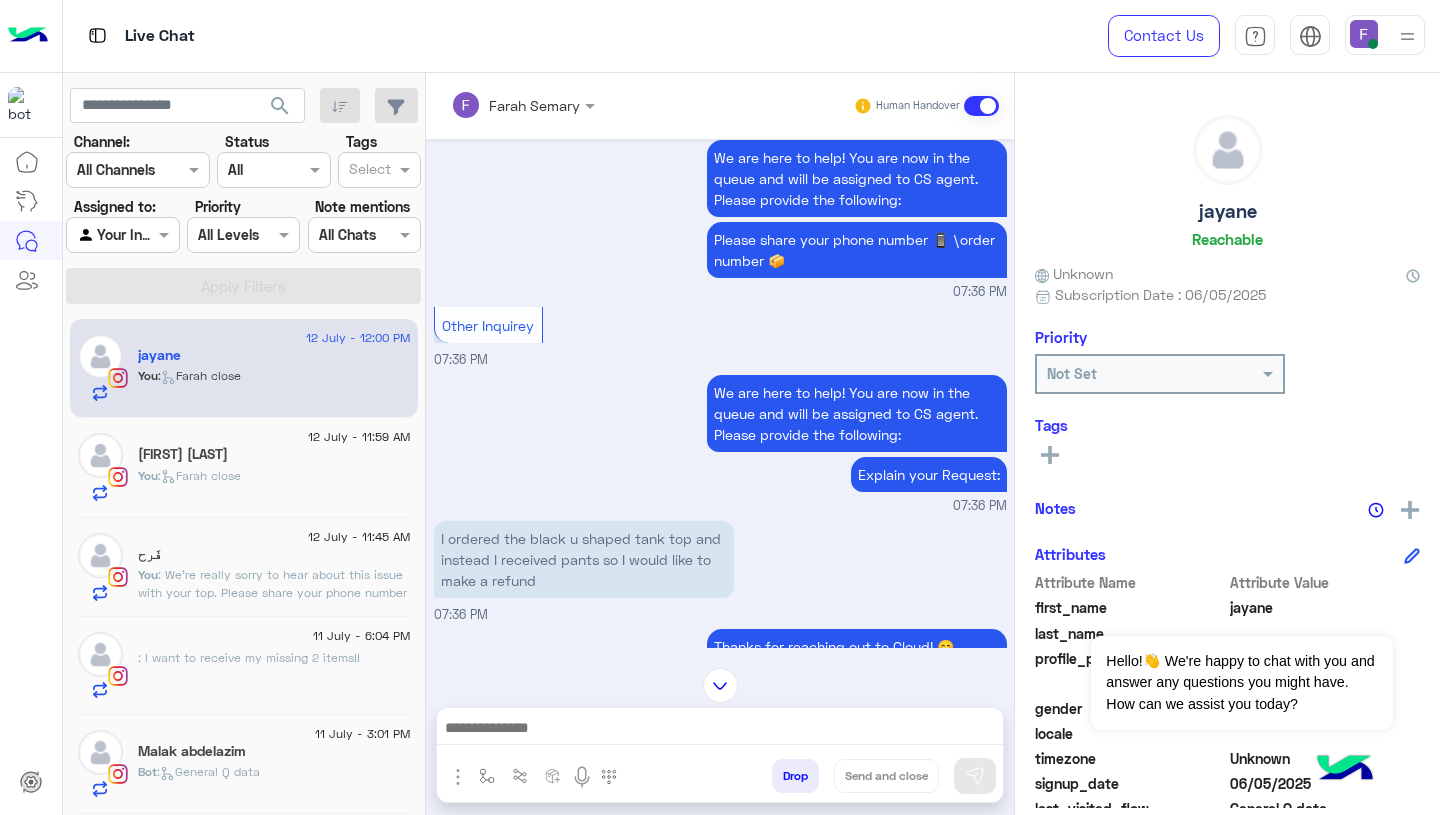 click on "I ordered the black u shaped tank top and instead I received pants so I would like to make a refund" at bounding box center (584, 559) 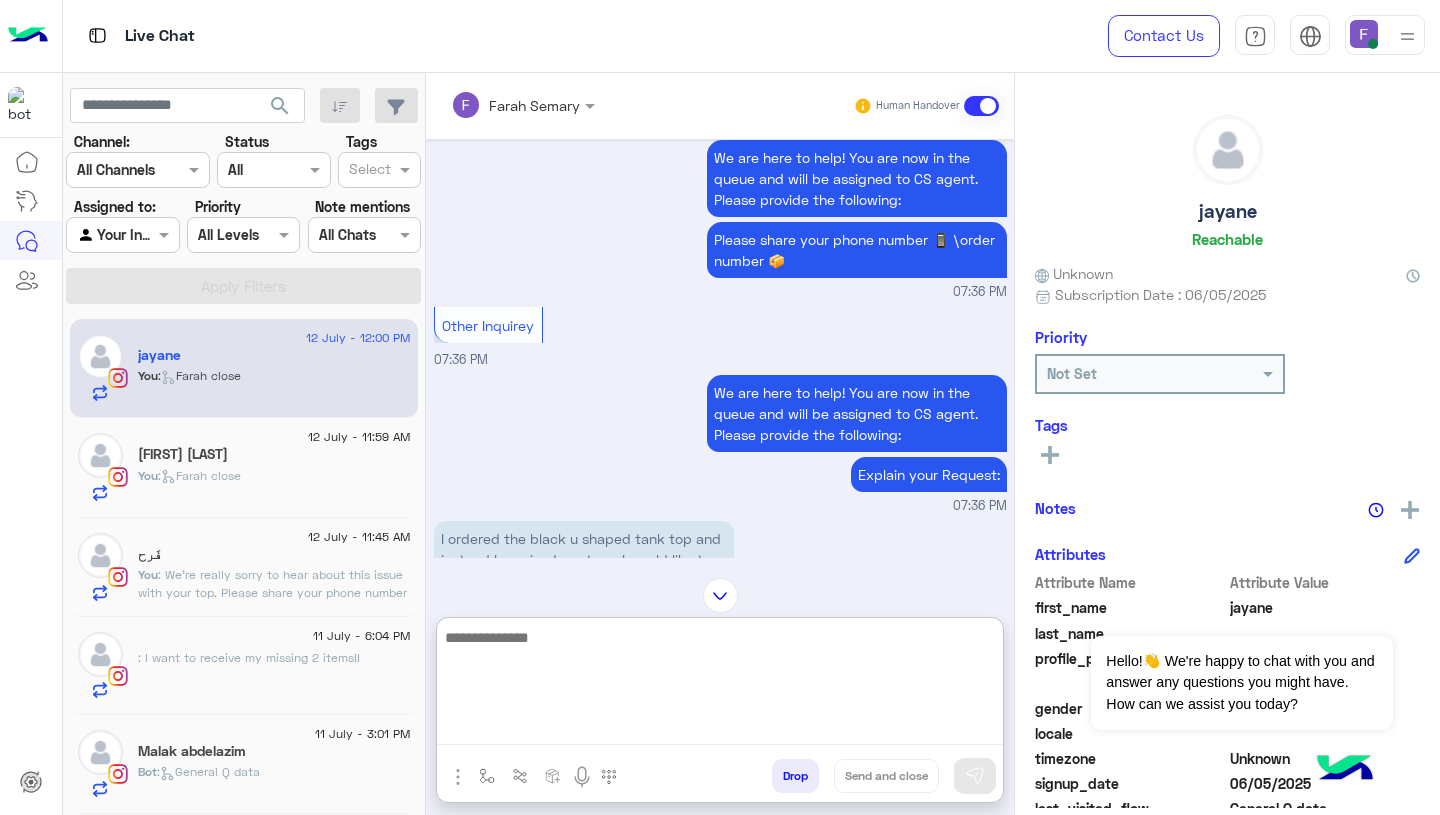 paste on "**********" 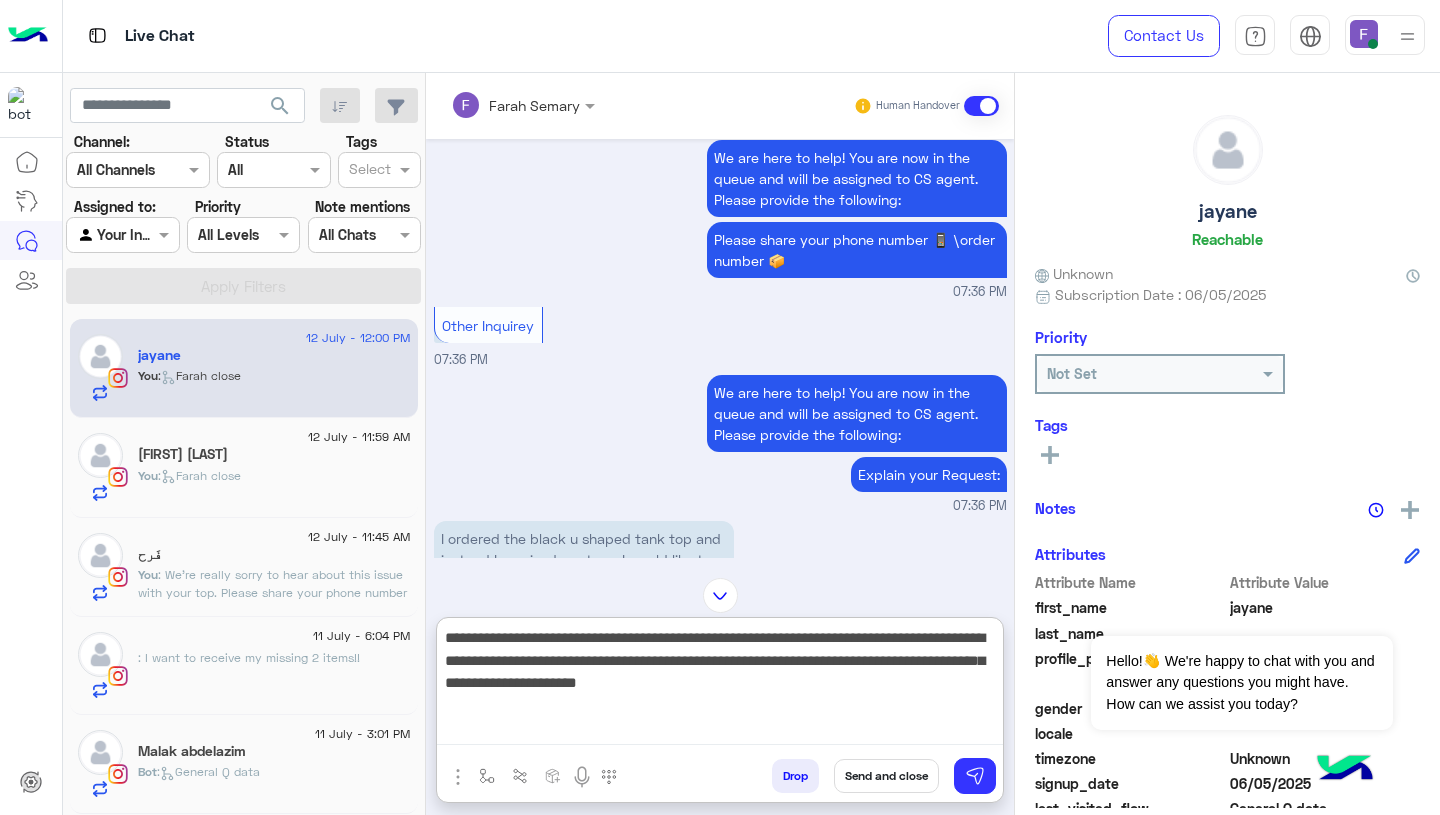 scroll, scrollTop: 83, scrollLeft: 0, axis: vertical 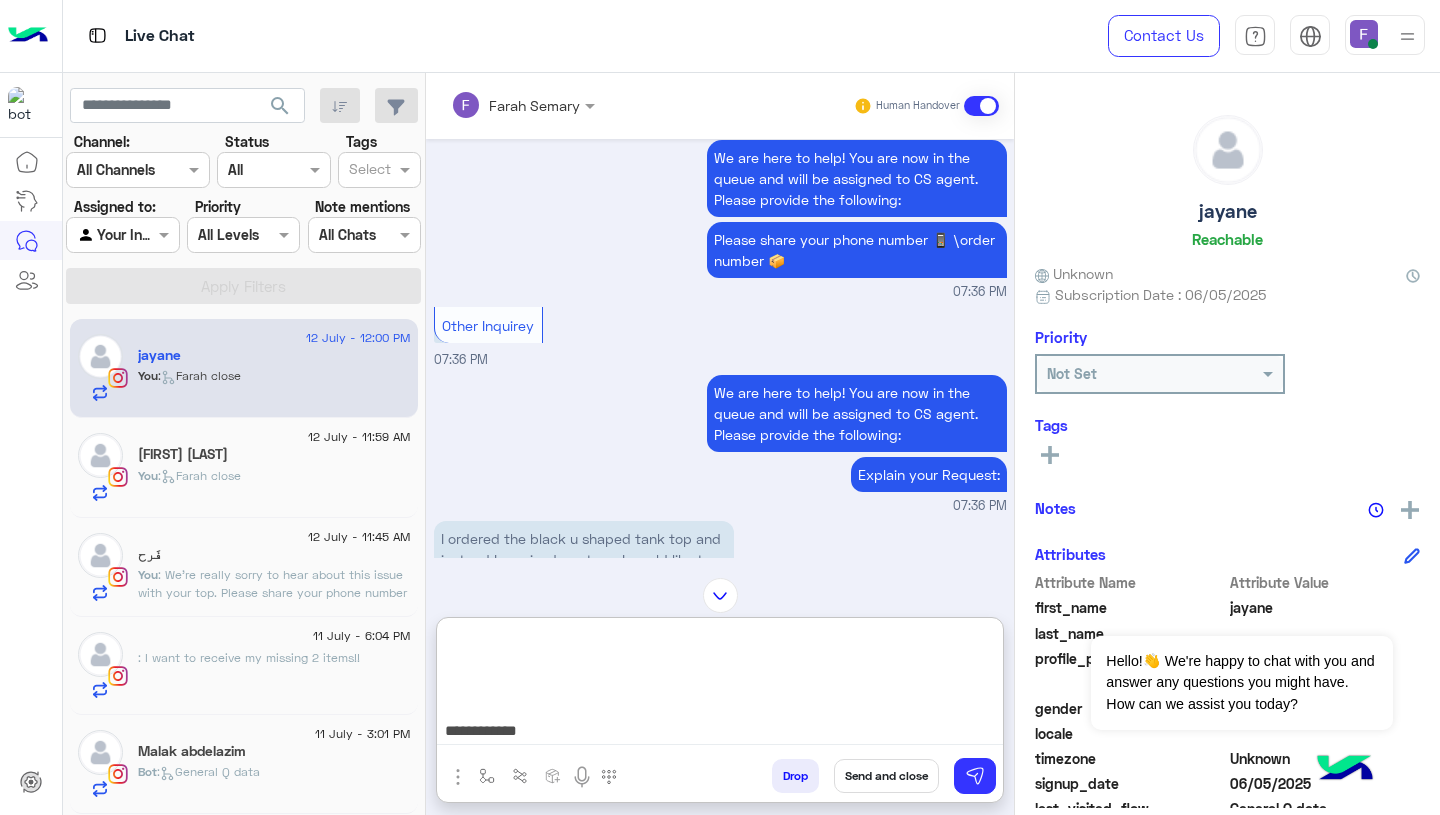 click on "**********" at bounding box center [720, 685] 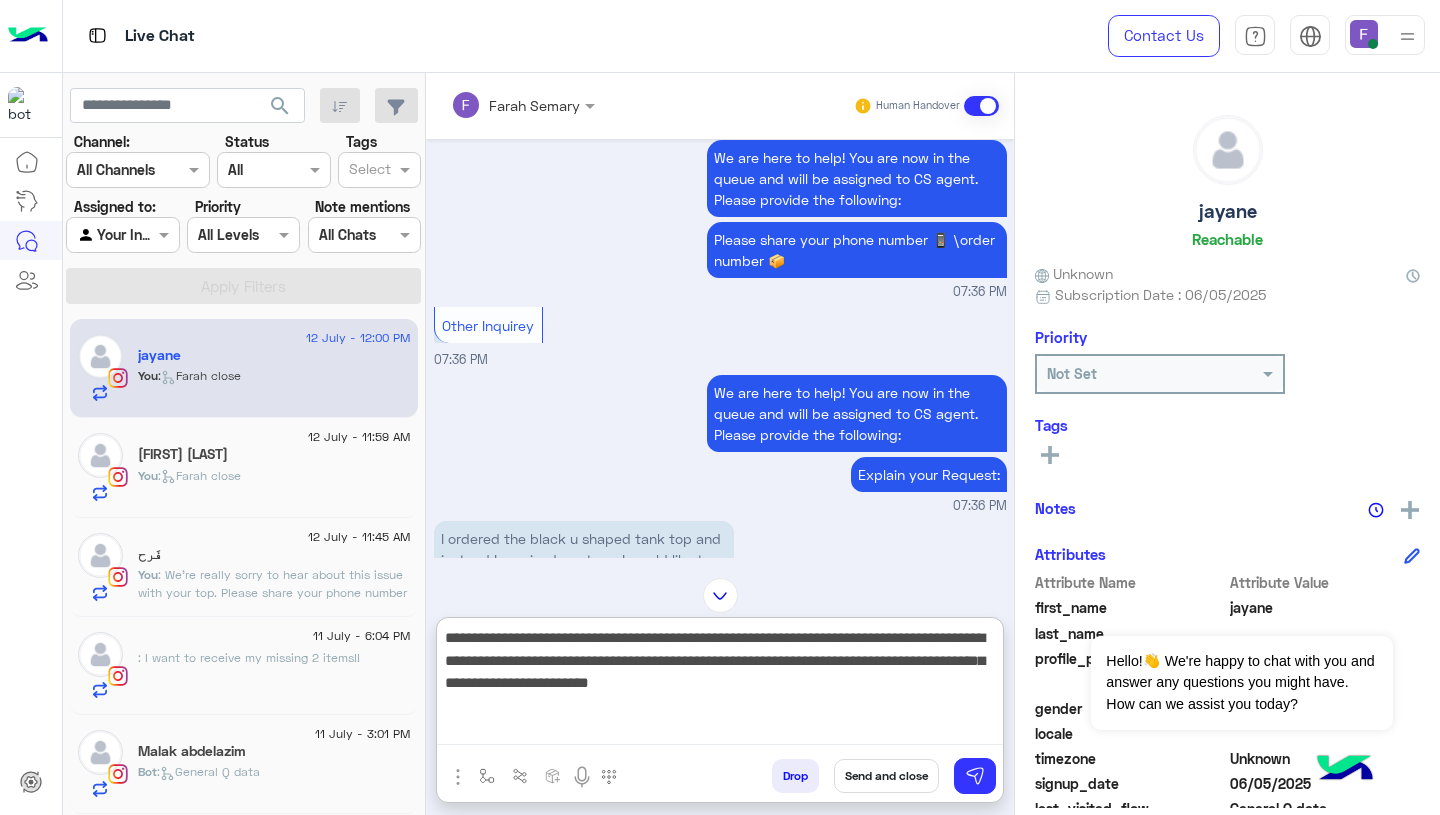 scroll, scrollTop: 0, scrollLeft: 0, axis: both 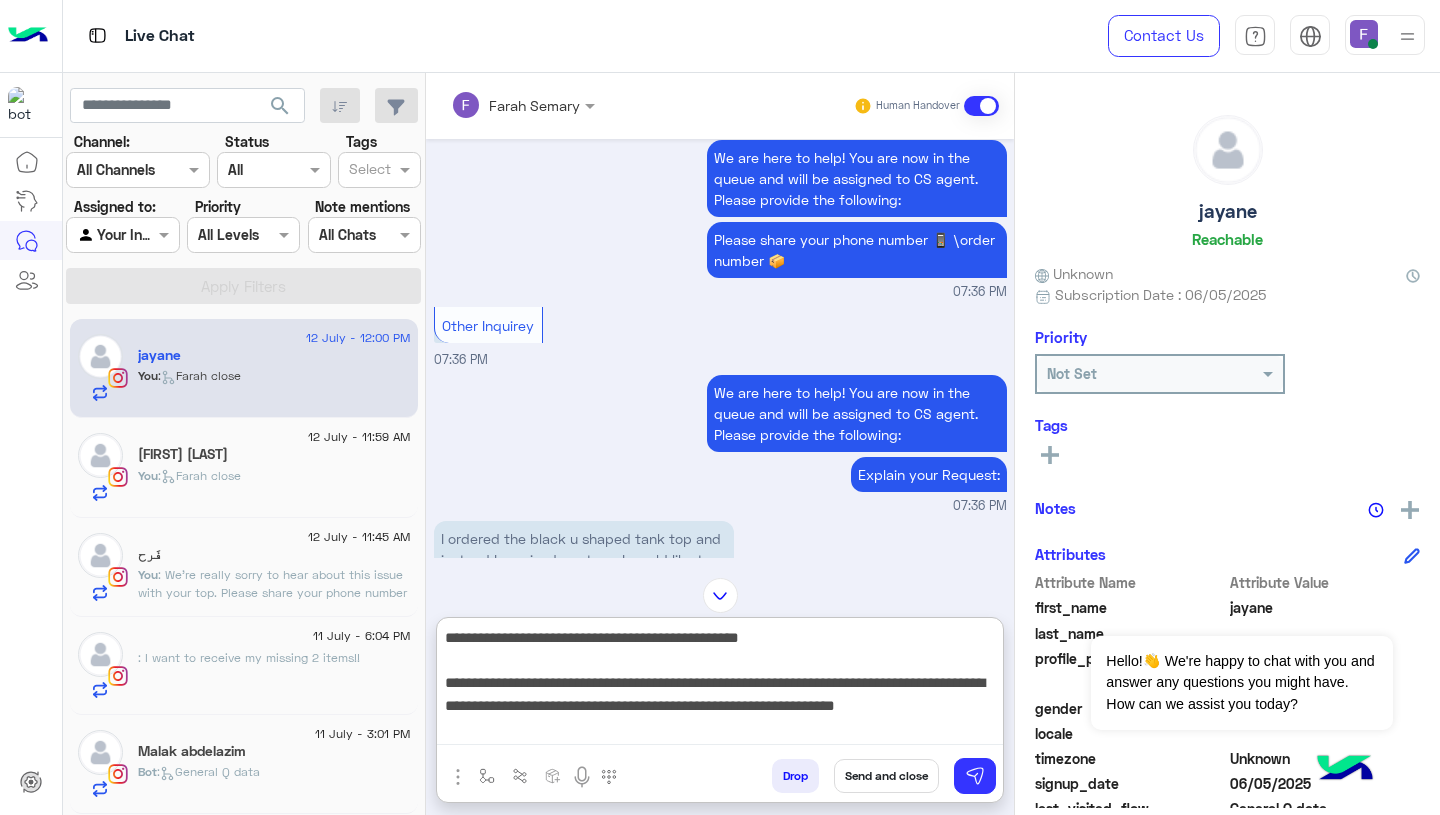 click on "**********" at bounding box center [720, 685] 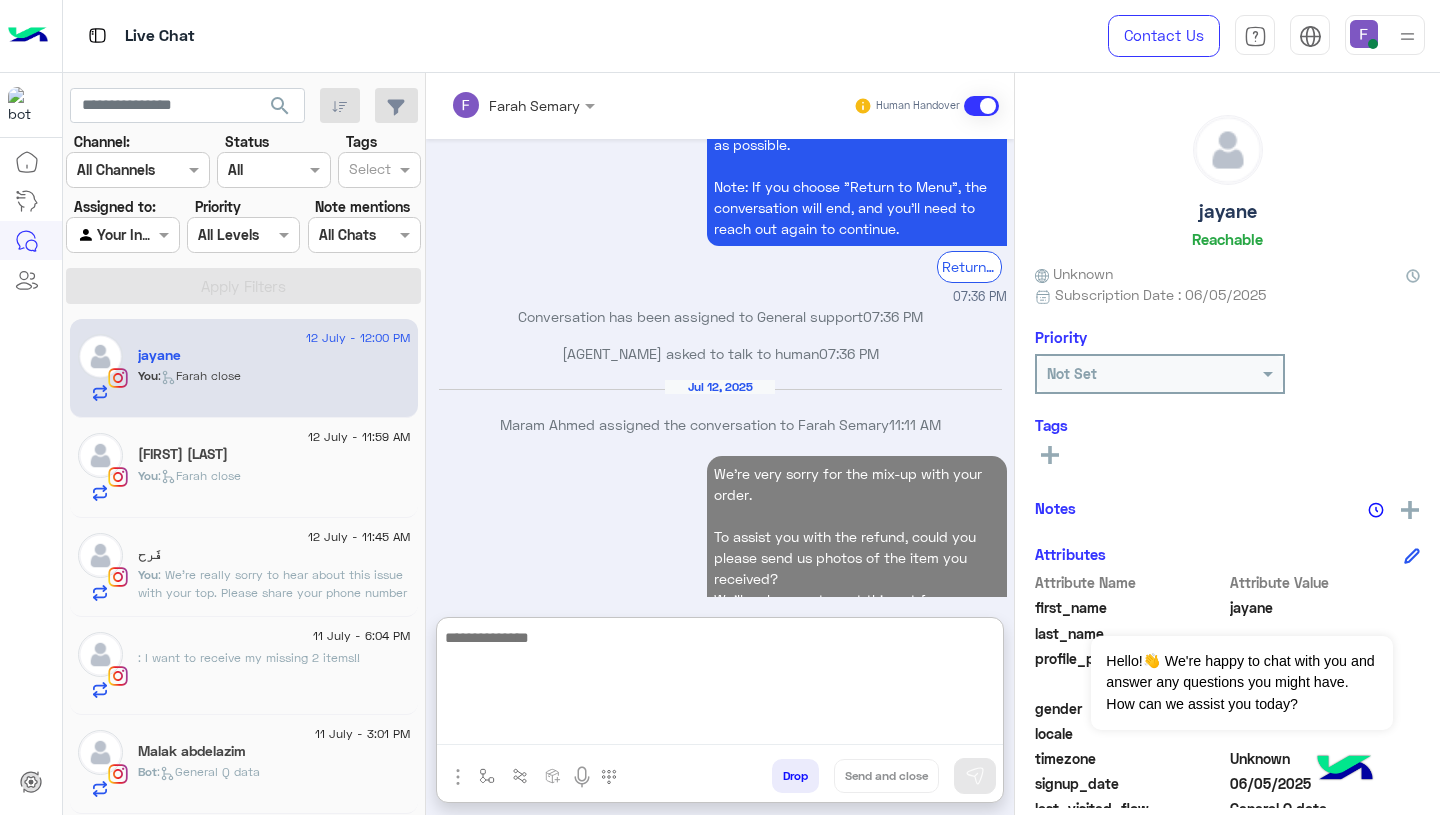 scroll, scrollTop: 2286, scrollLeft: 0, axis: vertical 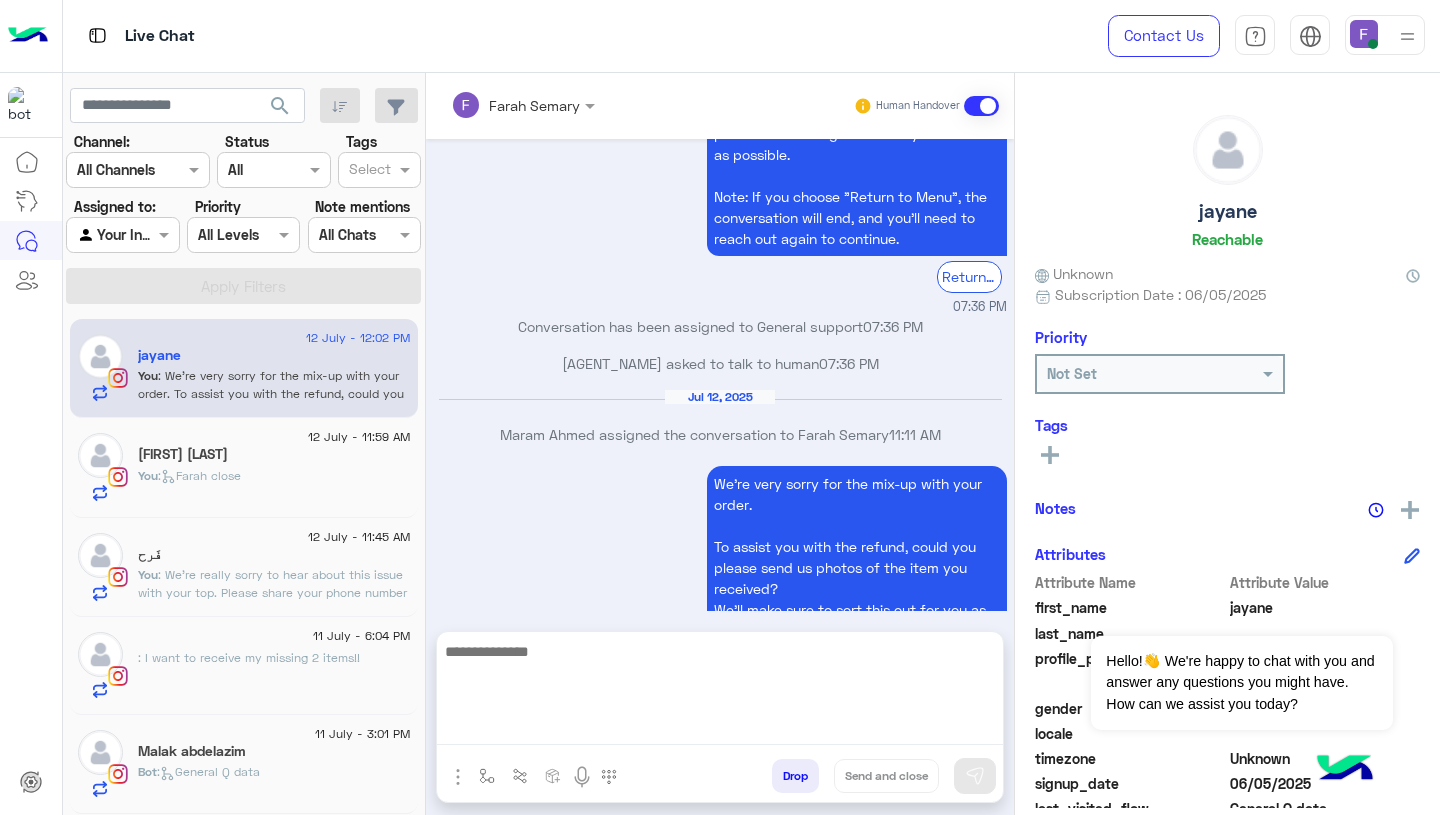 click on "Jul 11, 2025 We are here to help! You are now in the queue and will be assigned to CS agent. Please provide the following: Please share your phone number 📱 \order number 📦 07:34 PM [PHONE] 07:34 PM Explain your Request: 07:34 PM hi 07:35 PM [AGENT_NAME]To assist you better, please select your request from the following menu. [AGENT_NAME]من أجل مساعدتك بشكل أفضل، يرجى اختيار طلبك من القائمة التالية Main Menu Customer Service Ask About Item 07:35 PM I ordered the black u shaped tank top and instead I received pants 07:35 PM [AGENT_NAME]To assist you better, please select your request from the following menu. [AGENT_NAME]من أجل مساعدتك بشكل أفضل، يرجى اختيار طلبك من القائمة التالية Main Menu Customer Service Ask About Item 07:35 PM I would like to make a refund pls 07:35 PM [AGENT_NAME]To assist you better, please select your request from the following menu. Main Menu Customer Service 1" at bounding box center [720, 375] 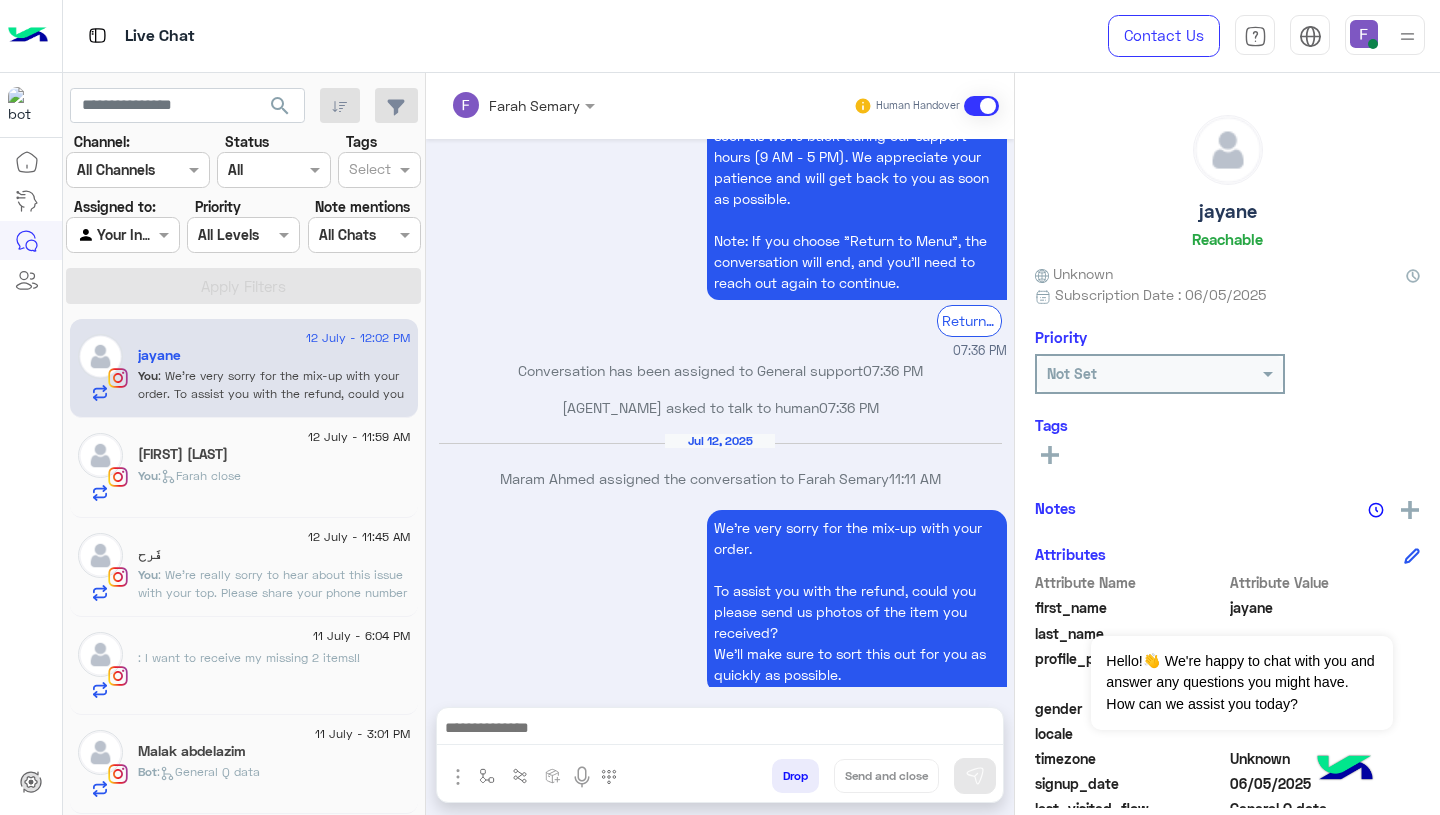 click on "We’re very sorry for the mix-up with your order. To assist you with the refund, could you please send us photos of the item you received? We’ll make sure to sort this out for you as quickly as possible. [FIRST] [LAST] - 12:02 PM" at bounding box center (720, 610) 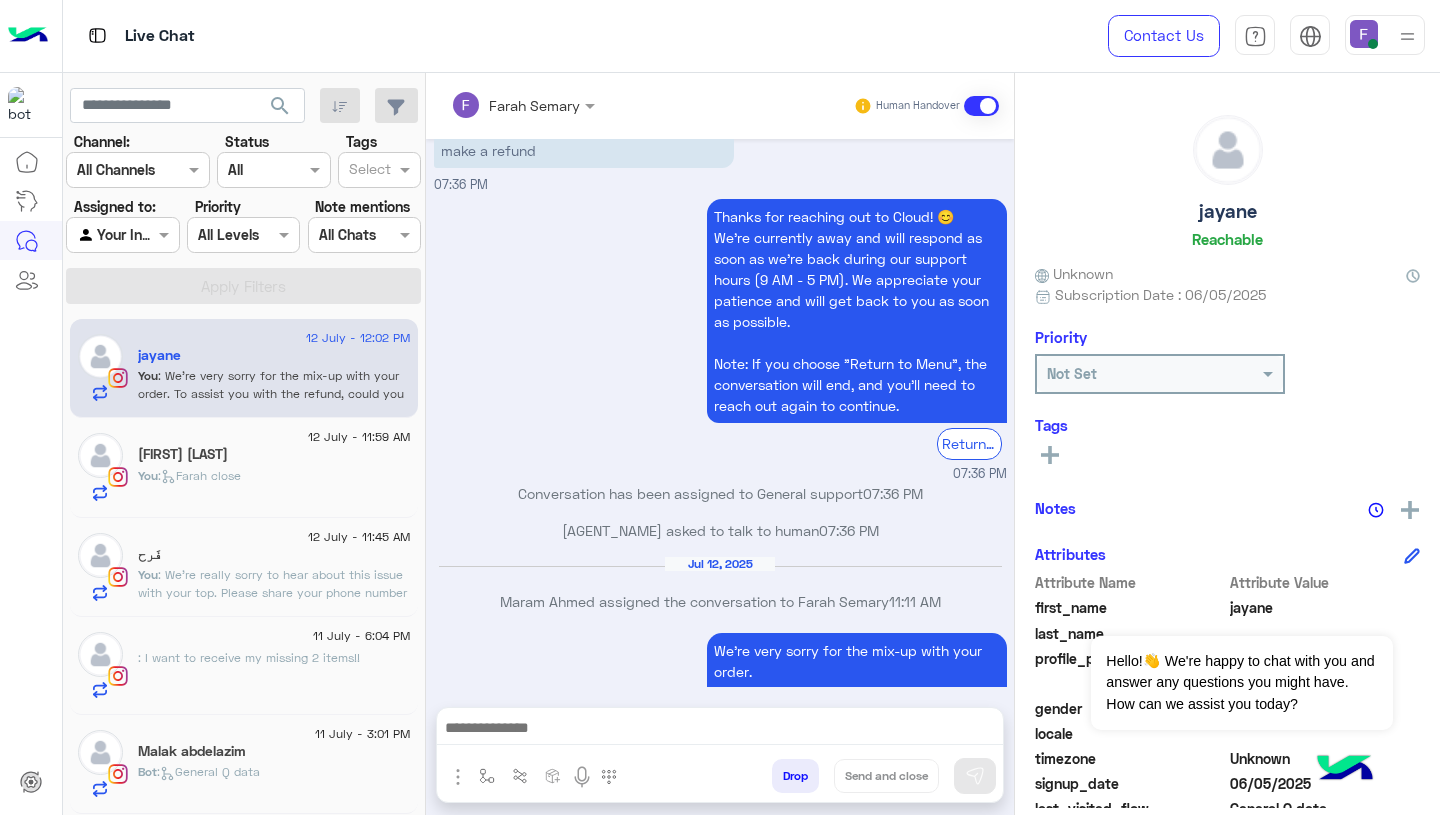 scroll, scrollTop: 2196, scrollLeft: 0, axis: vertical 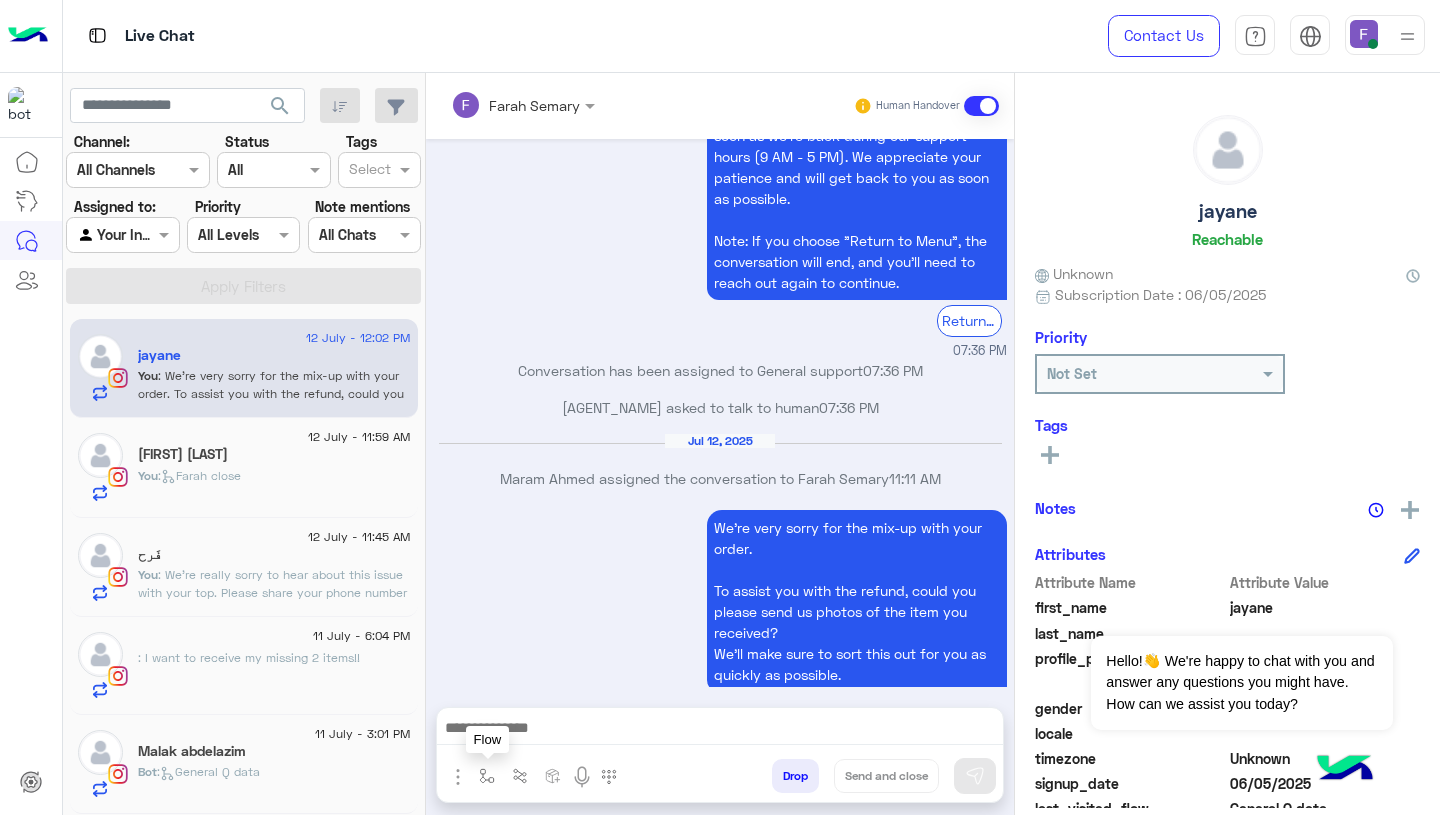 click at bounding box center (487, 776) 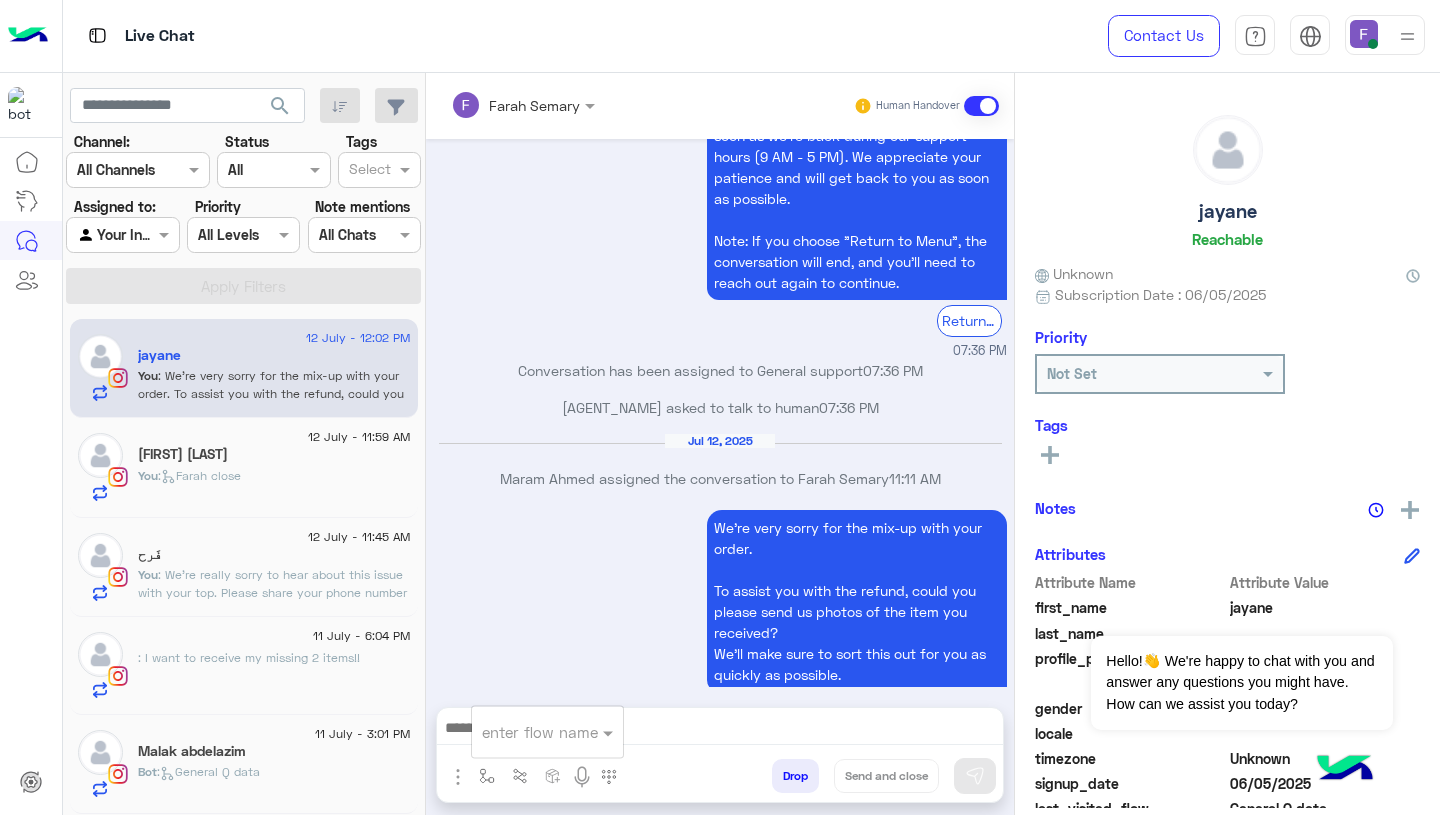 click at bounding box center [523, 732] 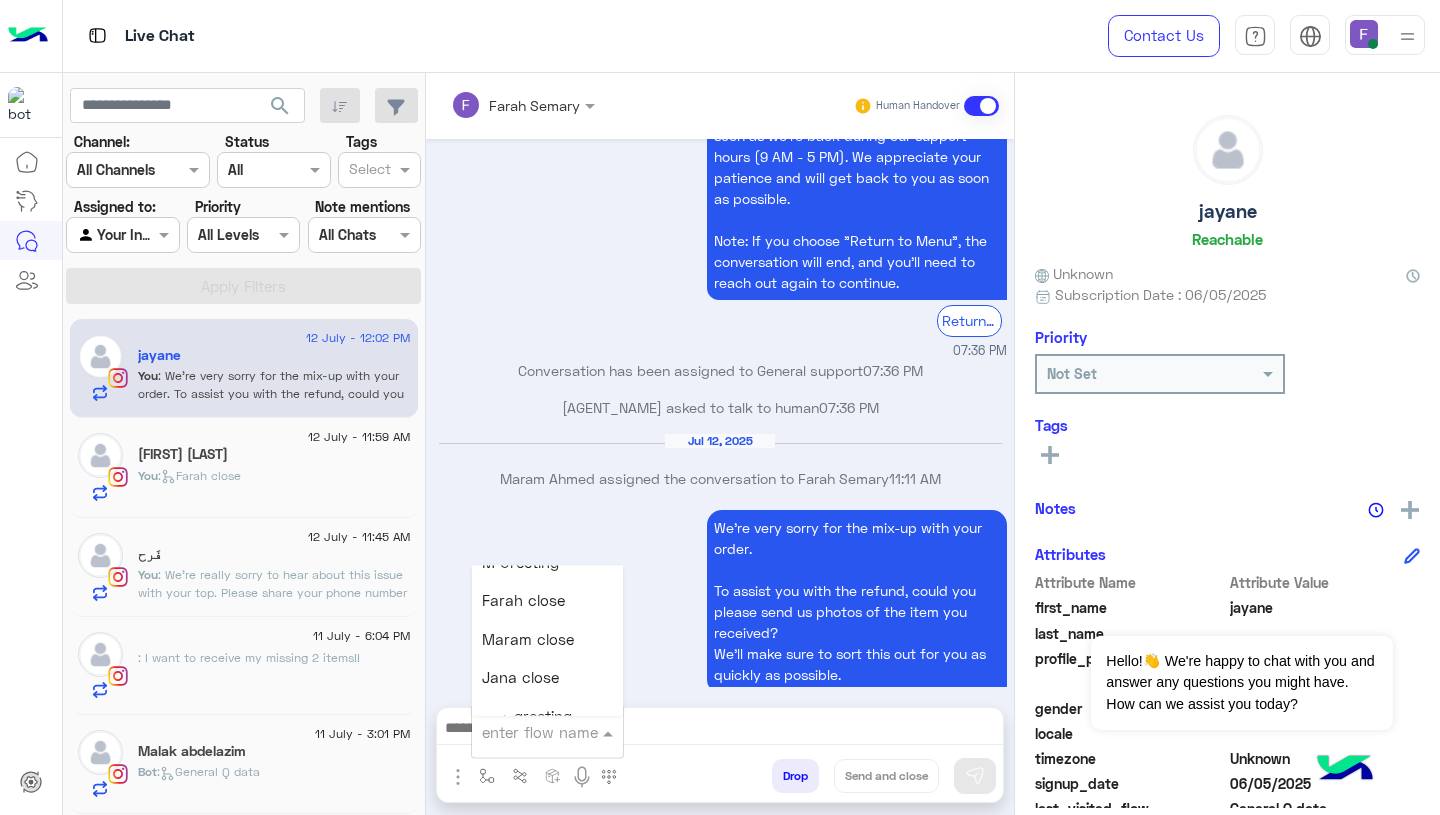 scroll, scrollTop: 2390, scrollLeft: 0, axis: vertical 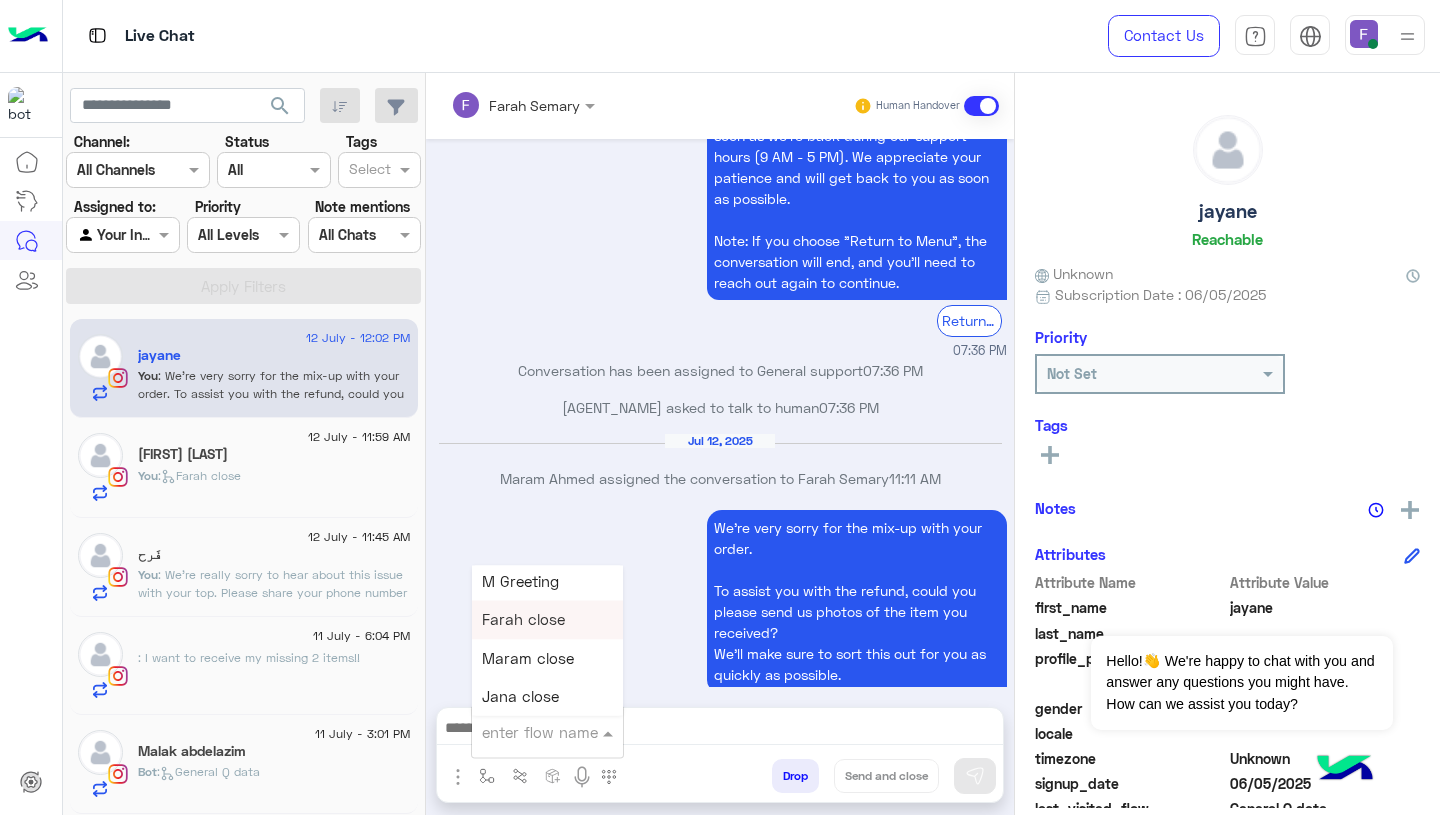 click on "Farah close" at bounding box center [523, 620] 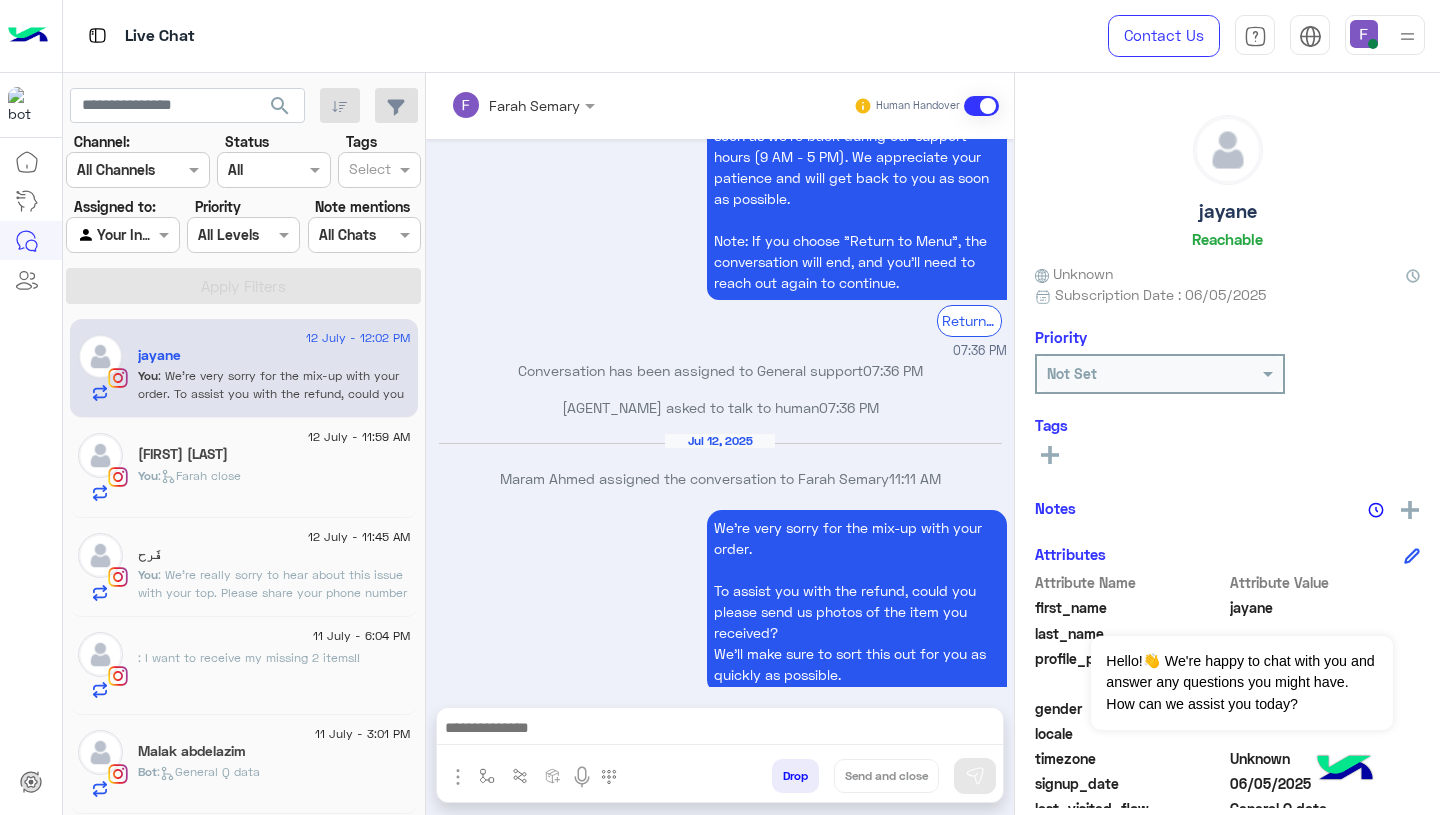 type on "**********" 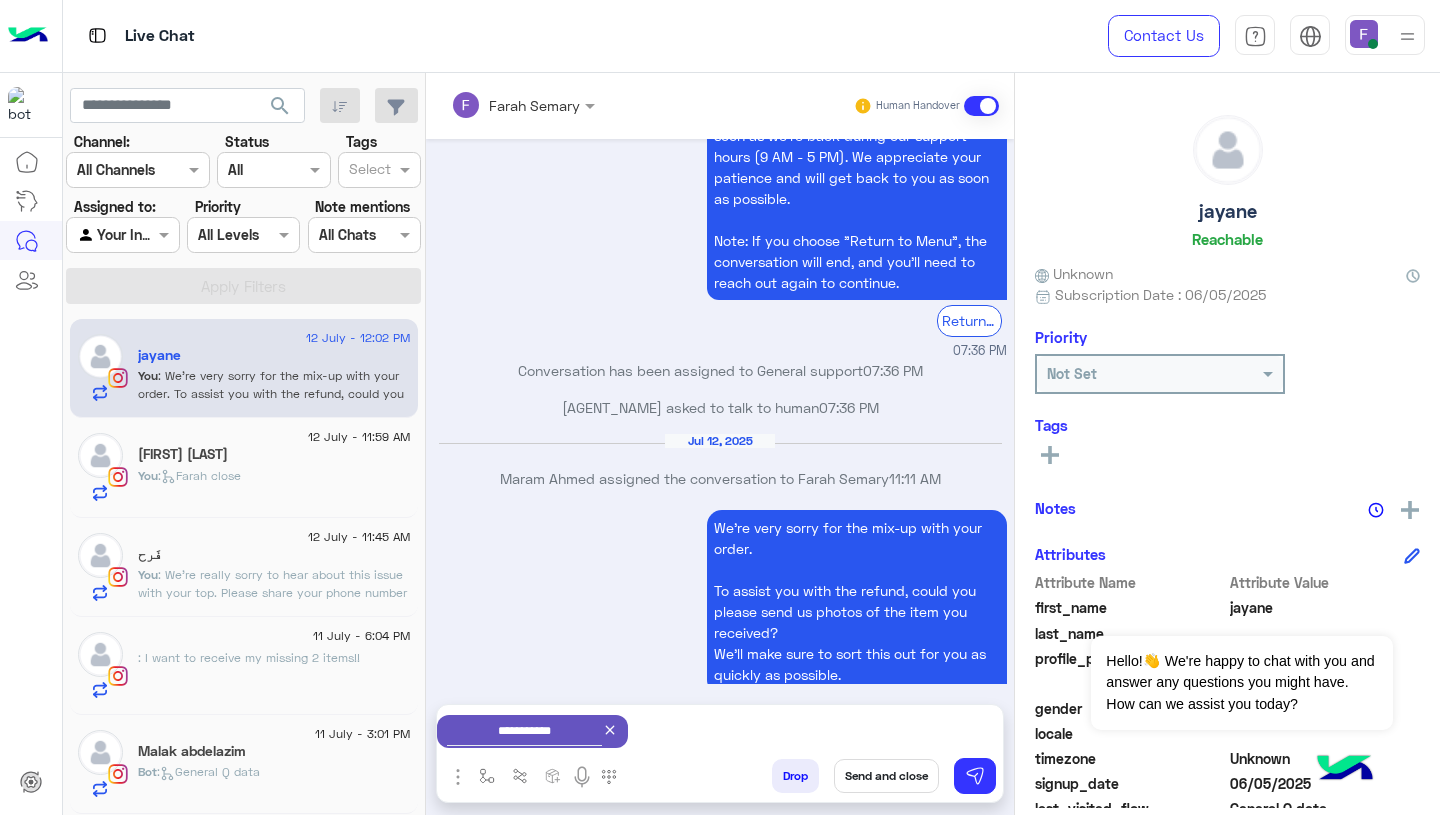 click on "Send and close" at bounding box center (886, 776) 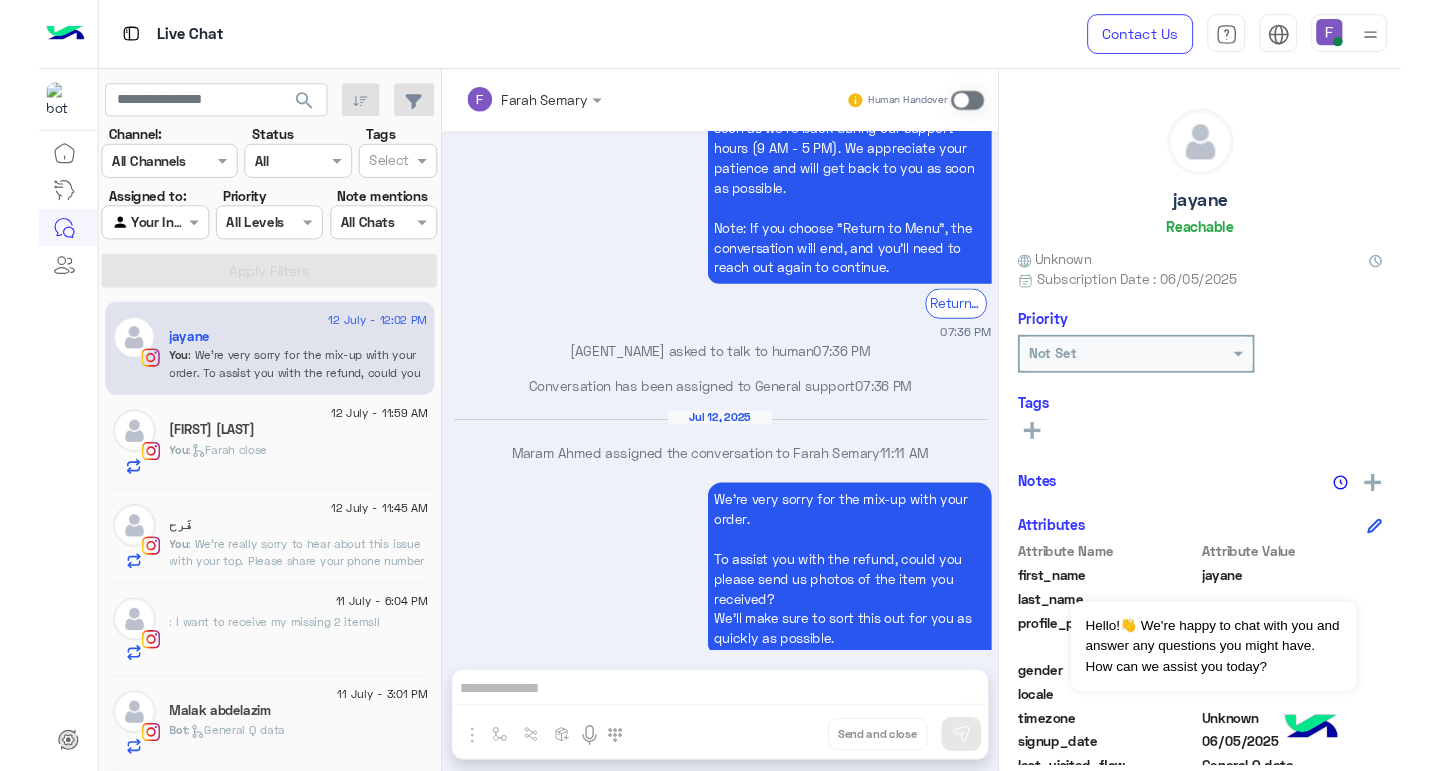 scroll, scrollTop: 2232, scrollLeft: 0, axis: vertical 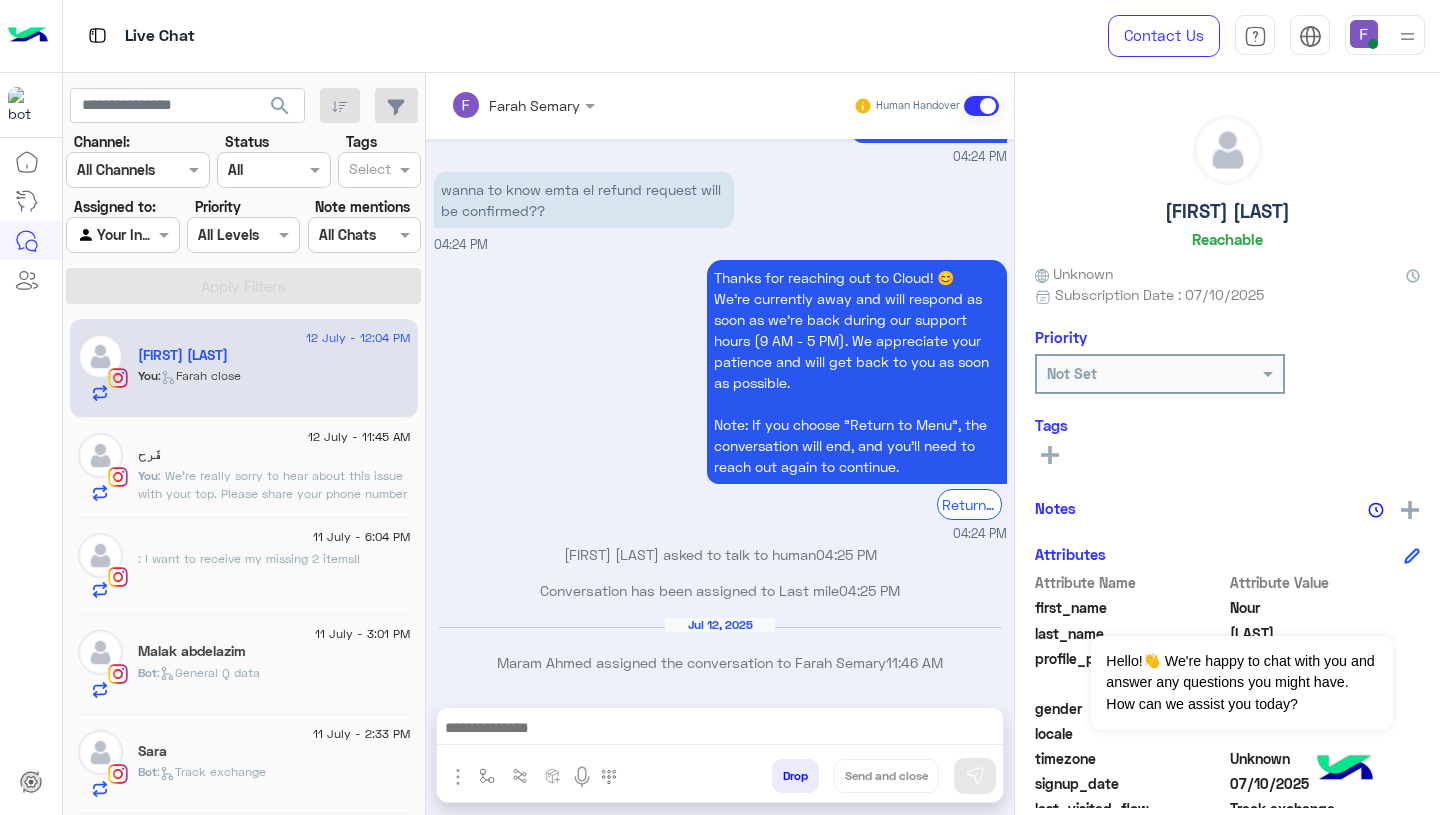 click on ": We’re really sorry to hear about this issue with your top. Please share your phone number with us so we can call you right away and resolve this as soon as possible. Thank you for your patience!" 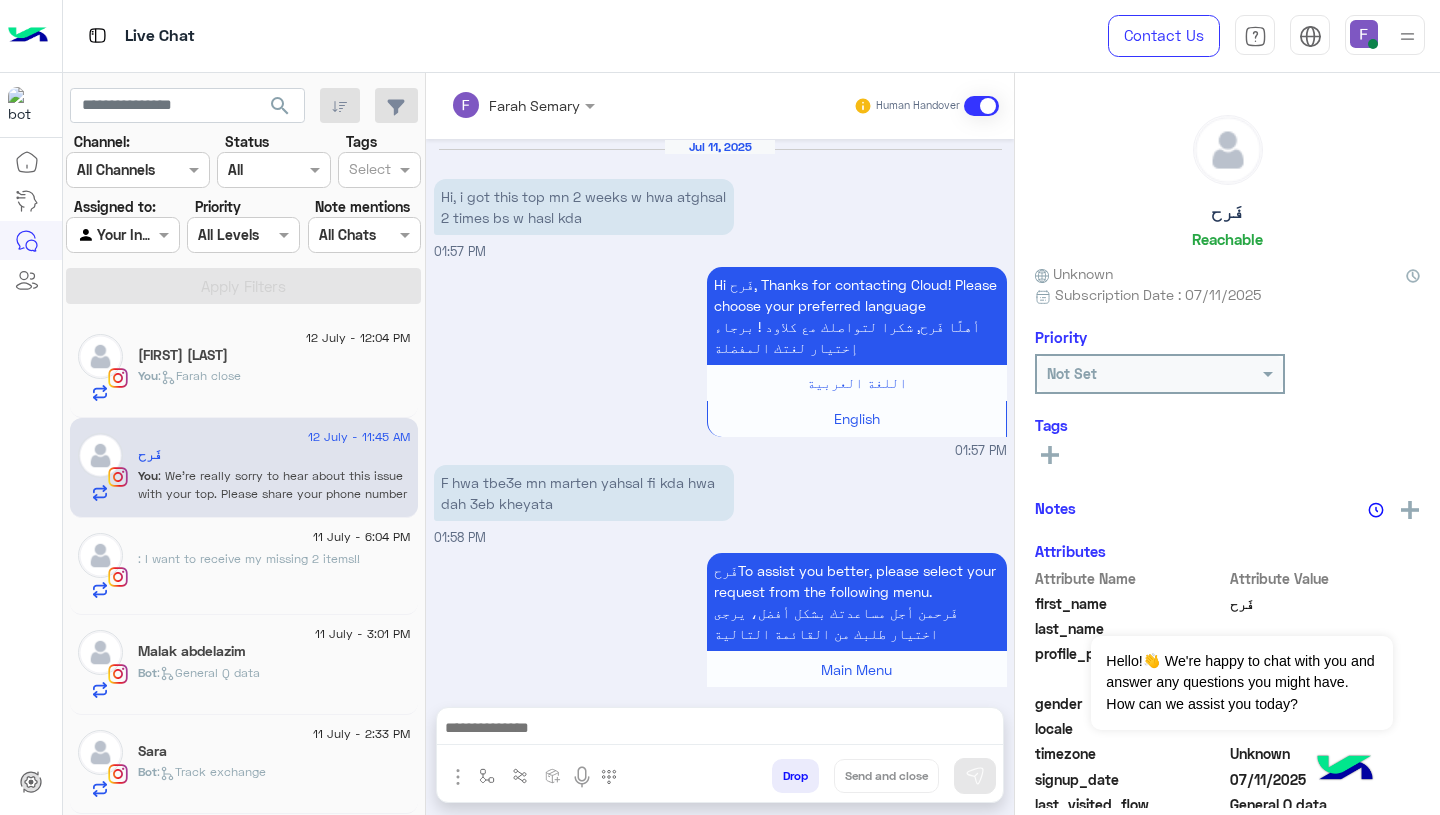 scroll, scrollTop: 1908, scrollLeft: 0, axis: vertical 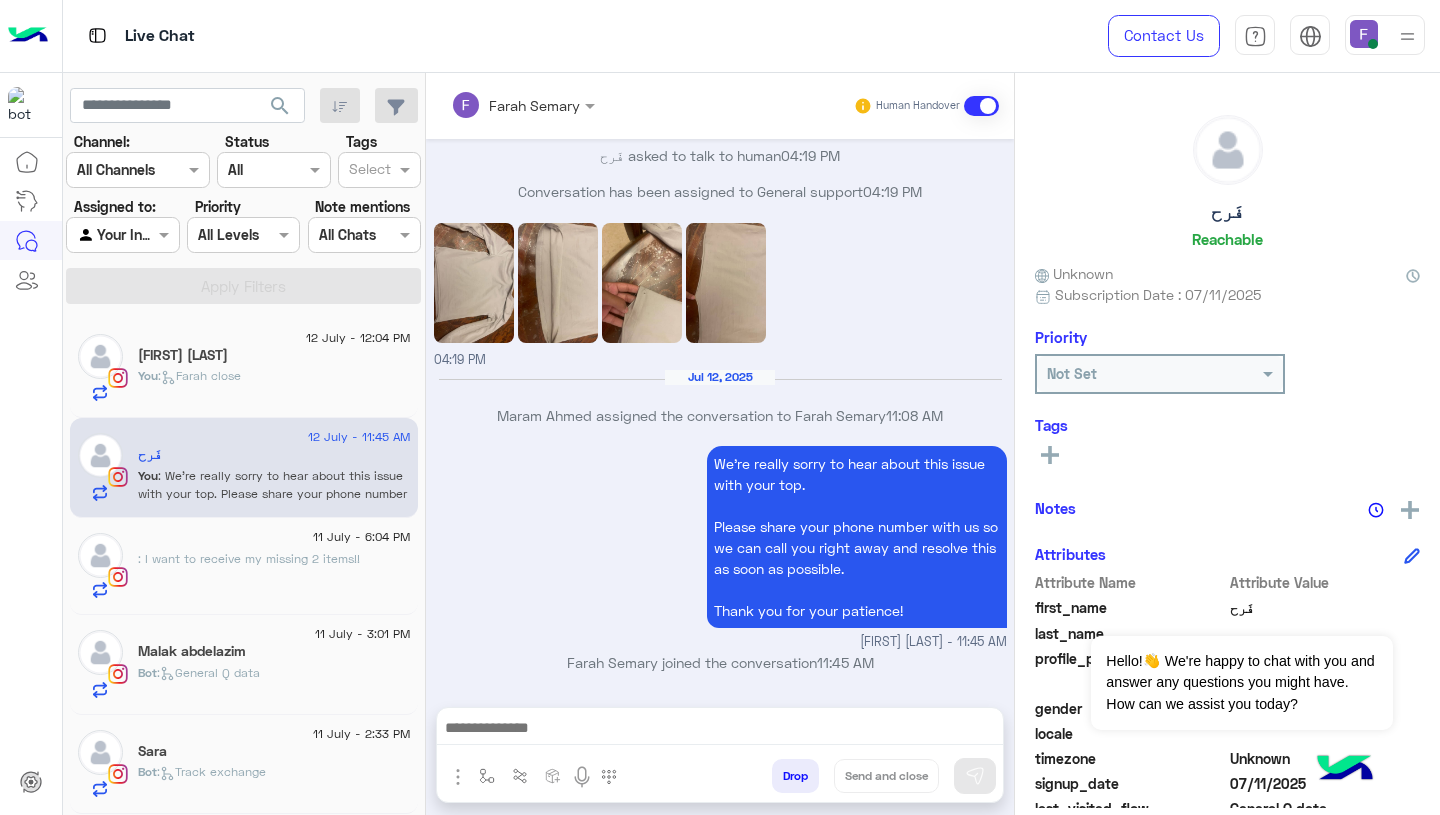 click on "You  :   Farah close" 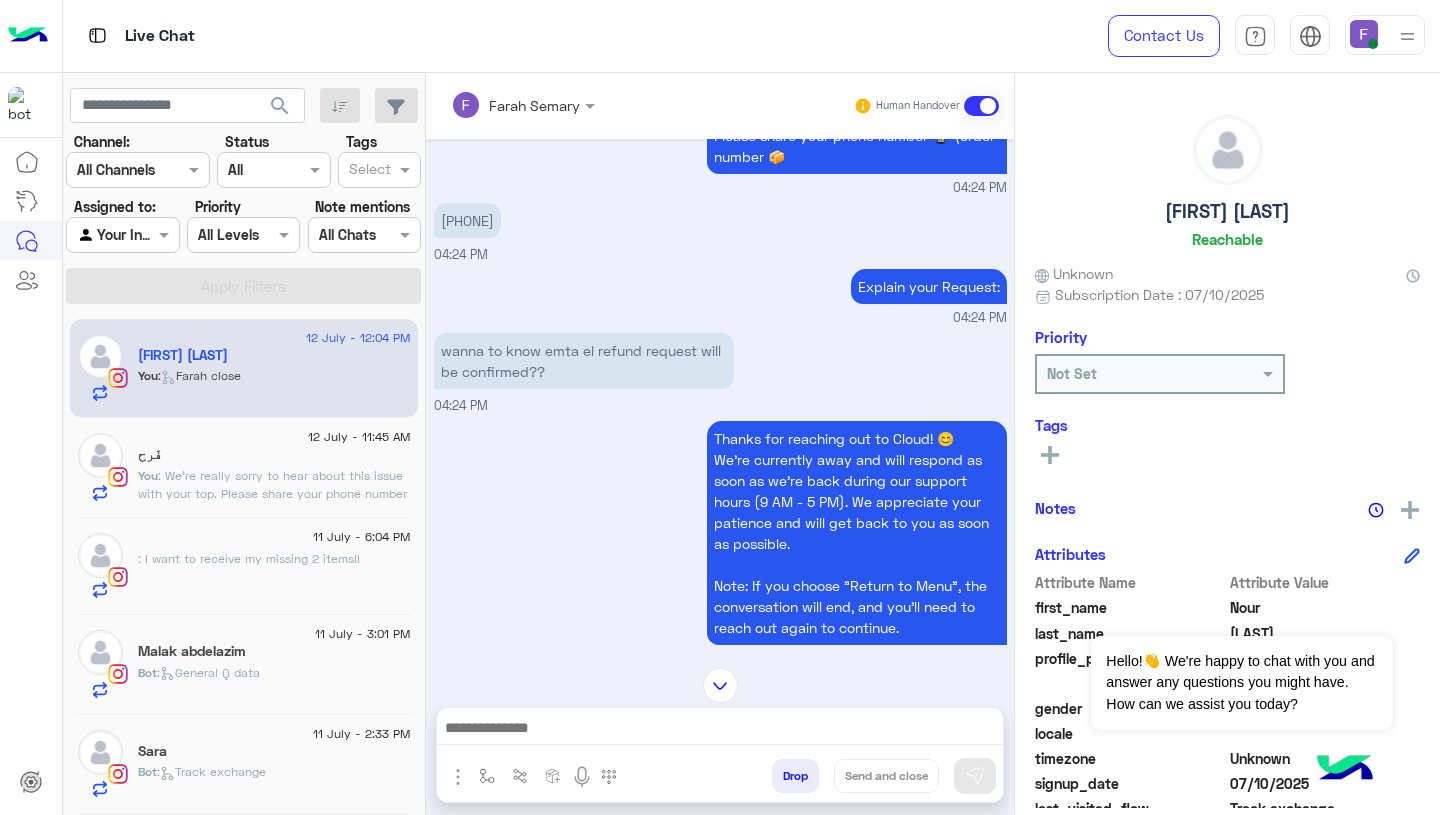 scroll, scrollTop: 1648, scrollLeft: 0, axis: vertical 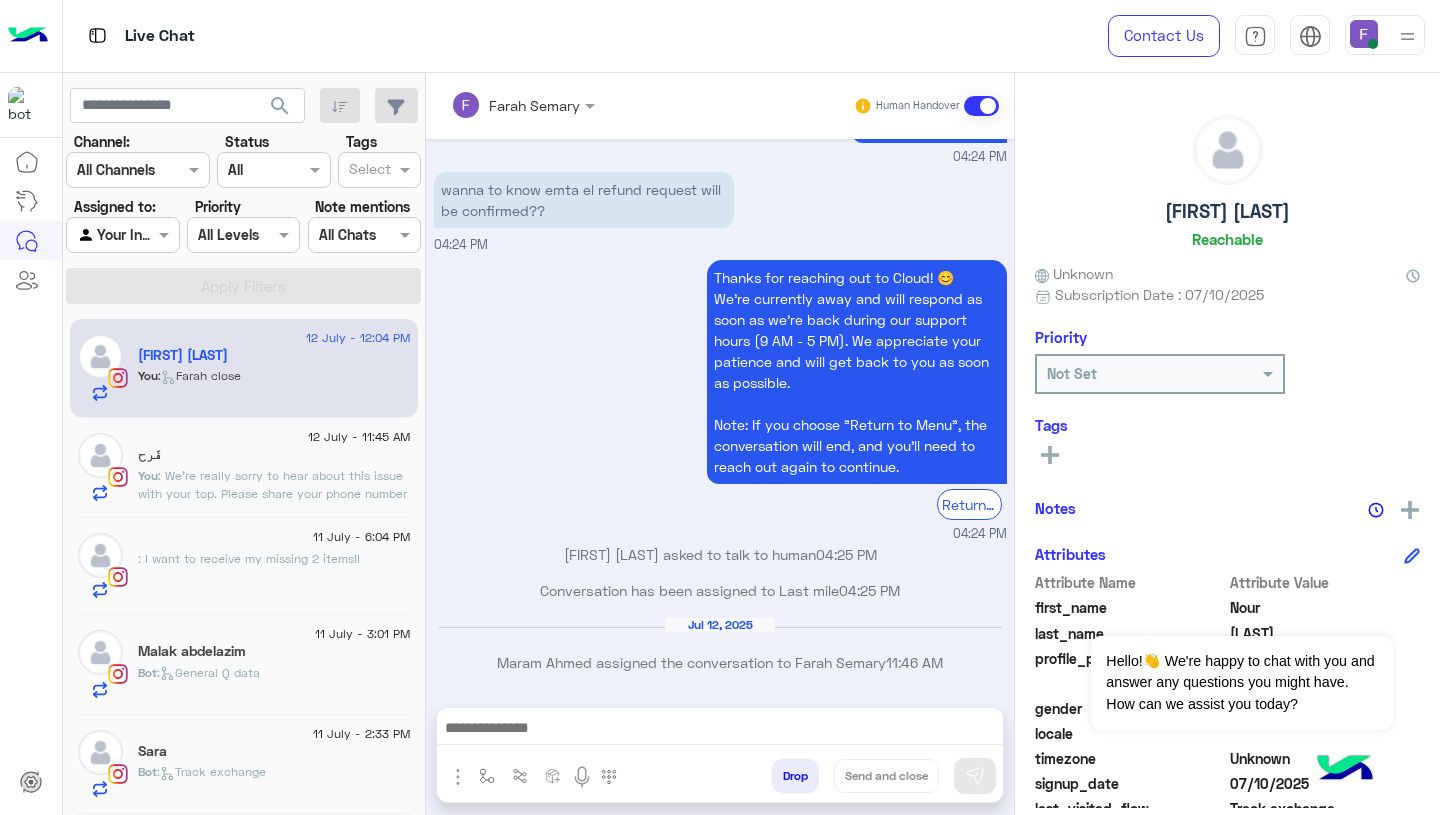 click on "wanna to know emta el refund request will be confirmed??" at bounding box center (584, 200) 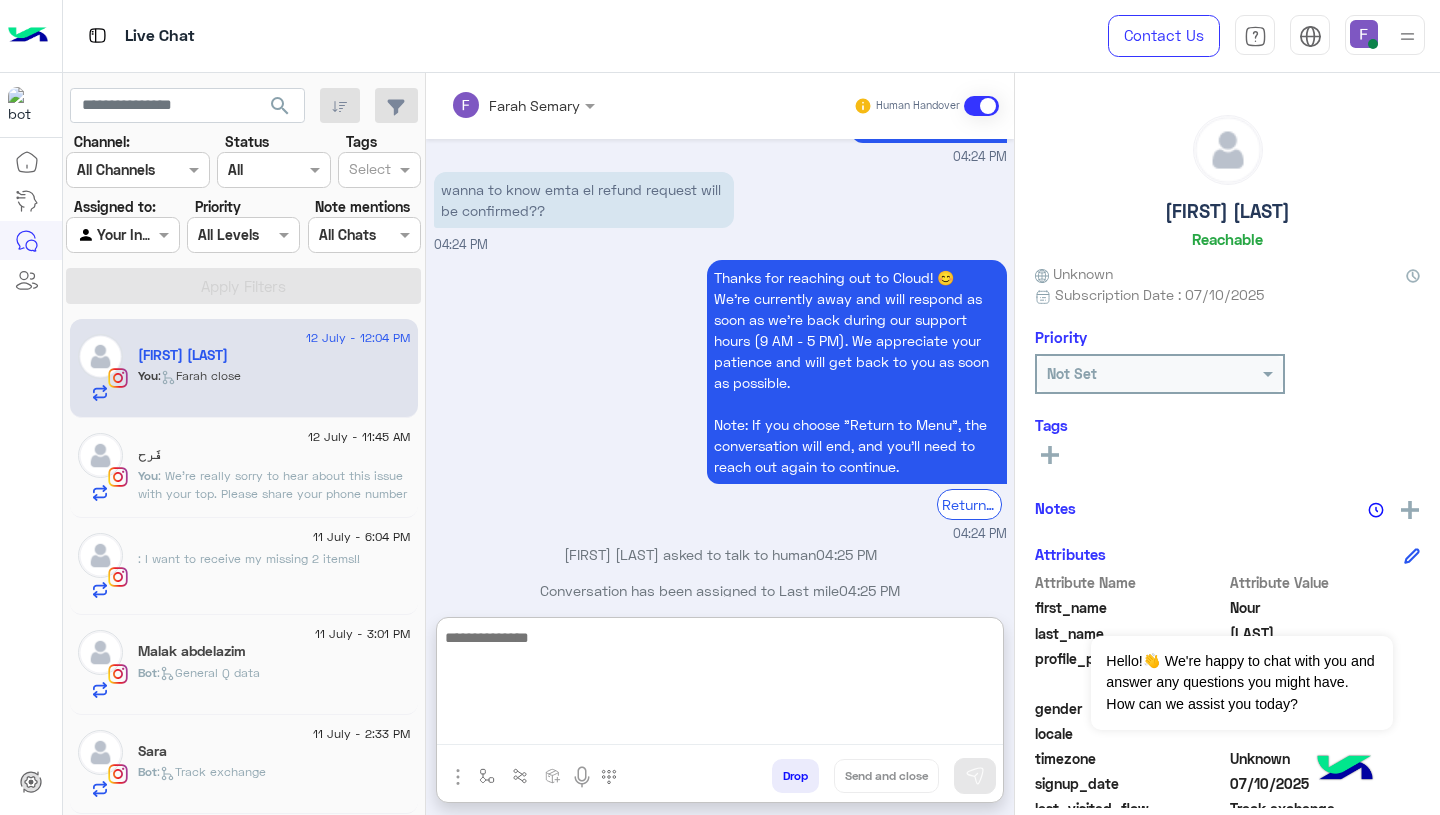 paste on "**********" 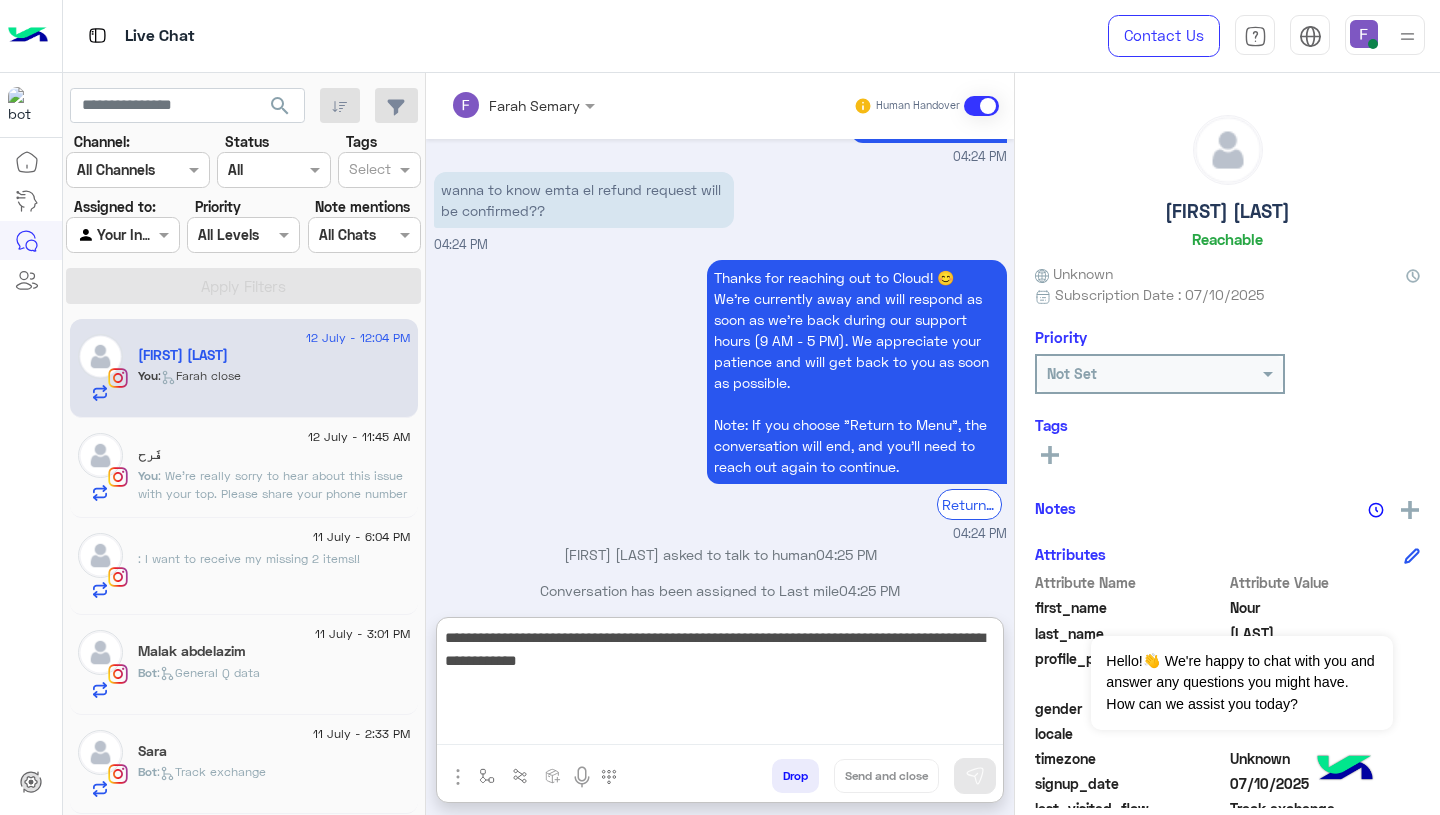 scroll, scrollTop: 61, scrollLeft: 0, axis: vertical 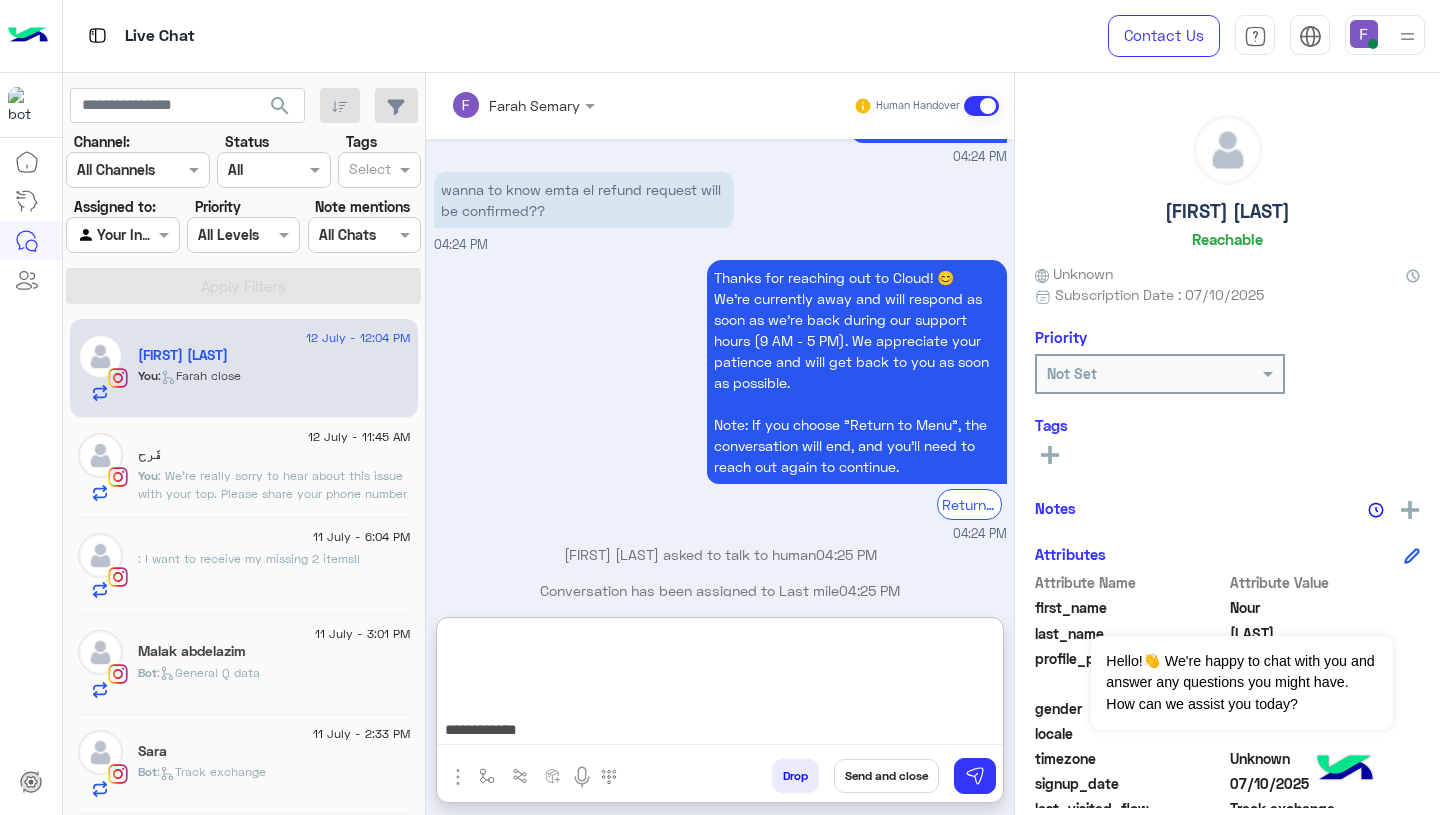 click on "**********" at bounding box center (720, 685) 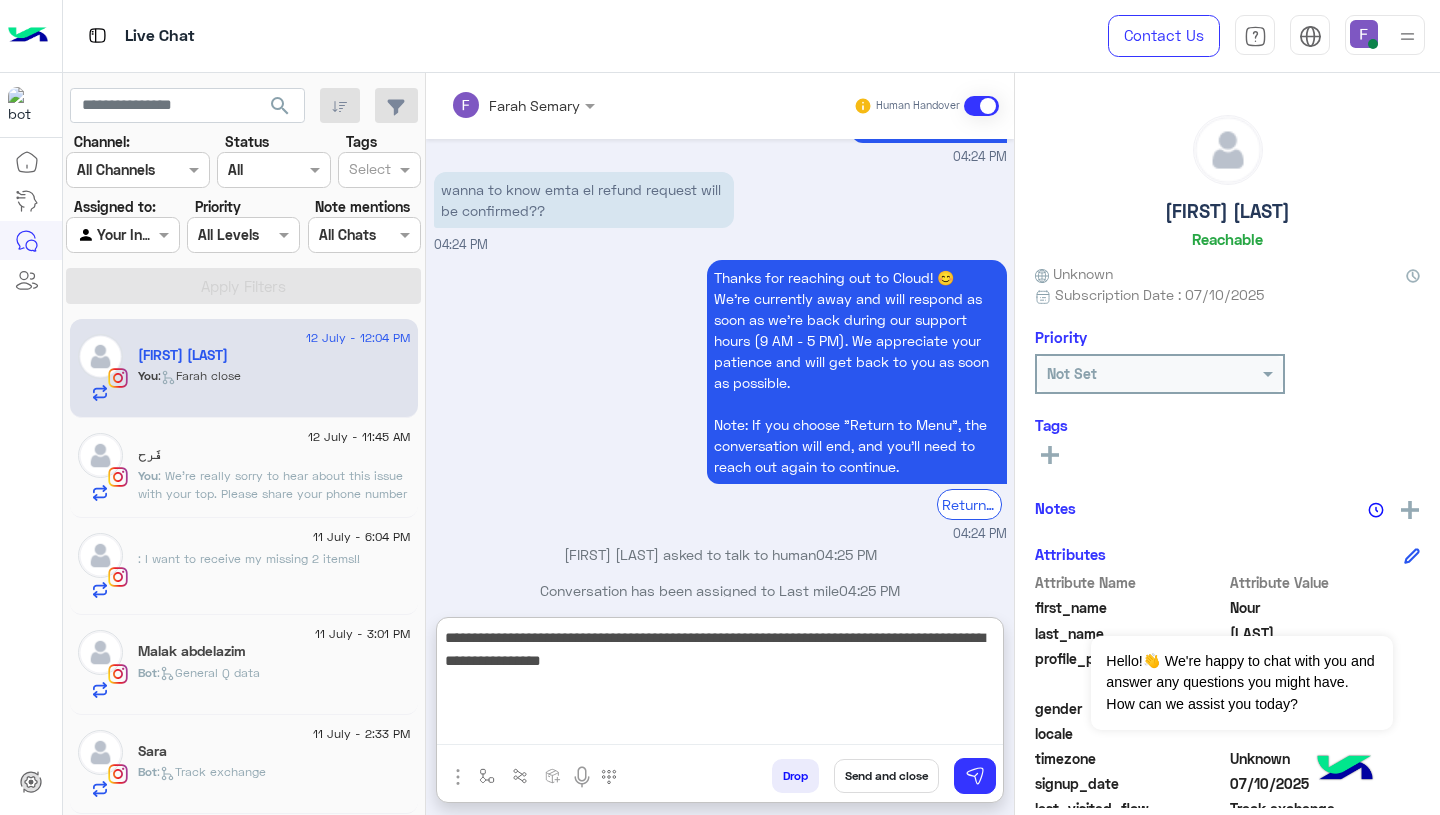 scroll, scrollTop: 0, scrollLeft: 0, axis: both 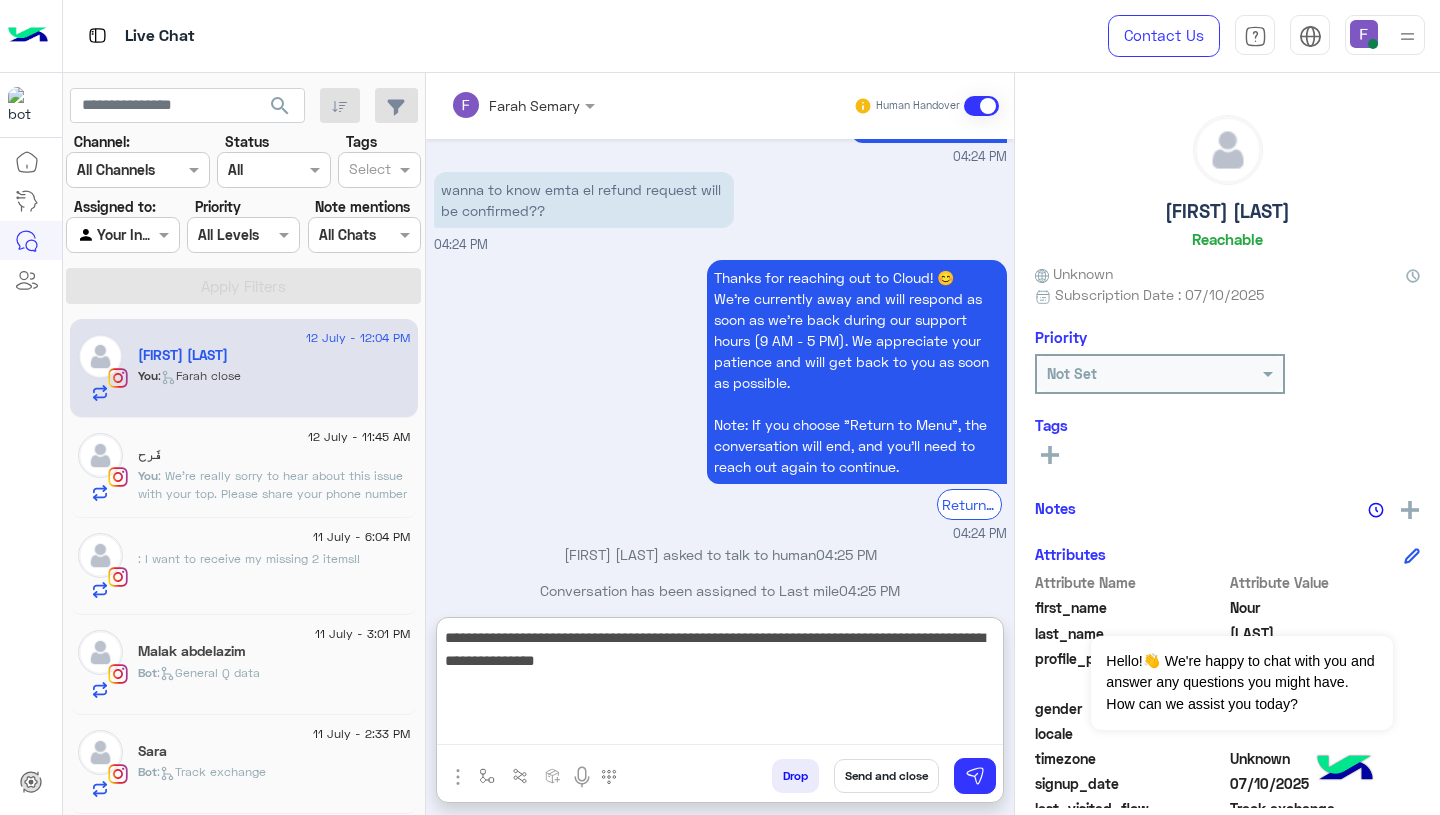 type on "**********" 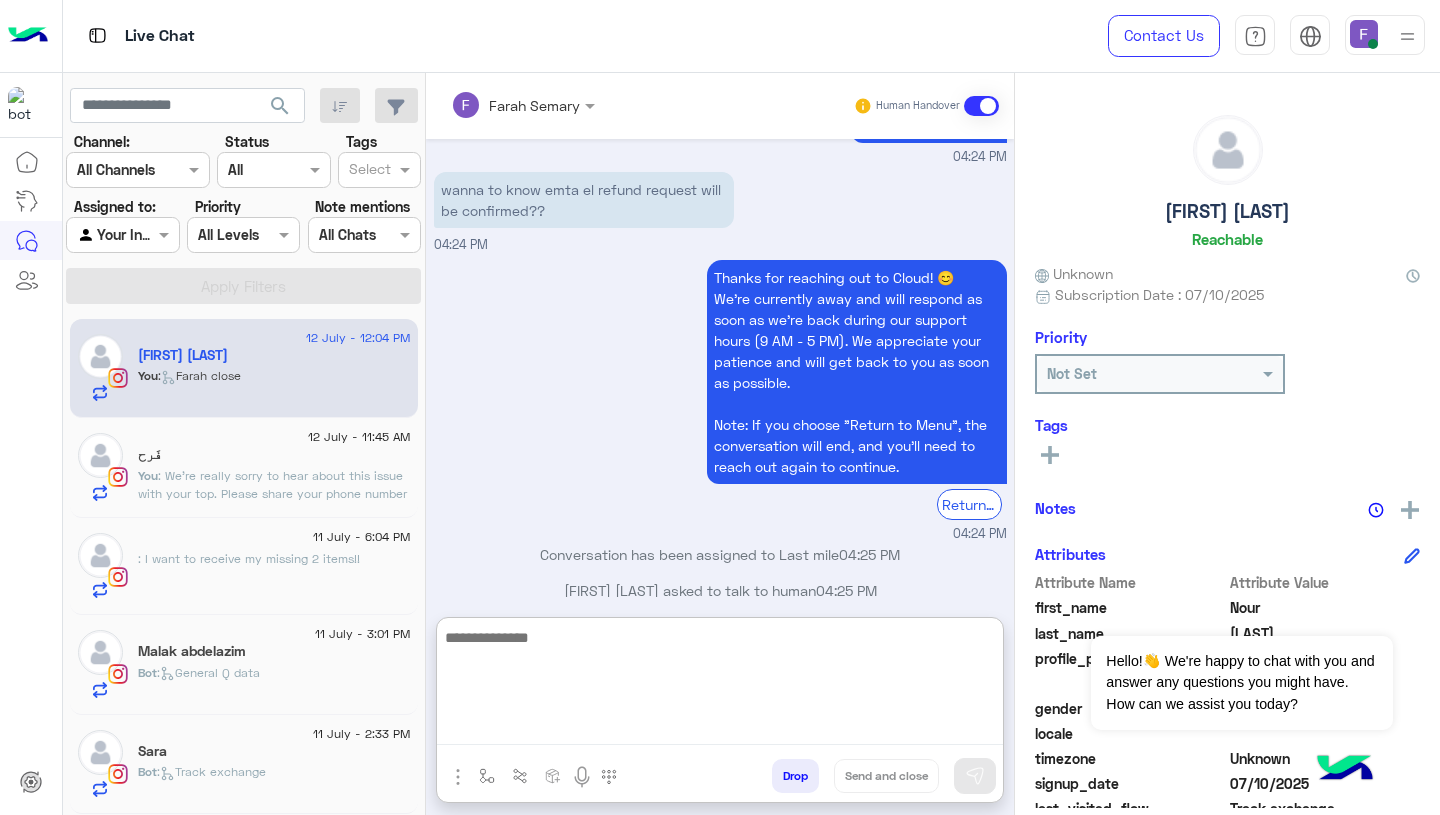 scroll, scrollTop: 1844, scrollLeft: 0, axis: vertical 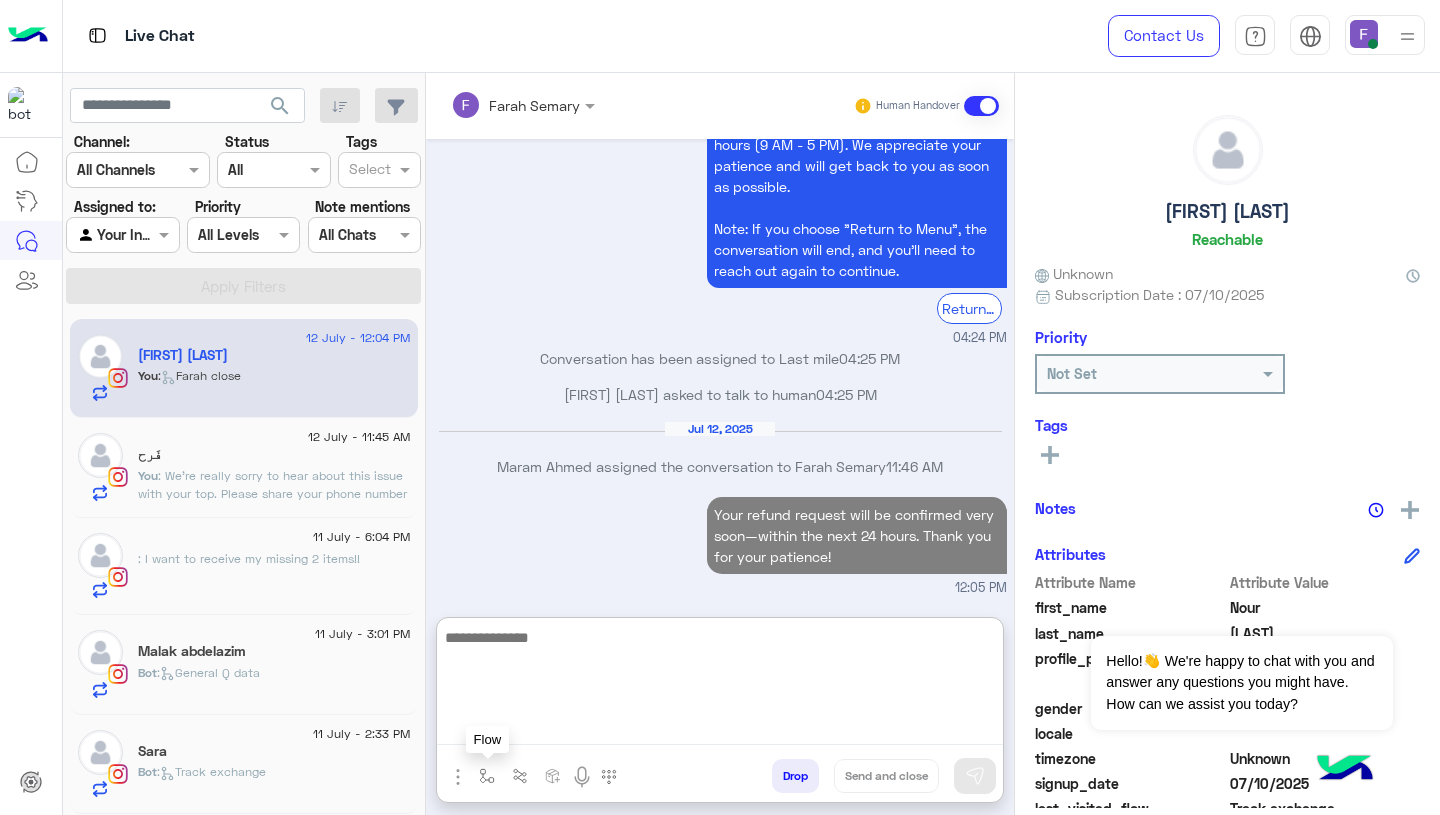 click at bounding box center [487, 775] 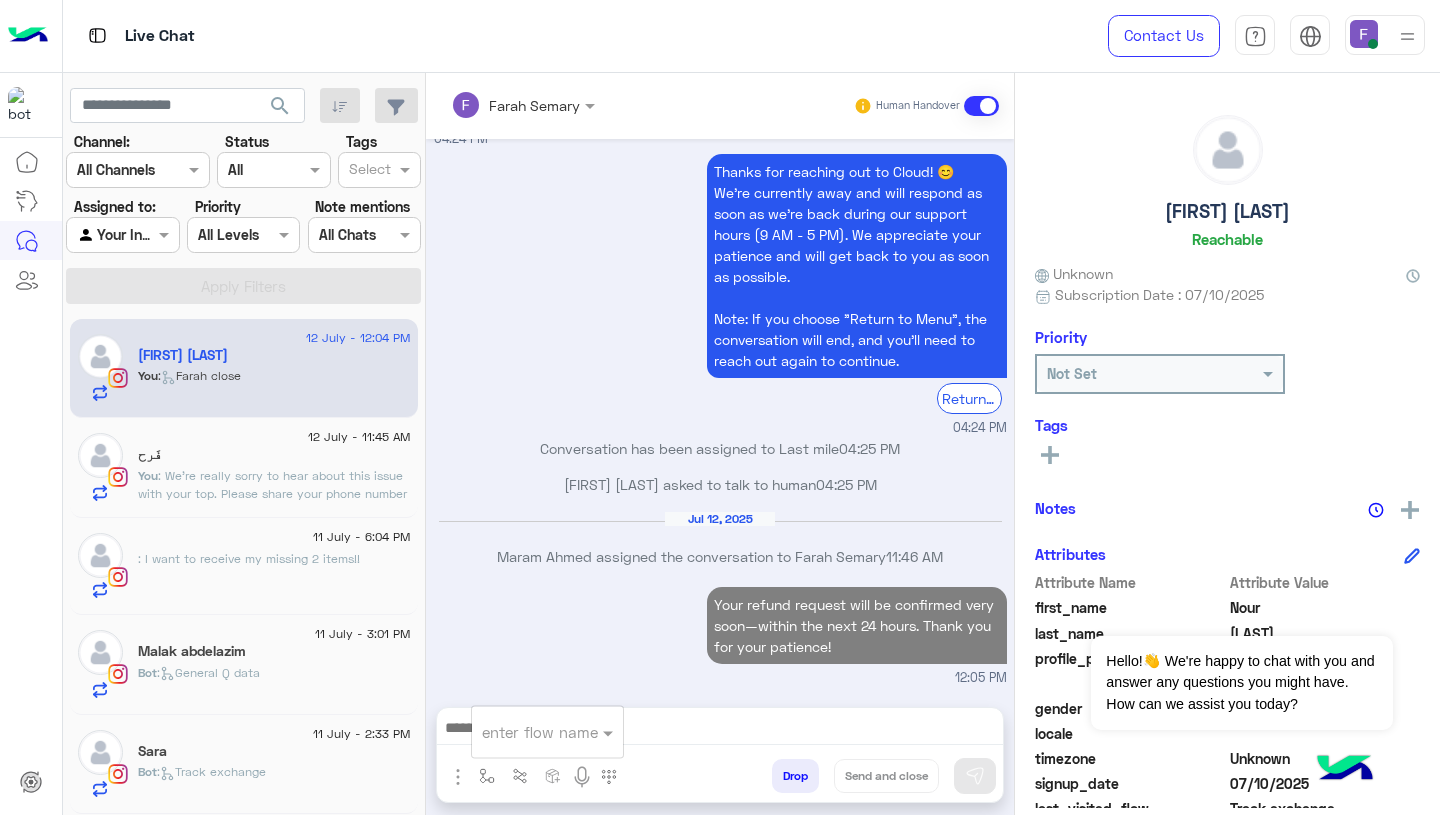 click at bounding box center (523, 732) 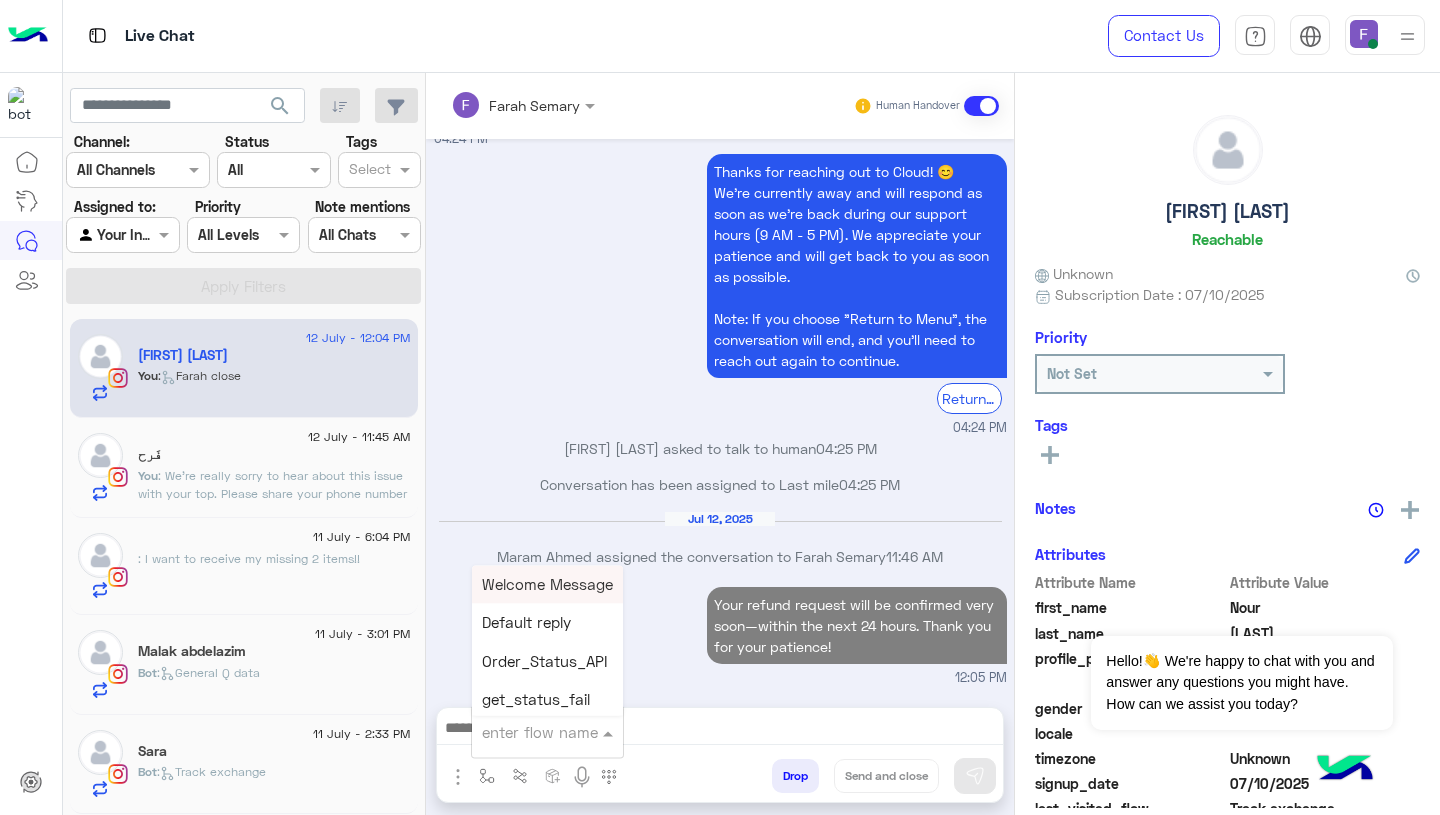 scroll, scrollTop: 1791, scrollLeft: 0, axis: vertical 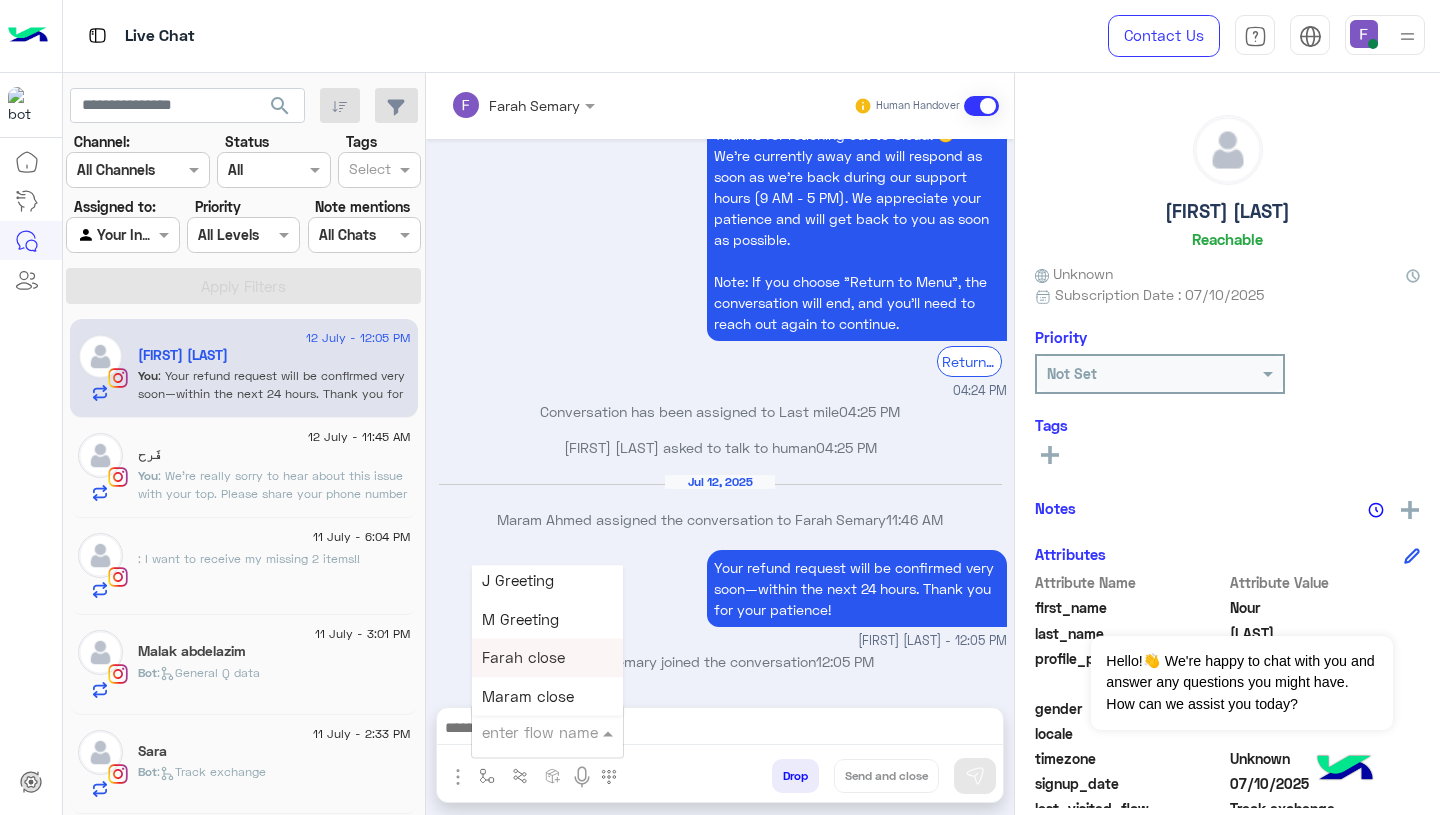 click on "Farah close" at bounding box center (523, 658) 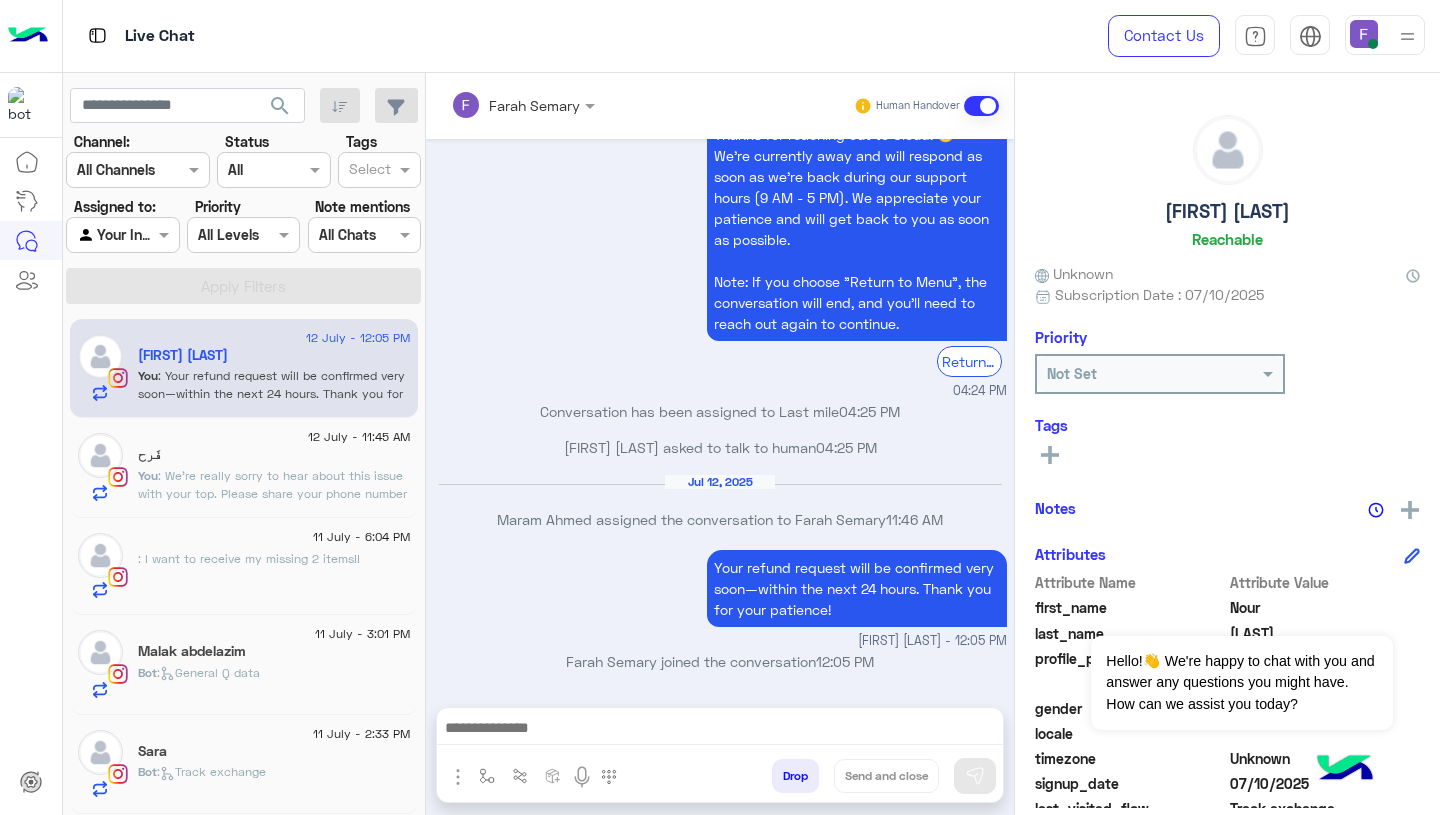 type on "**********" 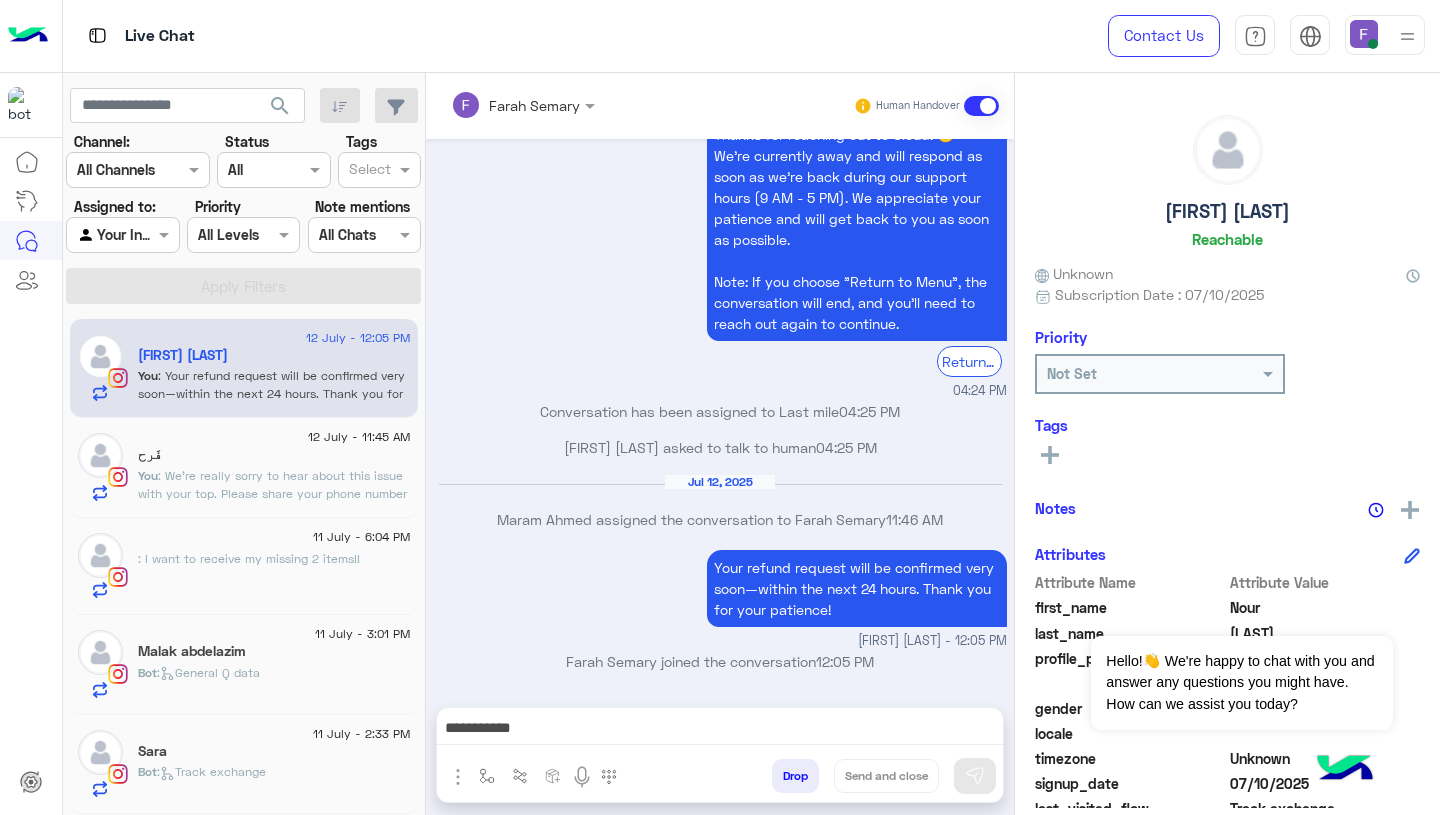 scroll, scrollTop: 1793, scrollLeft: 0, axis: vertical 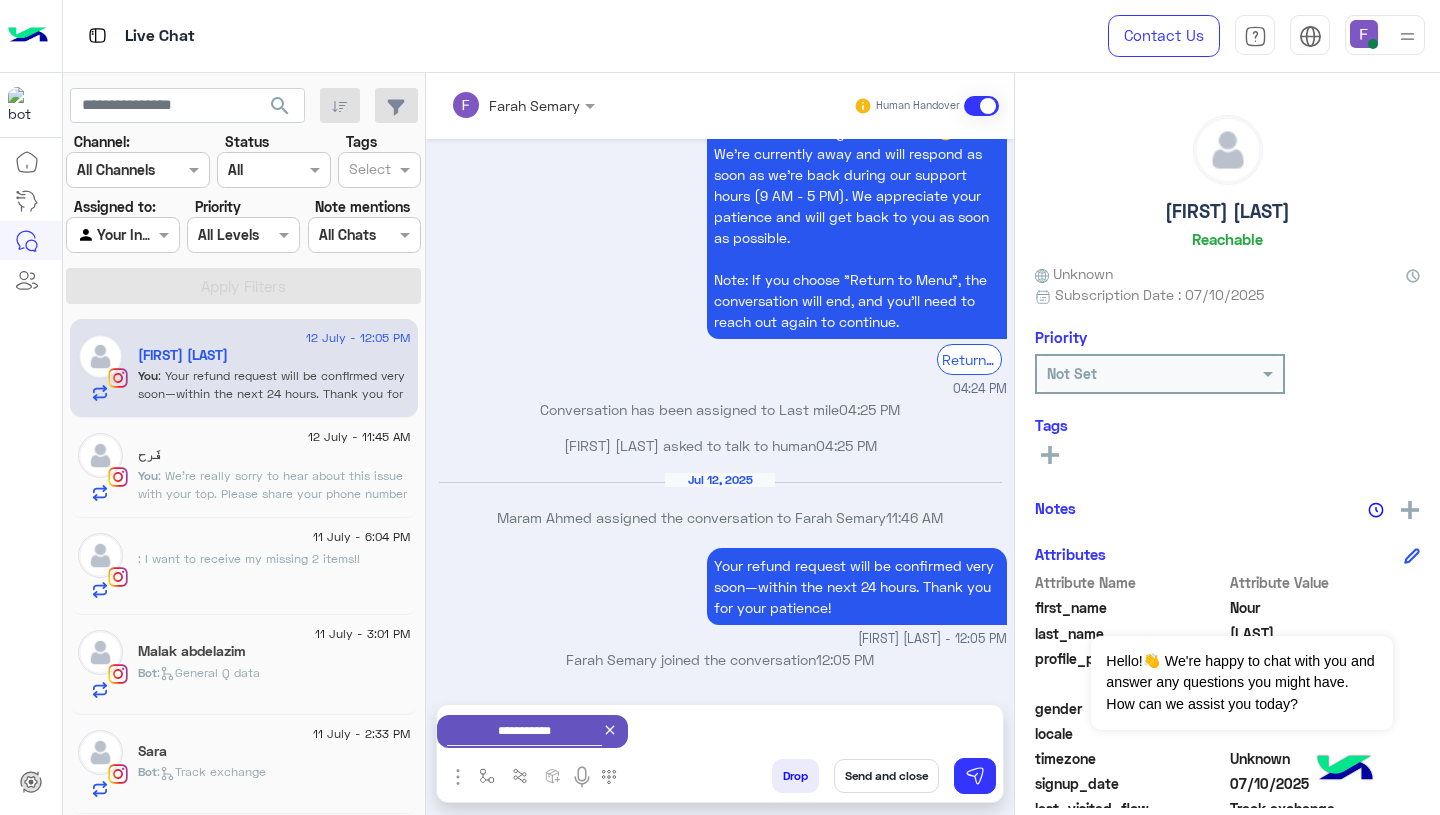 click on "Send and close" at bounding box center (886, 776) 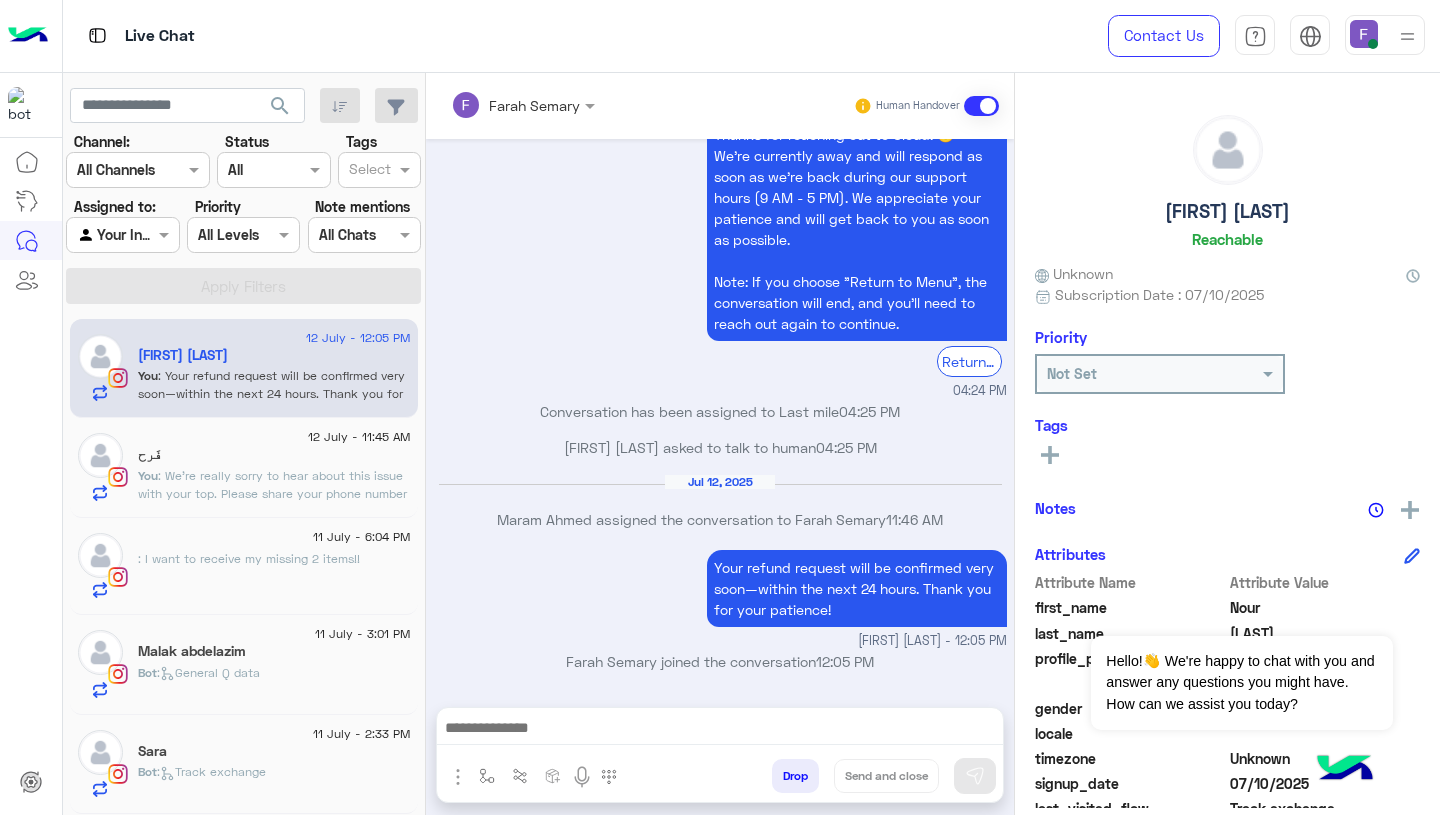 scroll, scrollTop: 1827, scrollLeft: 0, axis: vertical 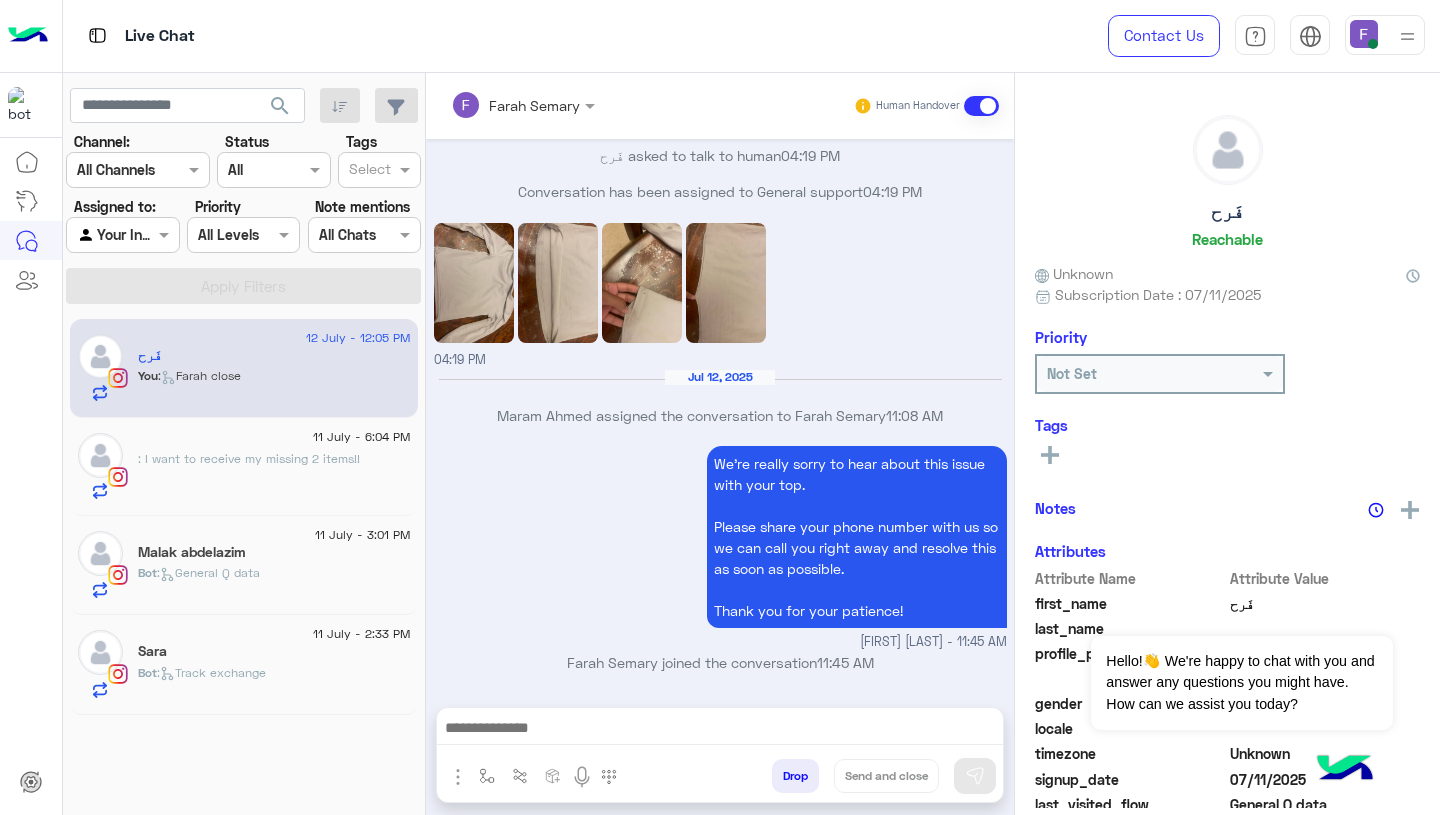 click on ": I want to receive my missing 2 items!!" 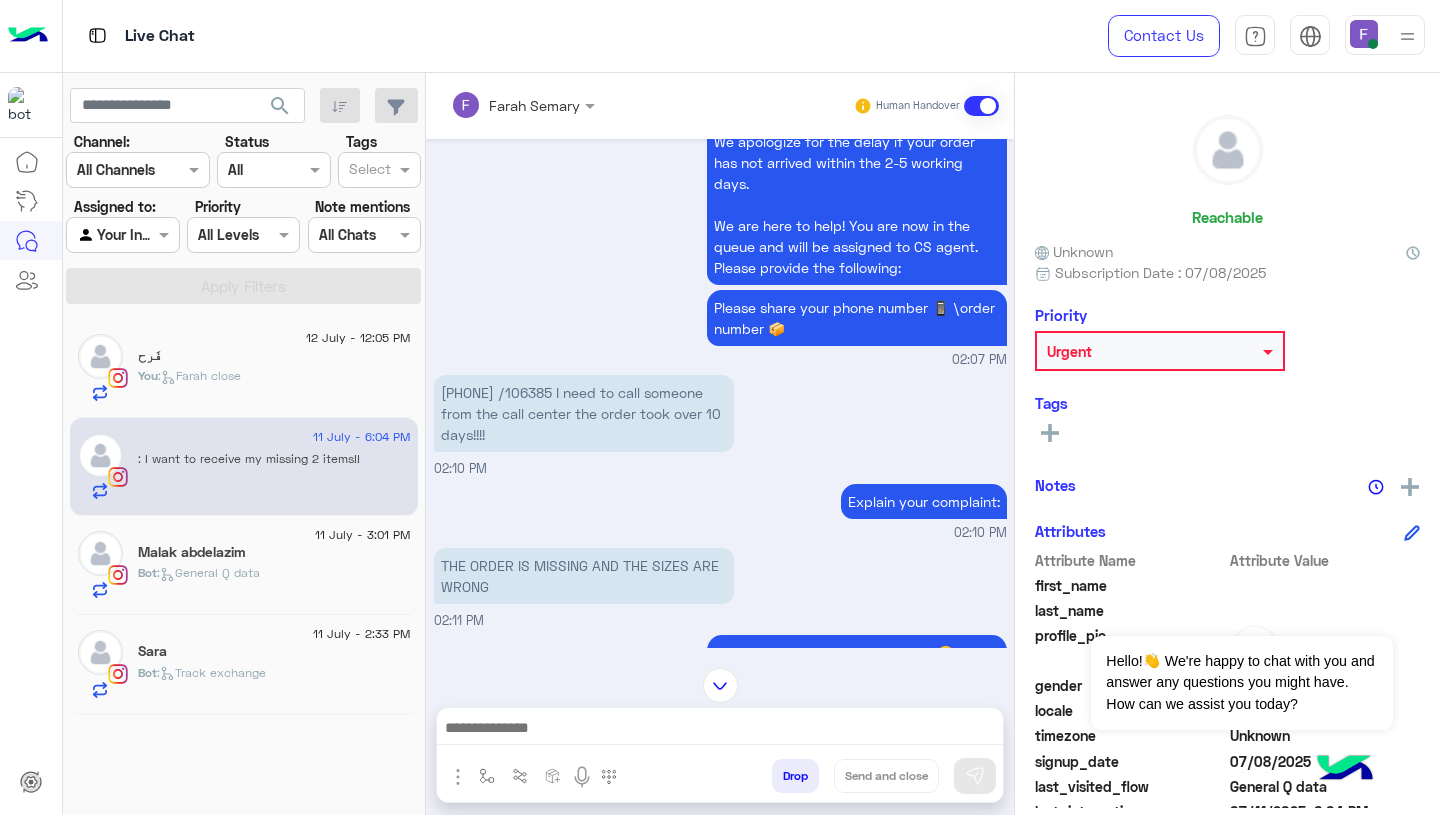 scroll, scrollTop: 305, scrollLeft: 0, axis: vertical 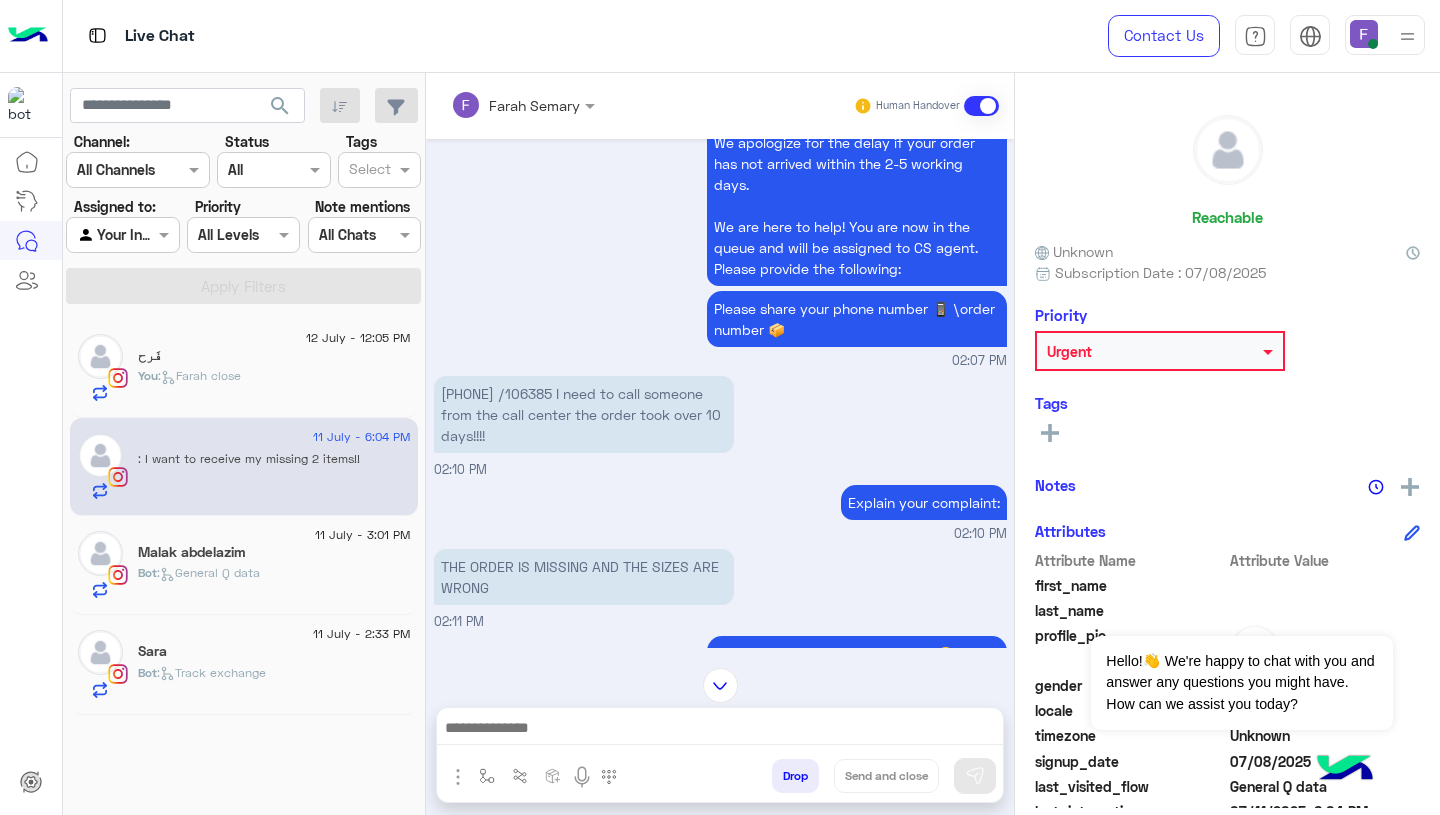 click on "[PHONE] /106385 I need to call someone from the call center the order took over 10 days!!!!" at bounding box center [584, 414] 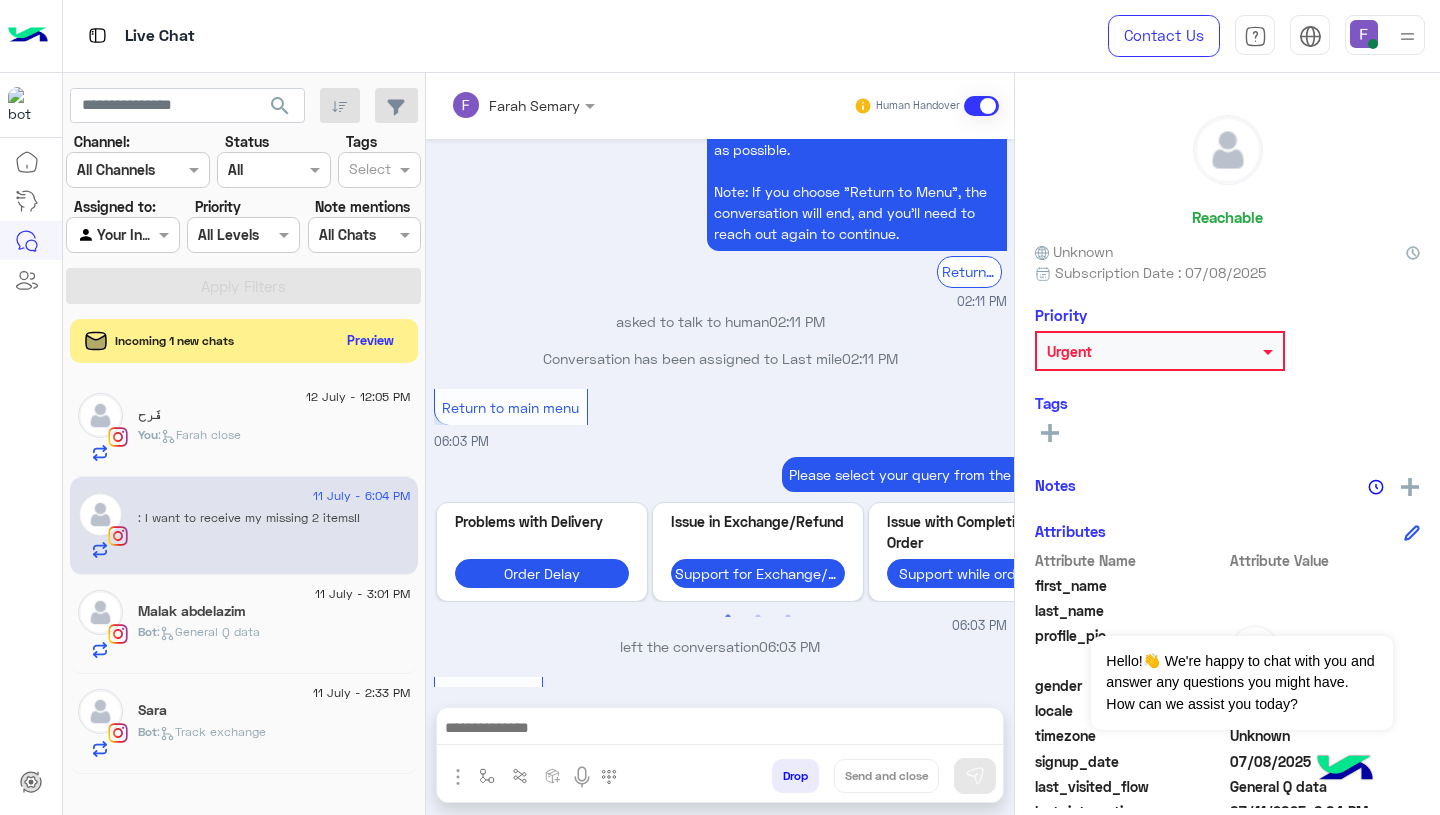 scroll, scrollTop: 1699, scrollLeft: 0, axis: vertical 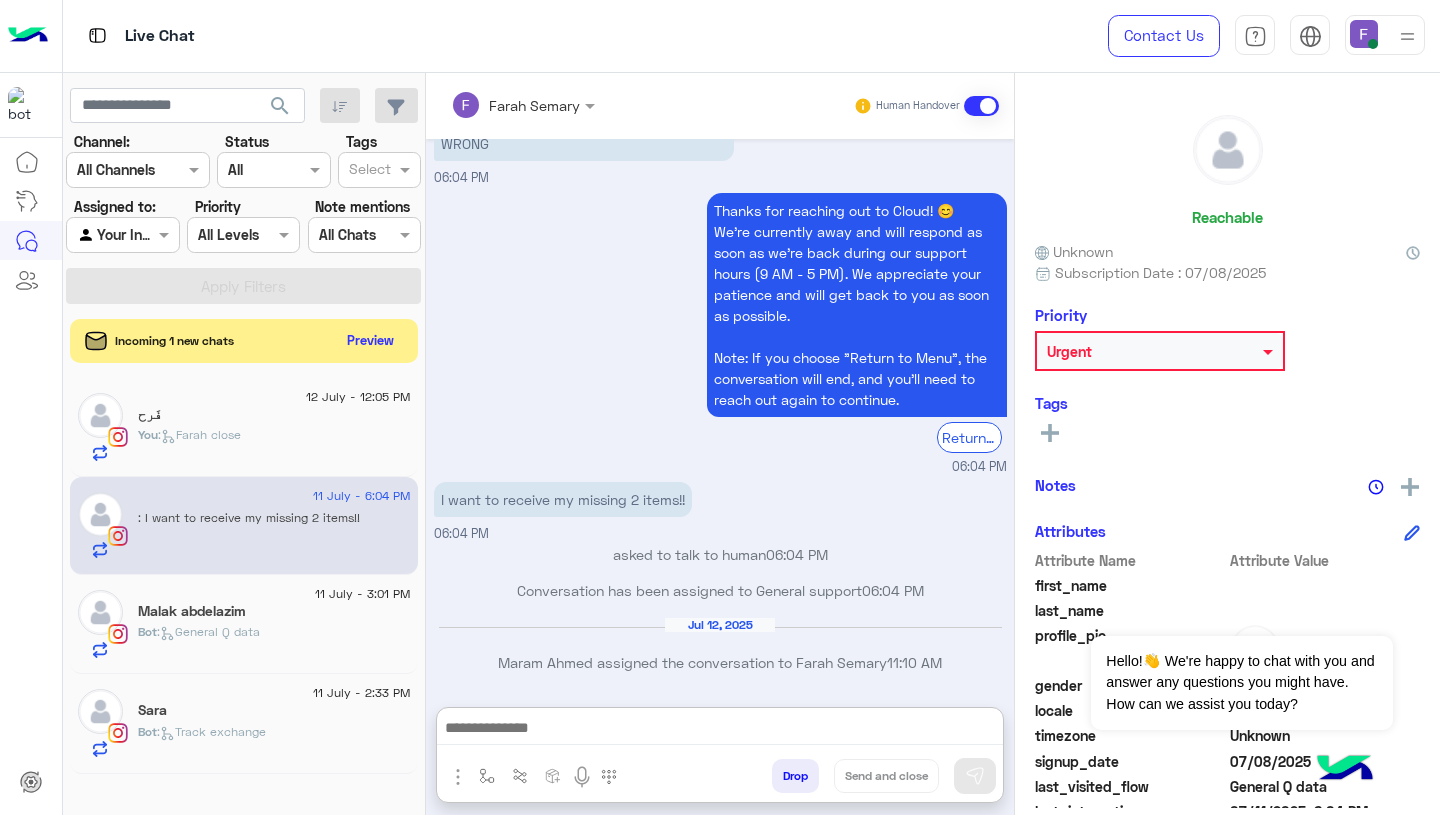 click at bounding box center [720, 730] 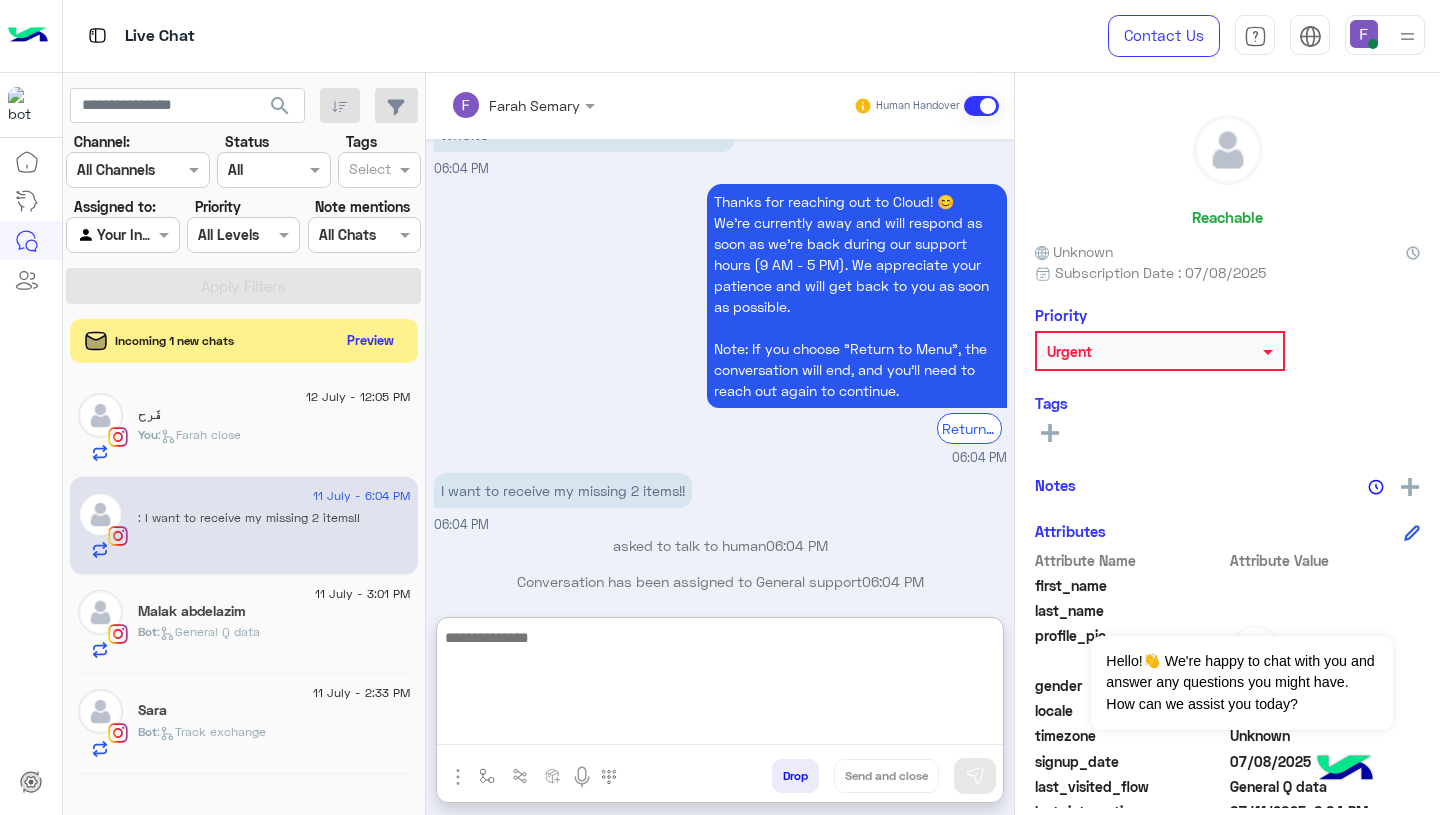 paste on "**********" 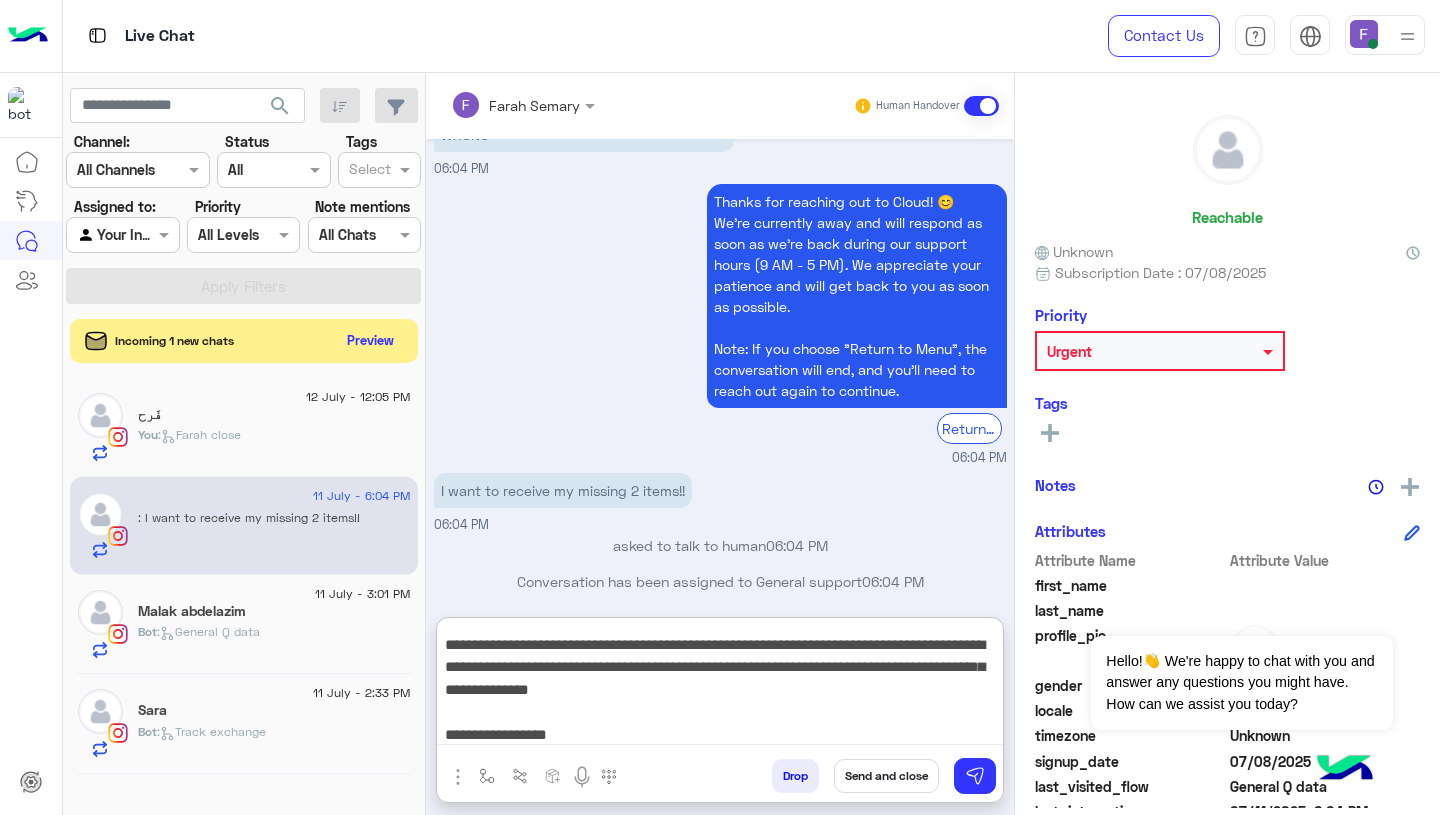 scroll, scrollTop: 0, scrollLeft: 0, axis: both 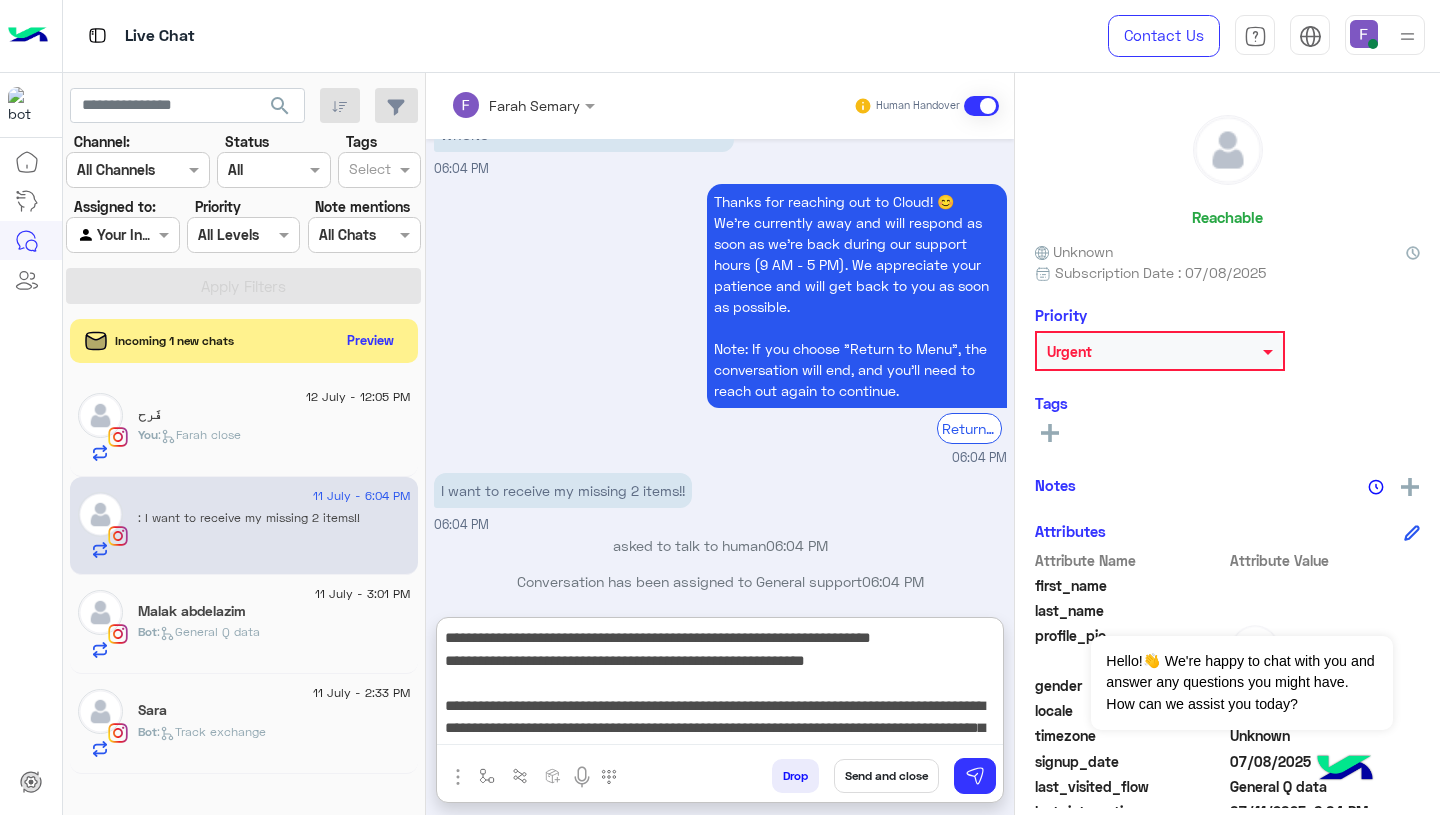 click on "**********" at bounding box center (720, 685) 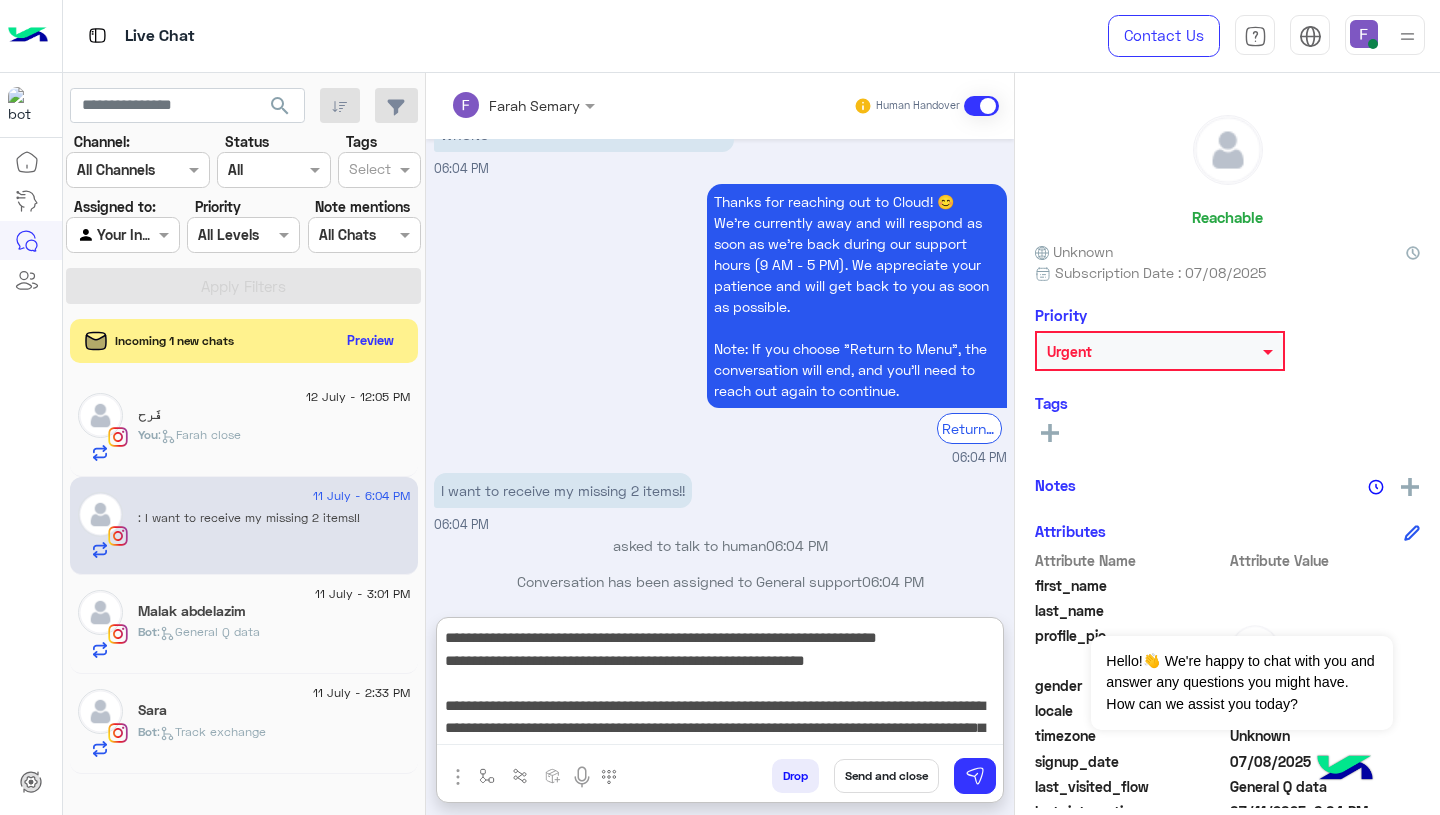 type on "**********" 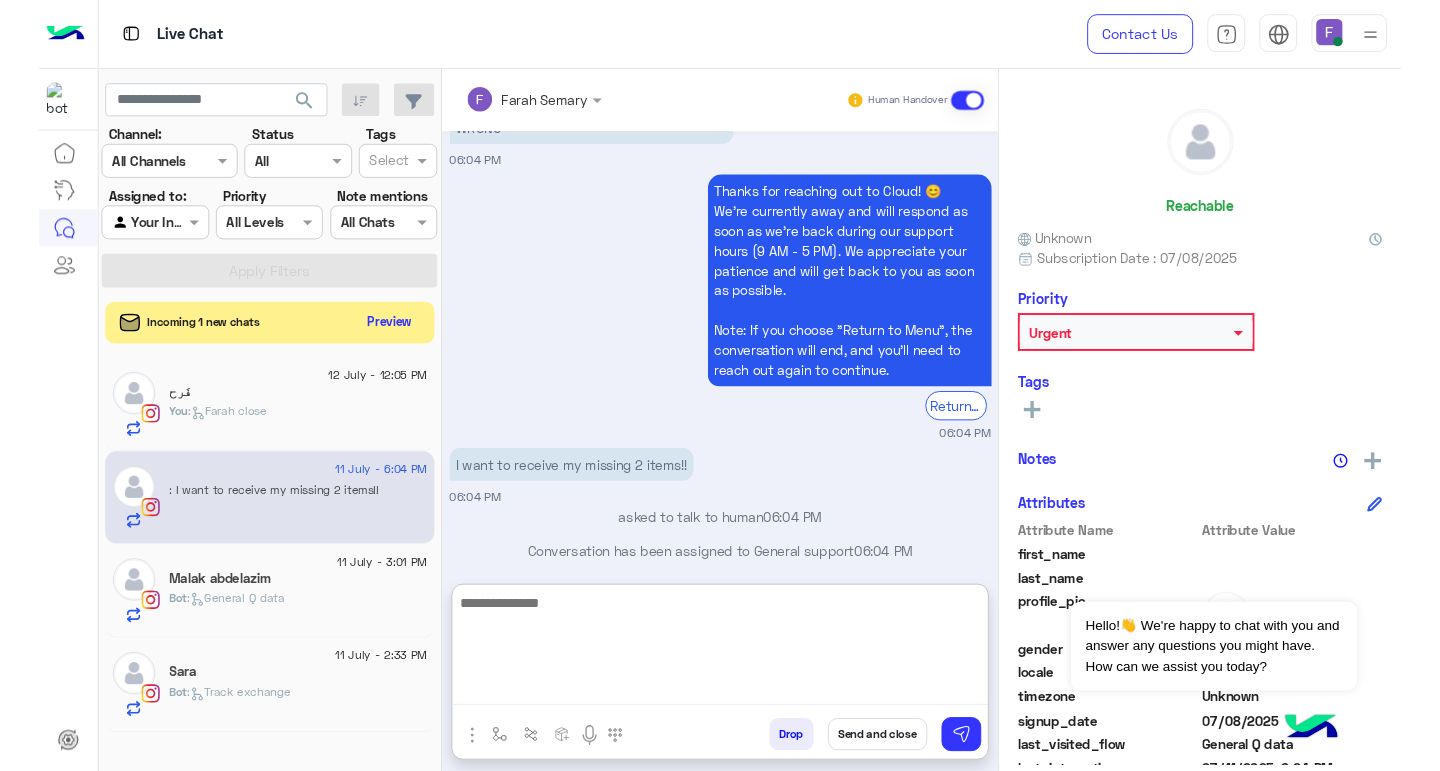 scroll, scrollTop: 2084, scrollLeft: 0, axis: vertical 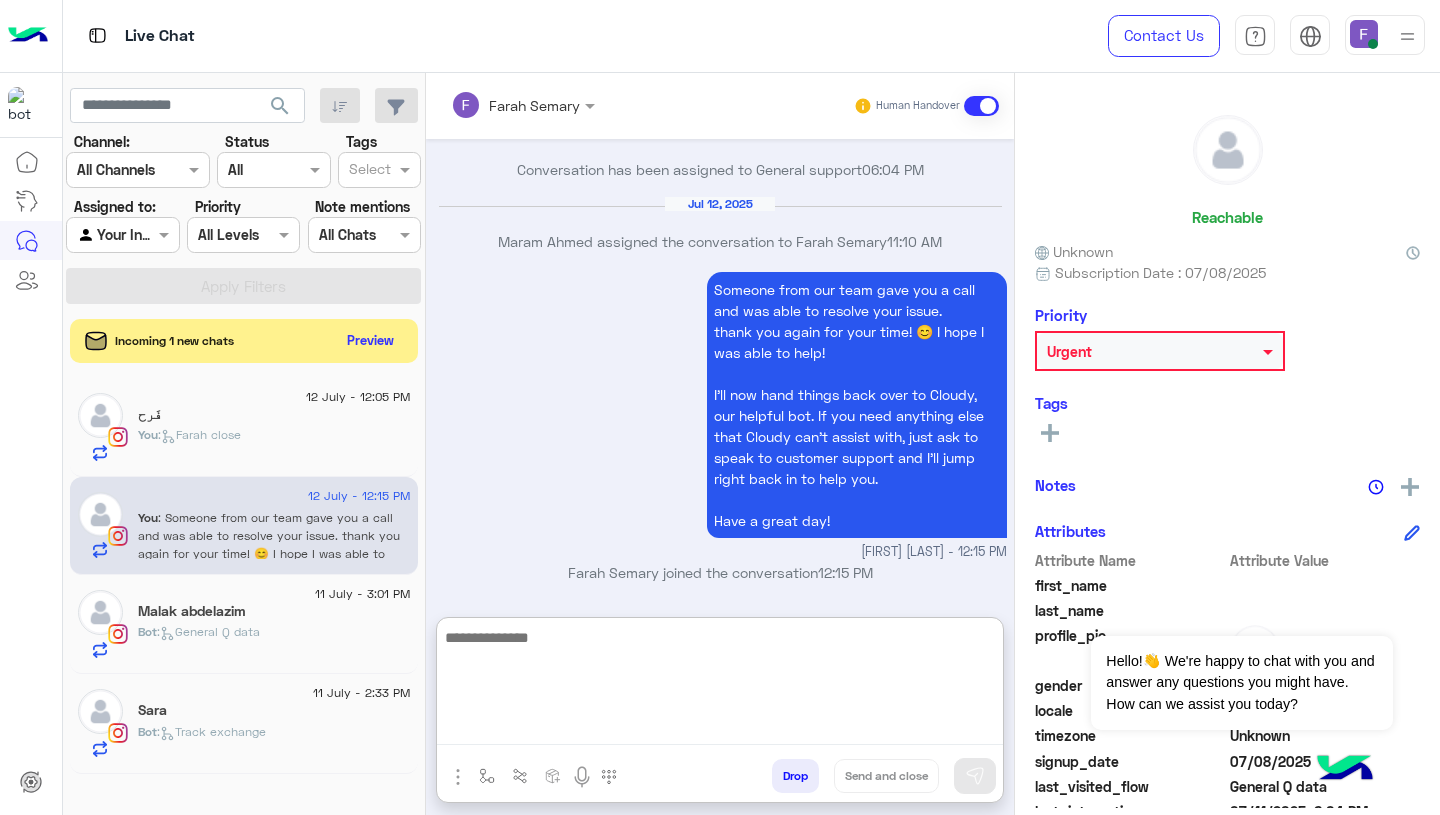 paste on "**********" 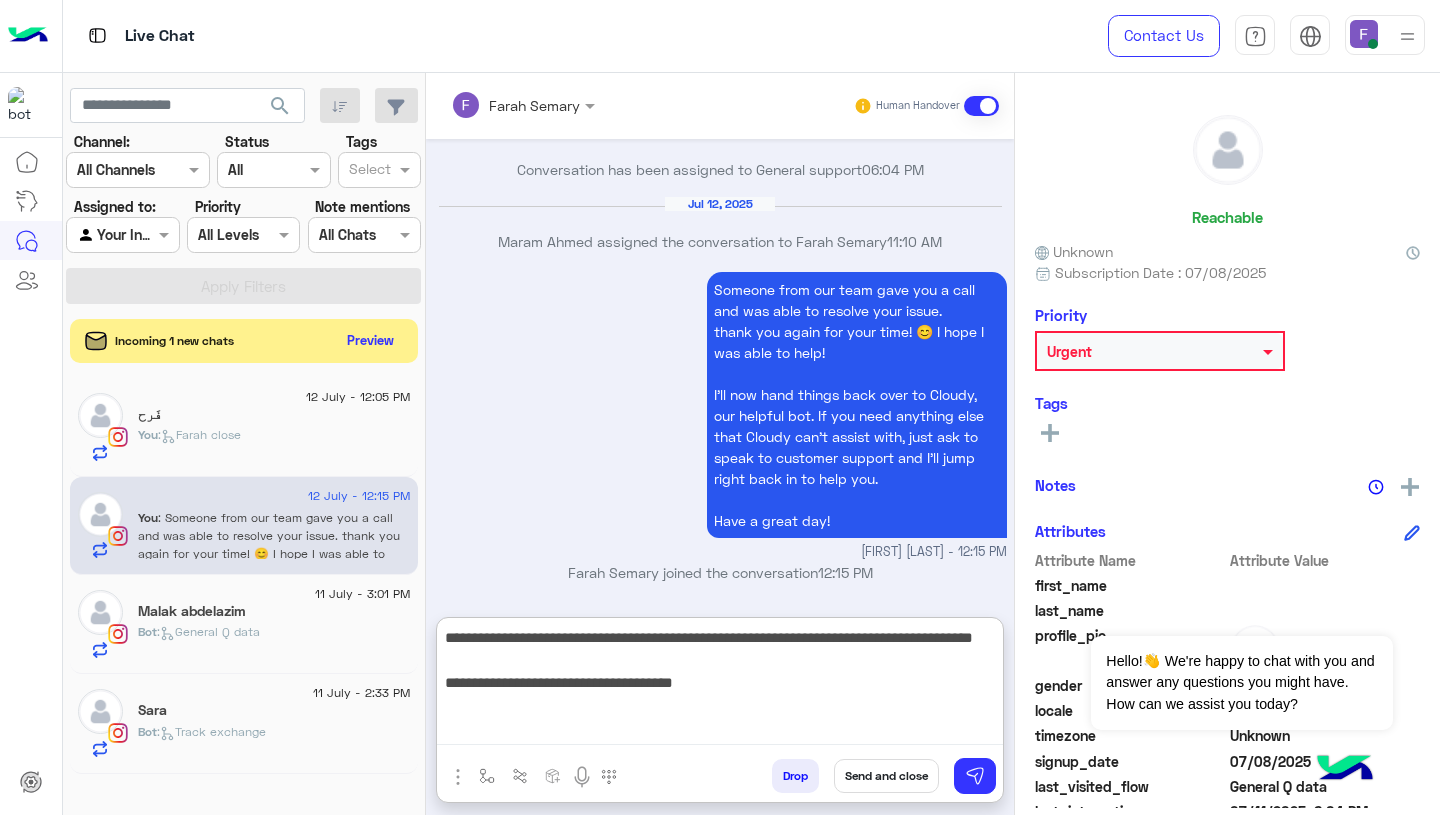 click on "**********" at bounding box center [720, 685] 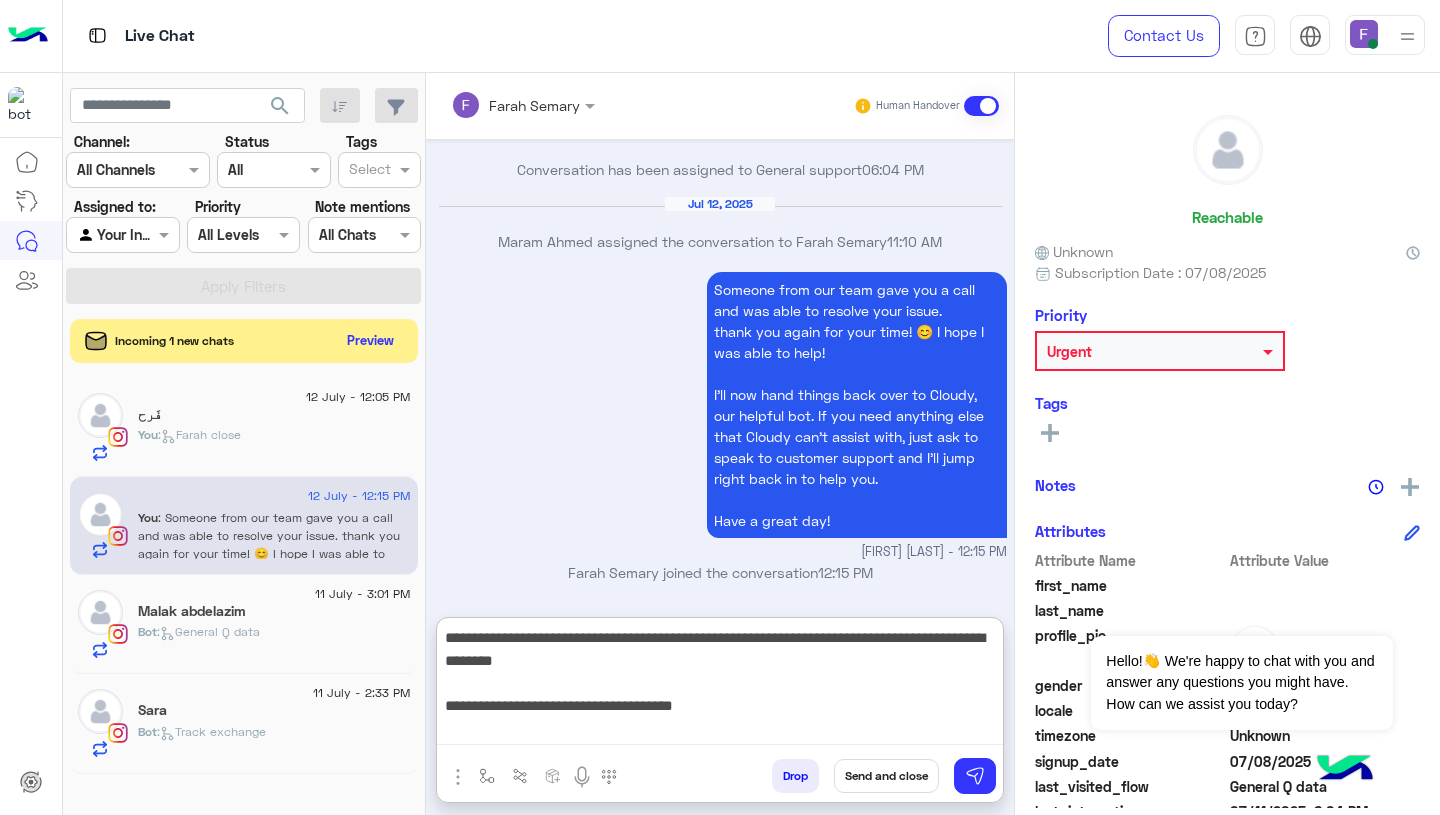 type on "**********" 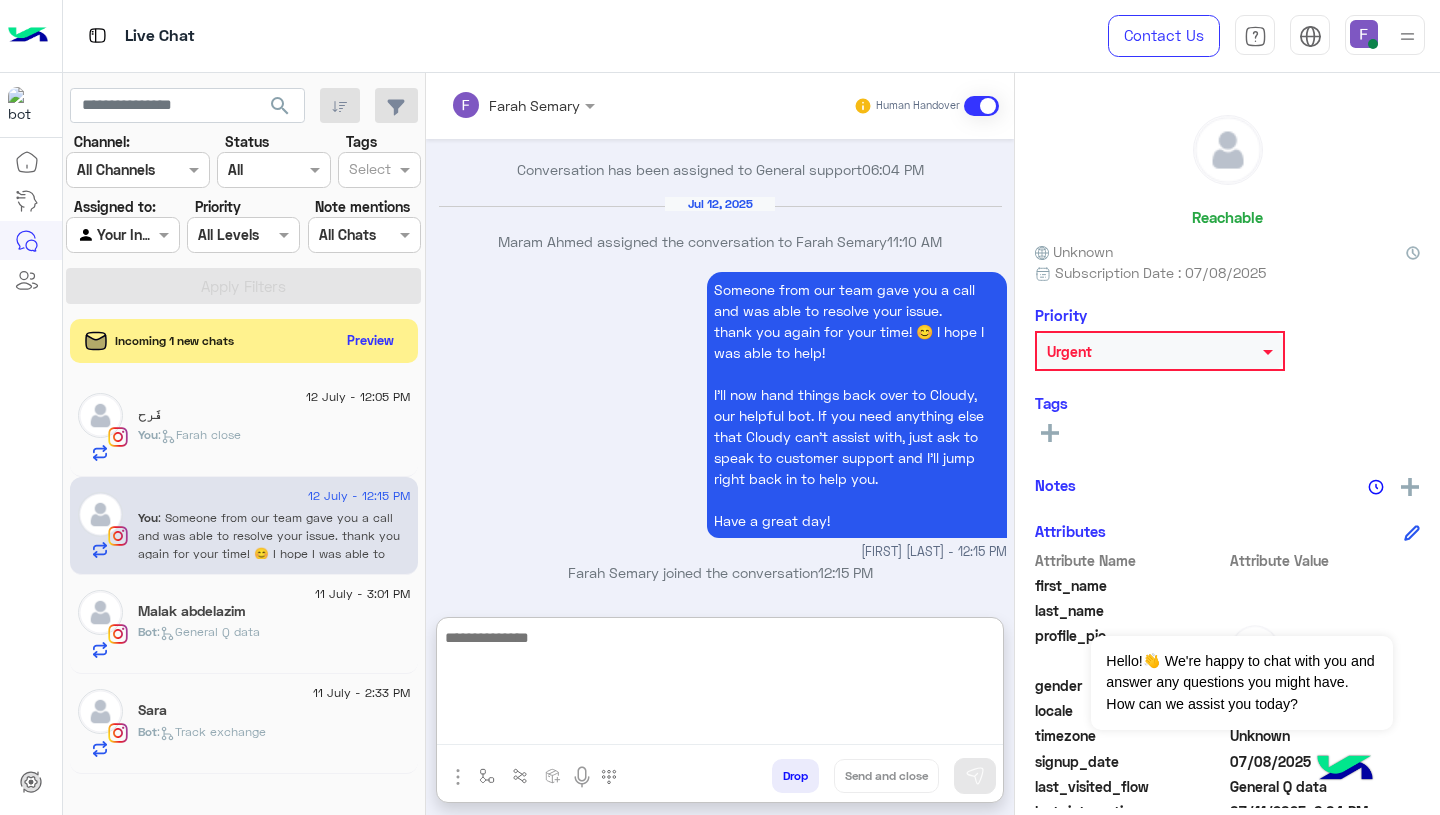 scroll, scrollTop: 2268, scrollLeft: 0, axis: vertical 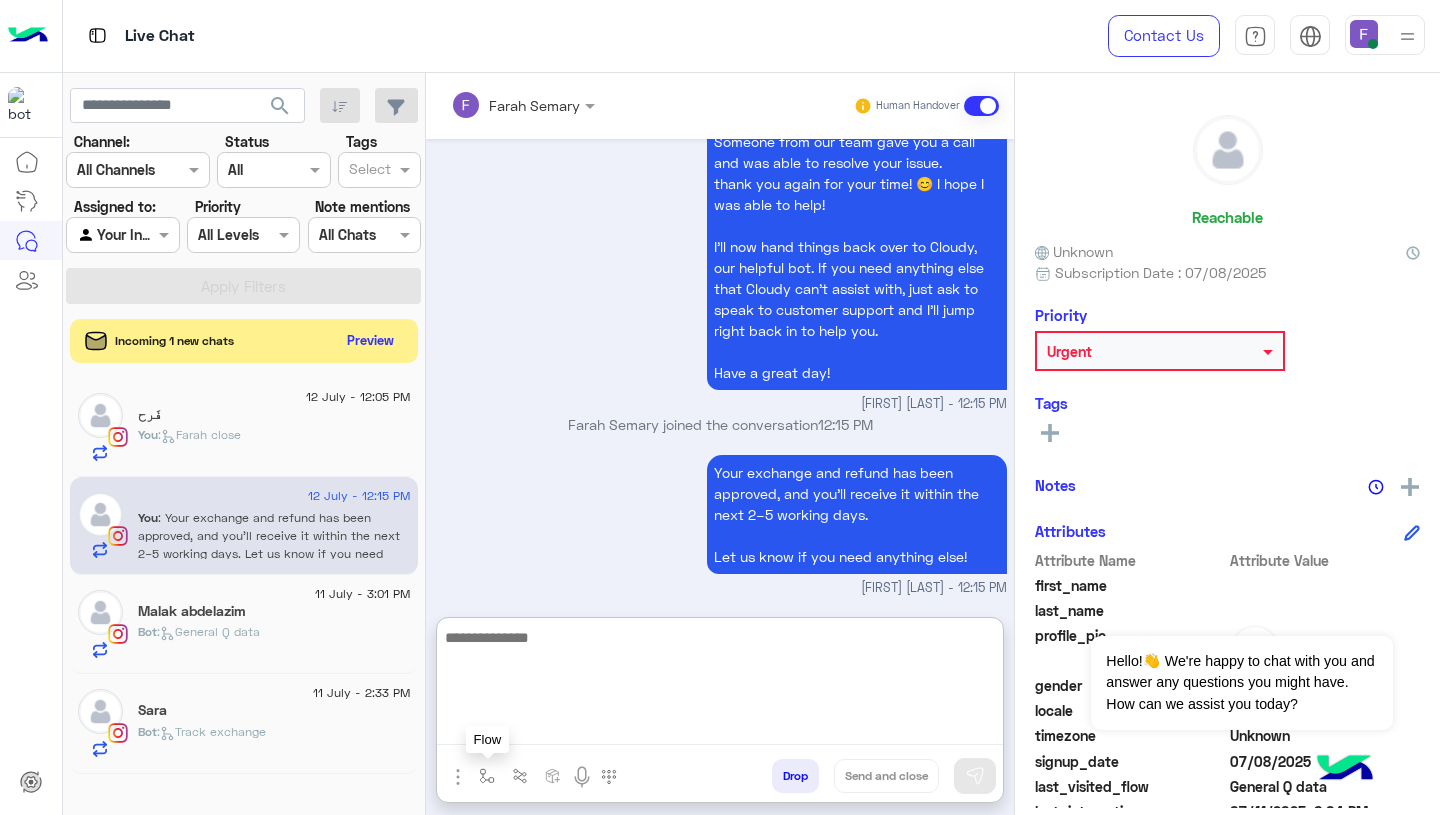 click at bounding box center [487, 776] 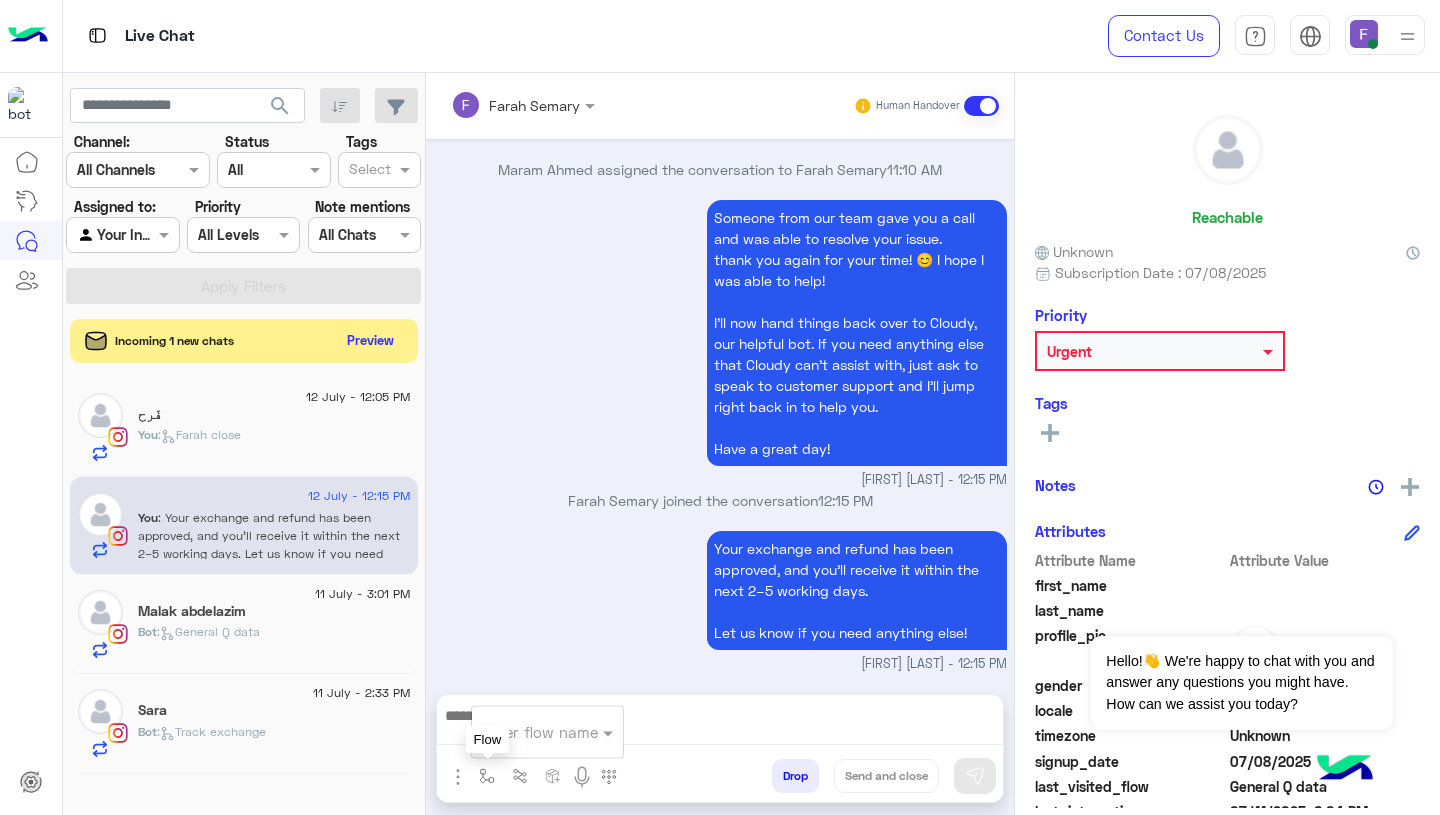 scroll, scrollTop: 2178, scrollLeft: 0, axis: vertical 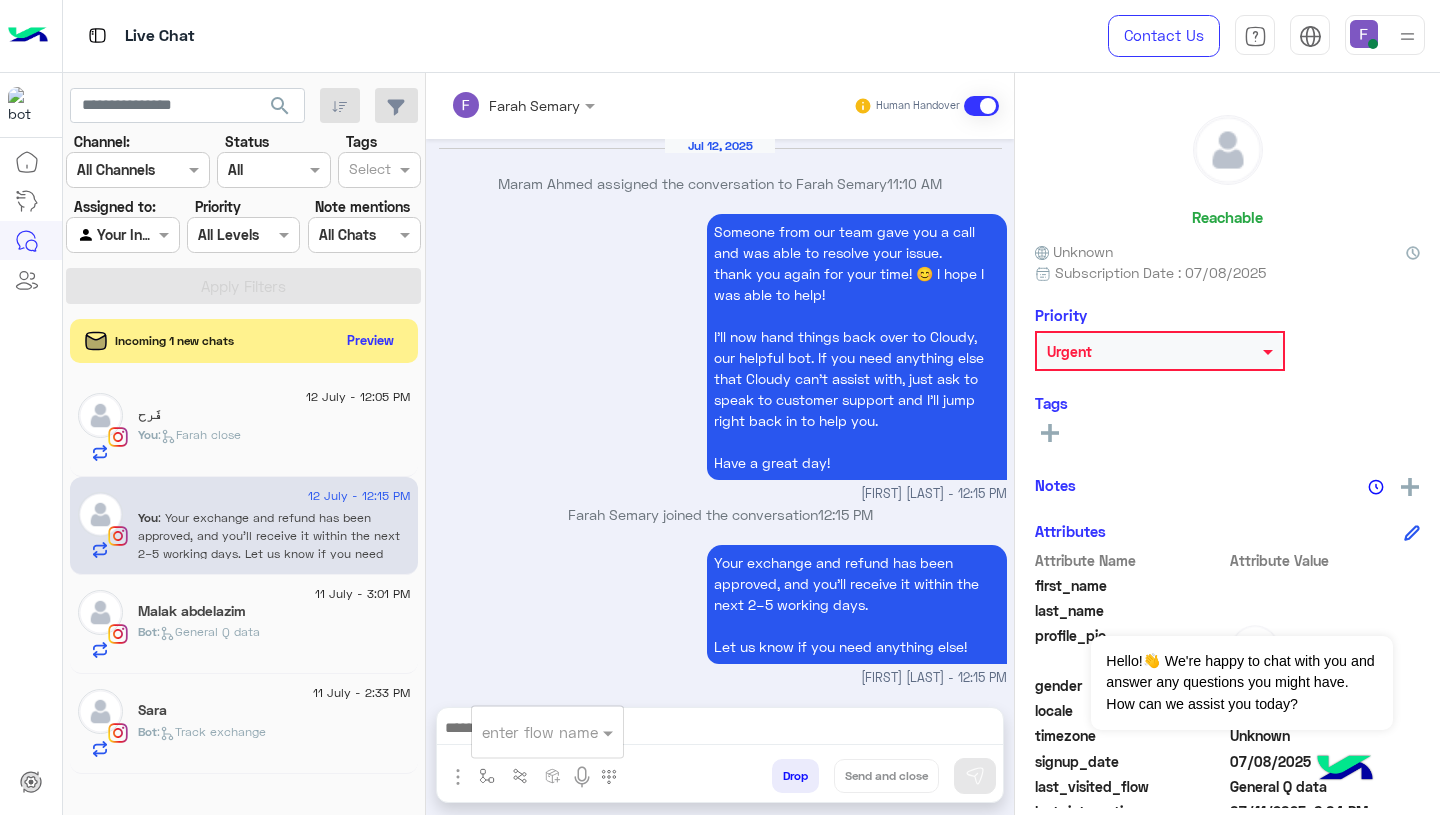 click at bounding box center [523, 732] 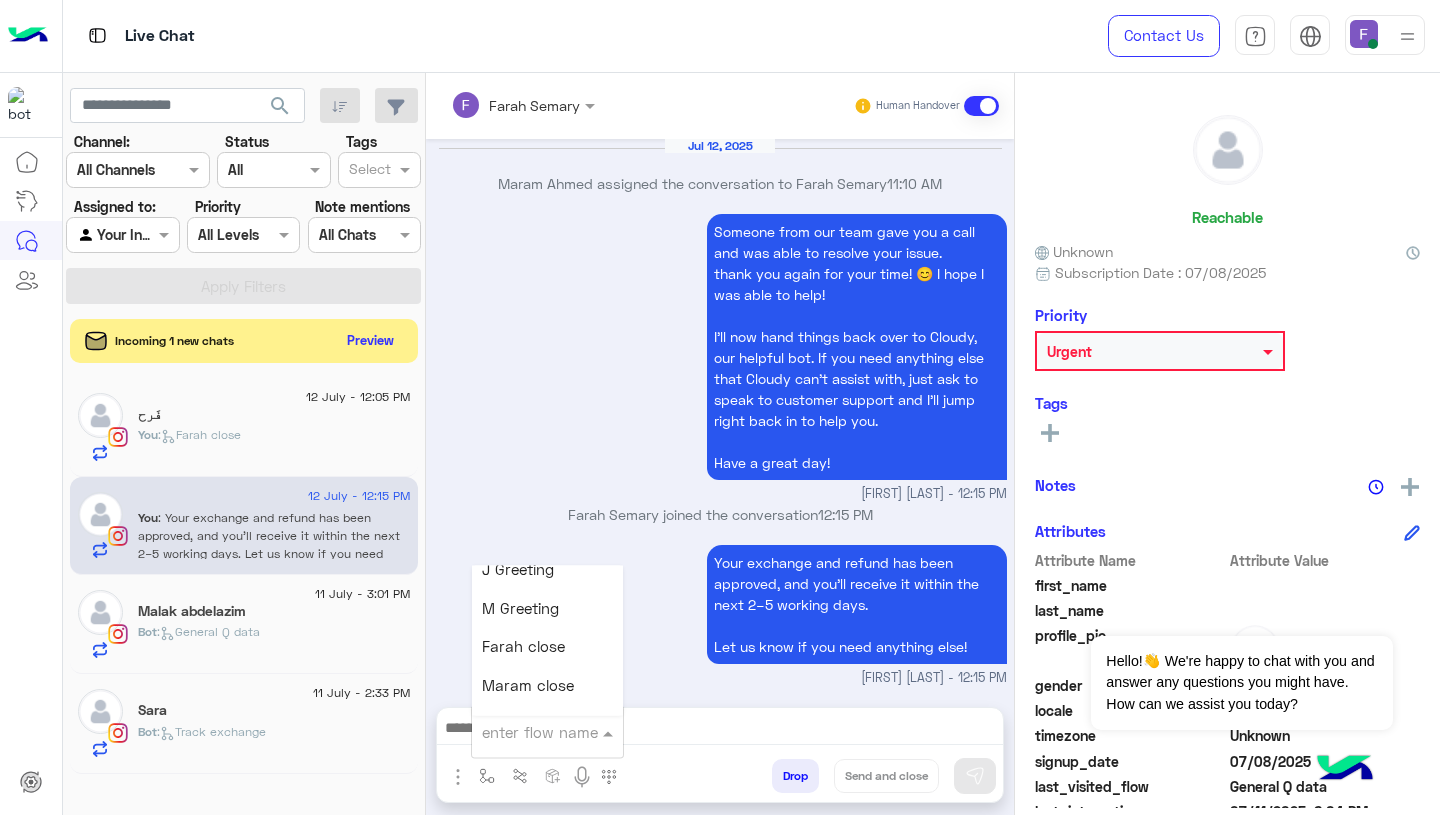 scroll, scrollTop: 2362, scrollLeft: 0, axis: vertical 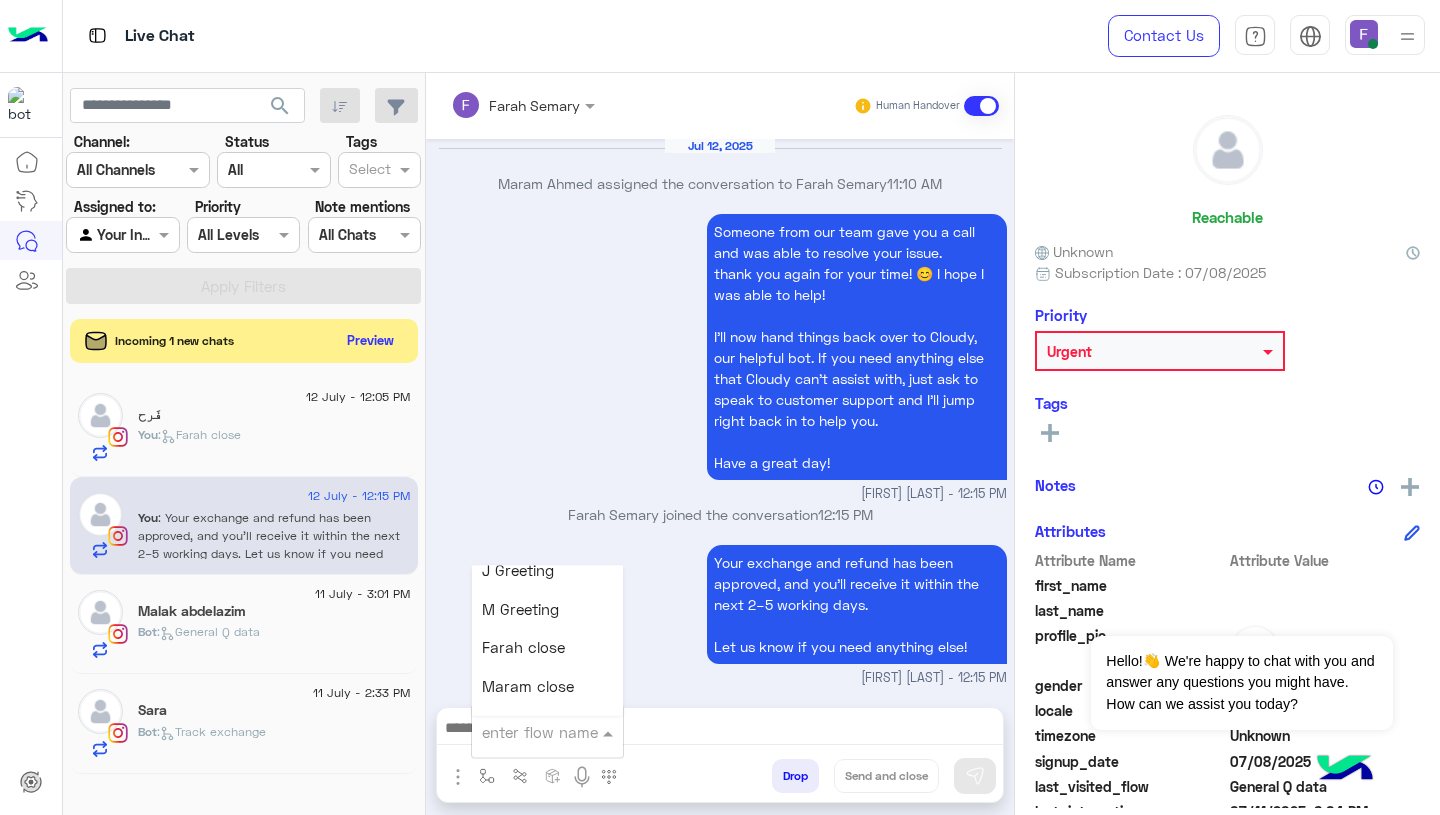 click on "Farah close" at bounding box center (523, 648) 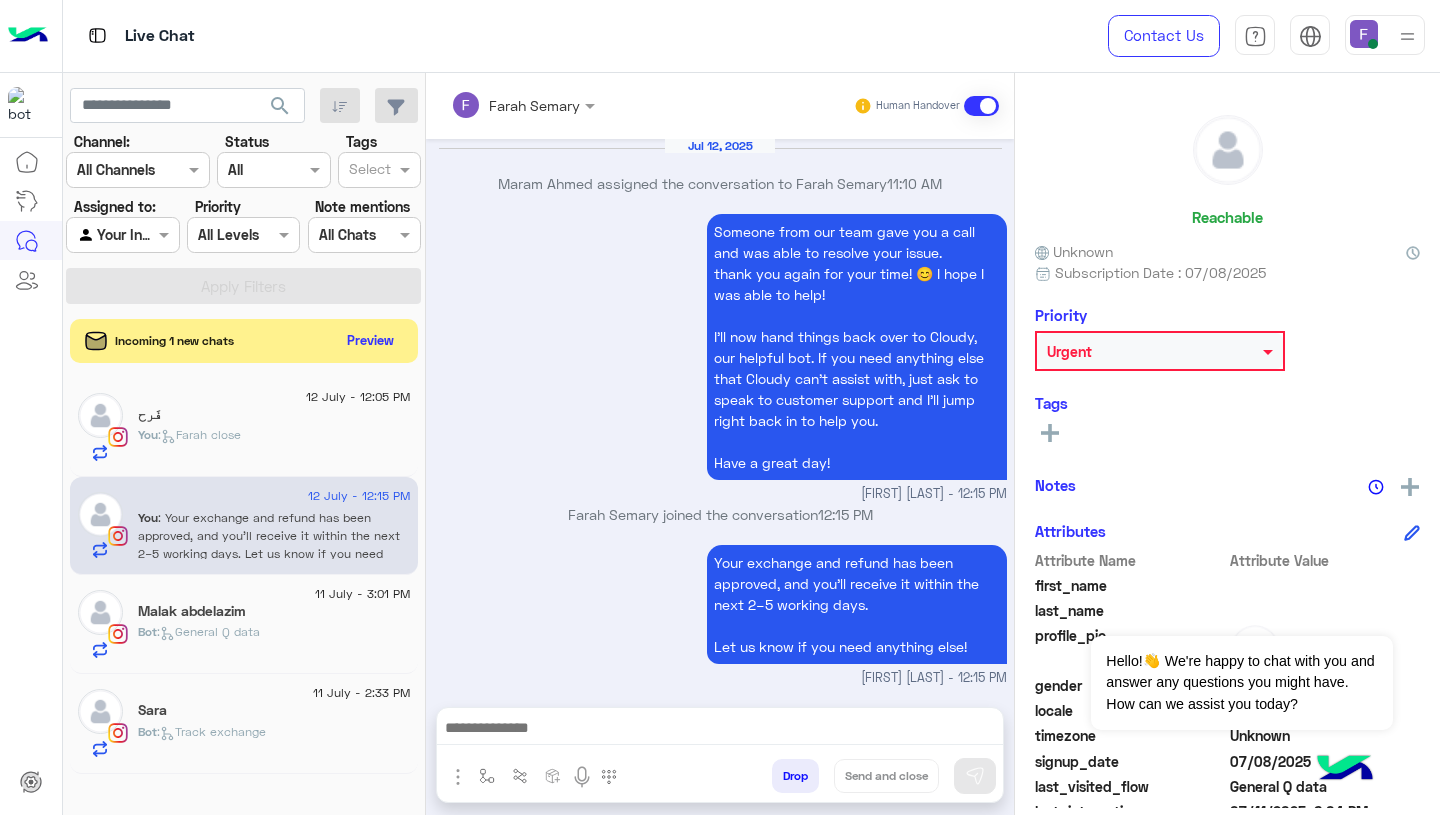type on "**********" 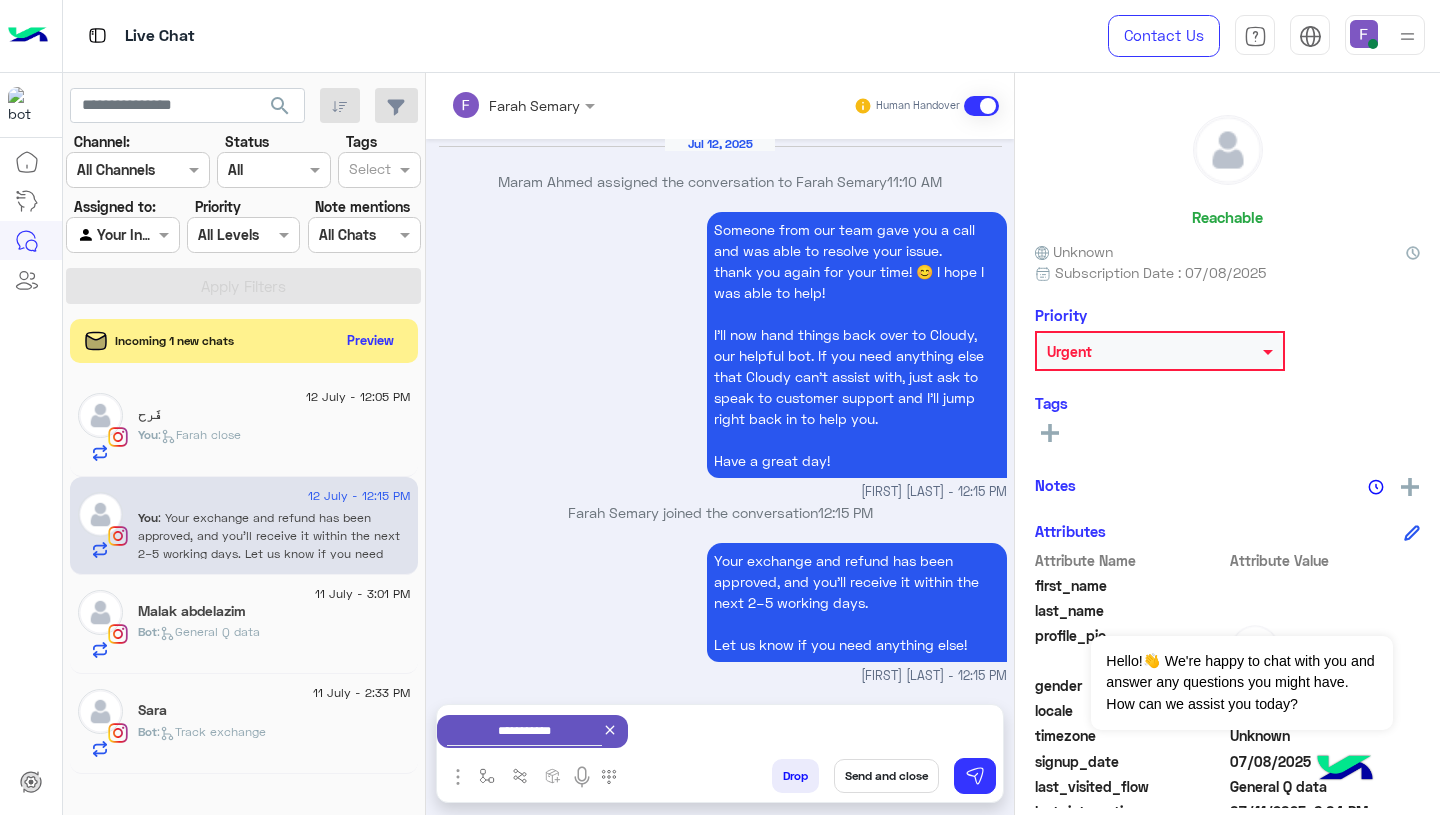 click on "Send and close" at bounding box center [886, 776] 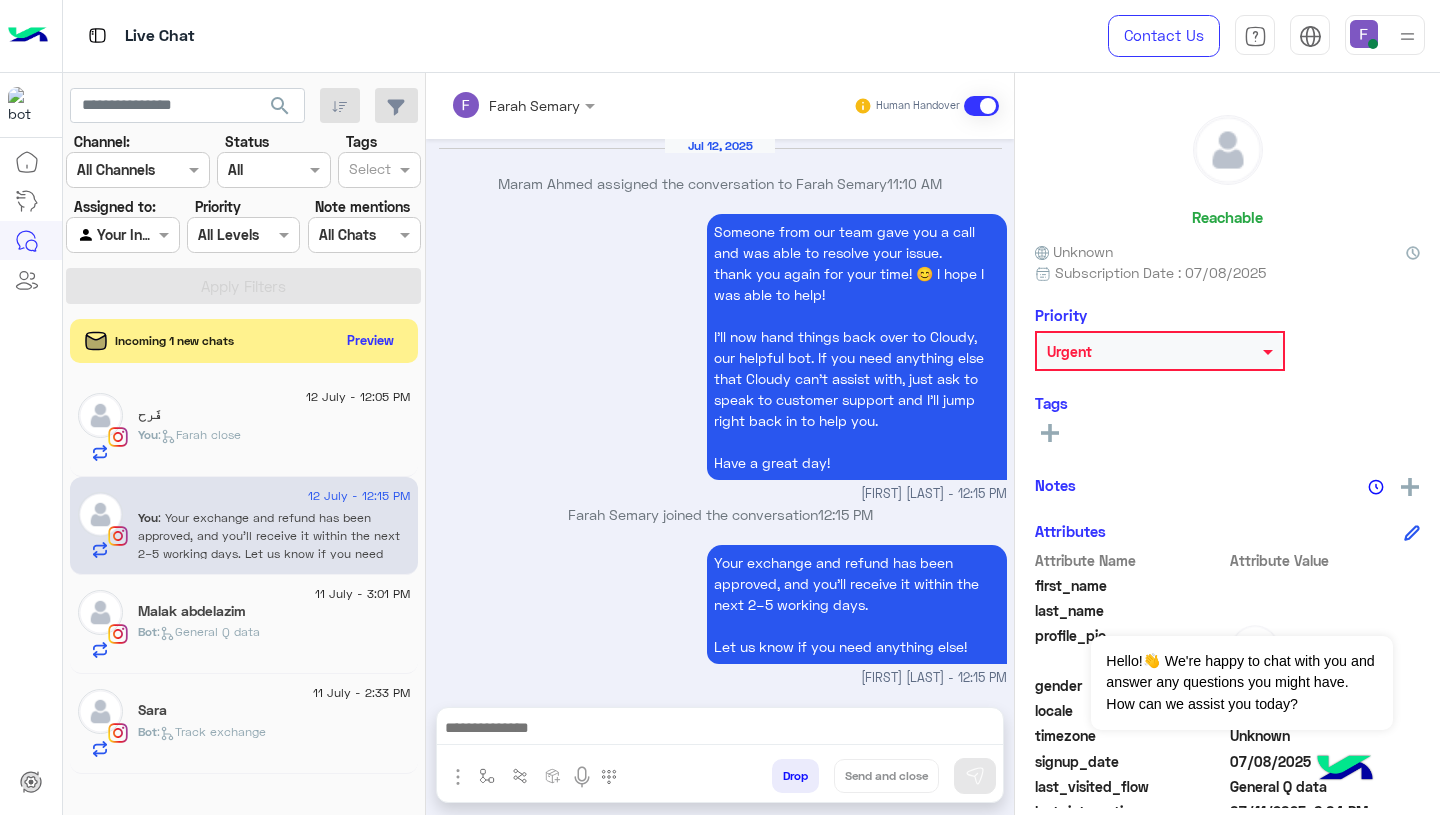 scroll, scrollTop: 2214, scrollLeft: 0, axis: vertical 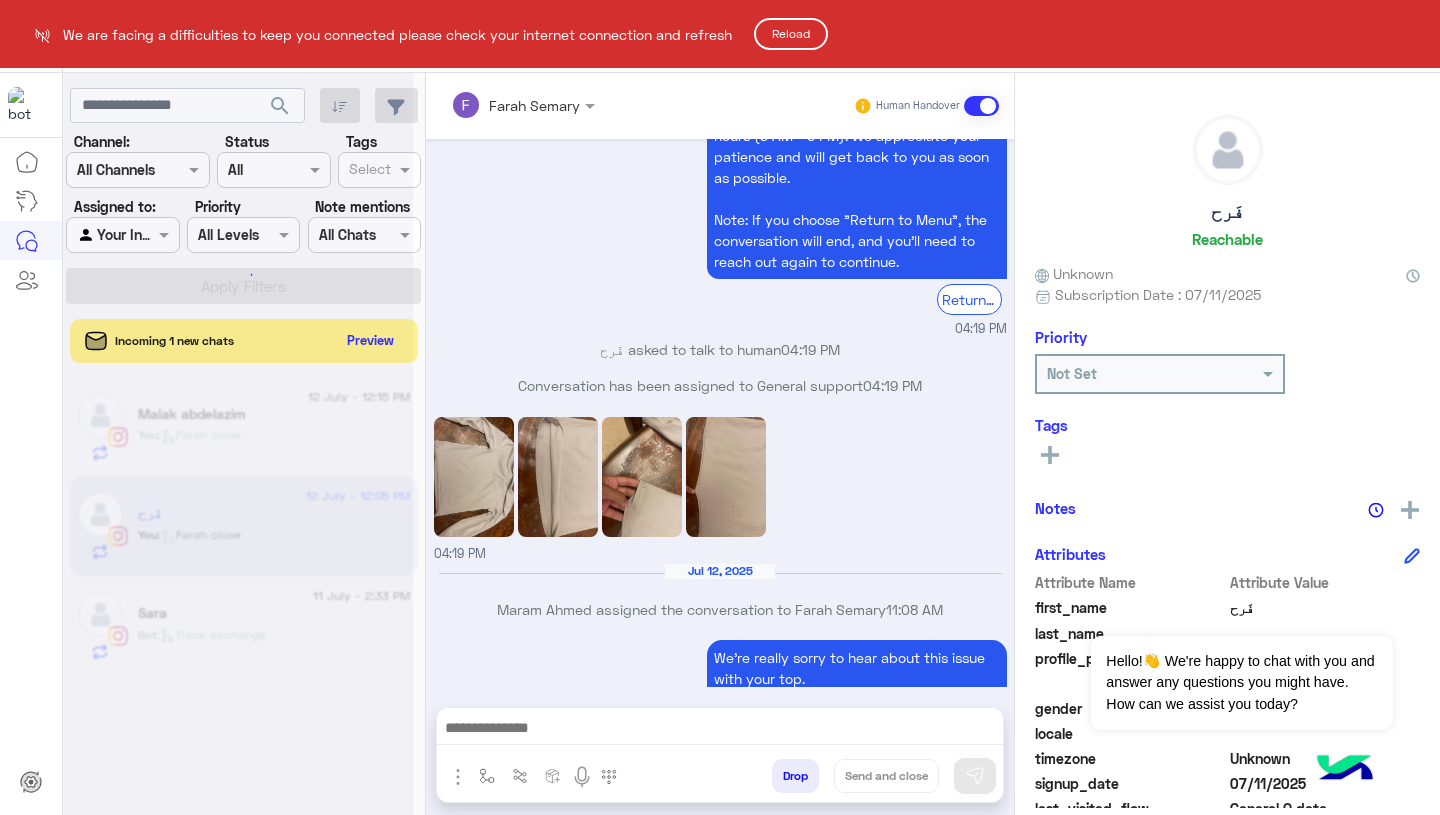 click on "Reload" 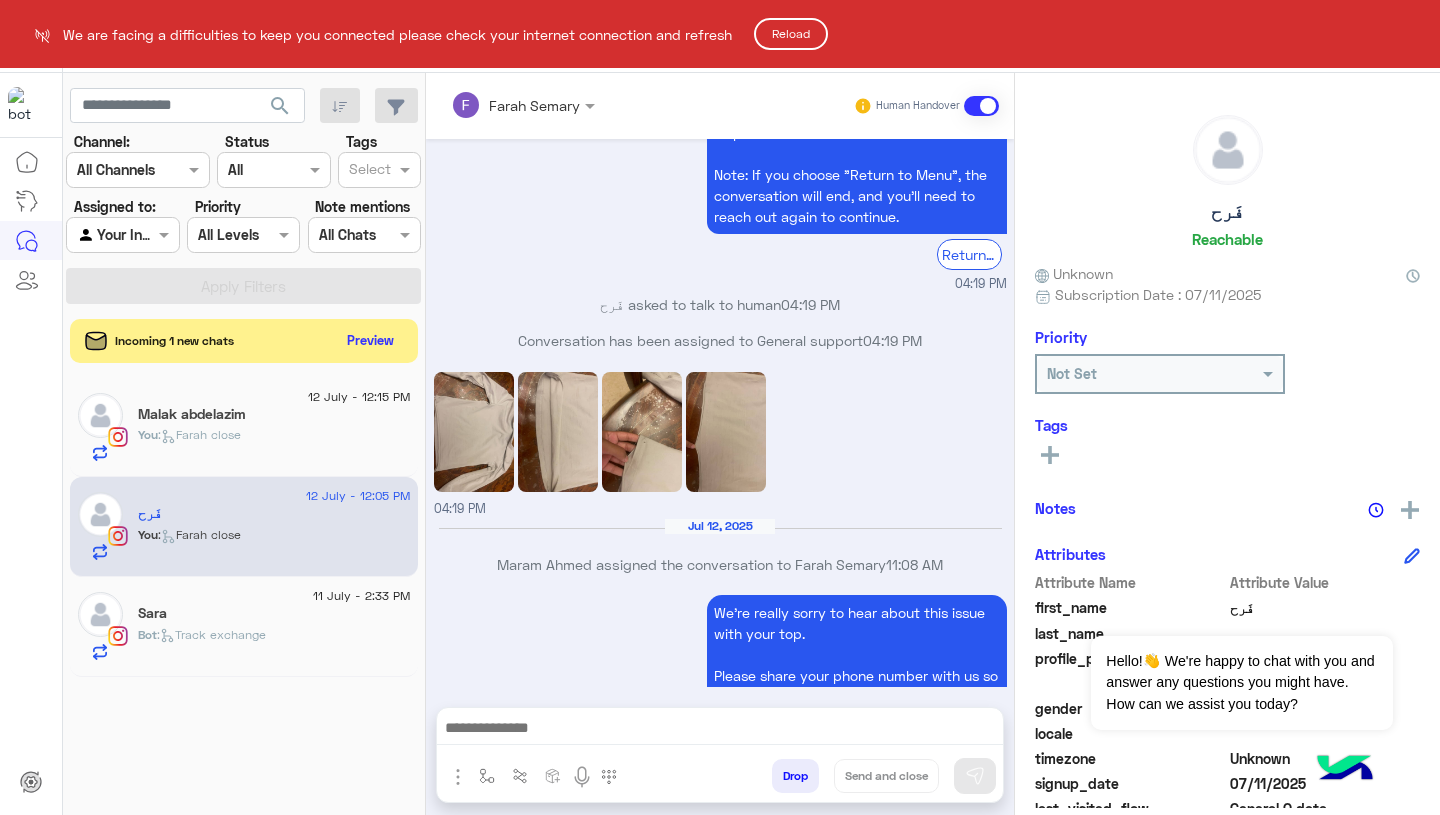 scroll, scrollTop: 1714, scrollLeft: 0, axis: vertical 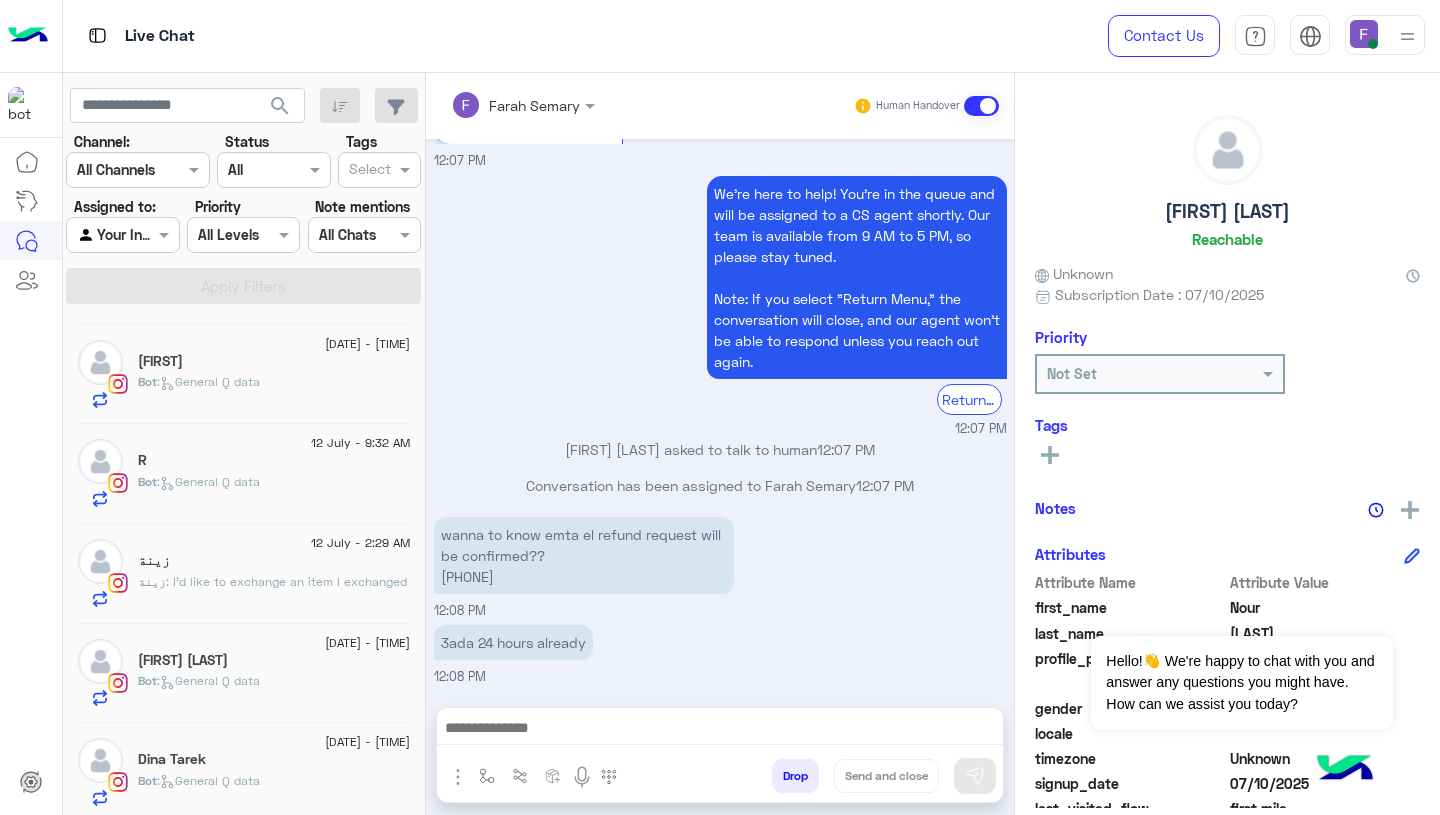 click on ": I’d like to exchange an item I exchanged" 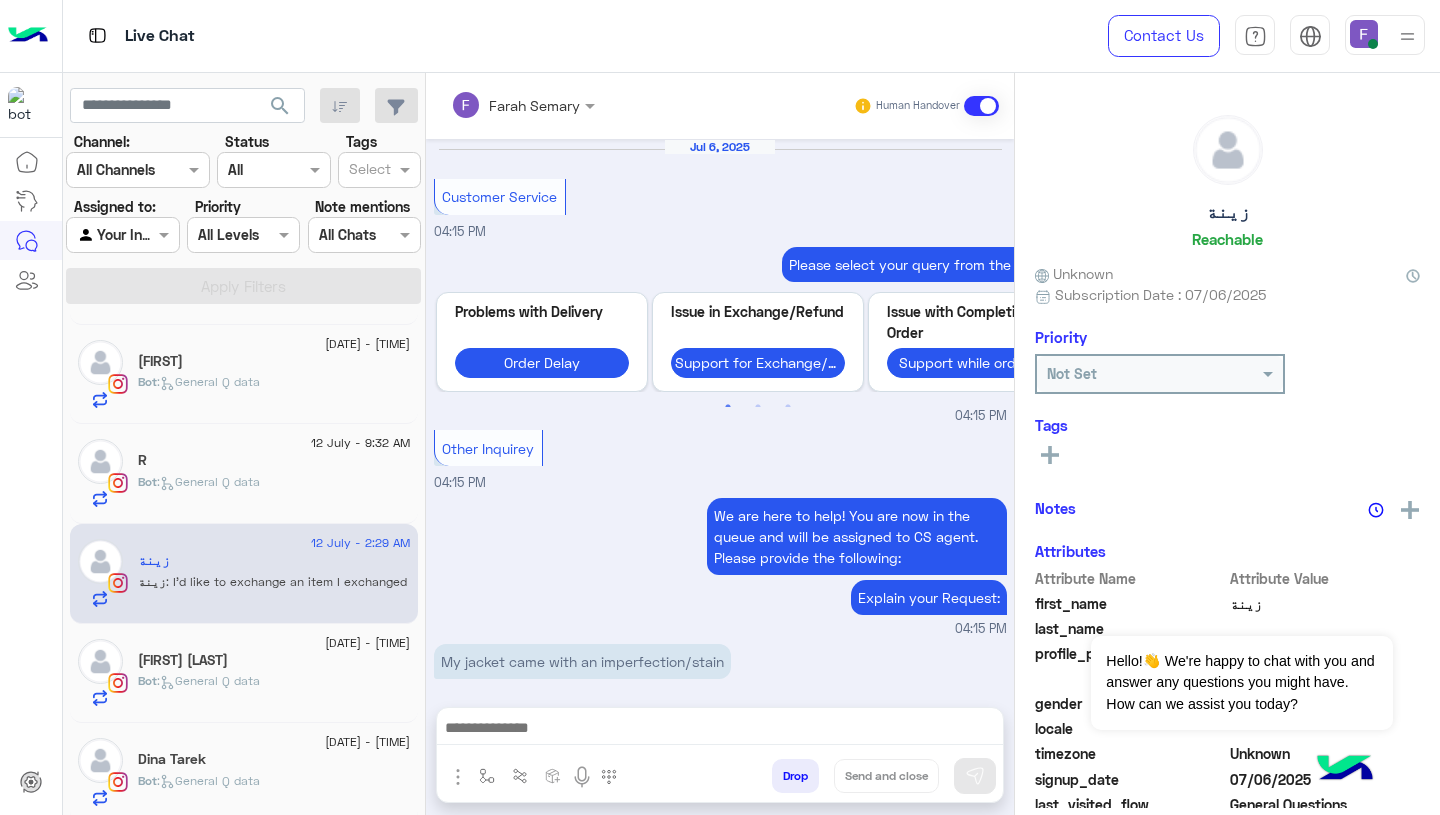 scroll, scrollTop: 1725, scrollLeft: 0, axis: vertical 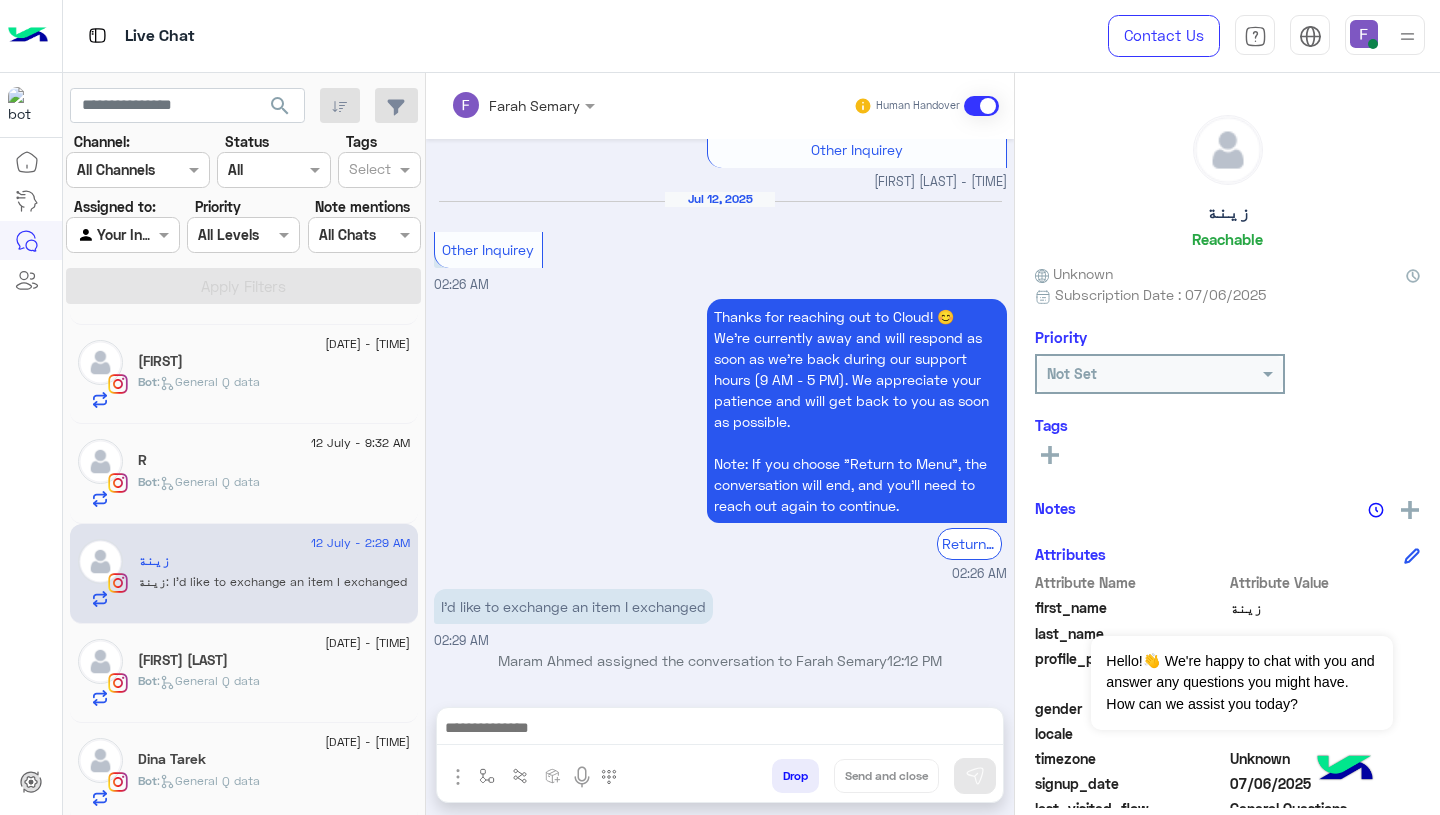 click at bounding box center (1364, 34) 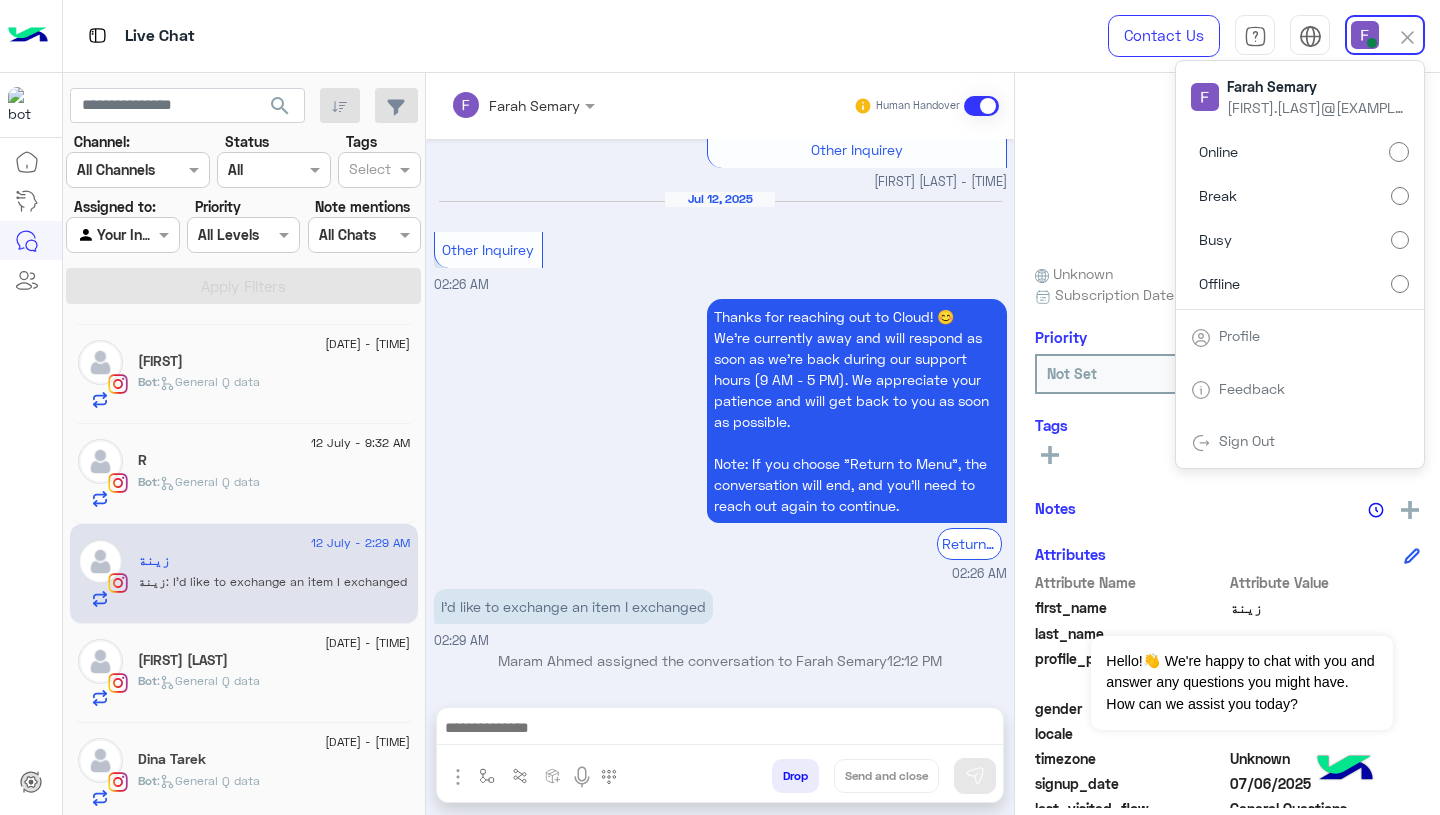 click on "Thanks for reaching out to Cloud! 😊 We're currently away and will respond as soon as we’re back during our support hours (9 AM - 5 PM). We appreciate your patience and will get back to you as soon as possible. Note: If you choose "Return to Menu", the conversation will end, and you’ll need to reach out again to continue." at bounding box center [857, 411] 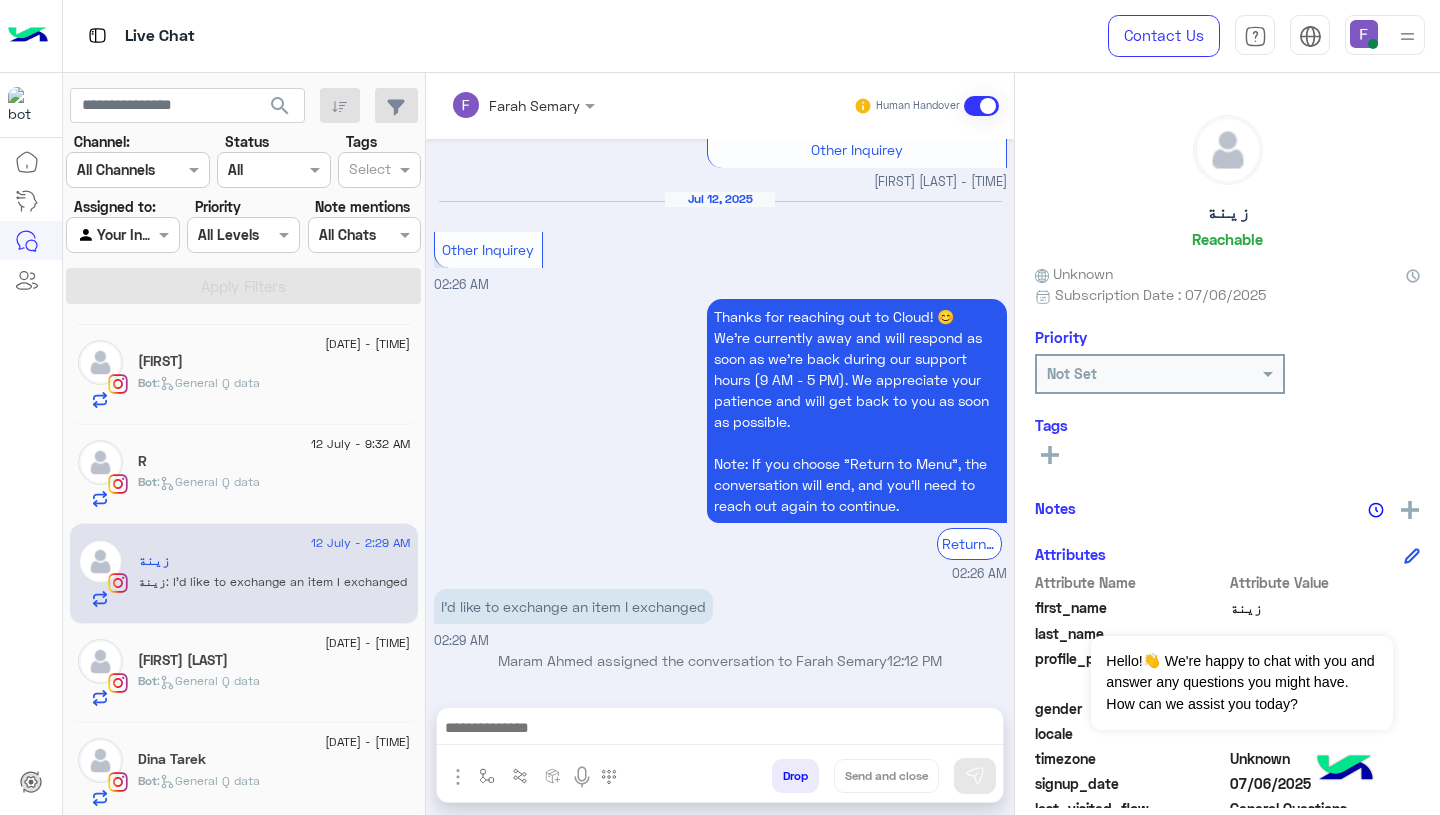 scroll, scrollTop: 393, scrollLeft: 0, axis: vertical 